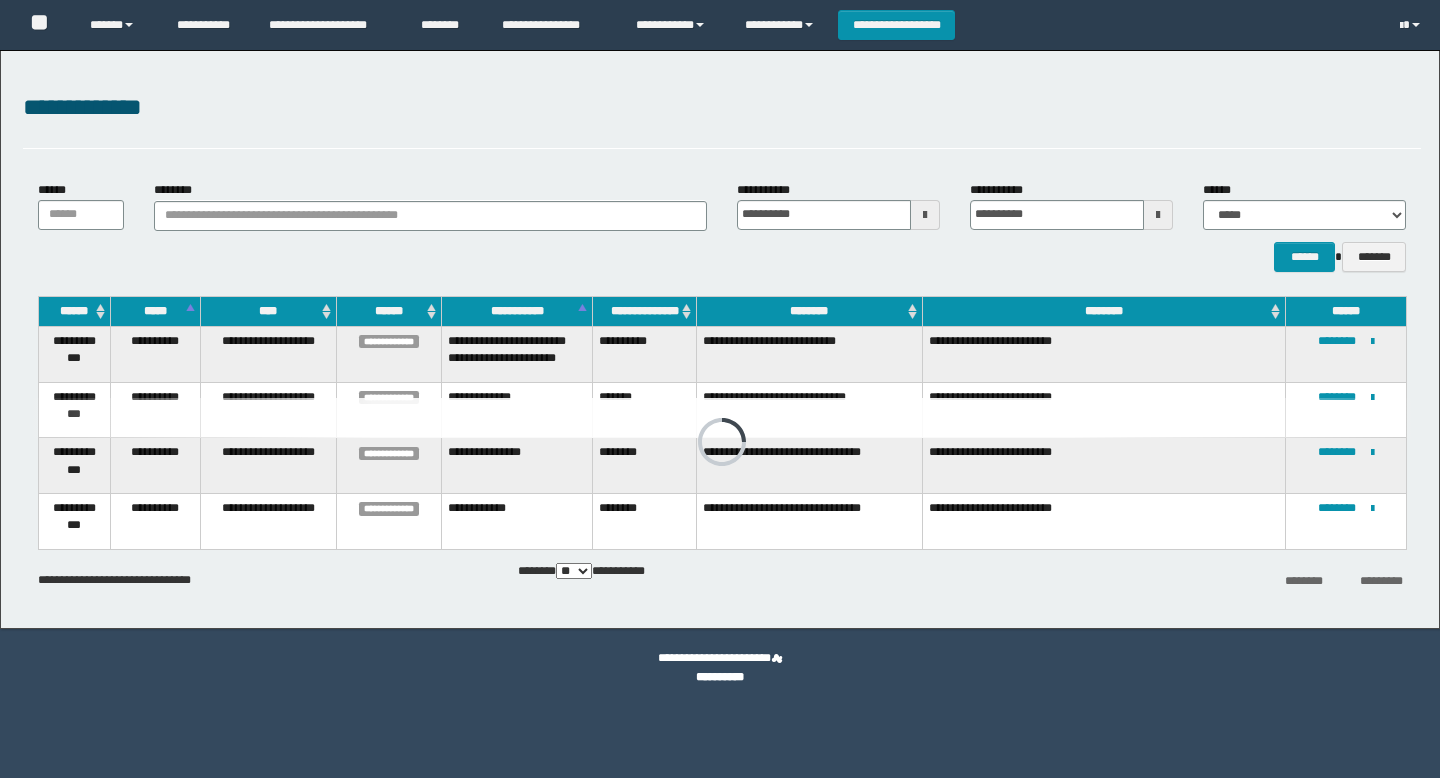 scroll, scrollTop: 0, scrollLeft: 0, axis: both 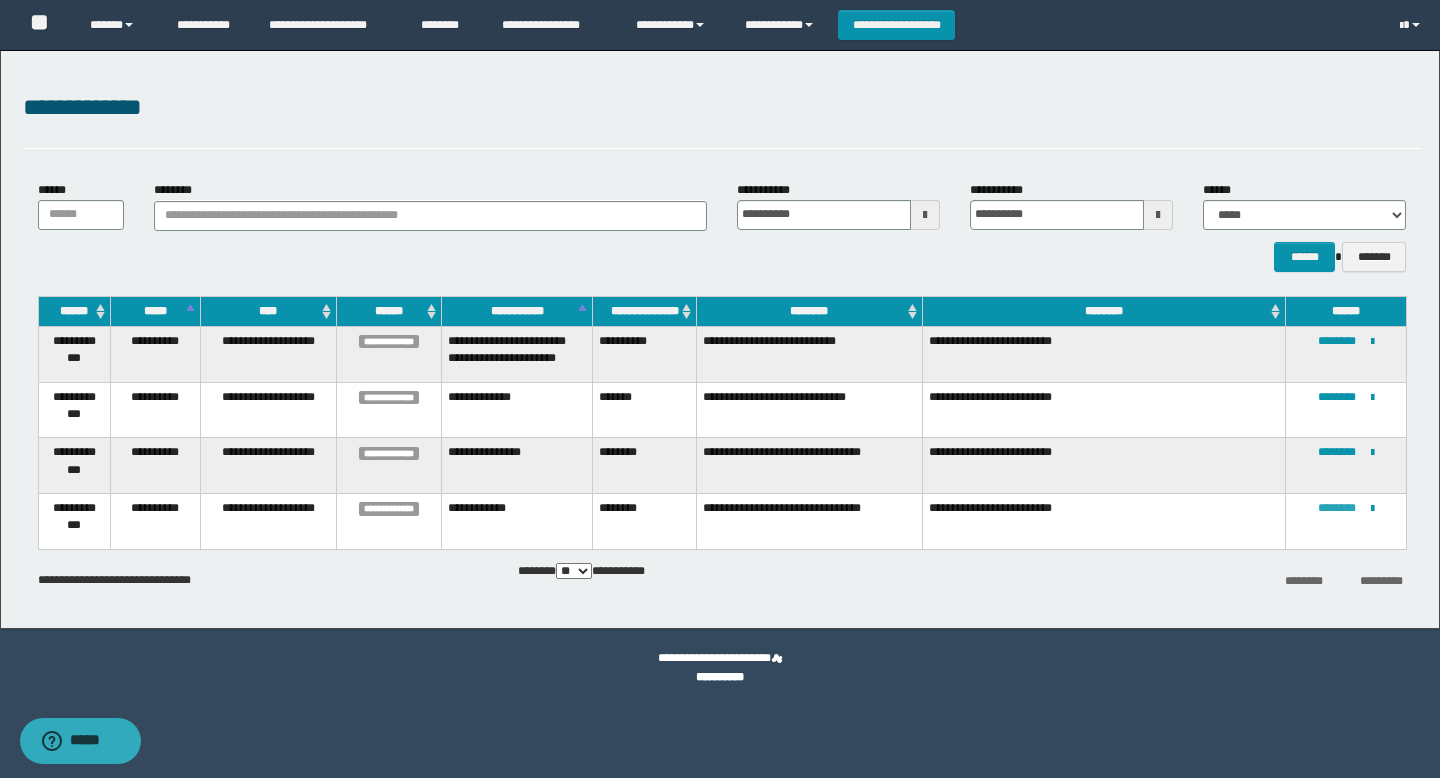 click on "********" at bounding box center (1337, 508) 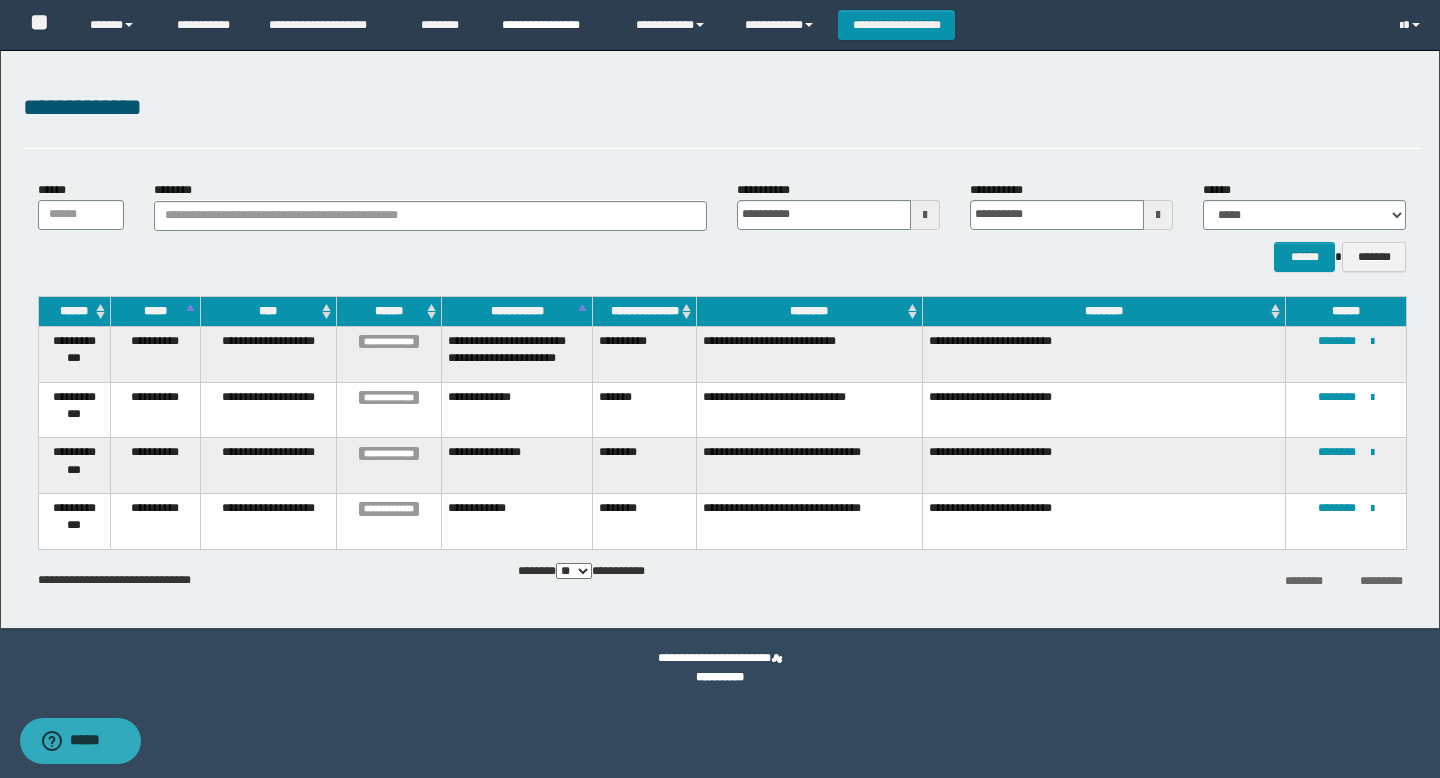 click on "**********" at bounding box center (553, 25) 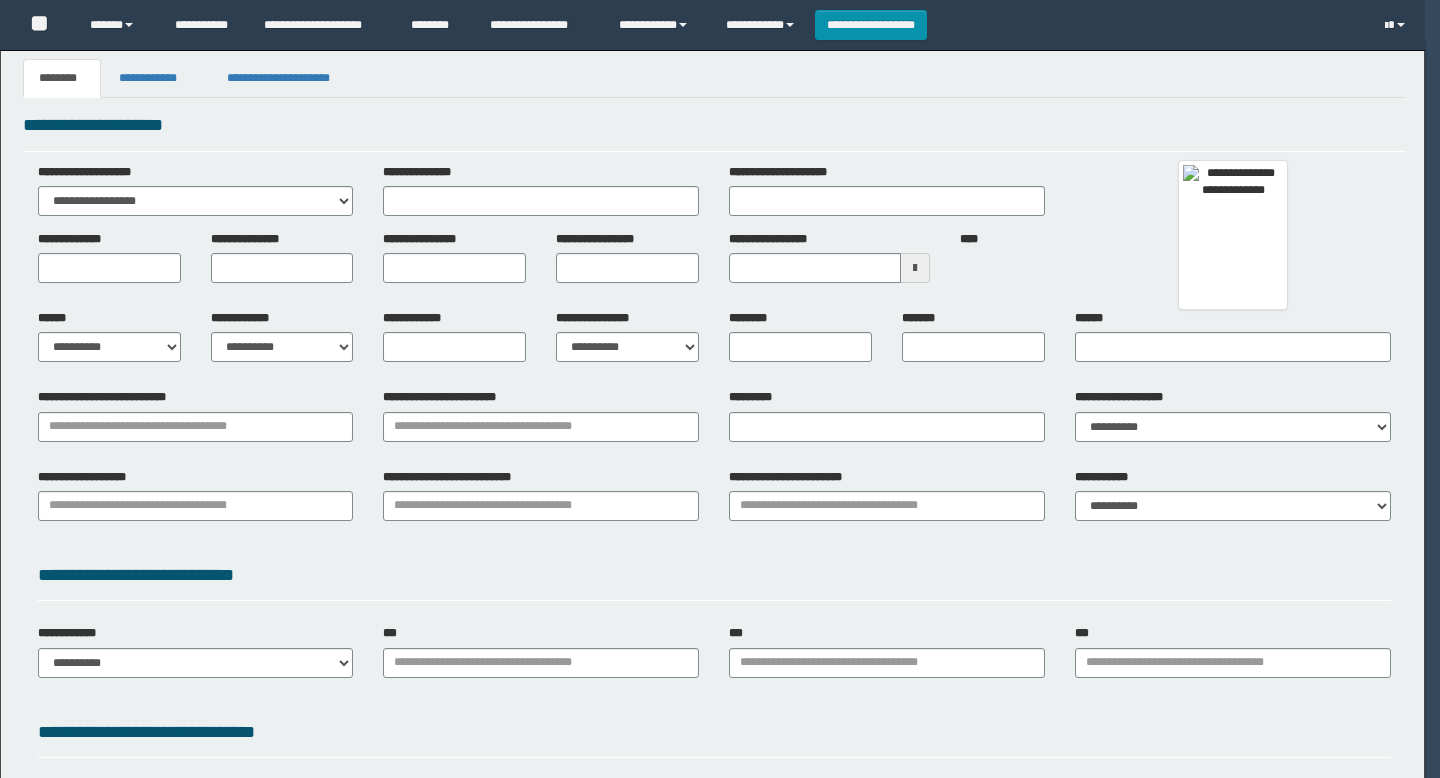 scroll, scrollTop: 0, scrollLeft: 0, axis: both 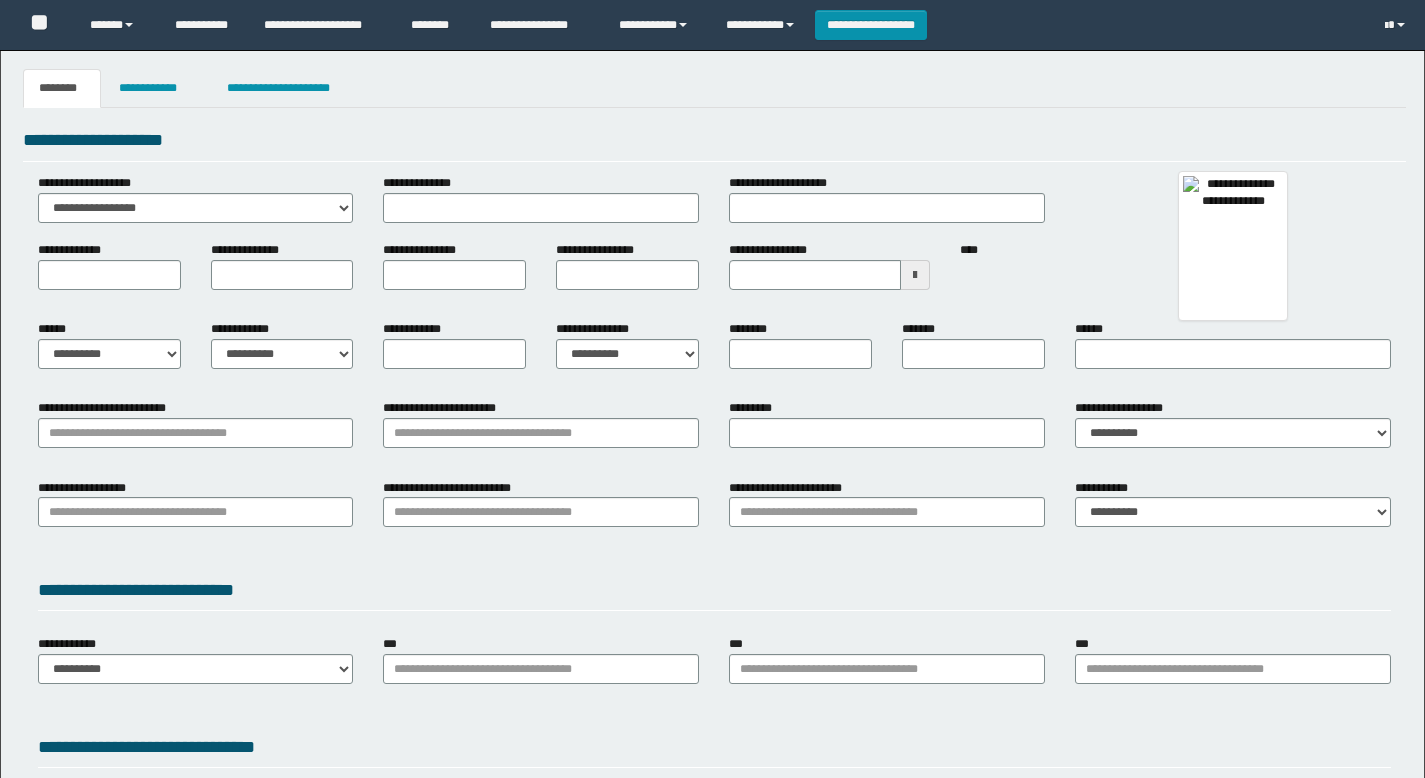 type 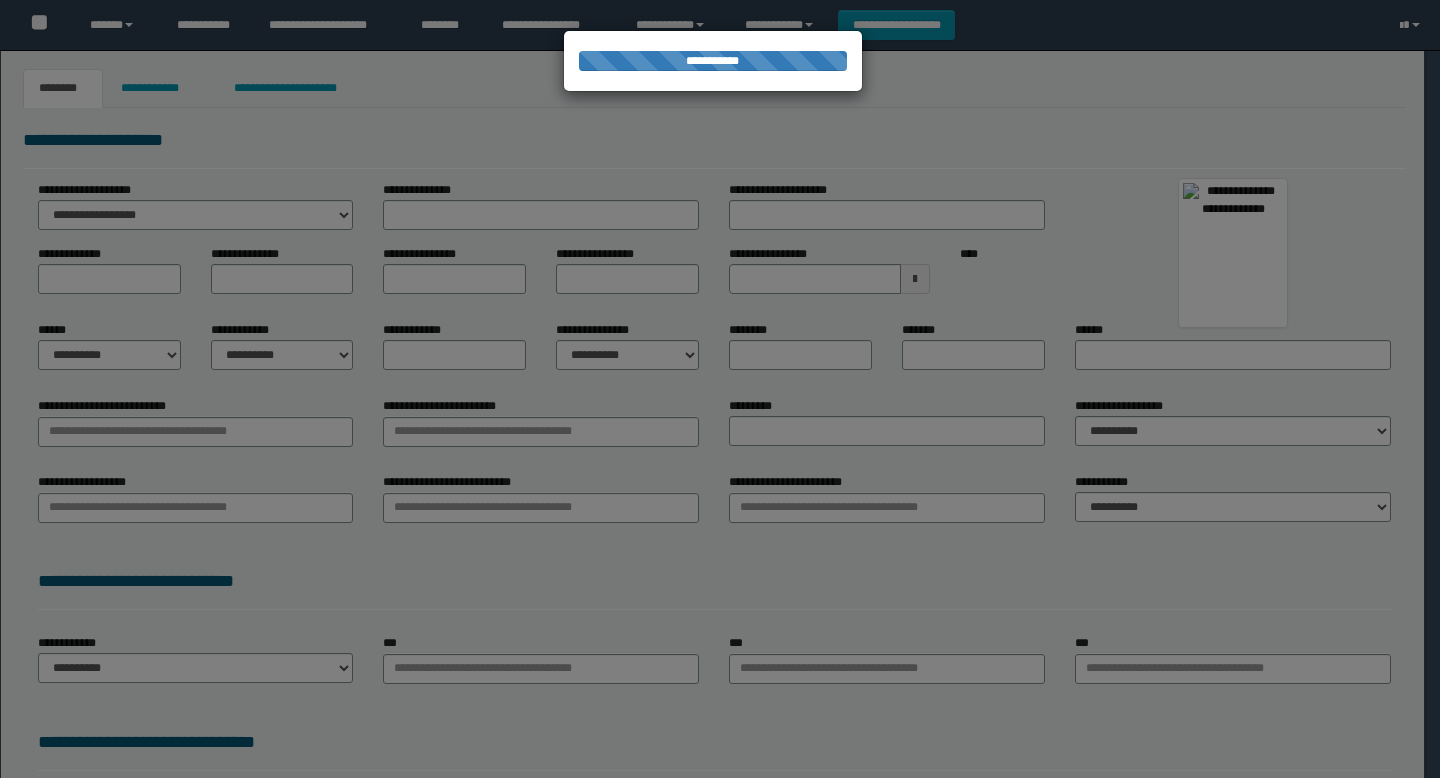 scroll, scrollTop: 0, scrollLeft: 0, axis: both 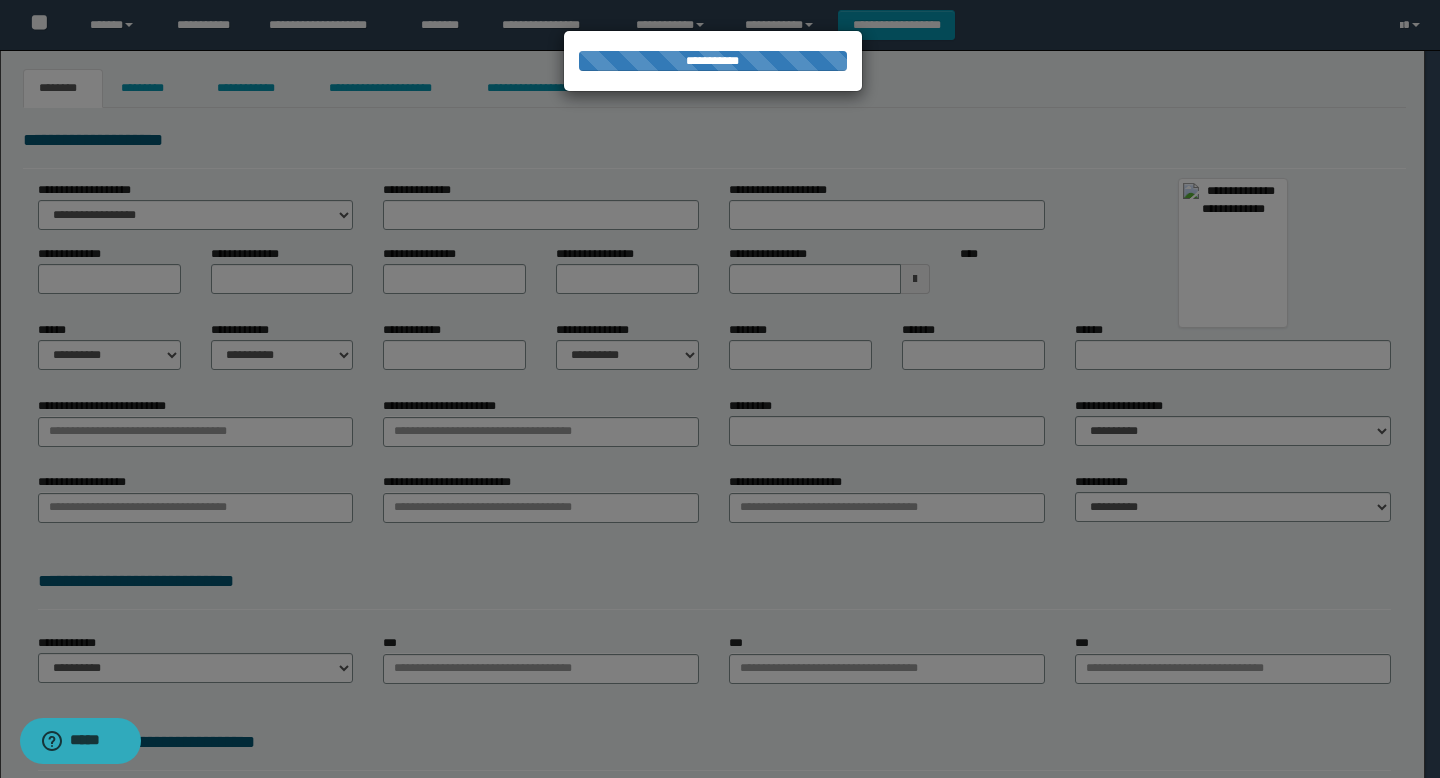 type on "********" 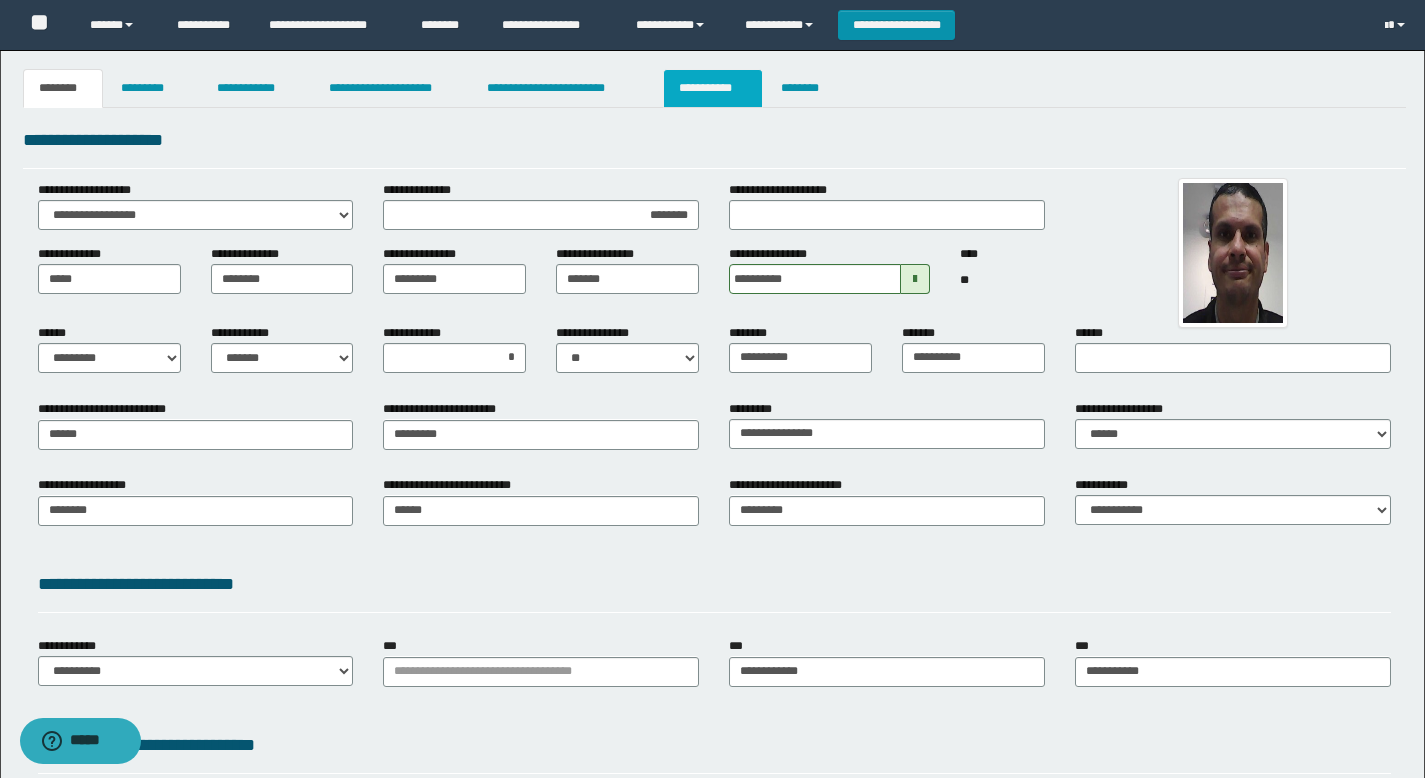 click on "**********" at bounding box center (712, 88) 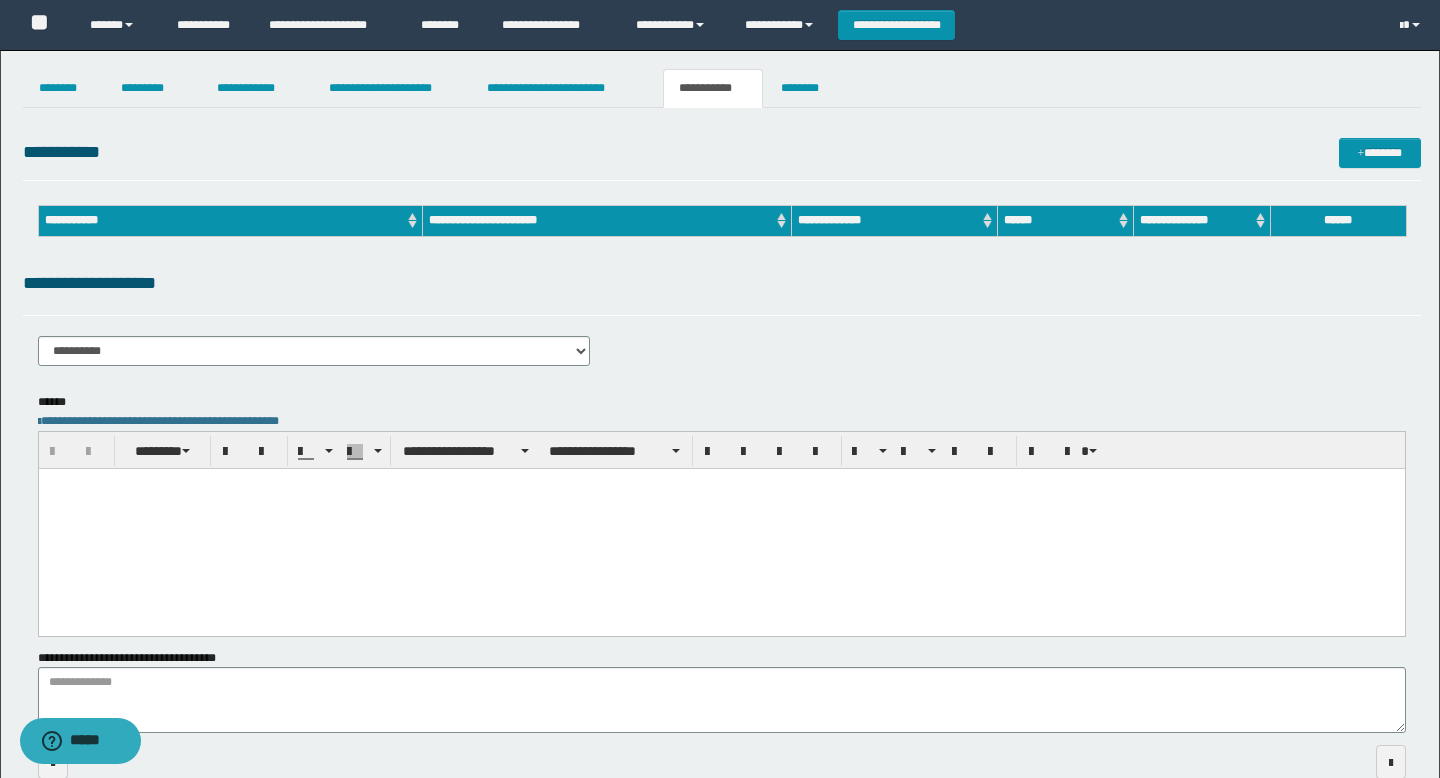 scroll, scrollTop: 0, scrollLeft: 0, axis: both 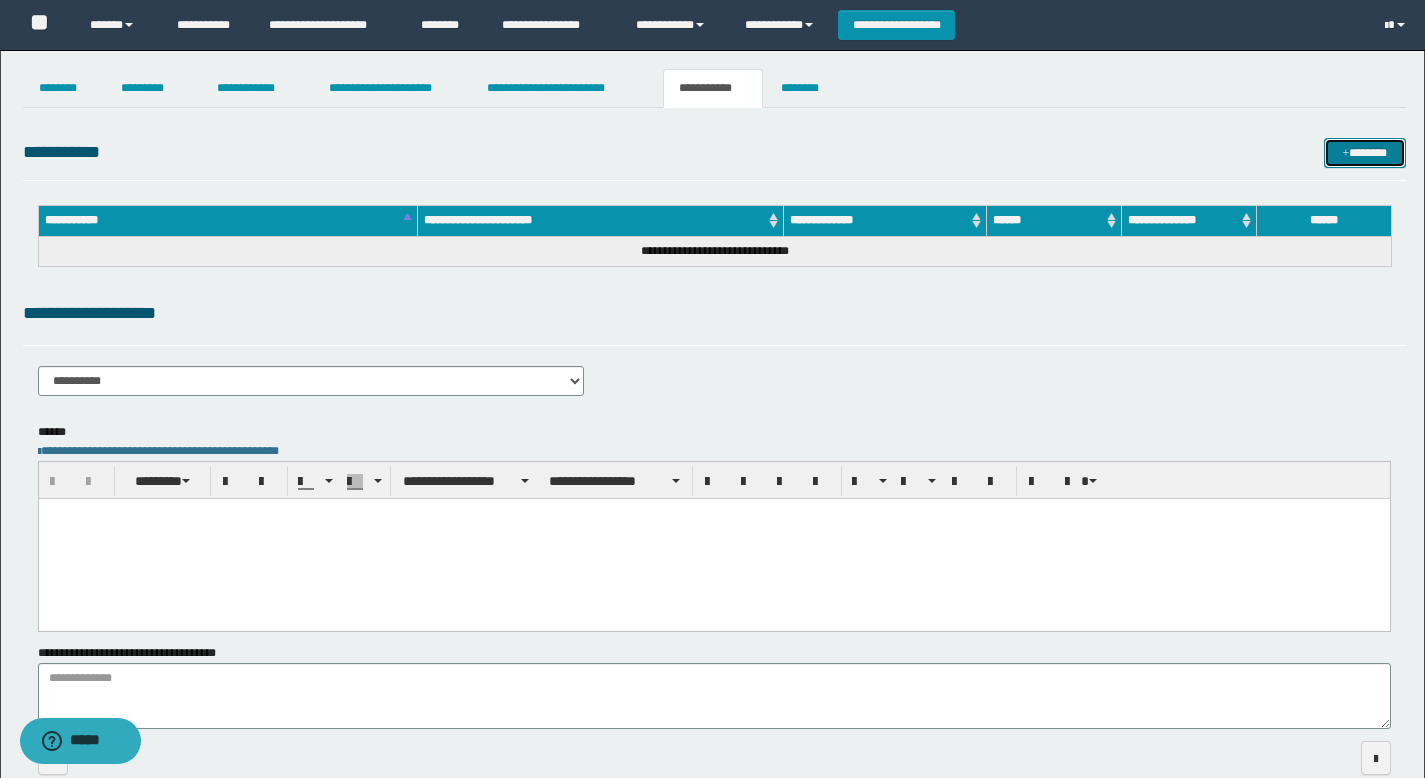 click on "*******" at bounding box center [1365, 153] 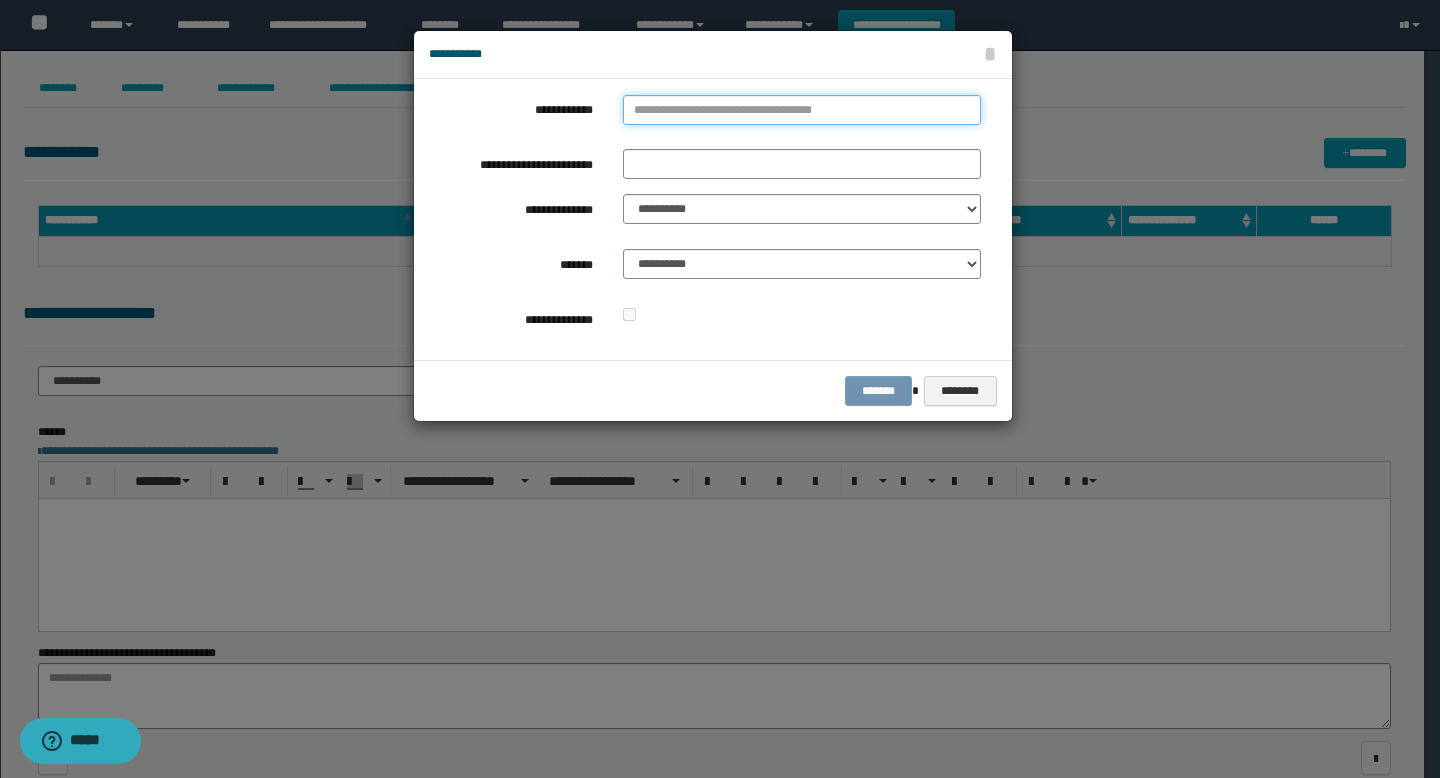 click on "**********" at bounding box center [802, 110] 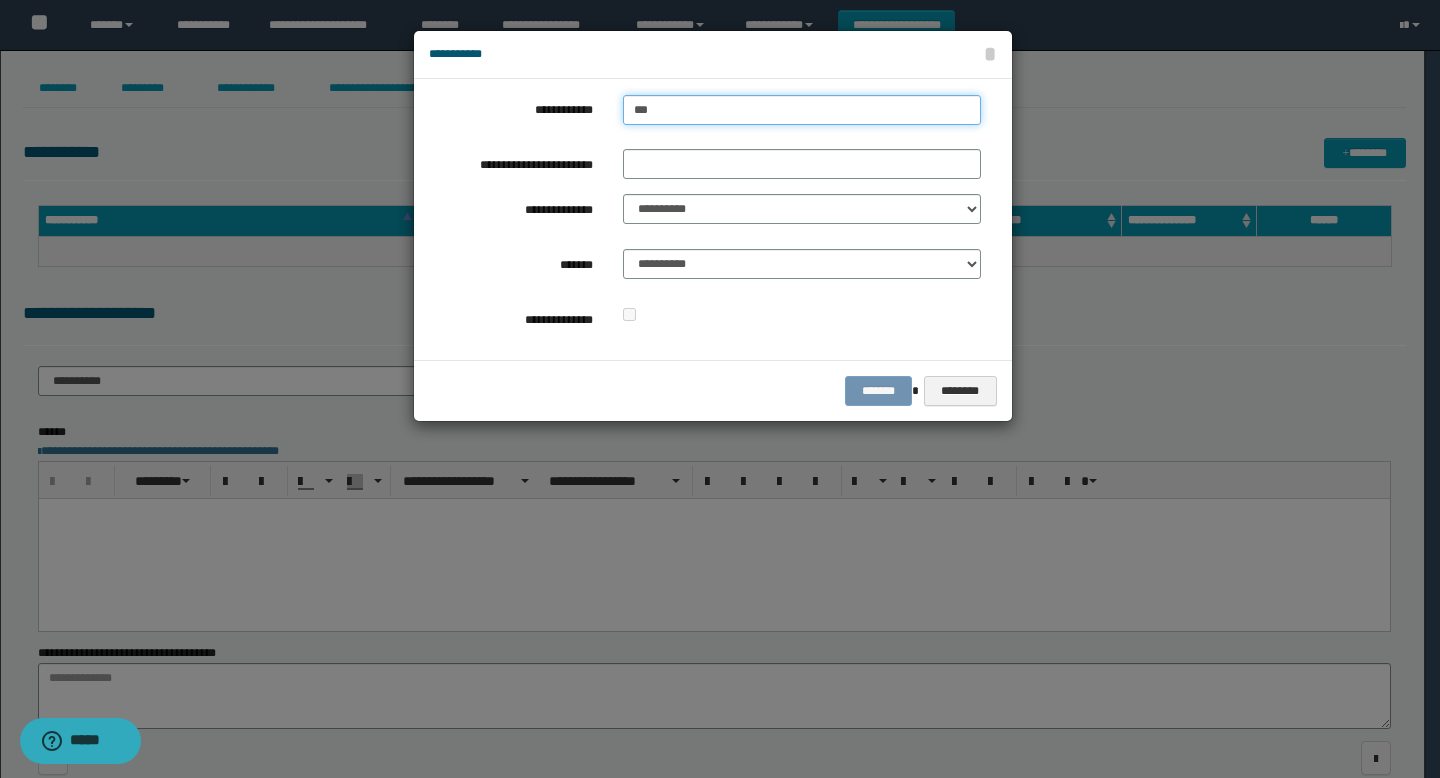 type on "****" 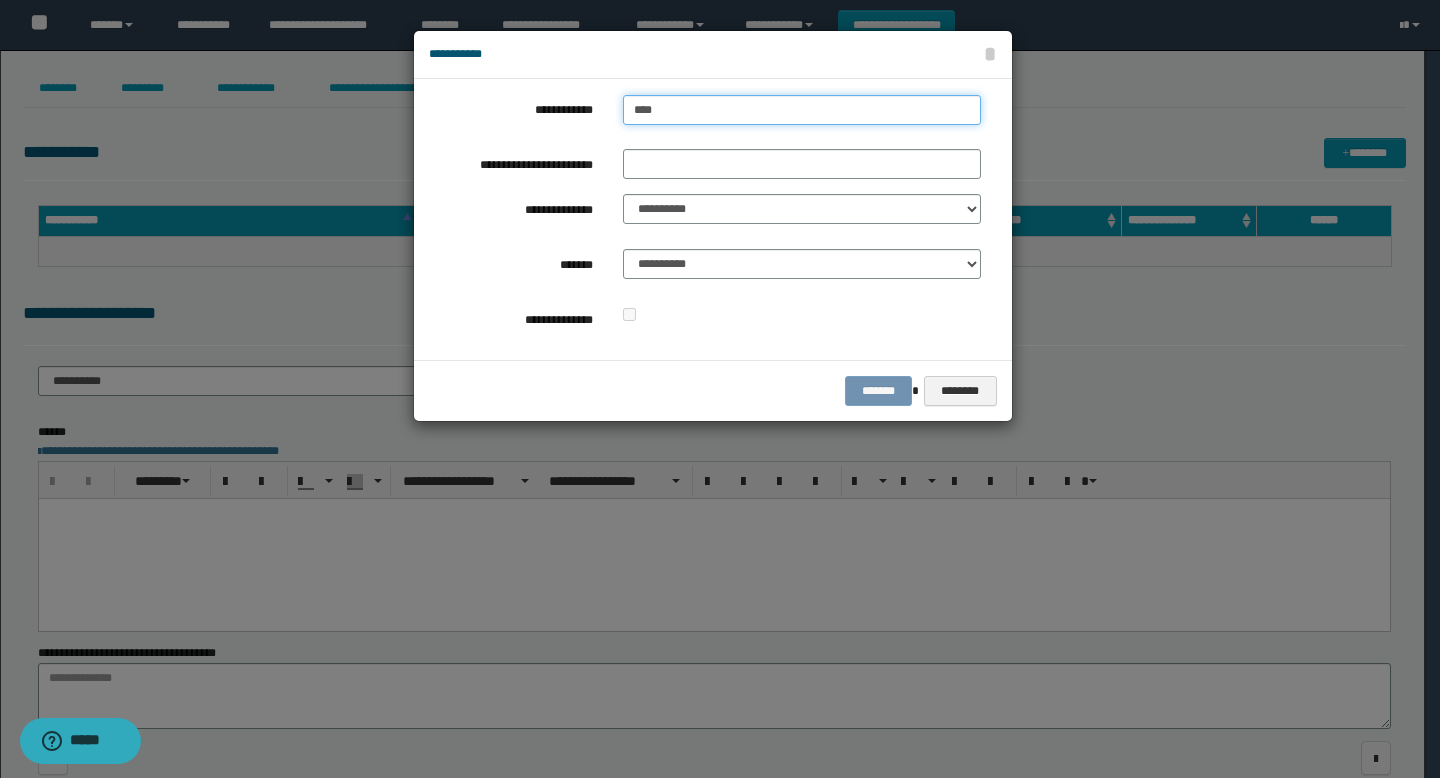 type on "****" 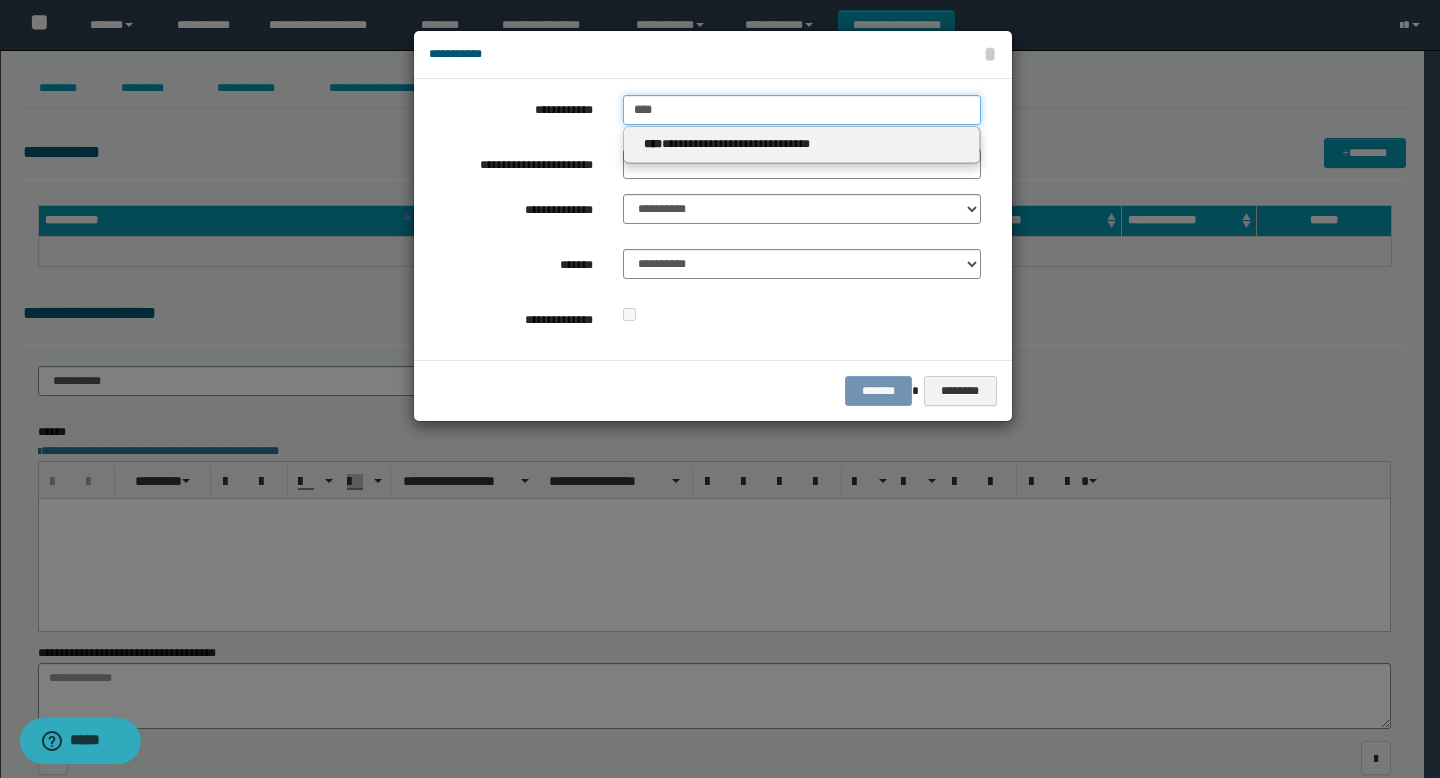 type on "****" 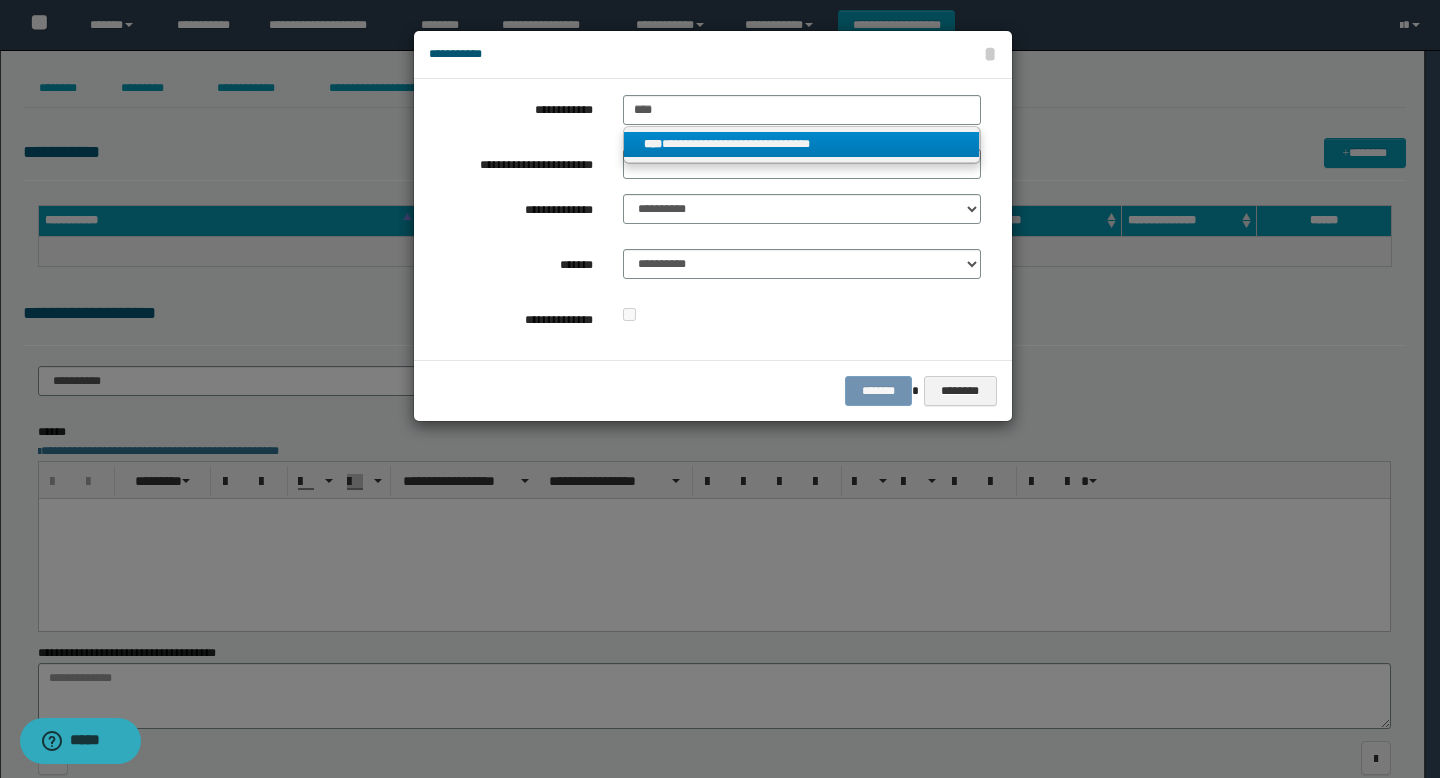 click on "**********" at bounding box center (802, 144) 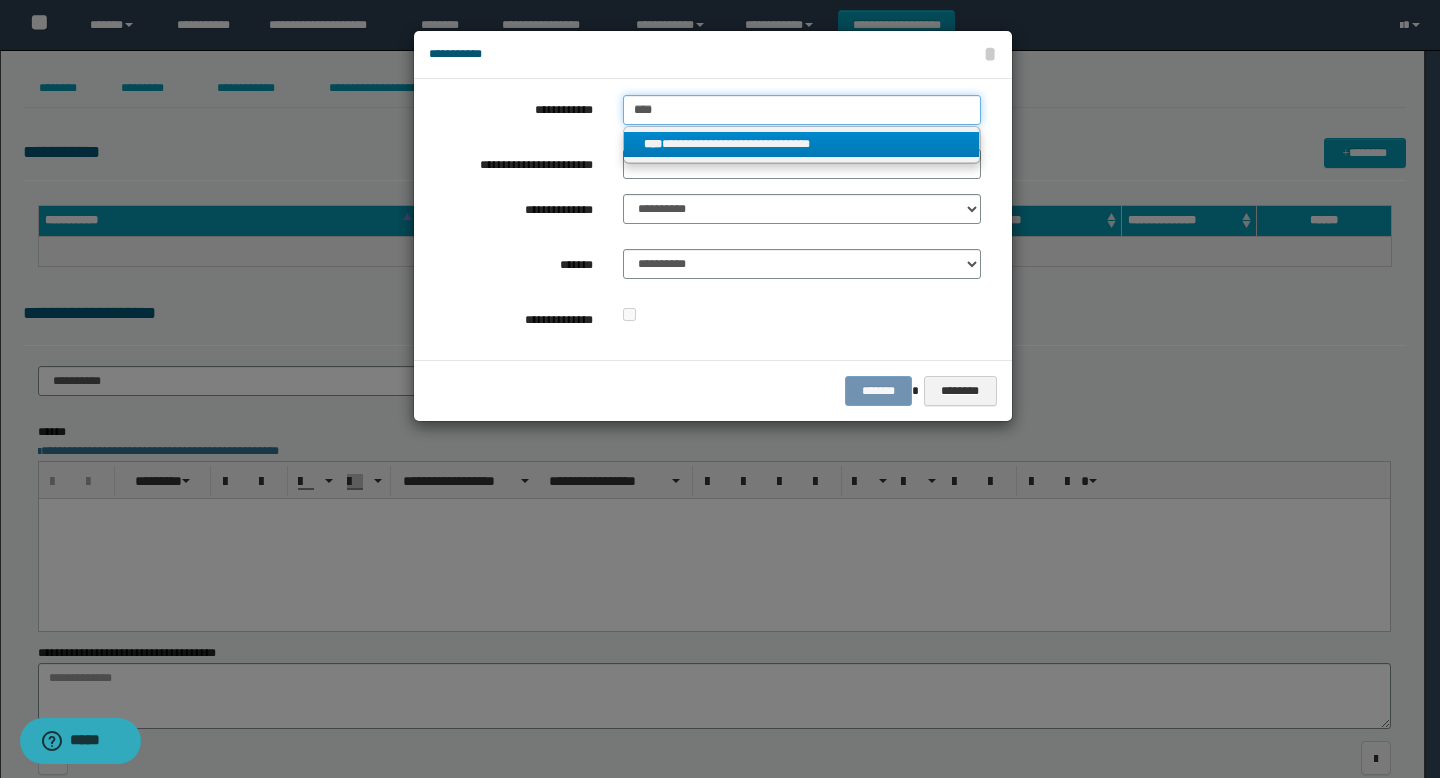 type 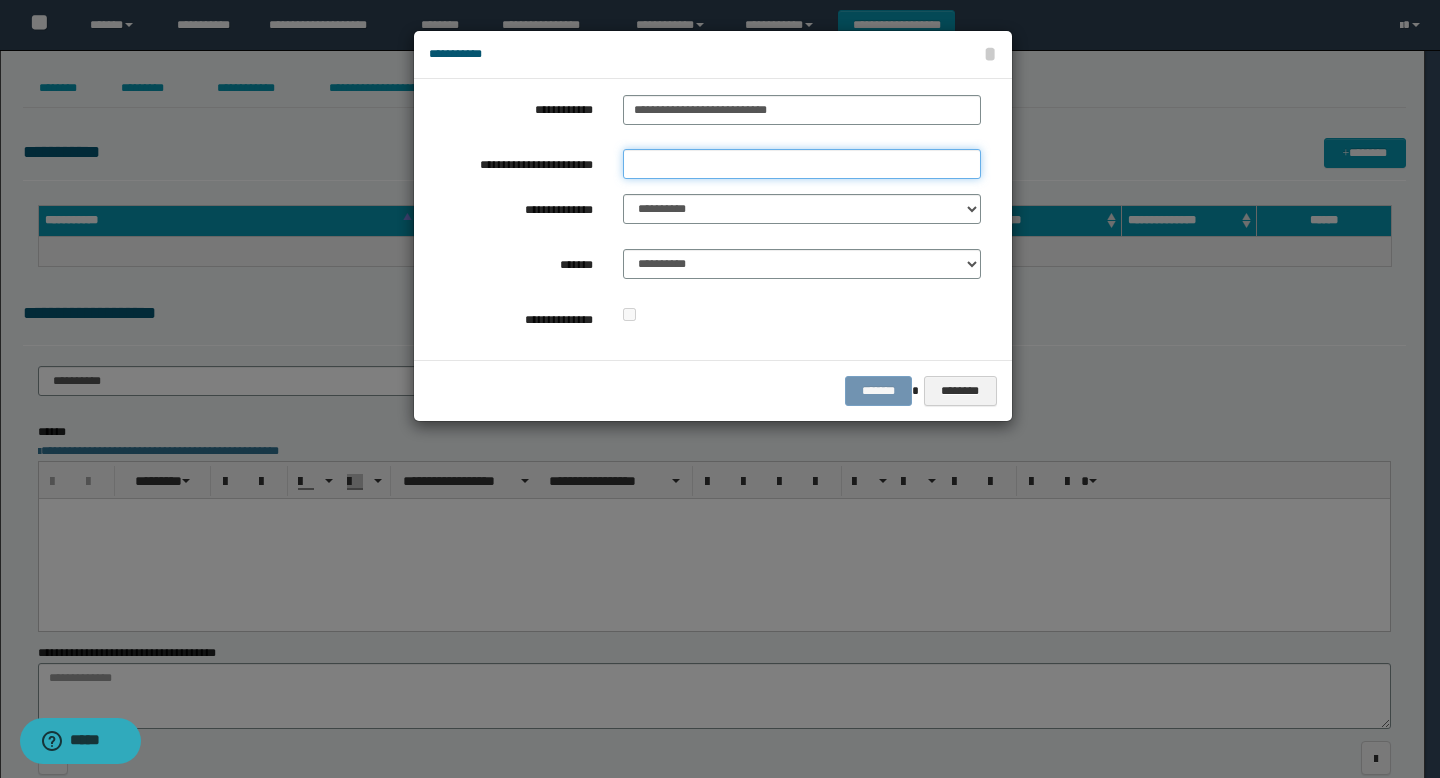 click on "**********" at bounding box center (802, 164) 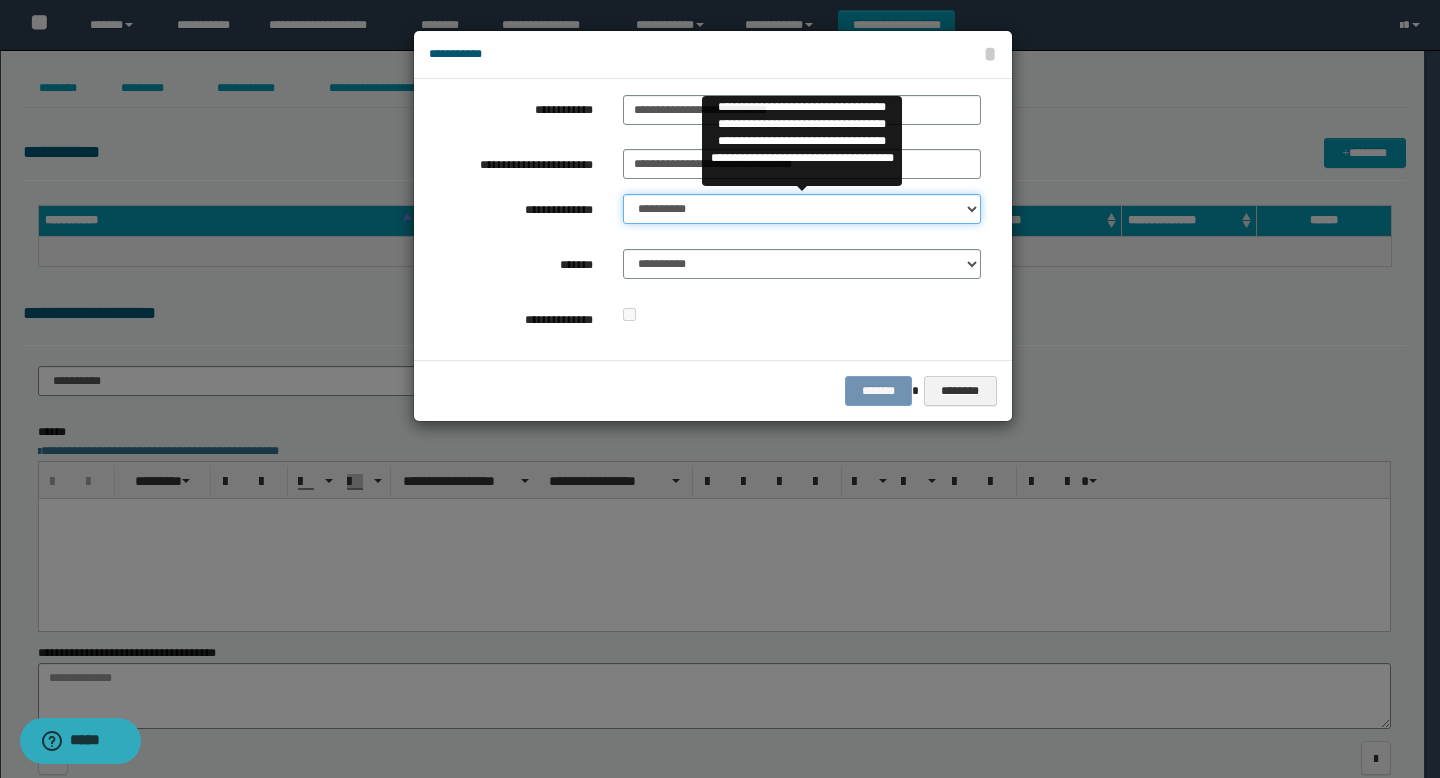 click on "**********" at bounding box center (802, 209) 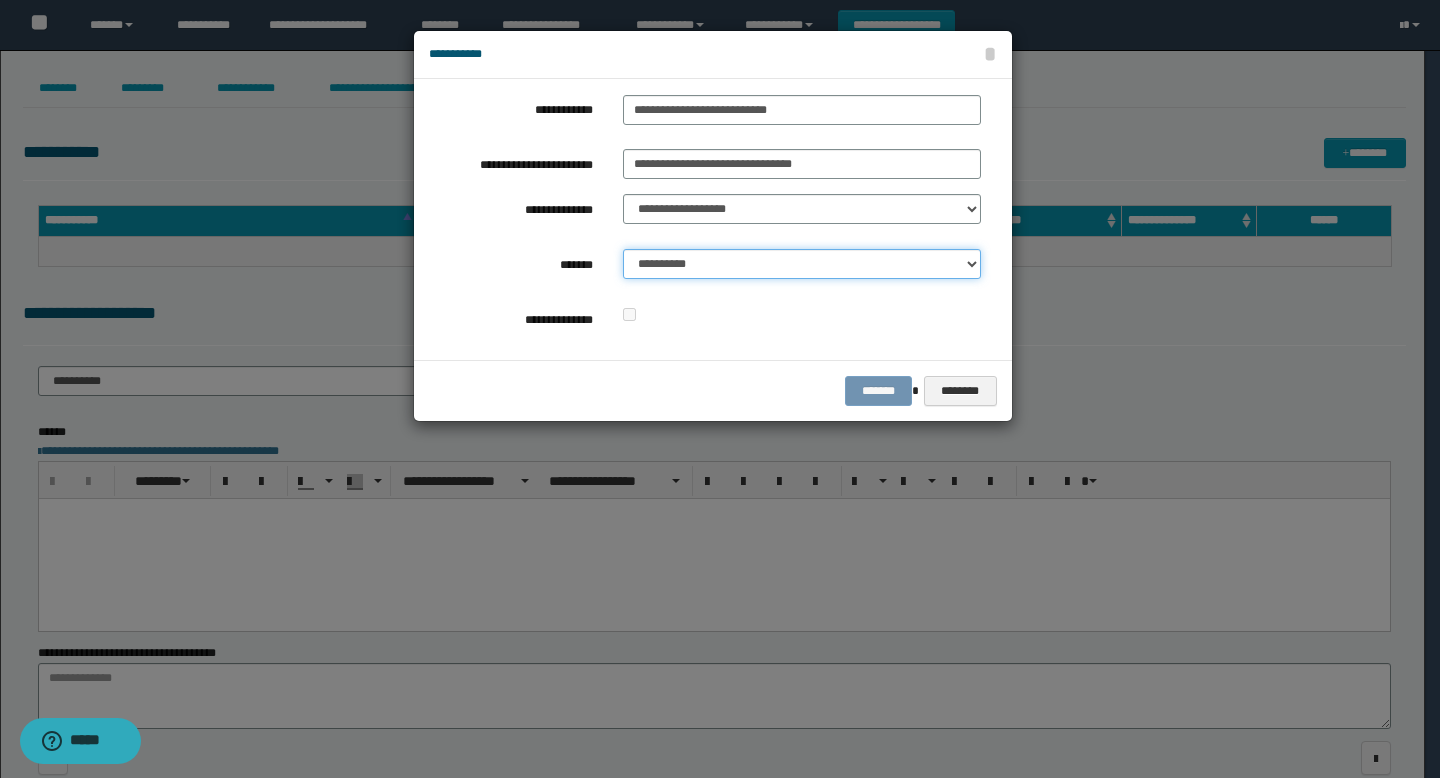 click on "**********" at bounding box center [802, 264] 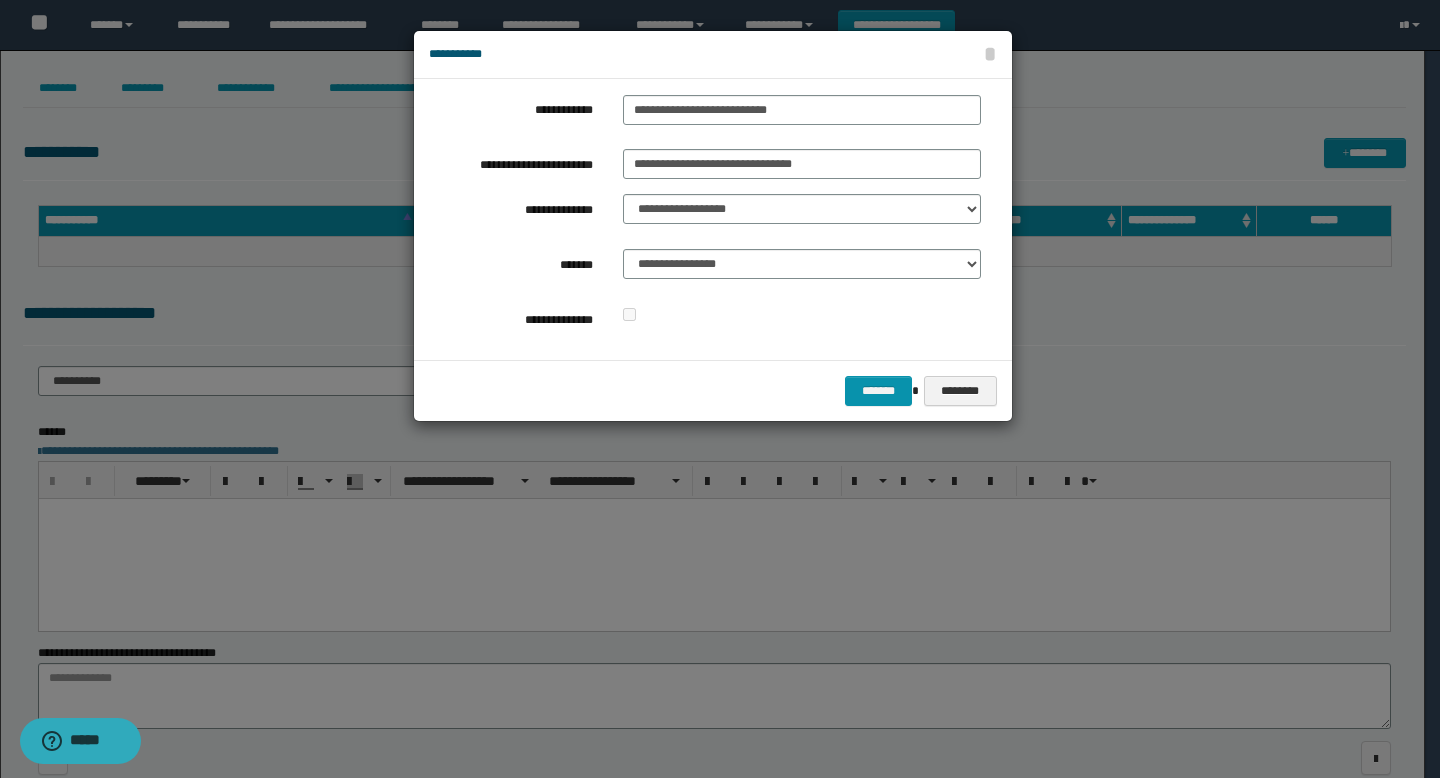 click on "*******
********" at bounding box center (713, 390) 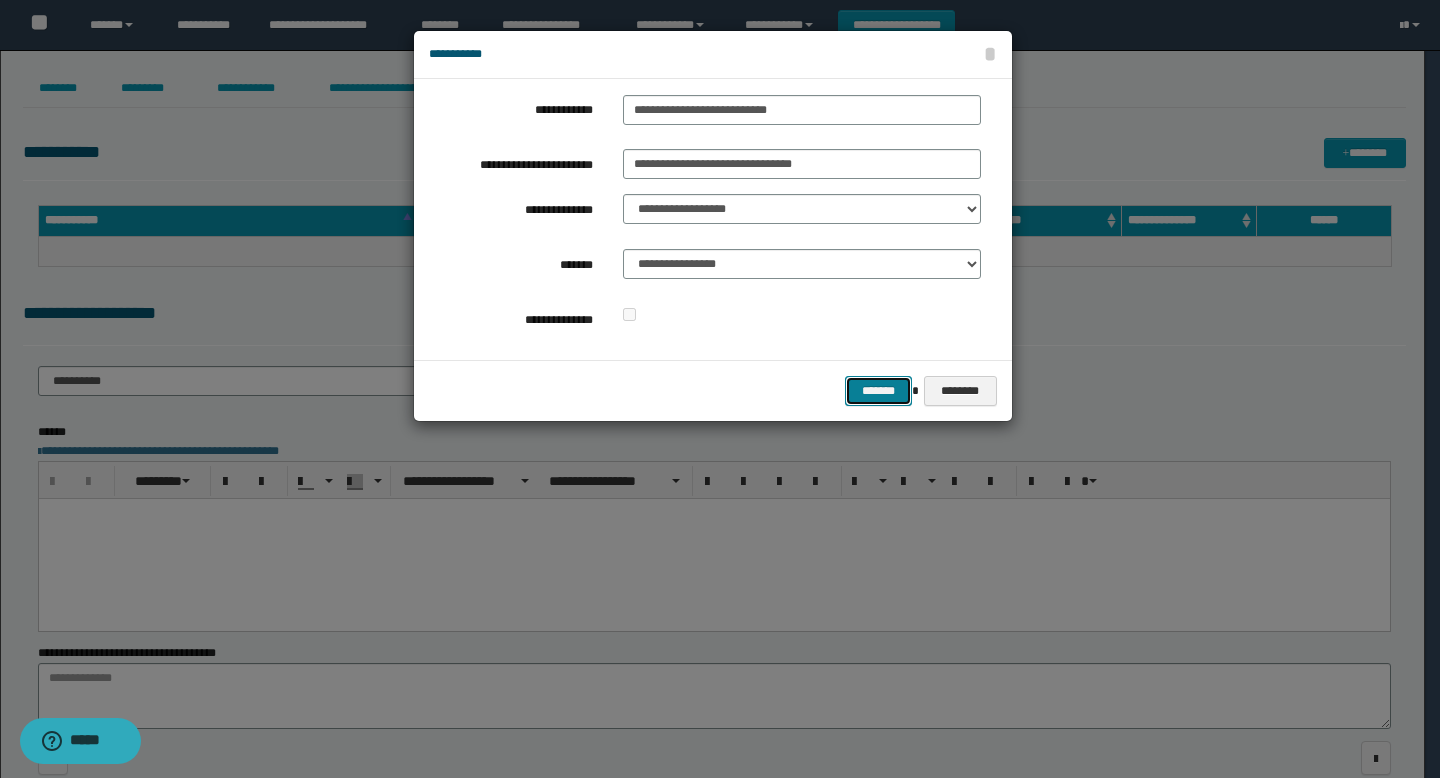 click on "*******" at bounding box center (879, 391) 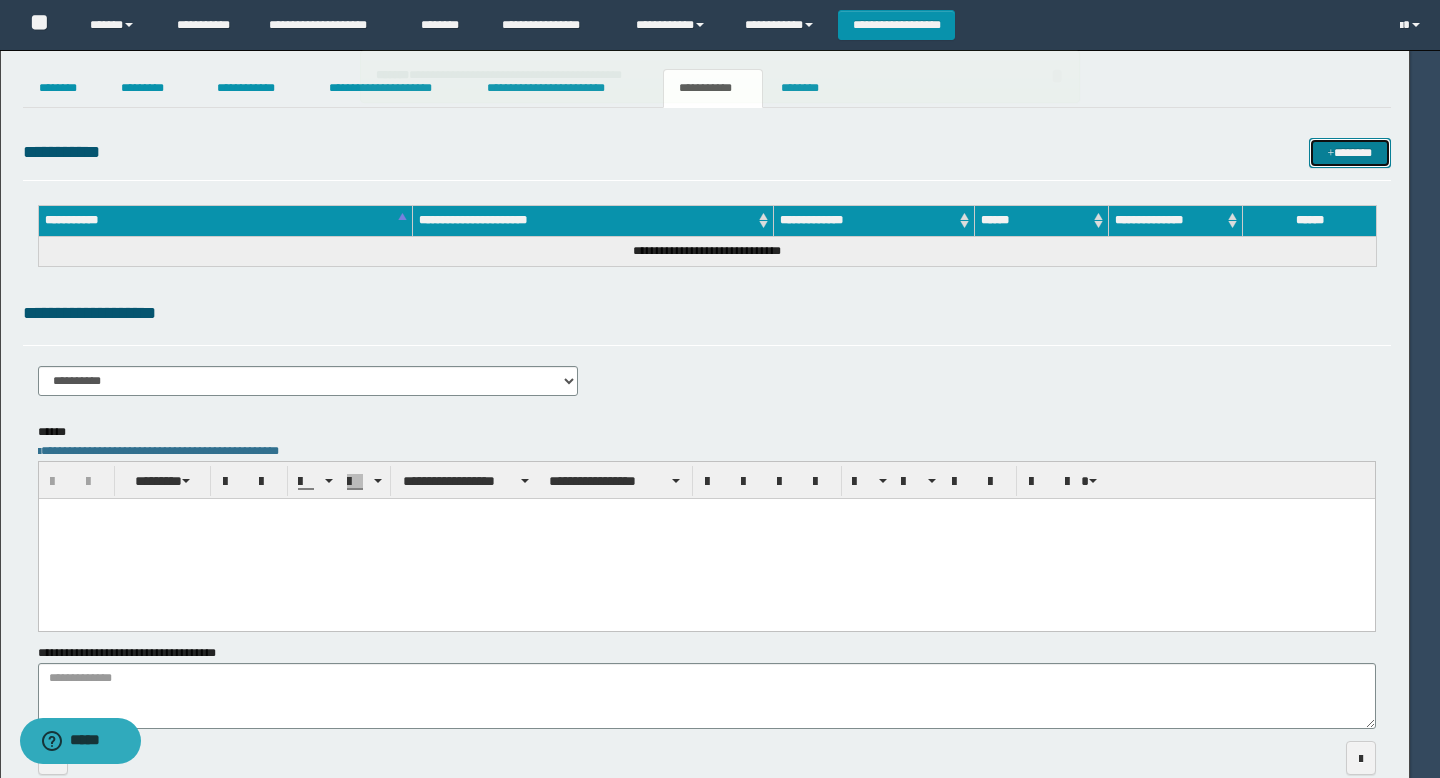 type 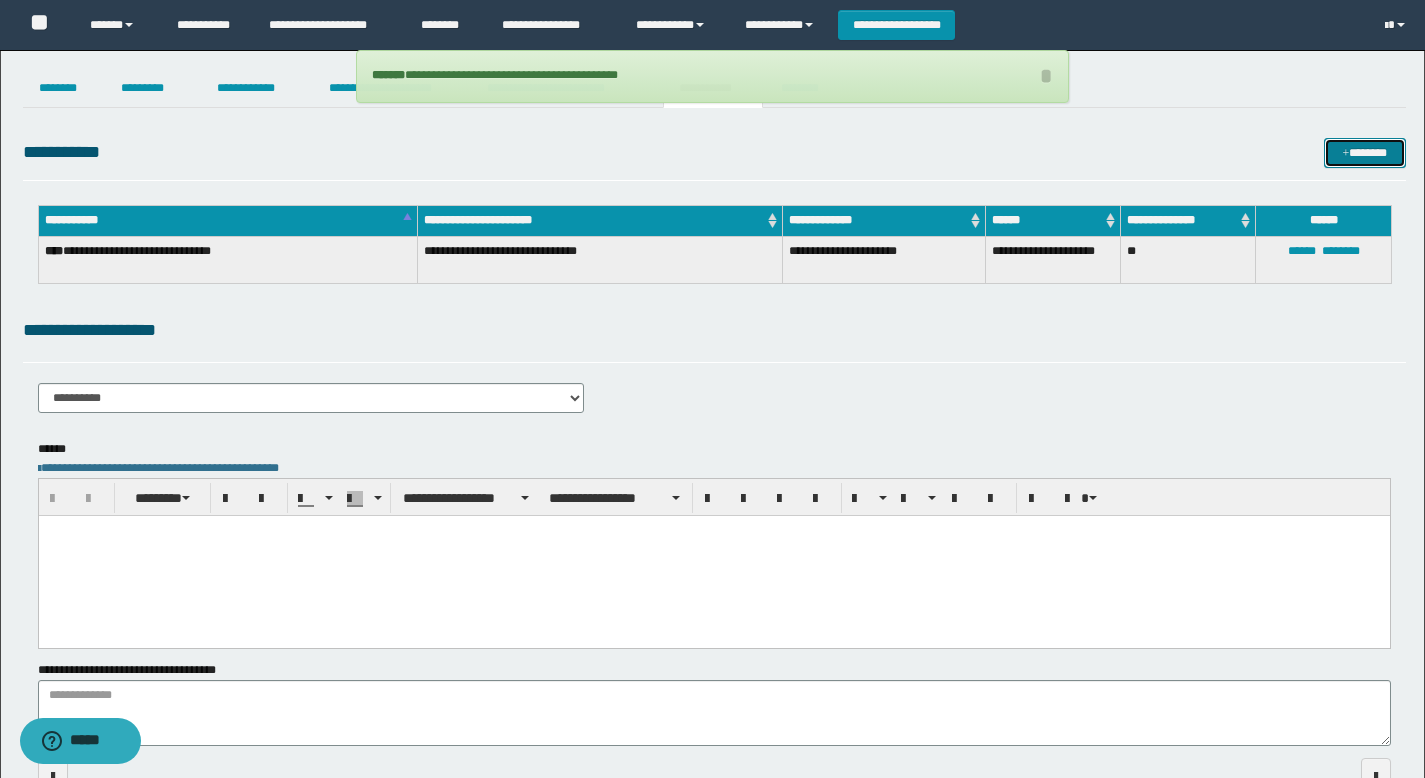 click on "*******" at bounding box center (1365, 153) 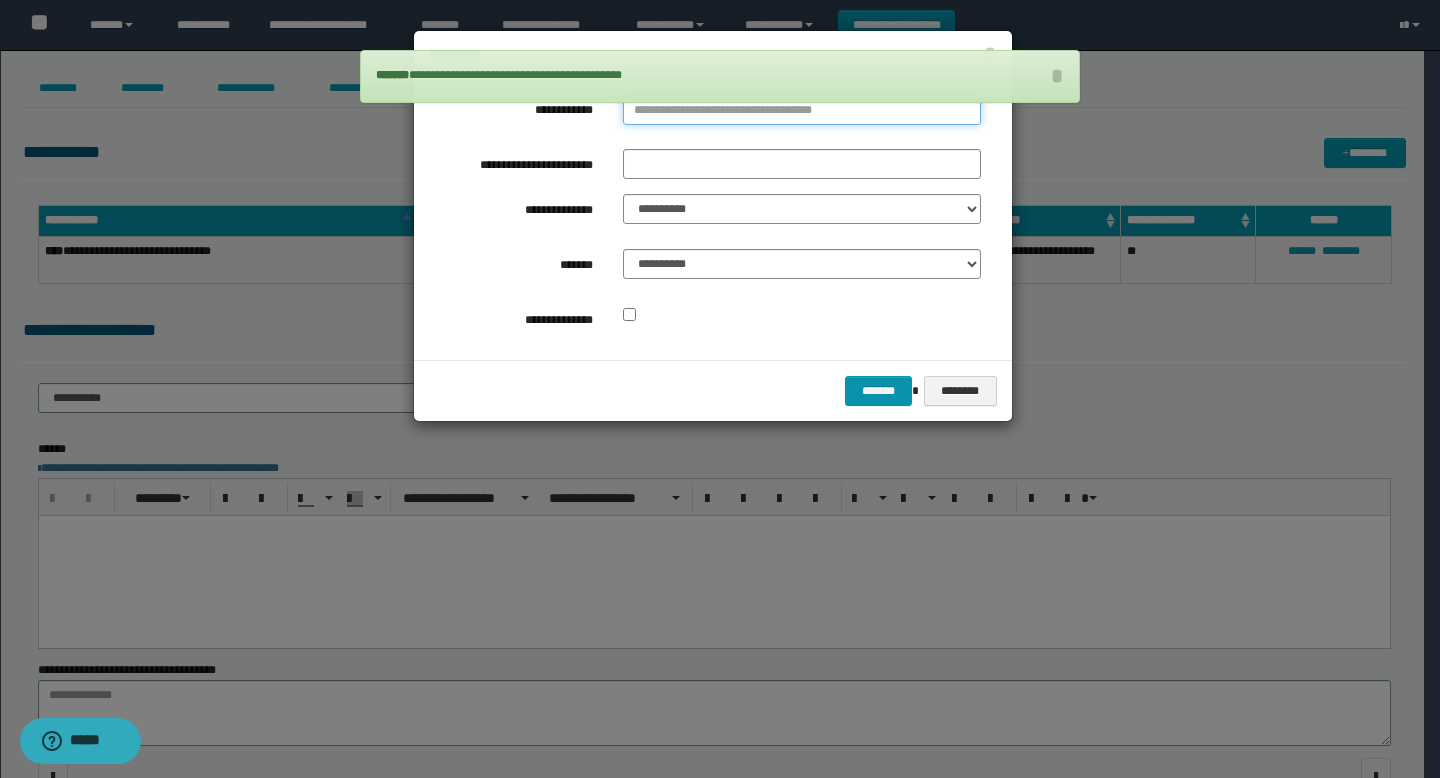 type on "**********" 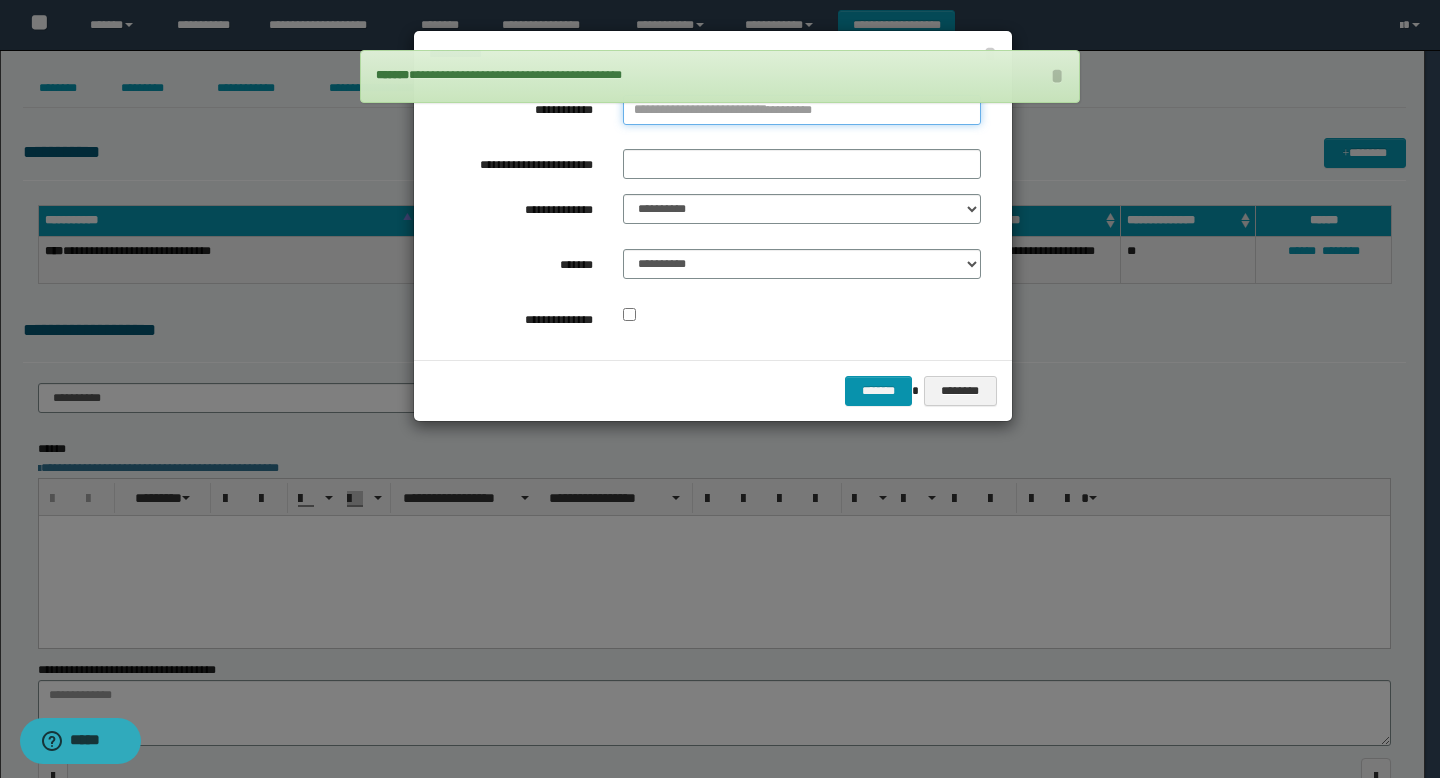 click on "**********" at bounding box center (802, 110) 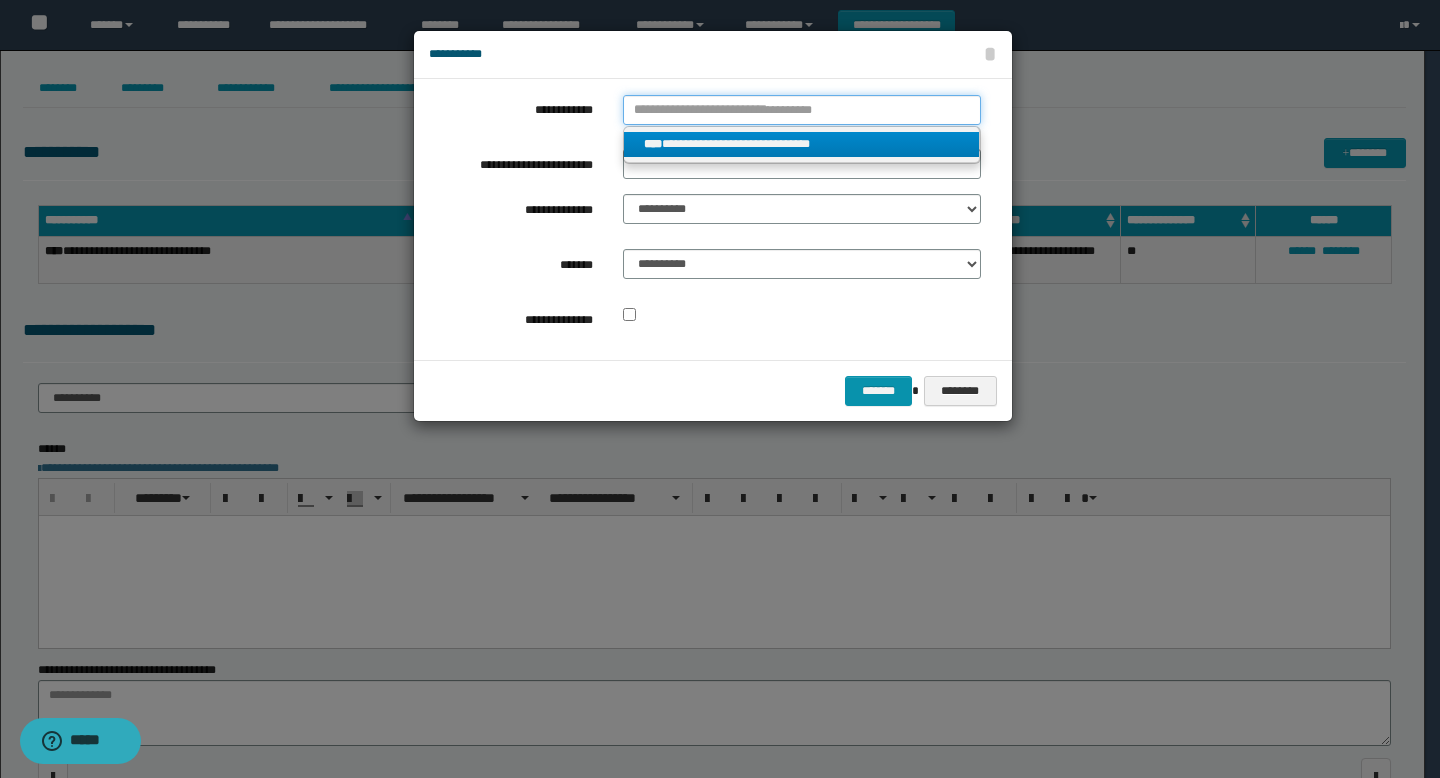 click on "**********" at bounding box center (802, 110) 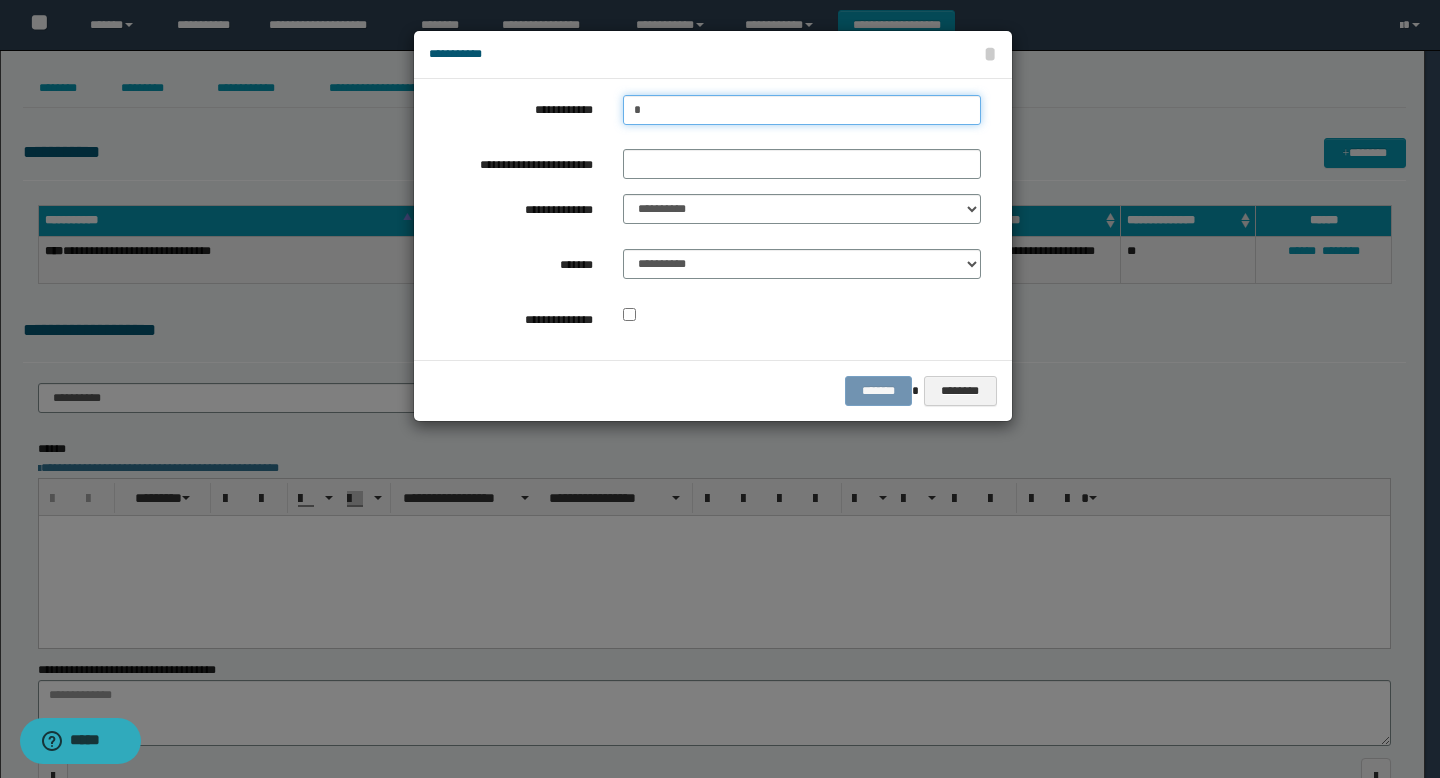 type on "**" 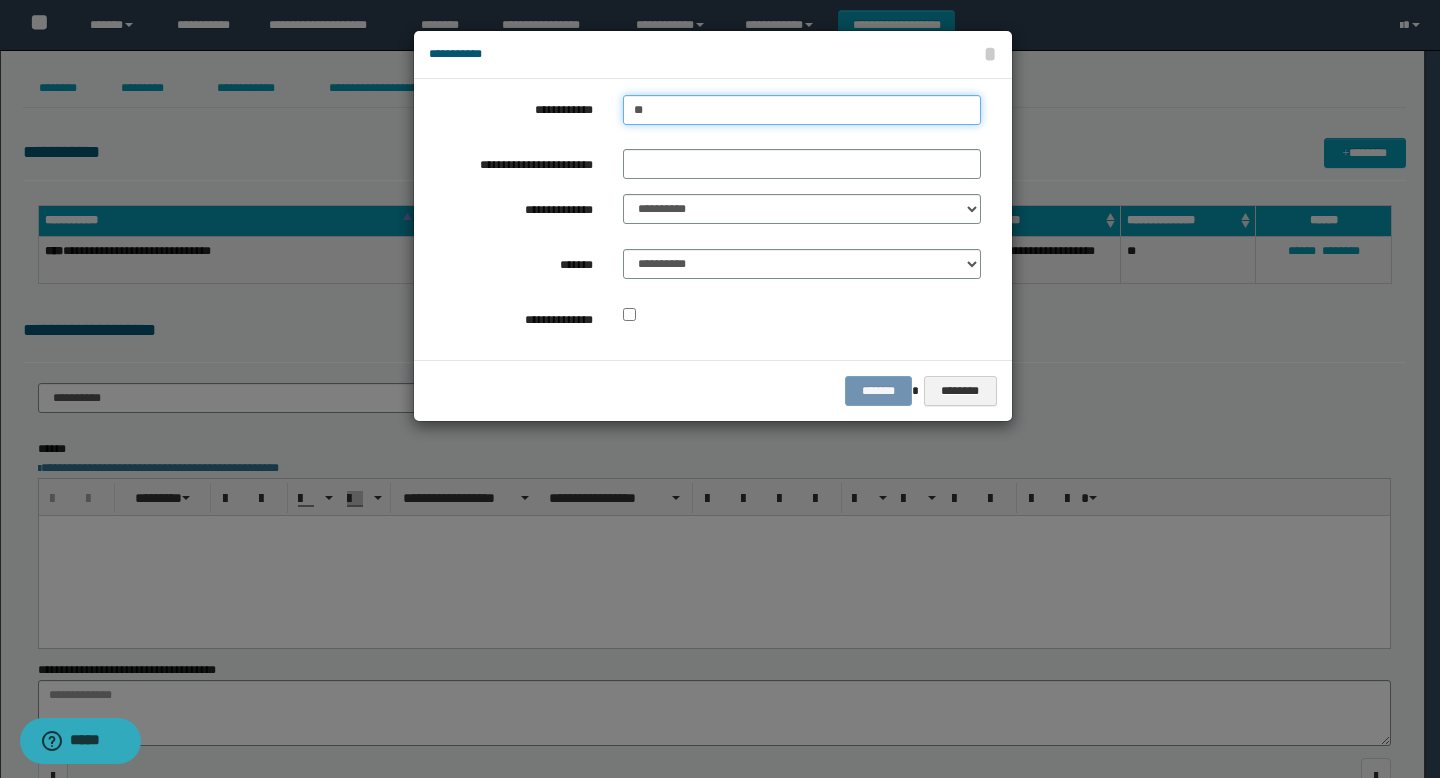 type on "**" 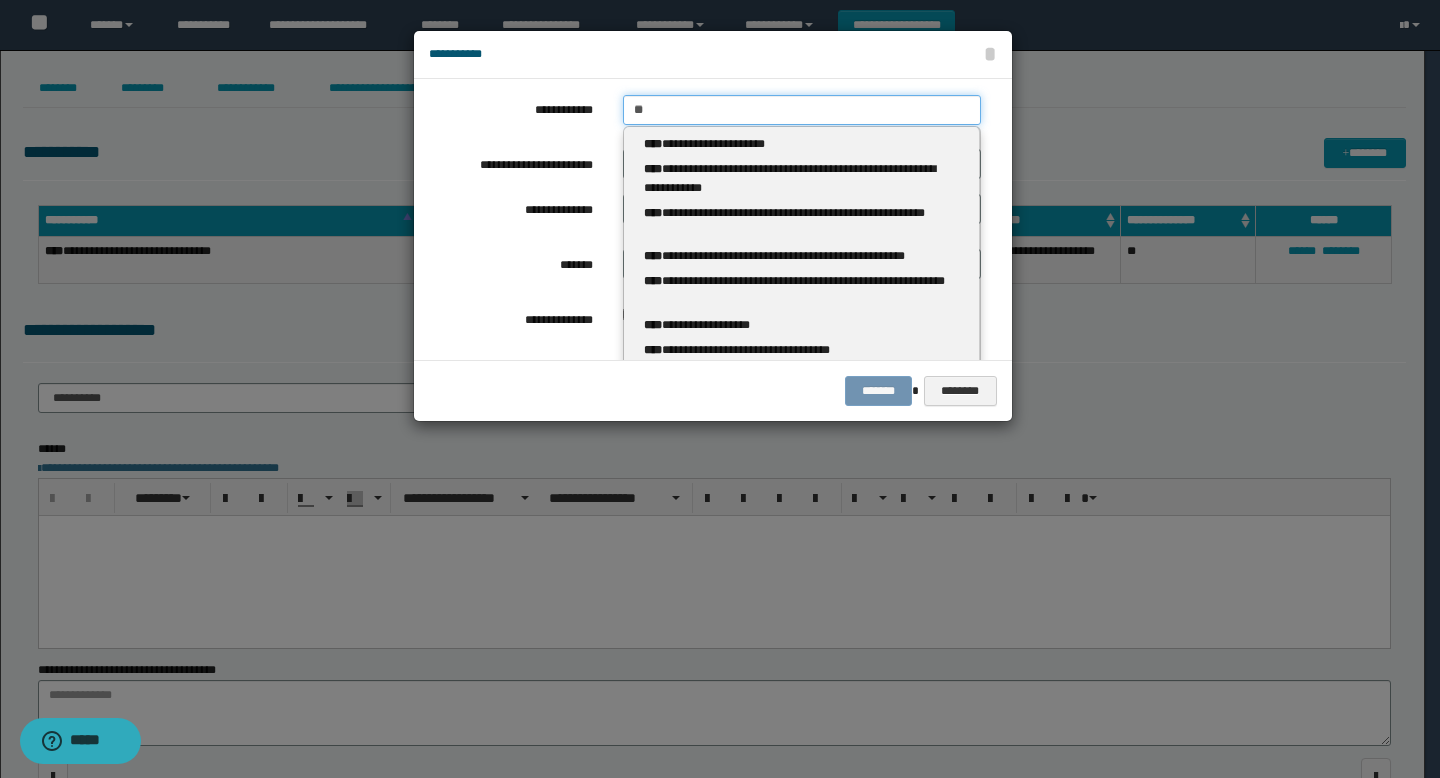 type 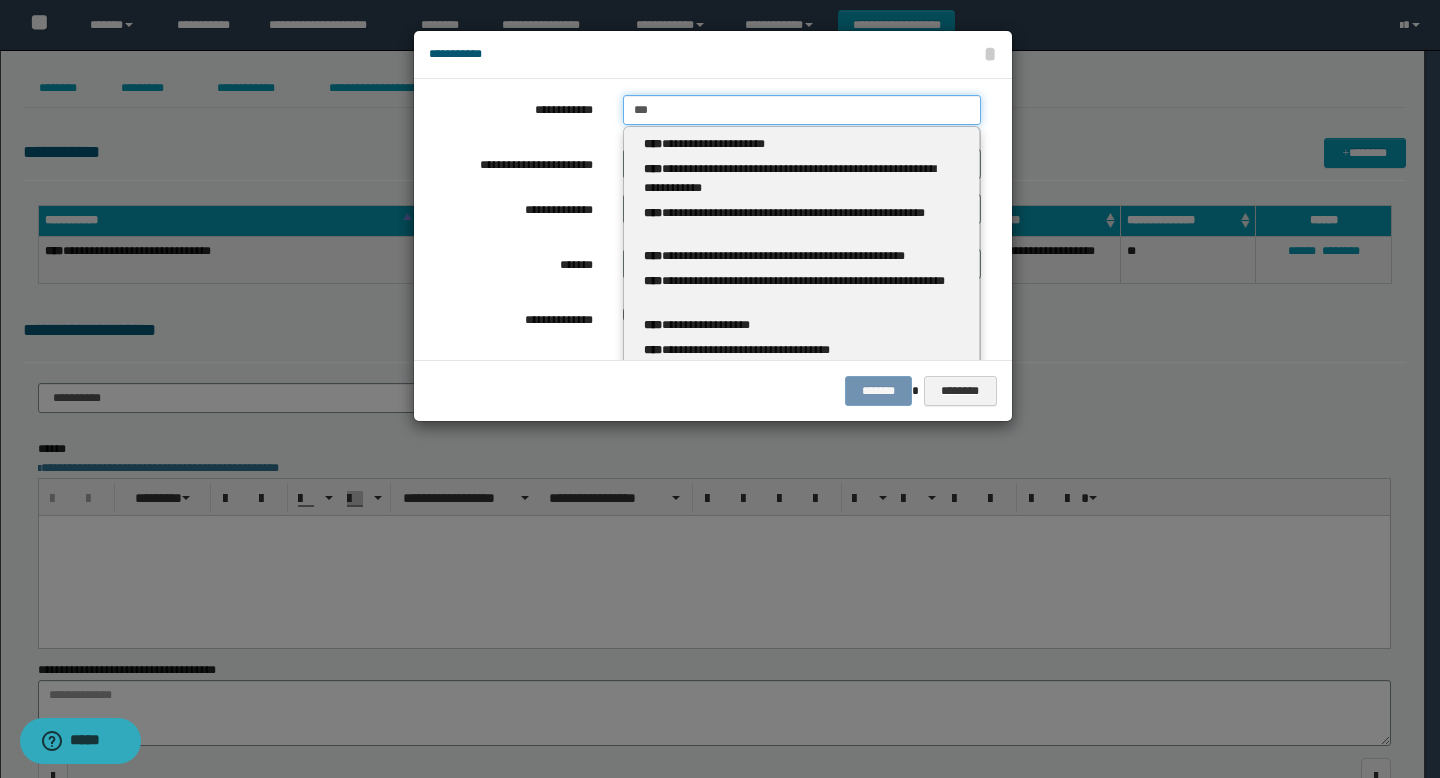 type on "****" 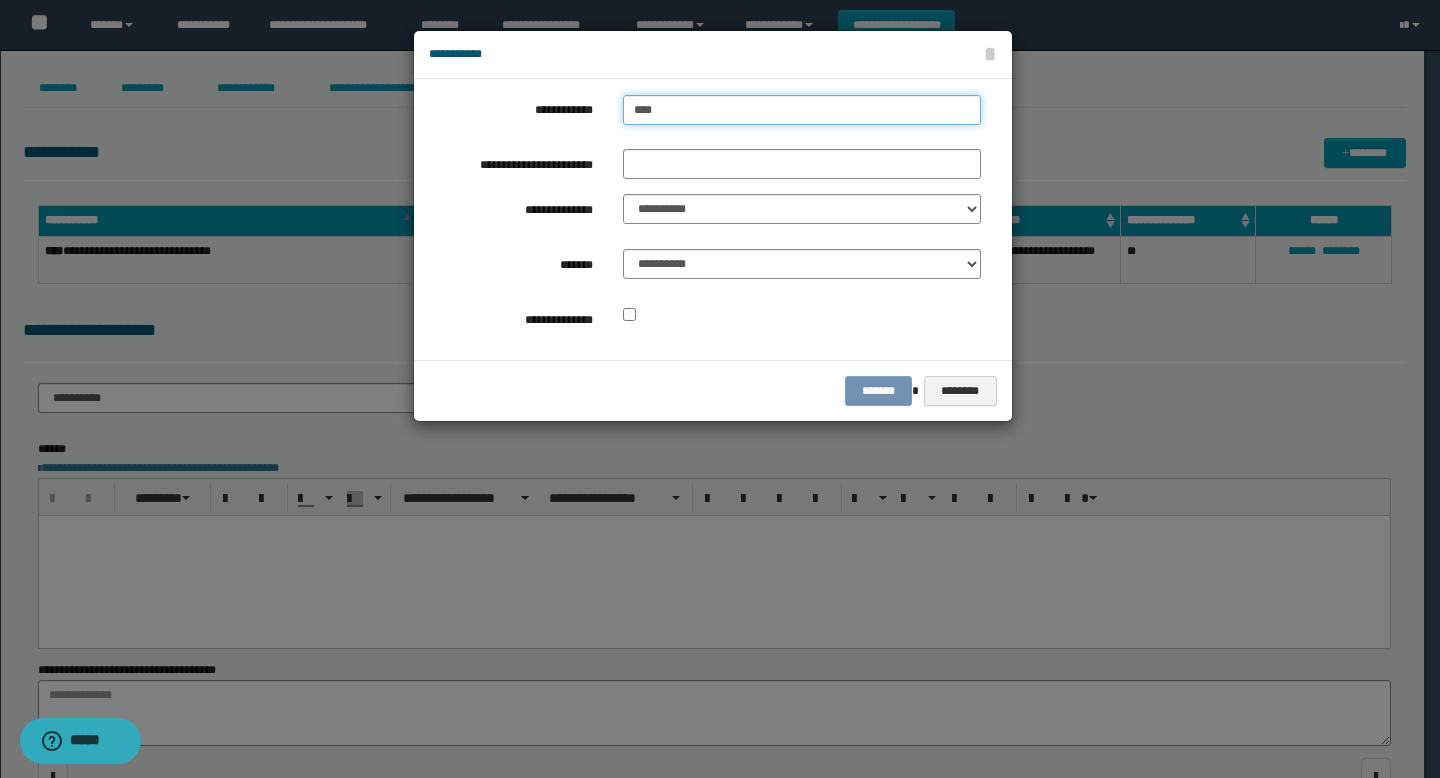 type on "****" 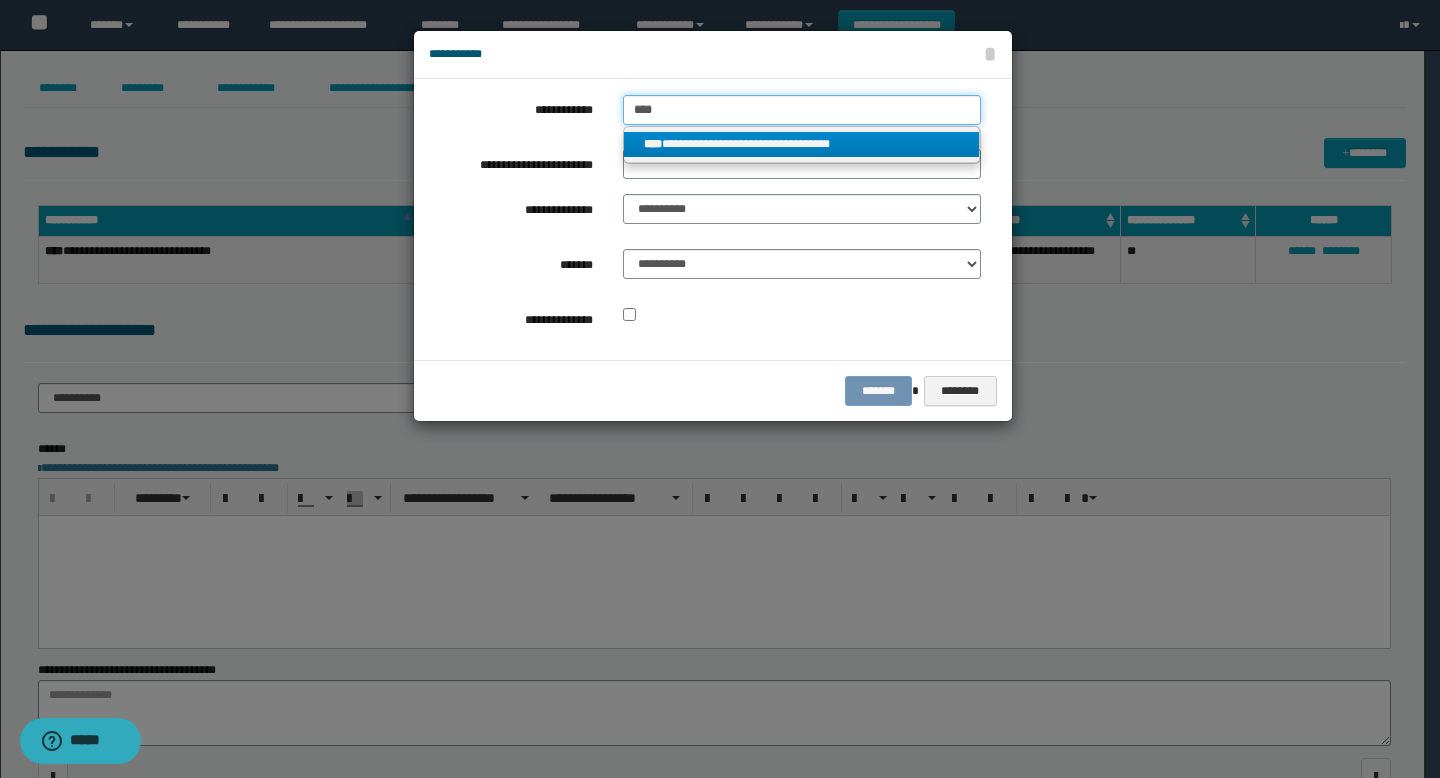 type on "****" 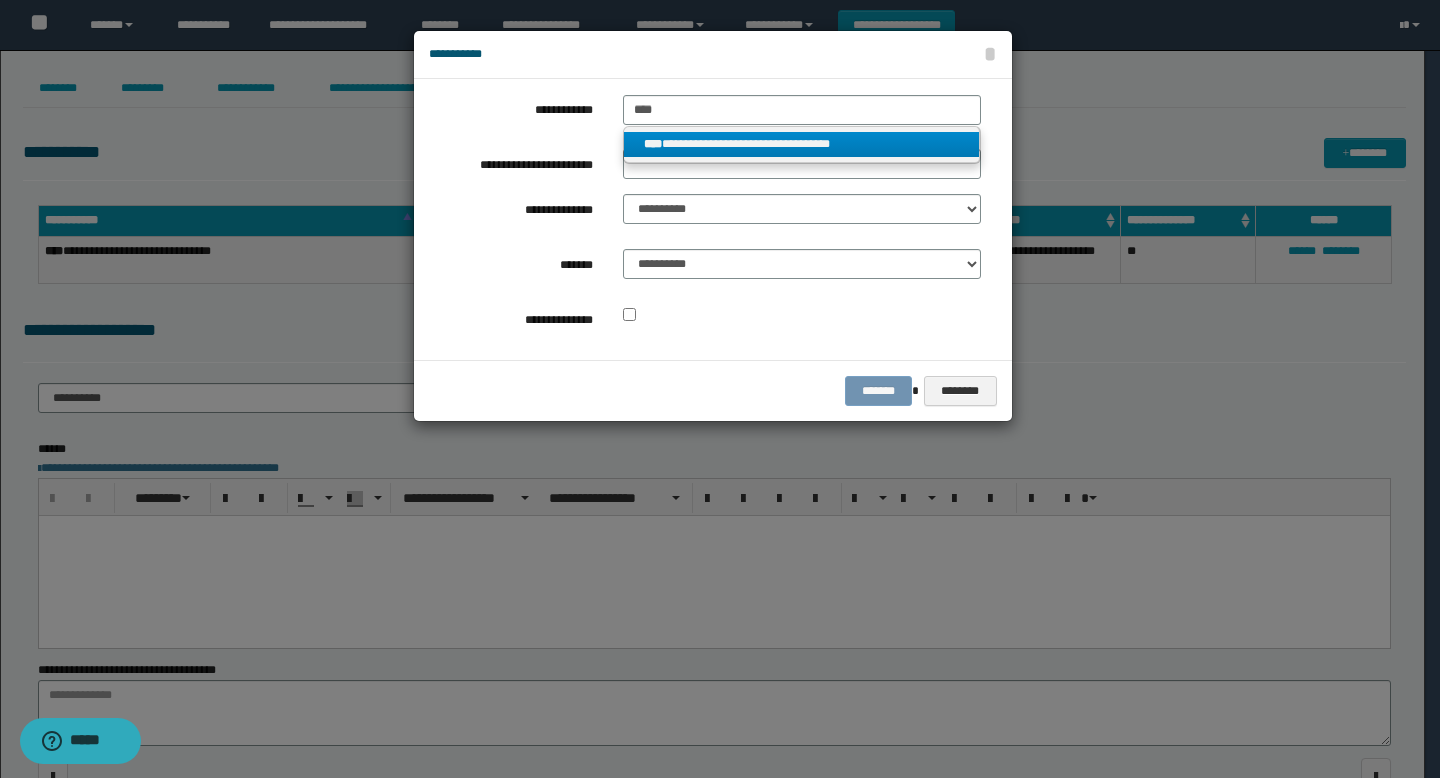 click on "**********" at bounding box center (802, 144) 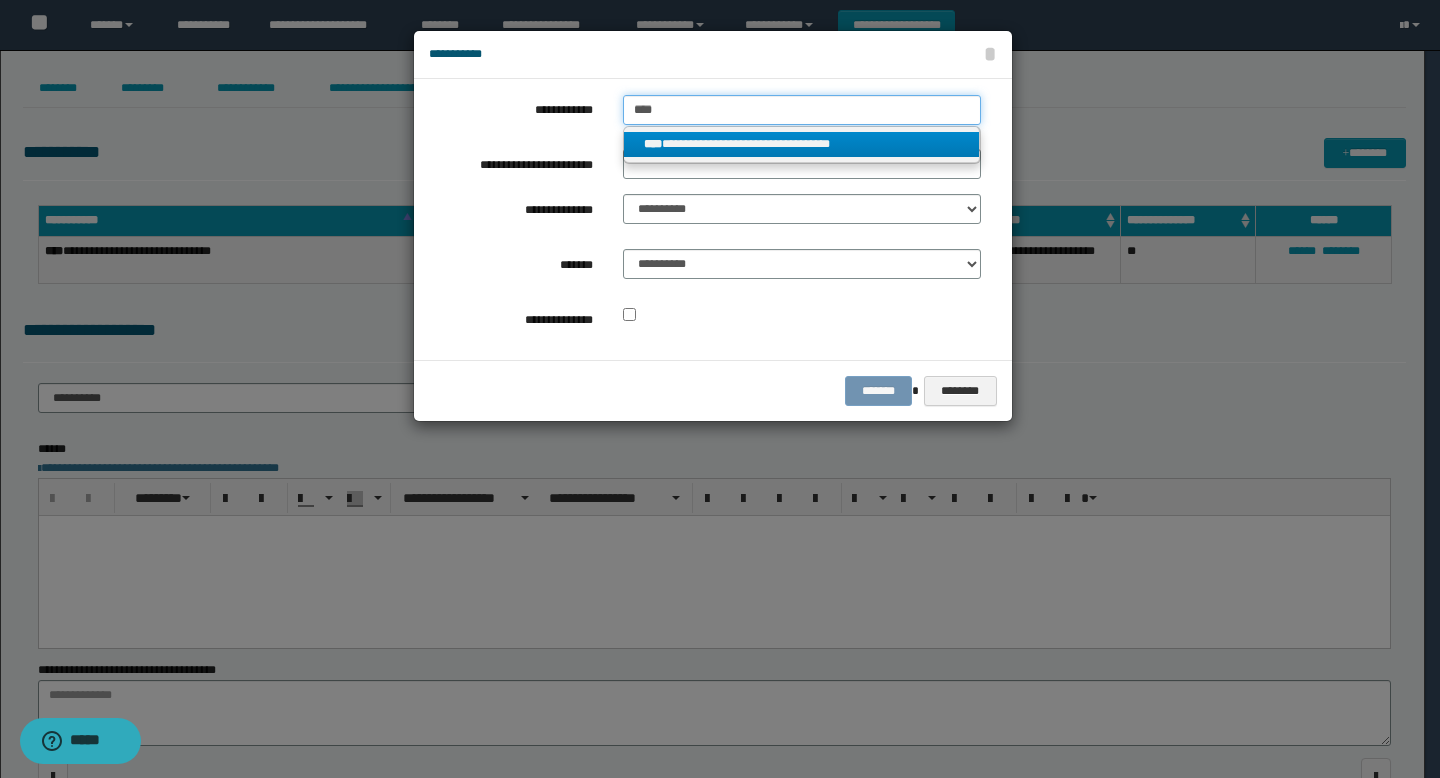 type 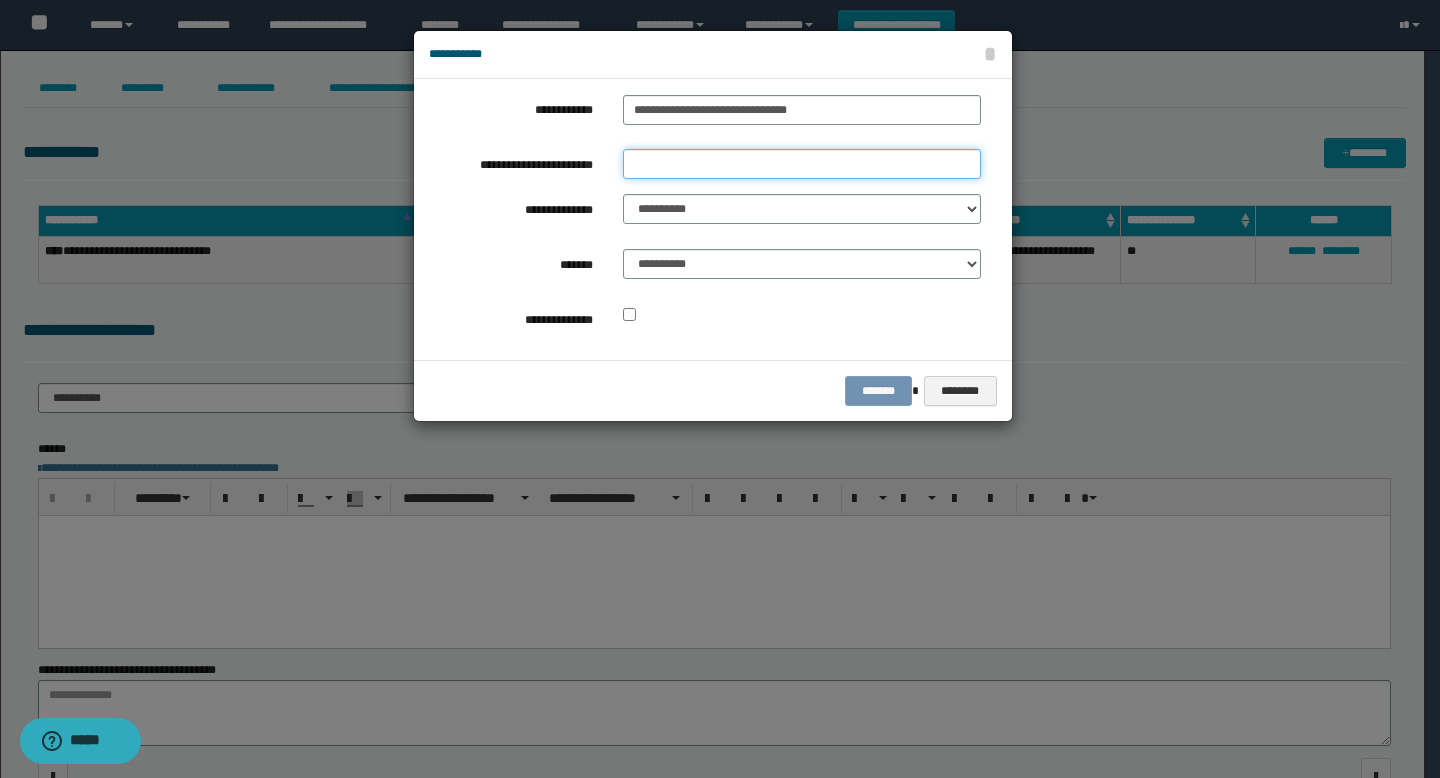 click on "**********" at bounding box center (802, 164) 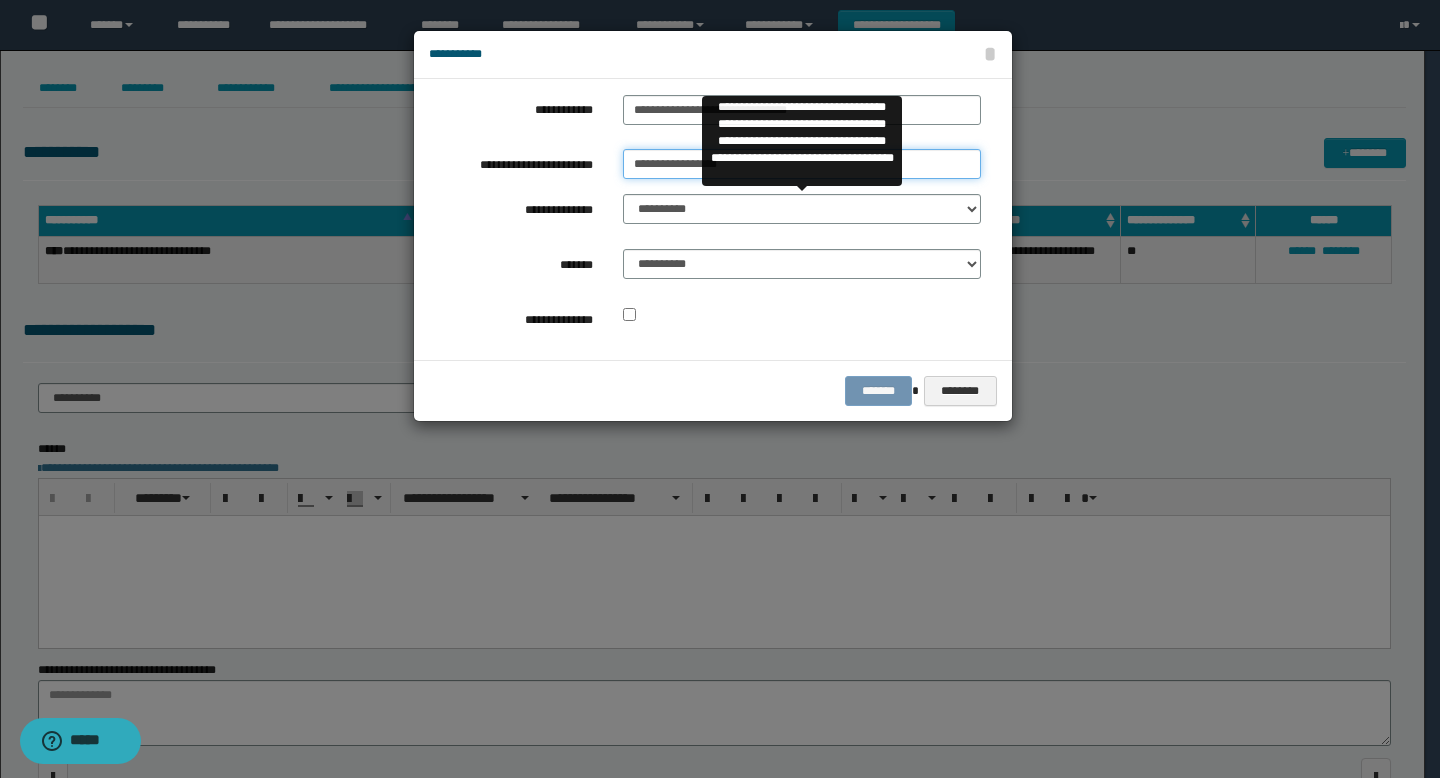 type on "**********" 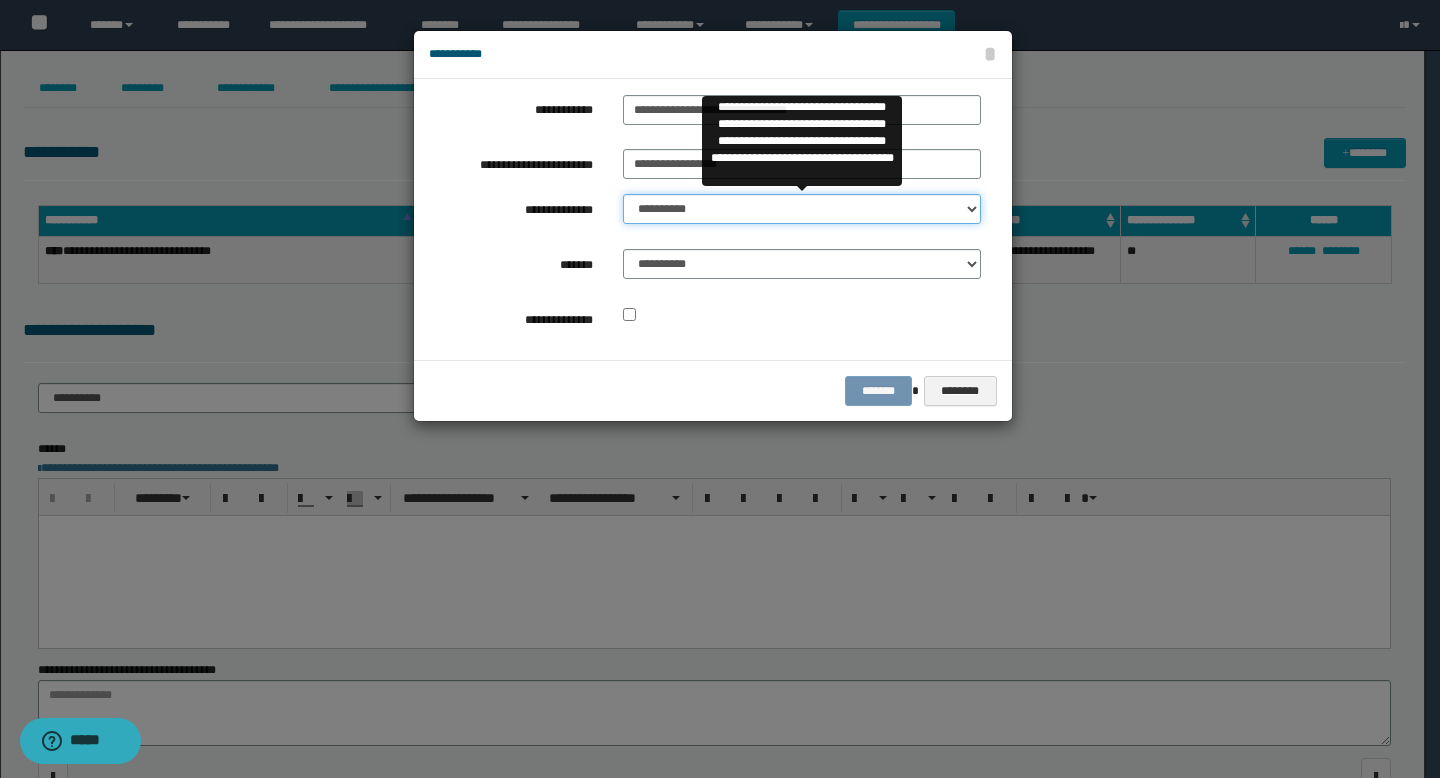 click on "**********" at bounding box center (802, 209) 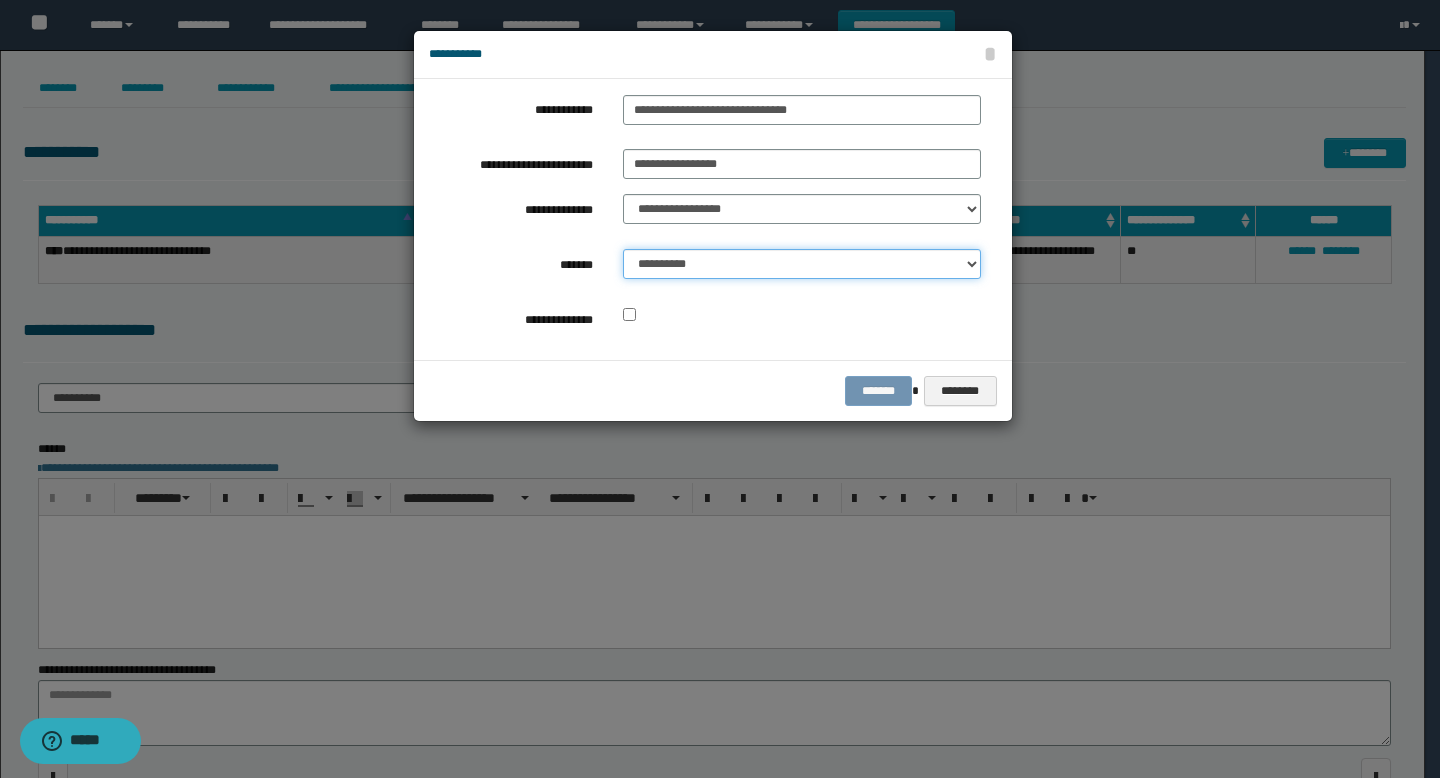 click on "**********" at bounding box center (802, 264) 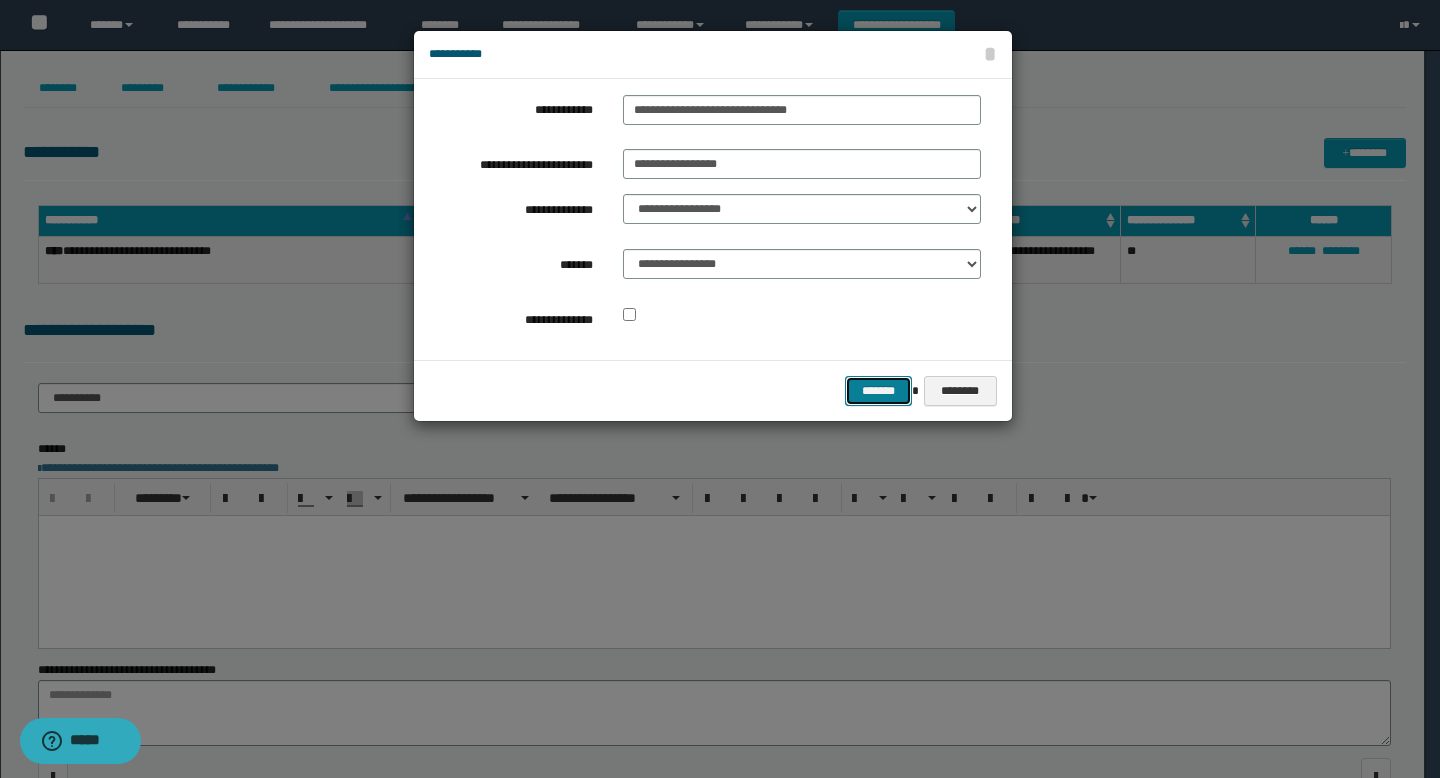click on "*******" at bounding box center (879, 391) 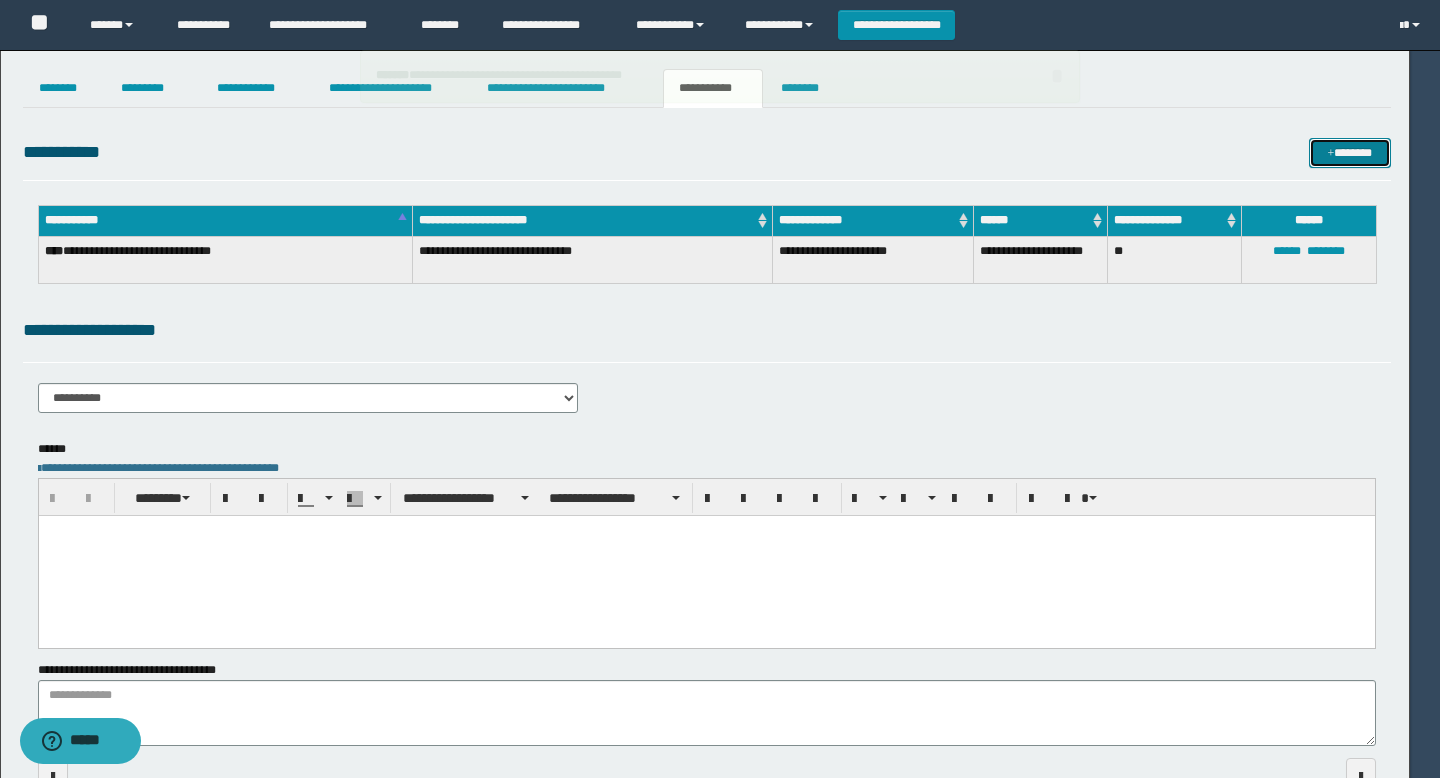 type 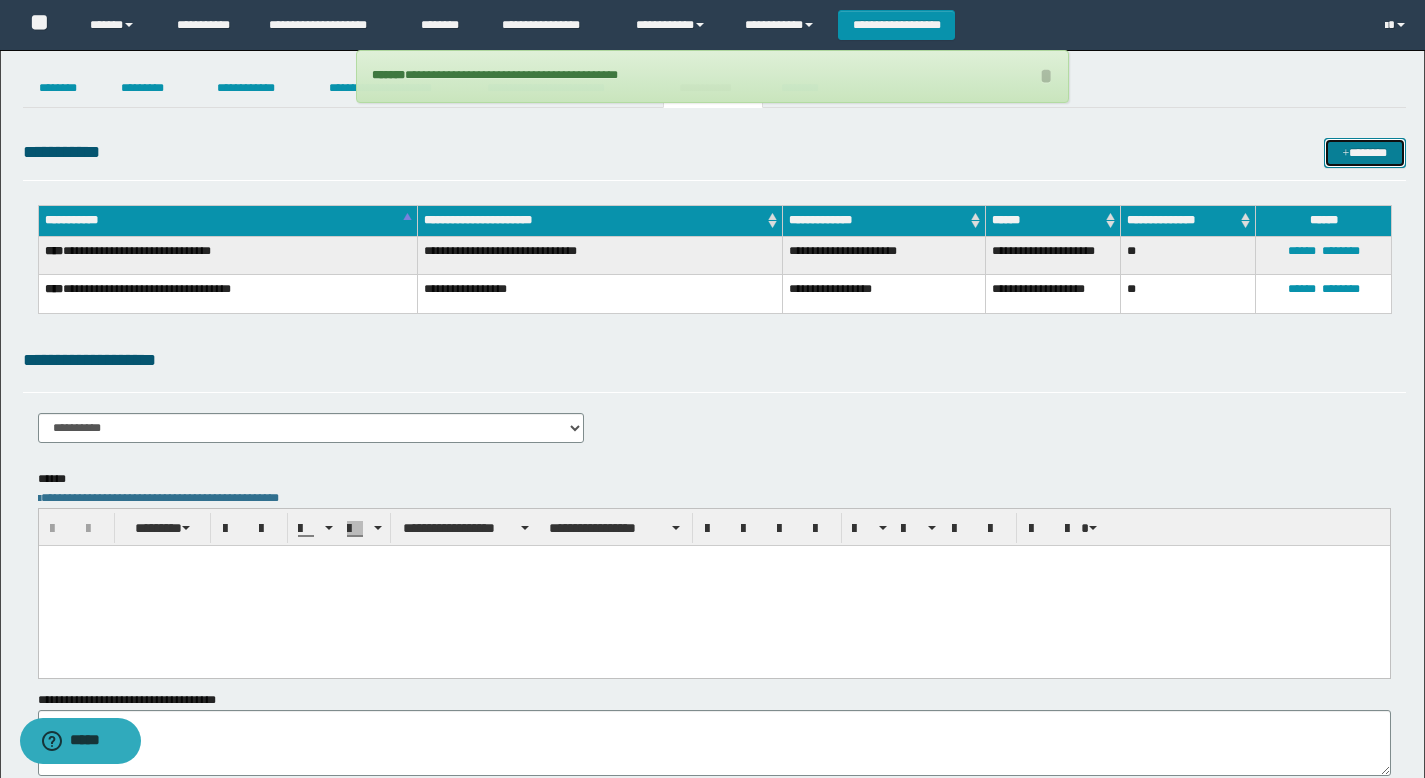 click at bounding box center [1346, 154] 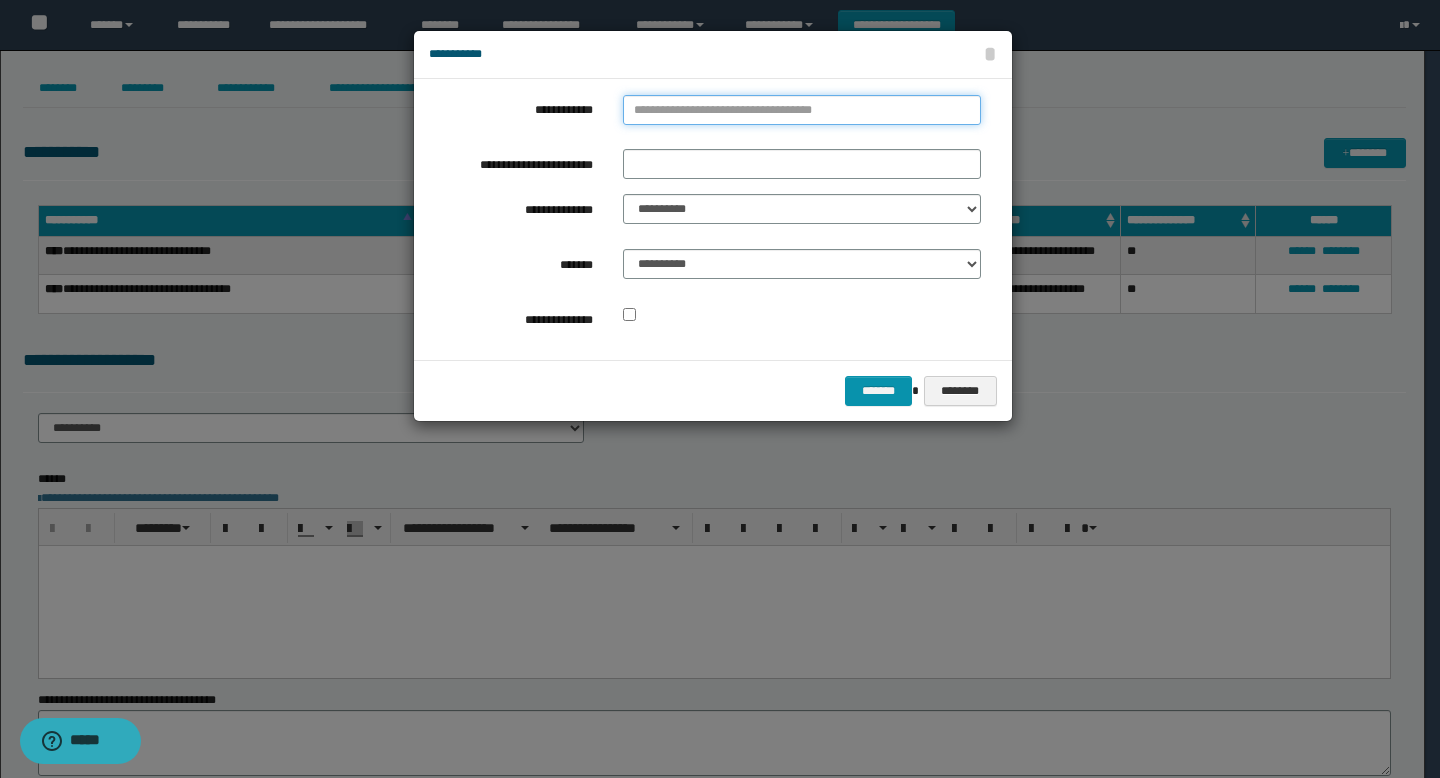 type on "**********" 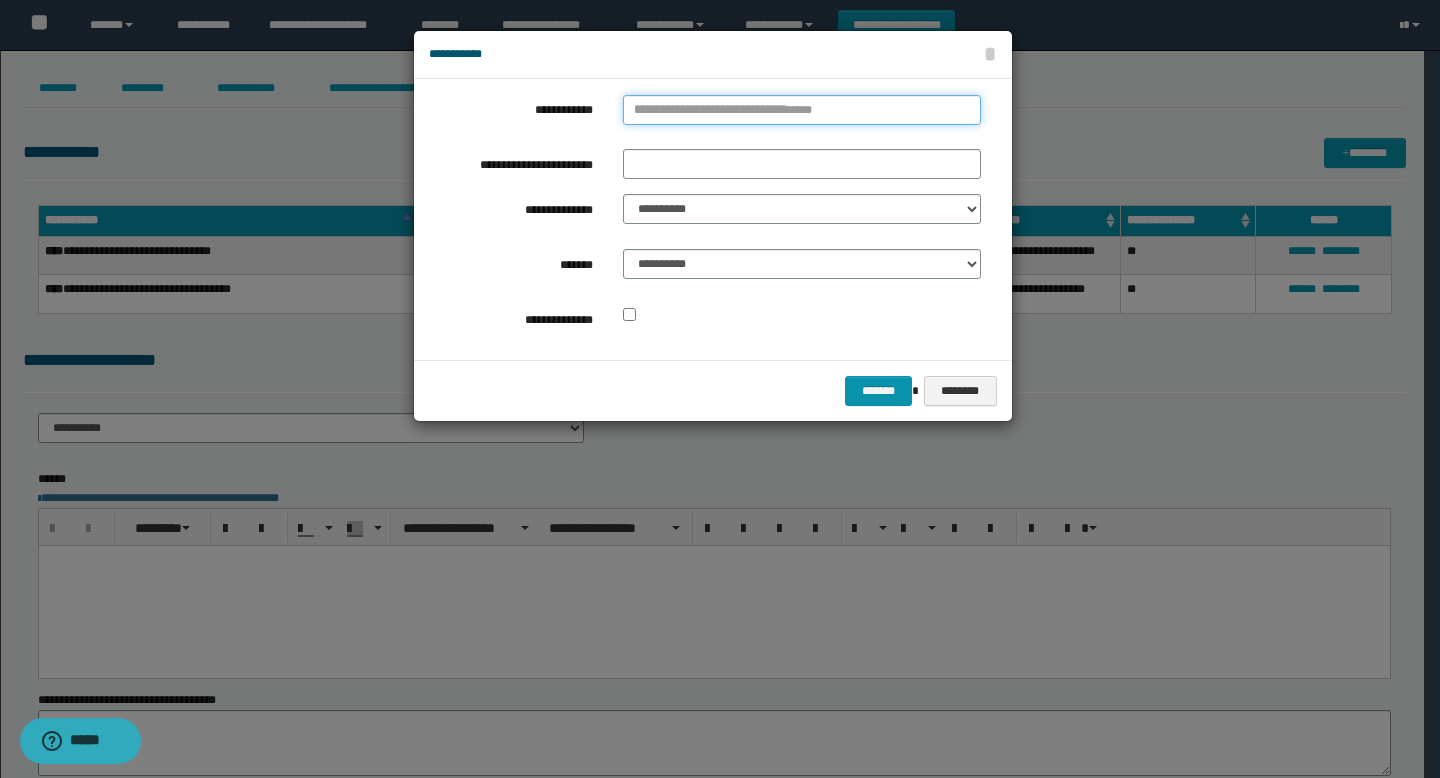 click on "**********" at bounding box center (802, 110) 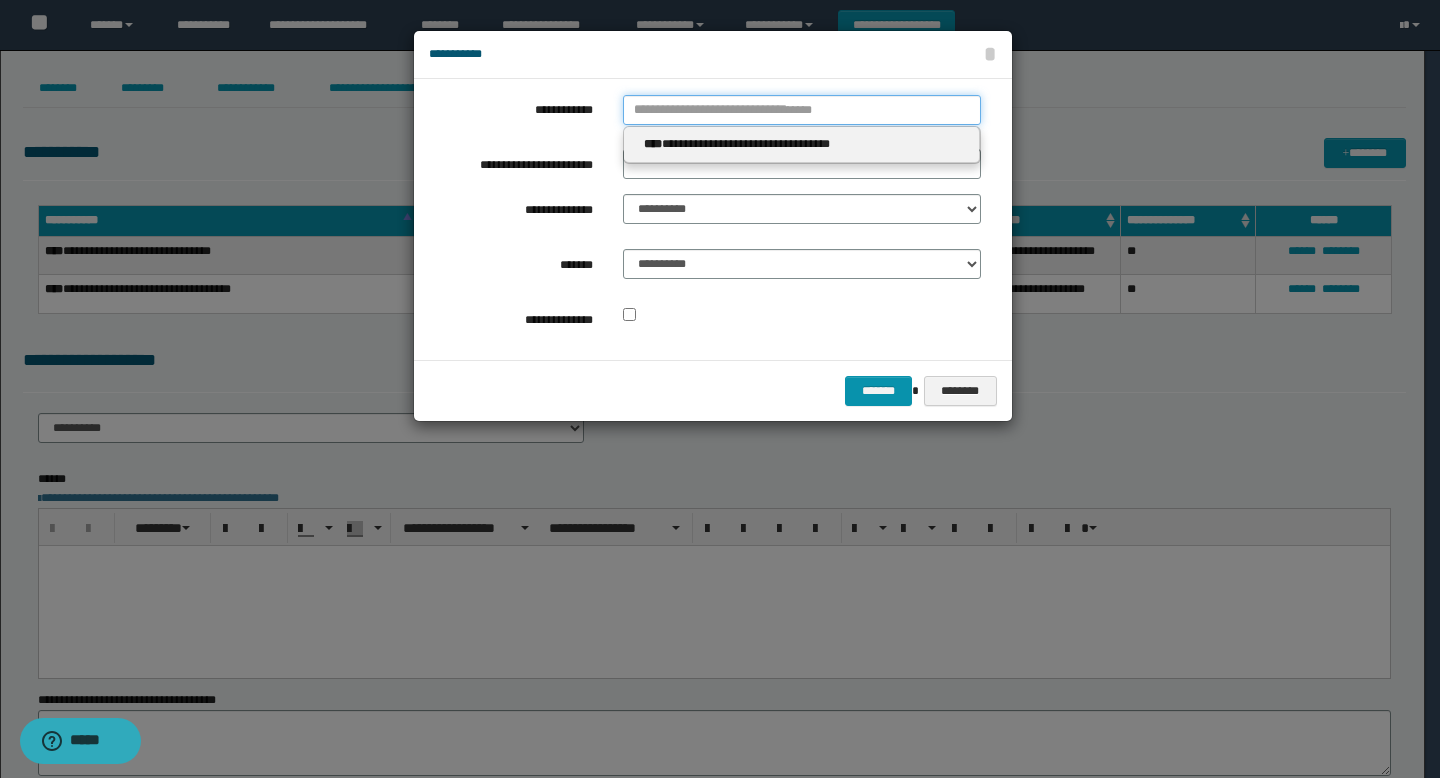 type 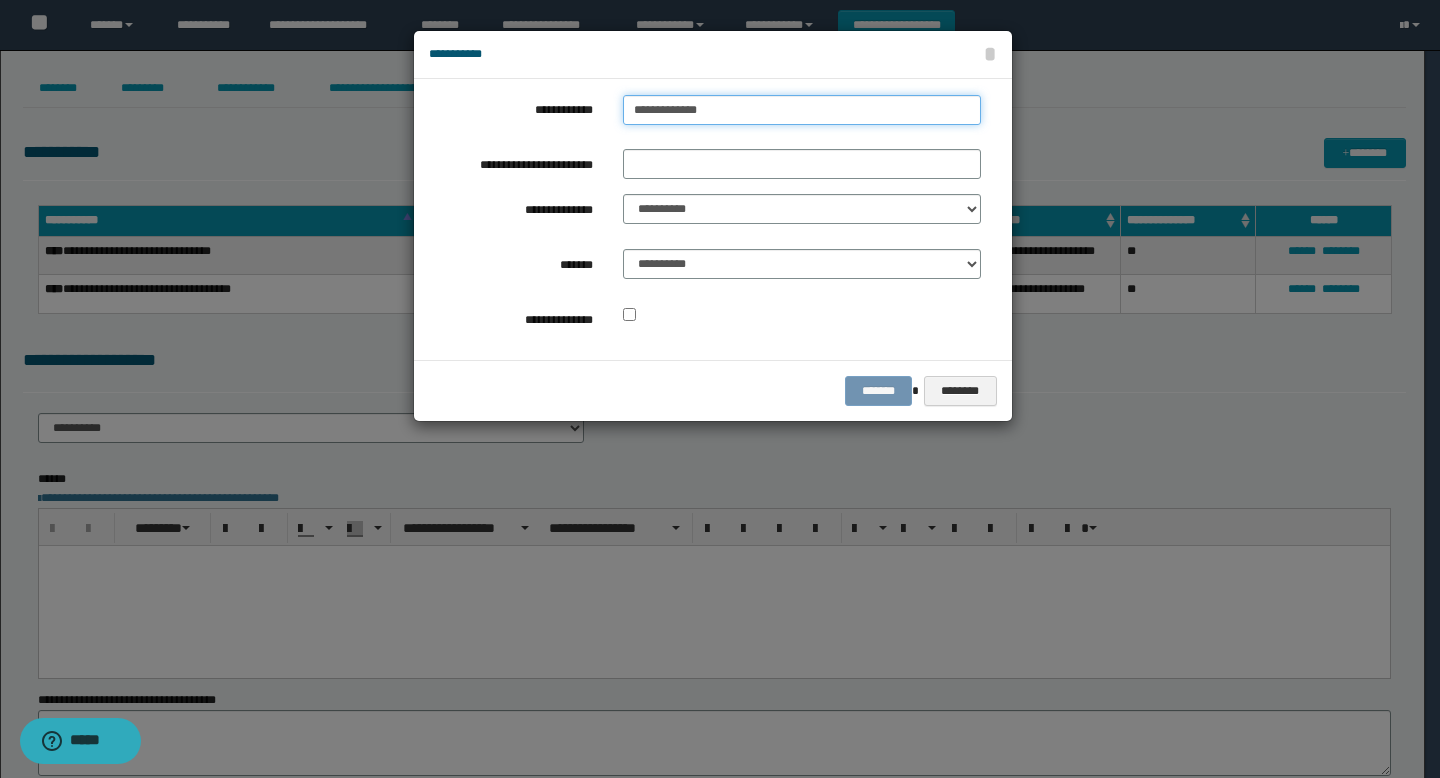 type on "**********" 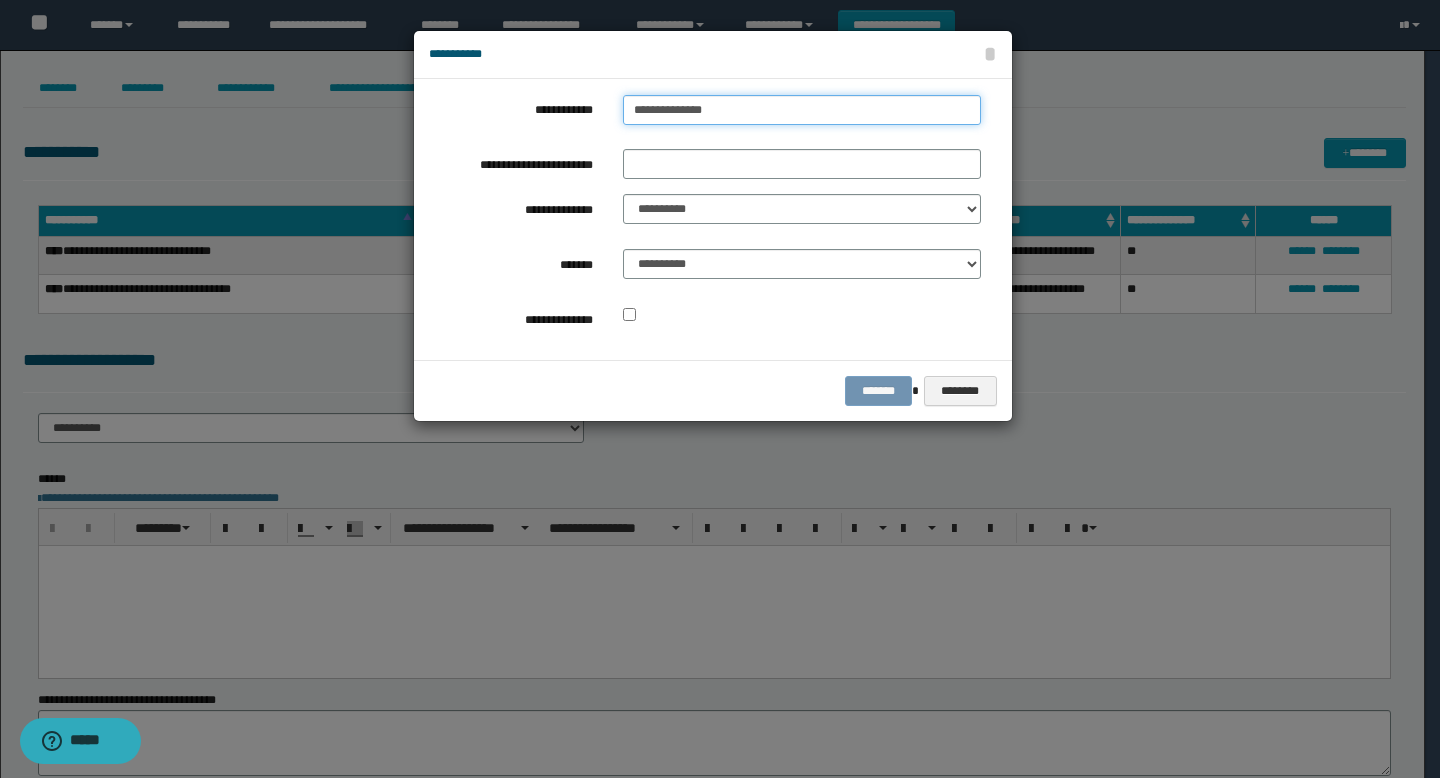 type on "**********" 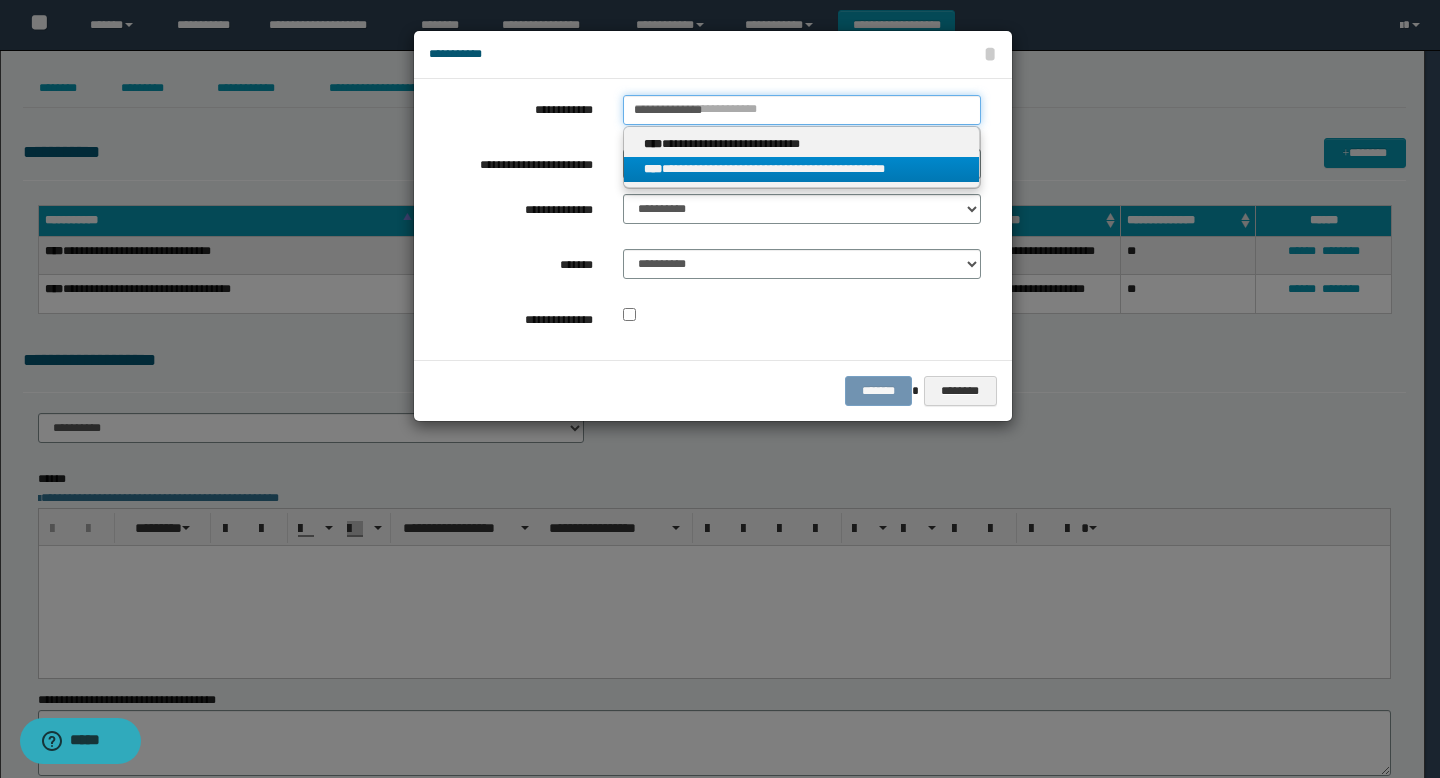 type on "**********" 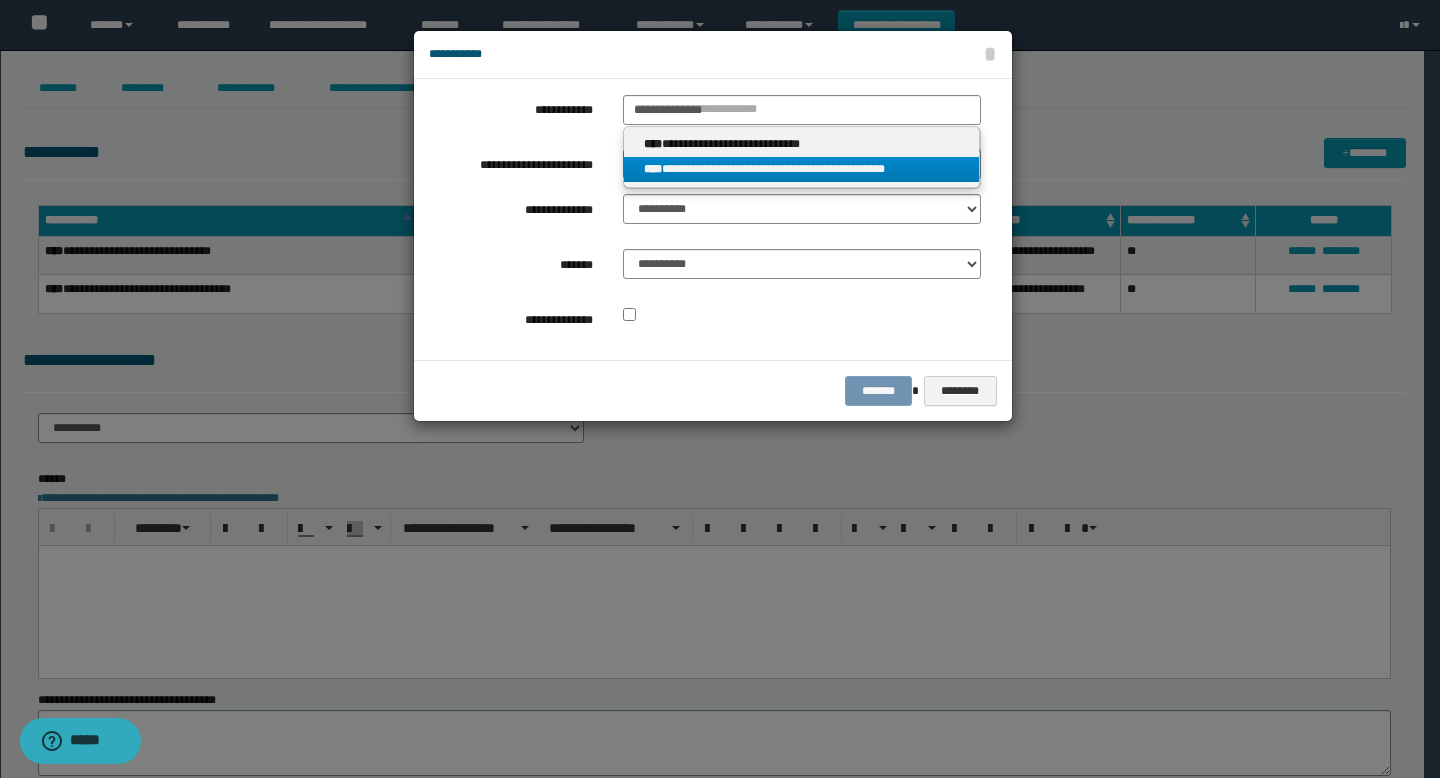 click on "**********" at bounding box center [802, 169] 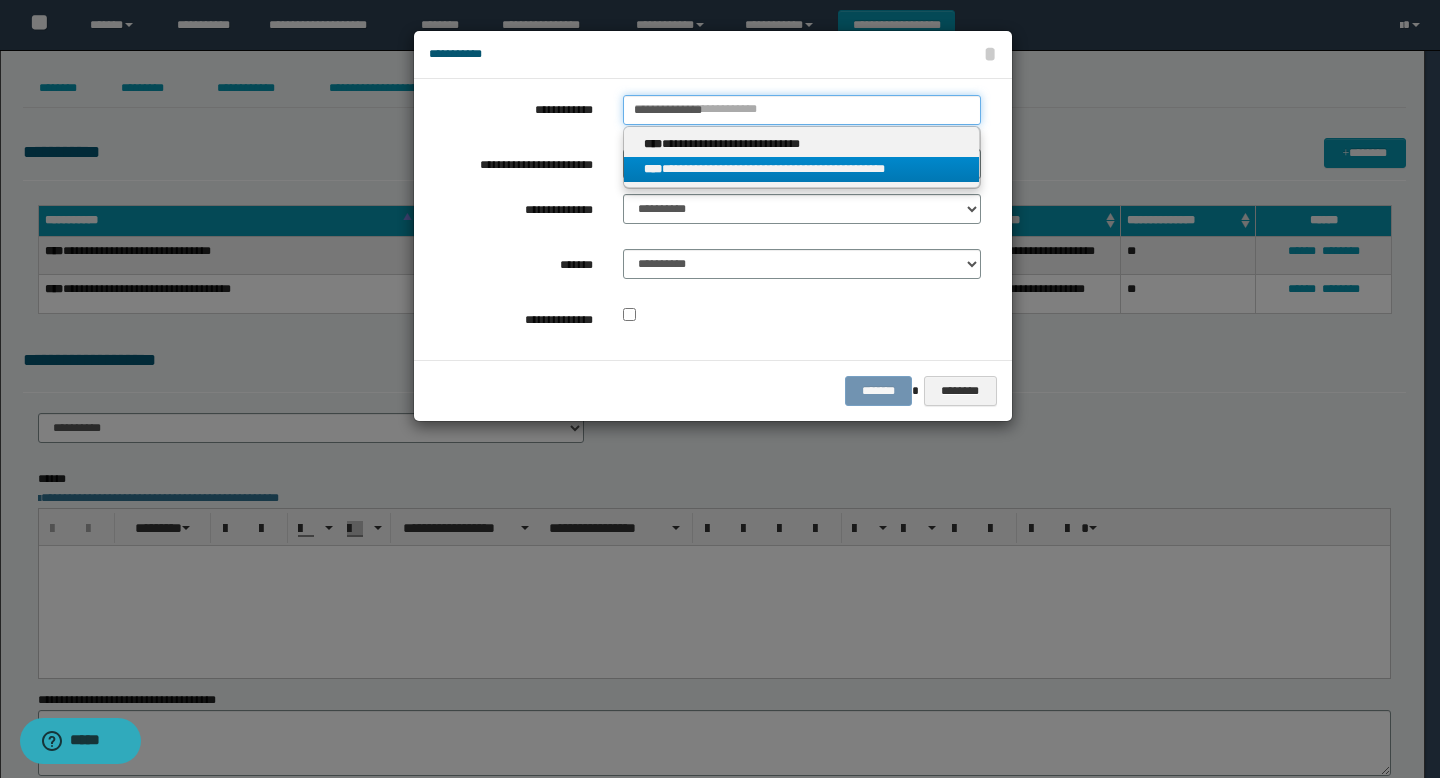 type 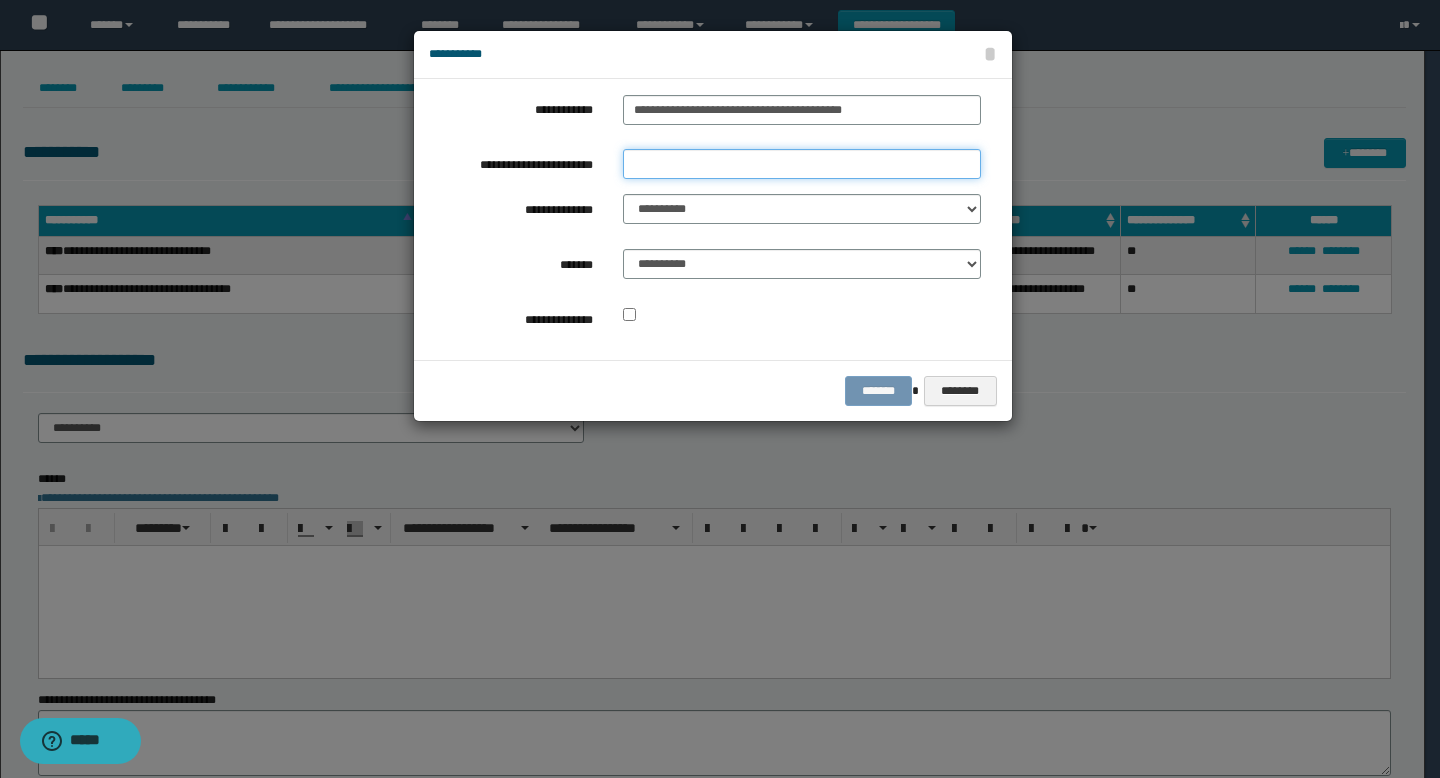 click on "**********" at bounding box center (802, 164) 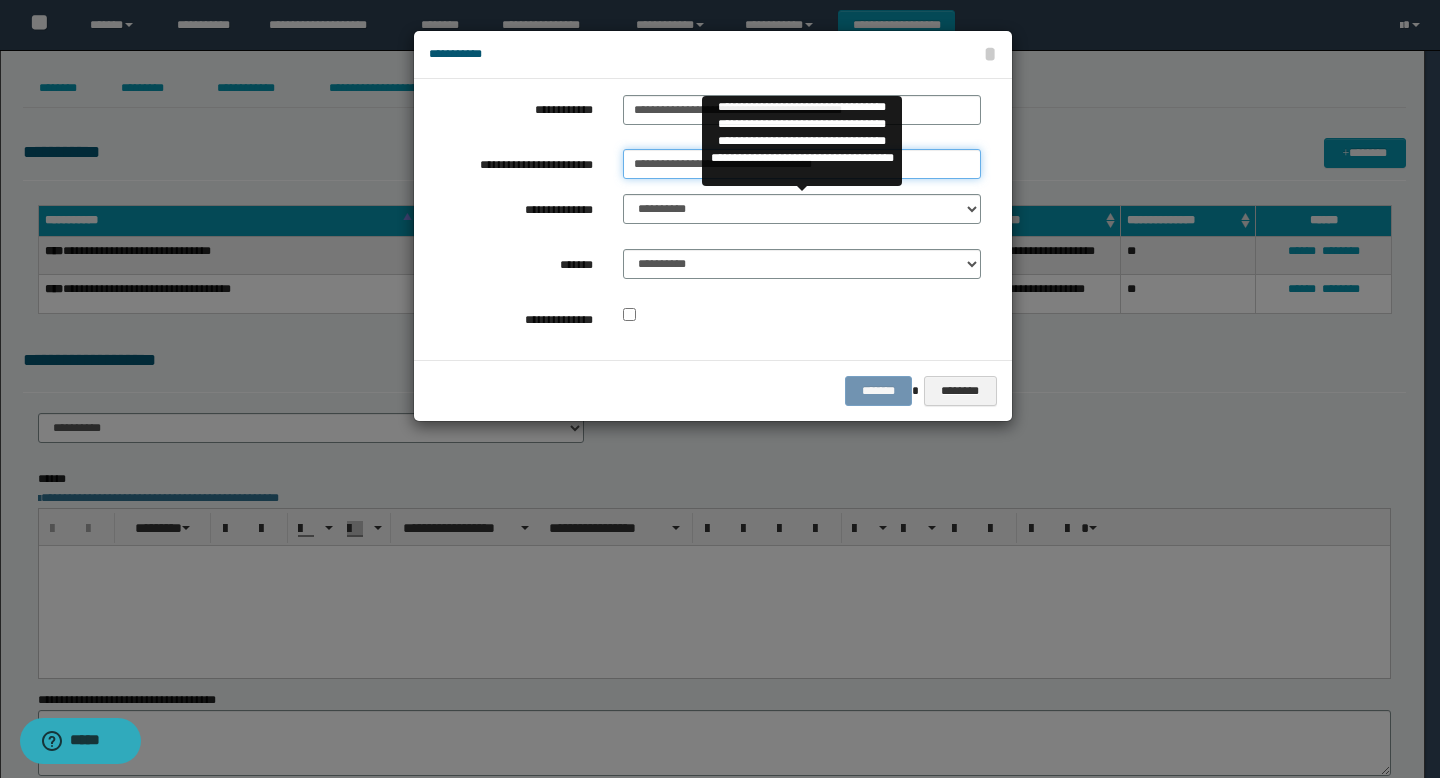 type on "**********" 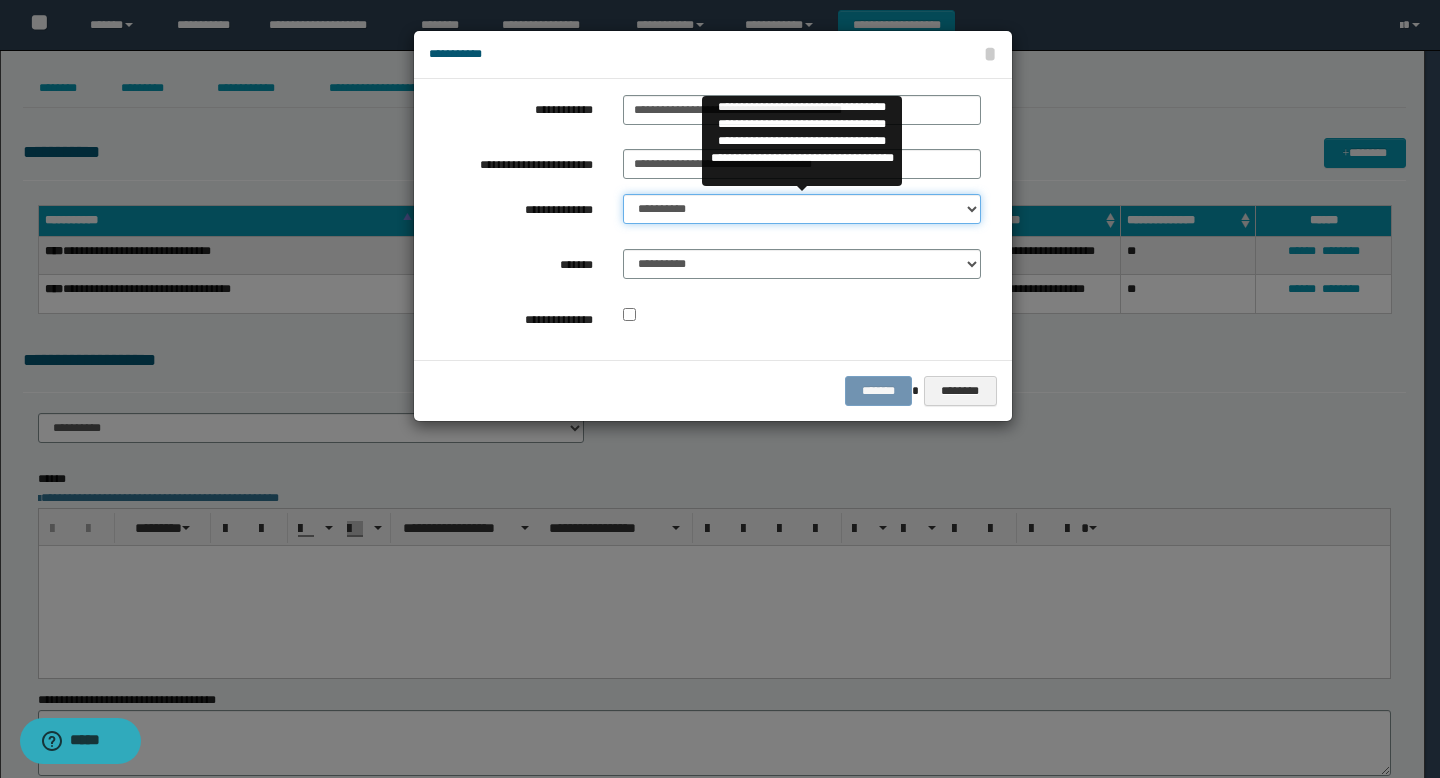 click on "**********" at bounding box center (802, 209) 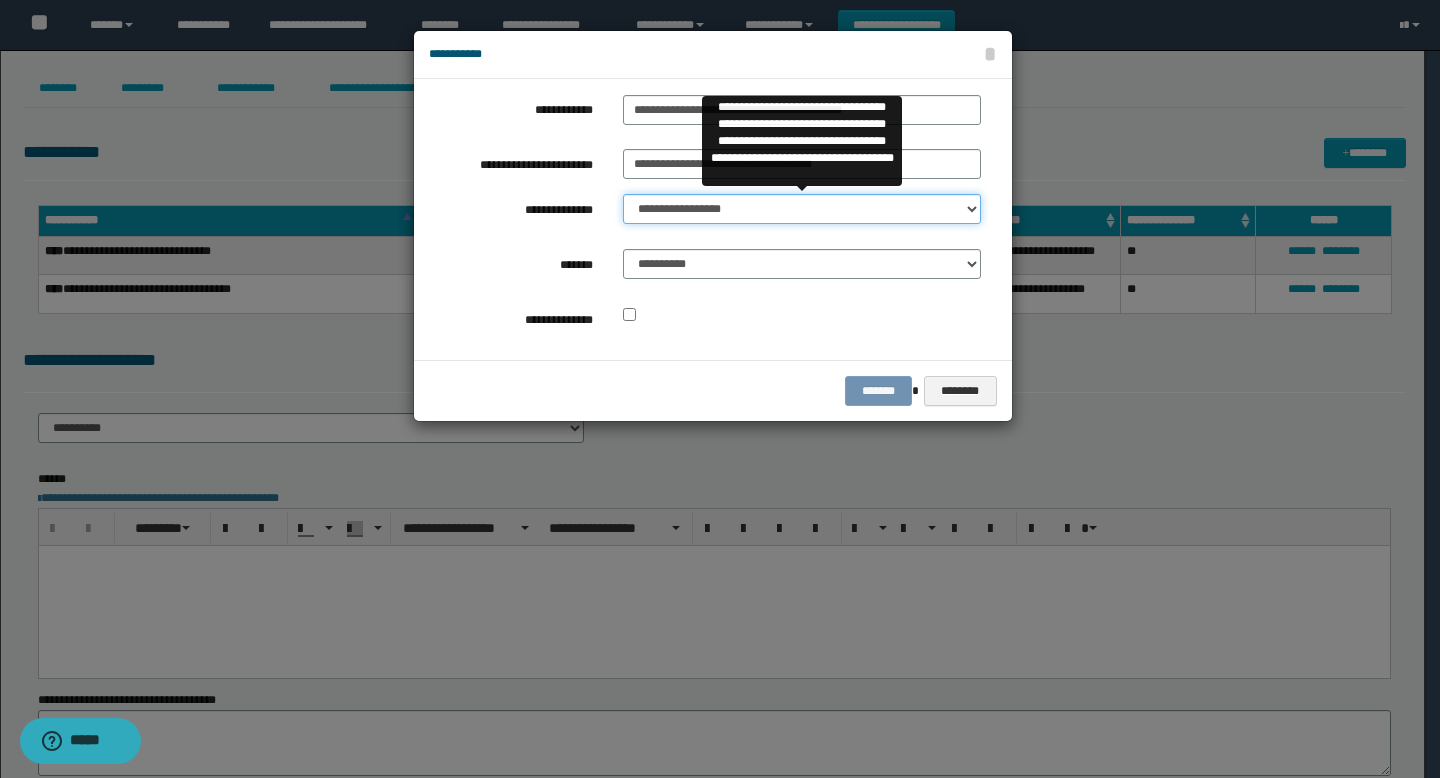 click on "**********" at bounding box center (802, 209) 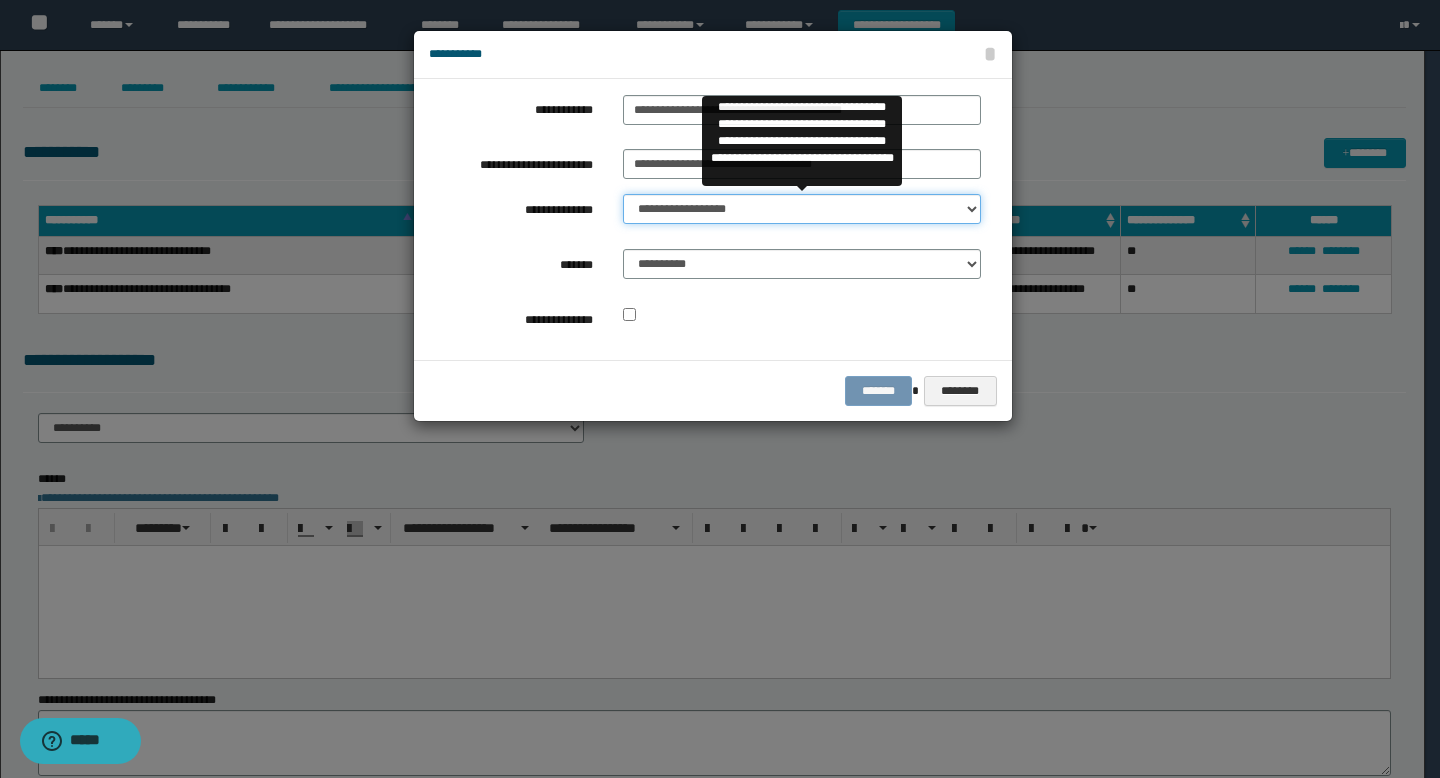 click on "**********" at bounding box center (802, 209) 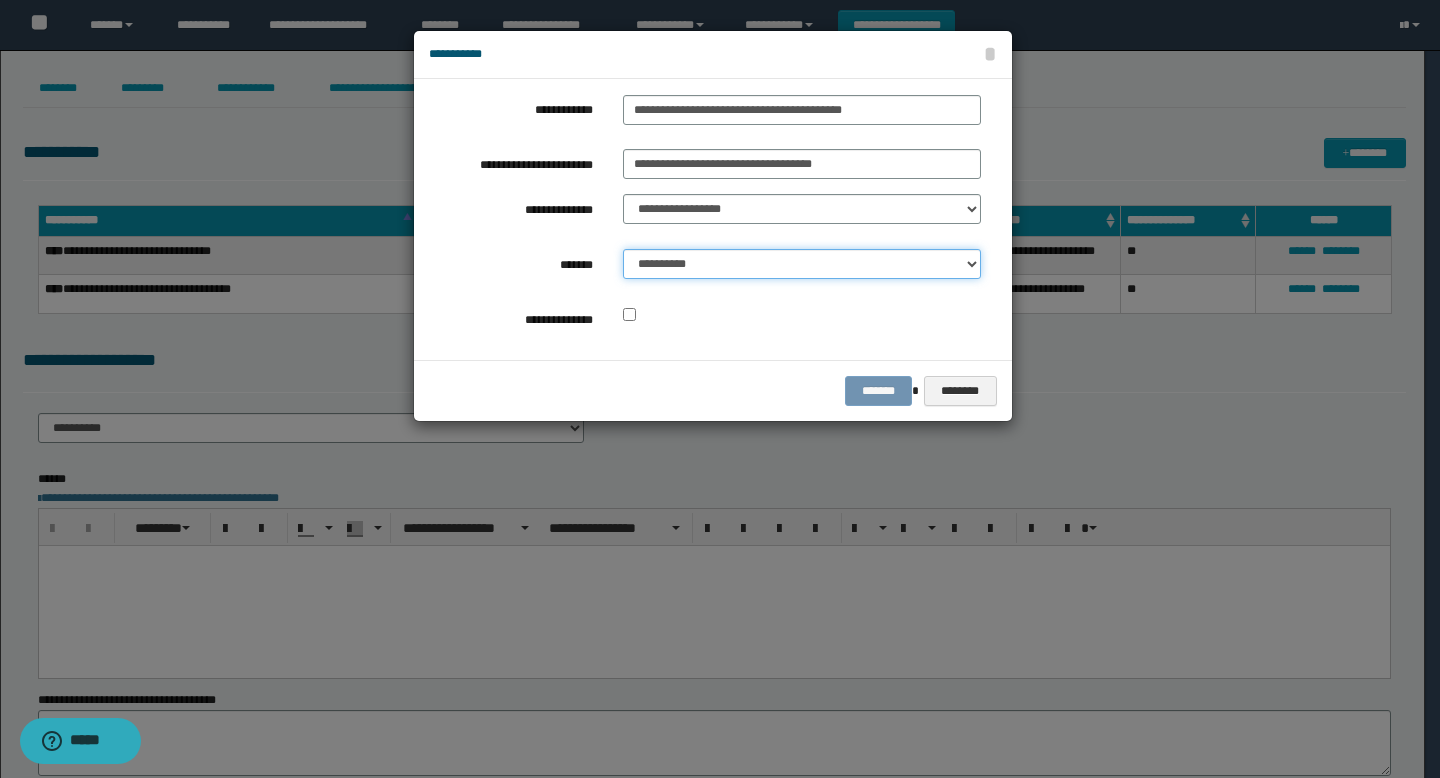 click on "**********" at bounding box center (802, 264) 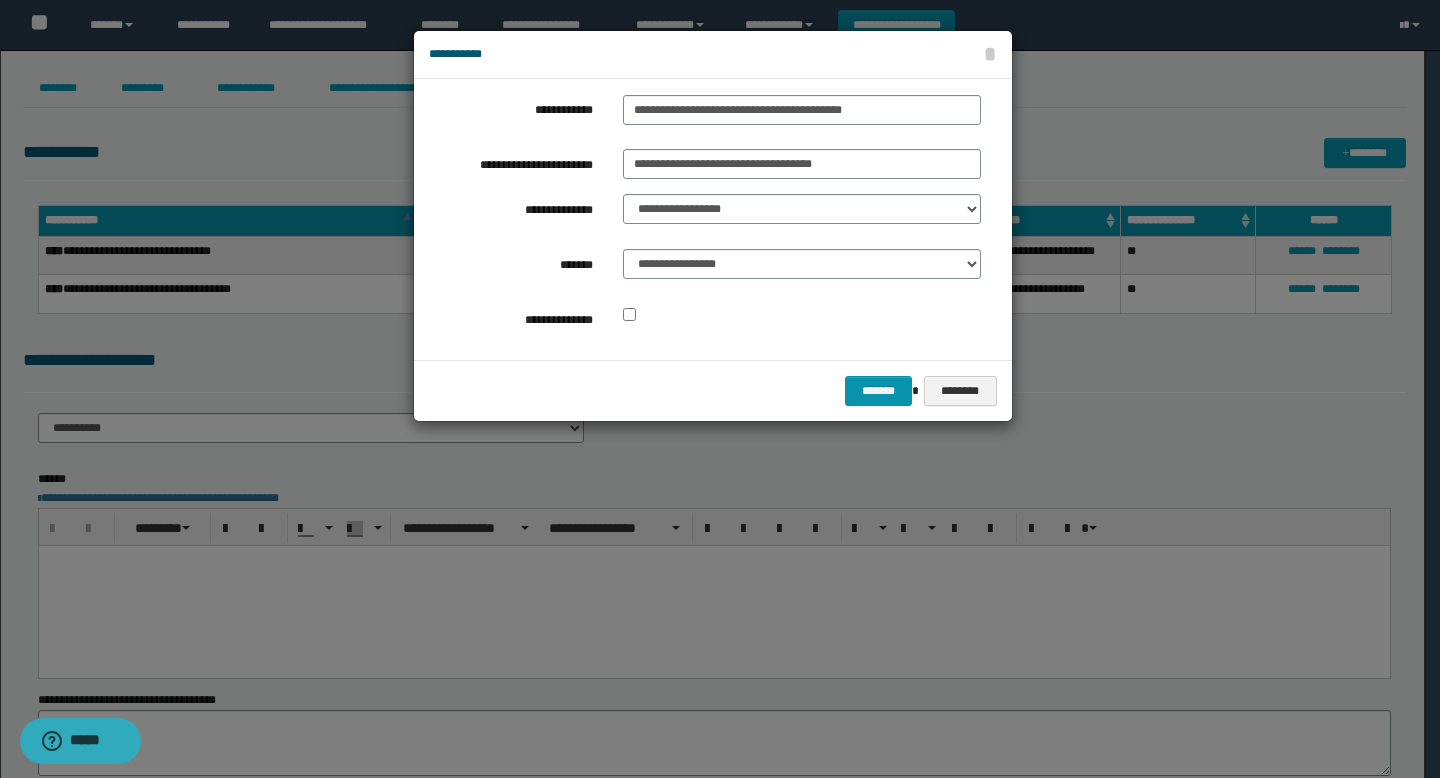 click on "*******
********" at bounding box center [713, 390] 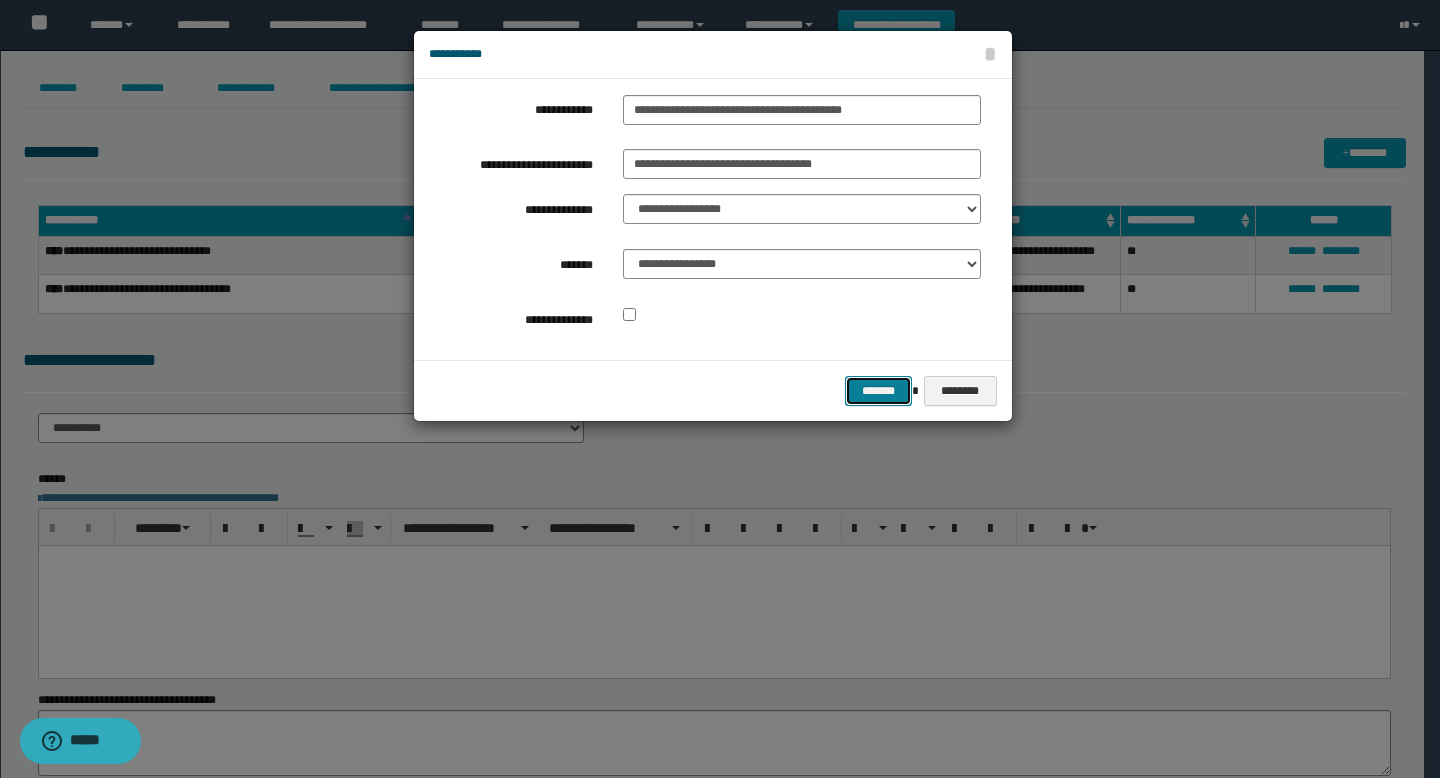click on "*******" at bounding box center [879, 391] 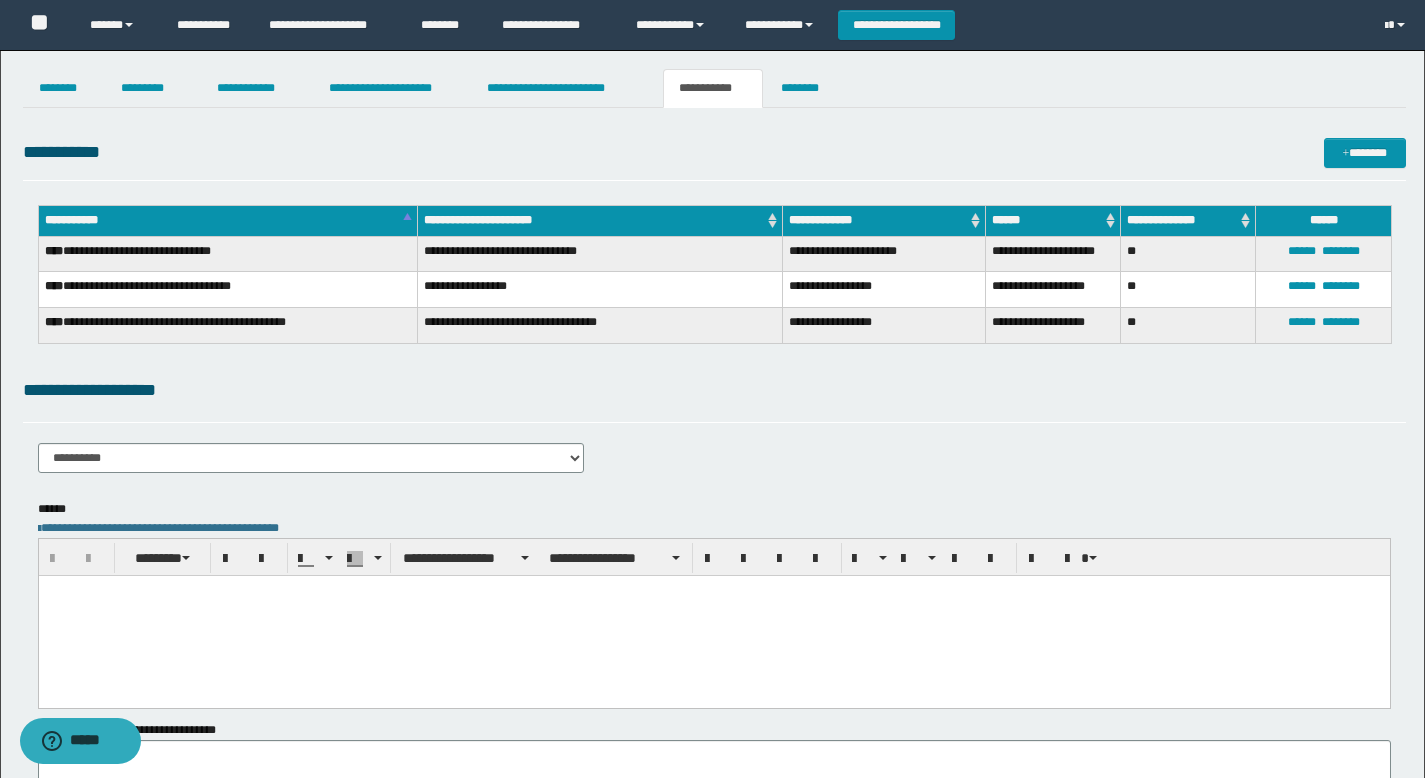 click on "**********" at bounding box center [311, 465] 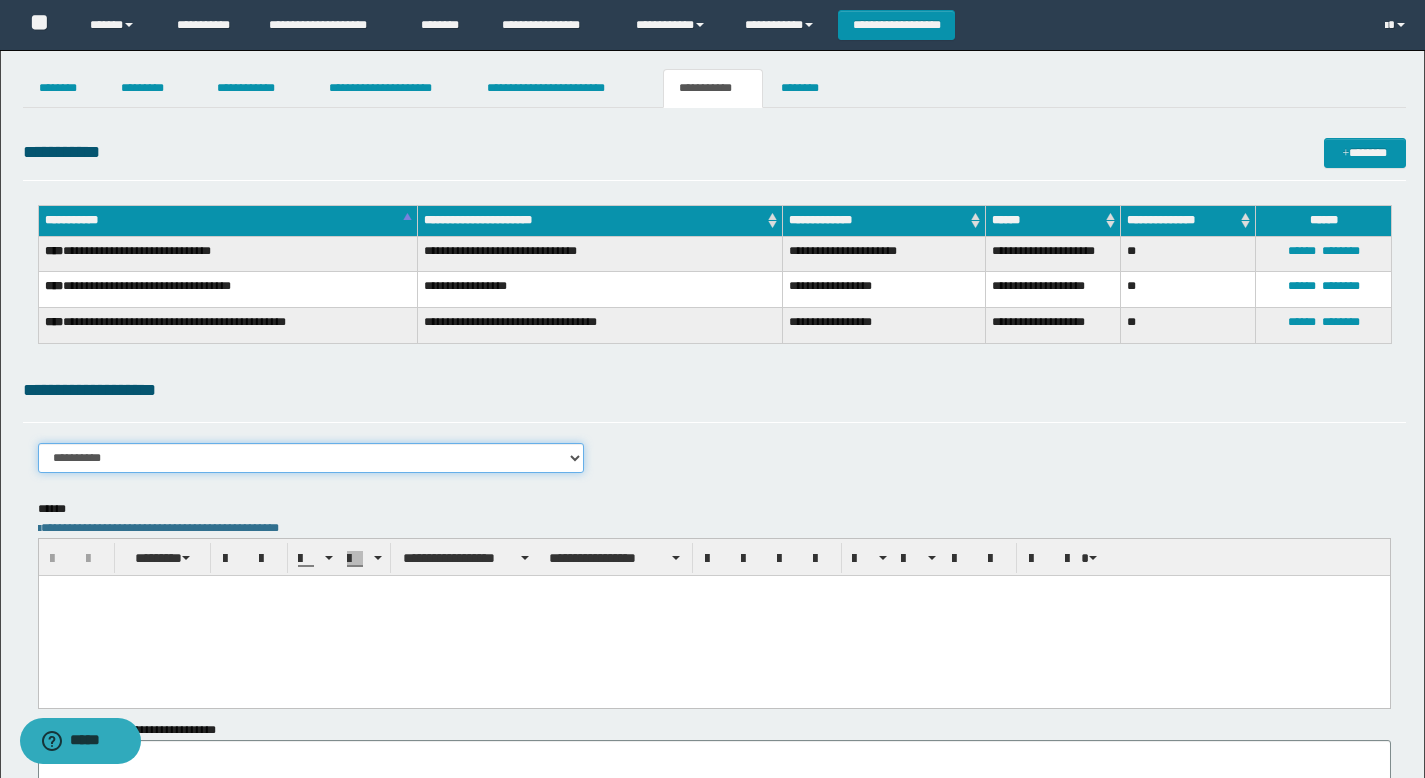 click on "**********" at bounding box center [311, 458] 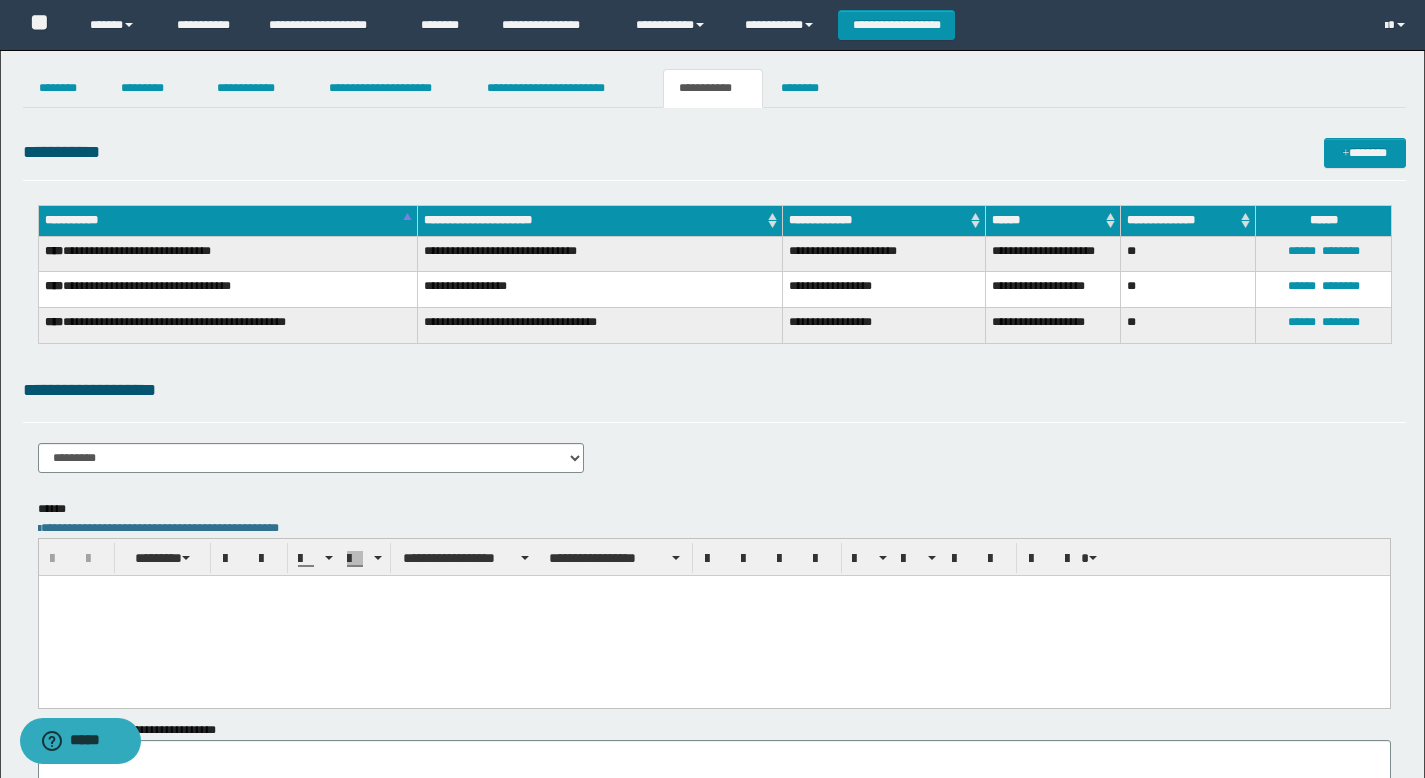 click at bounding box center (713, 616) 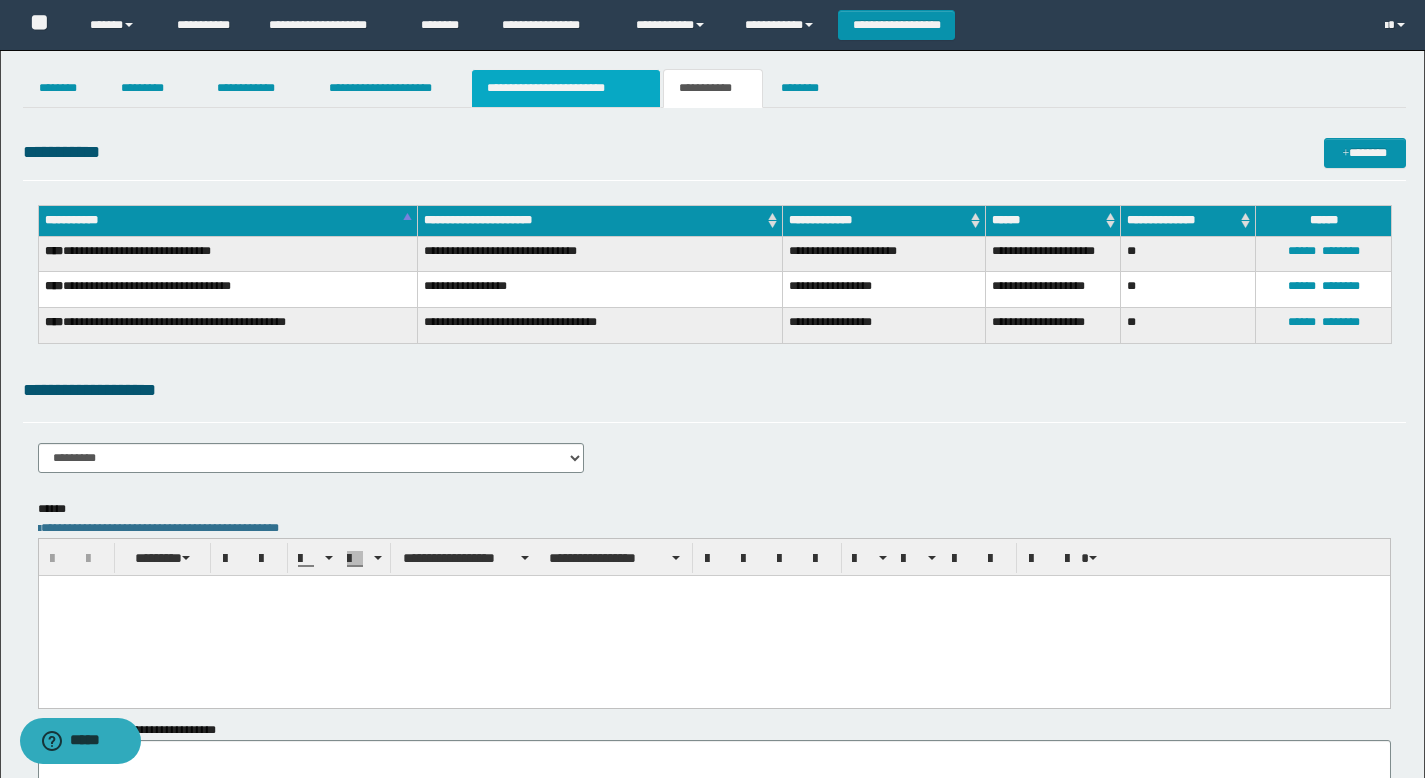 click on "**********" at bounding box center (566, 88) 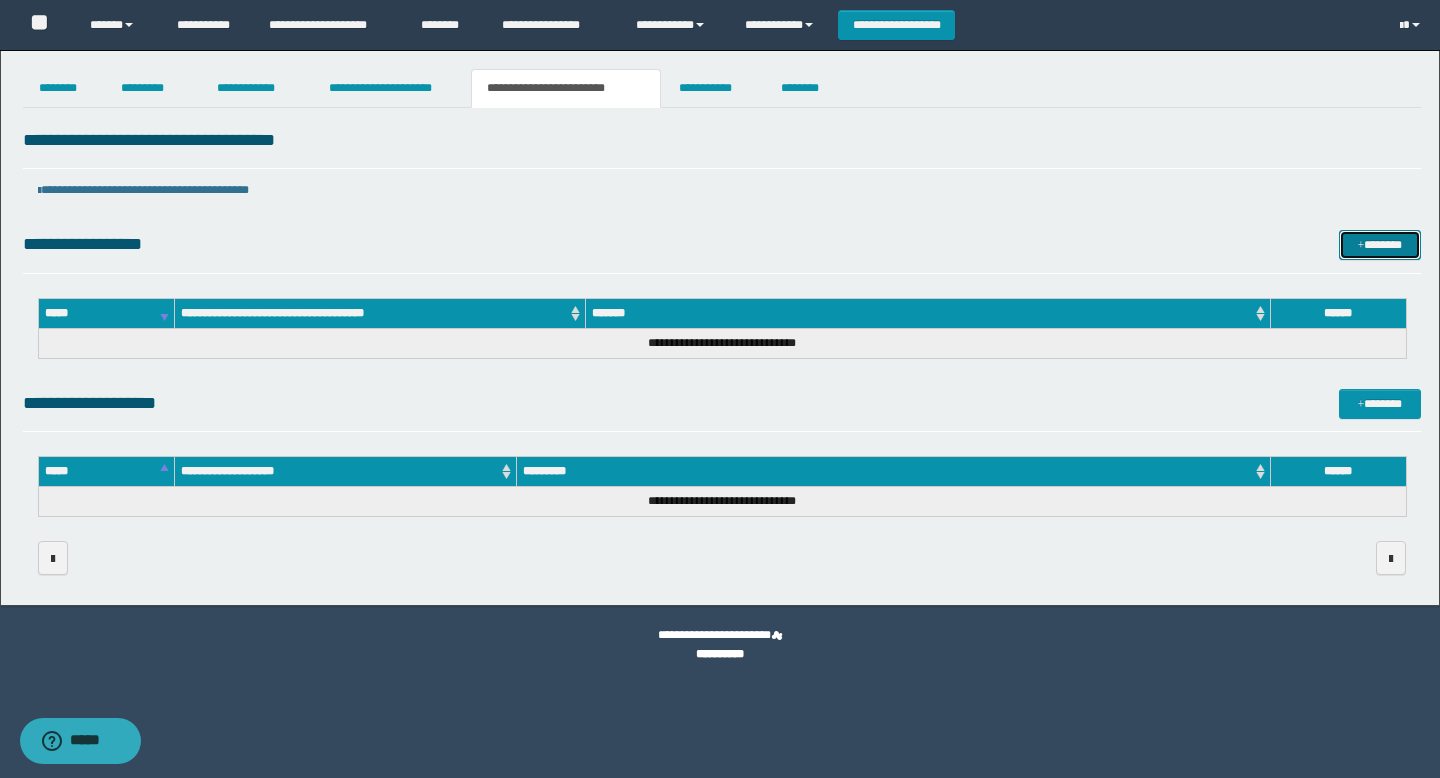 click on "*******" at bounding box center (1380, 245) 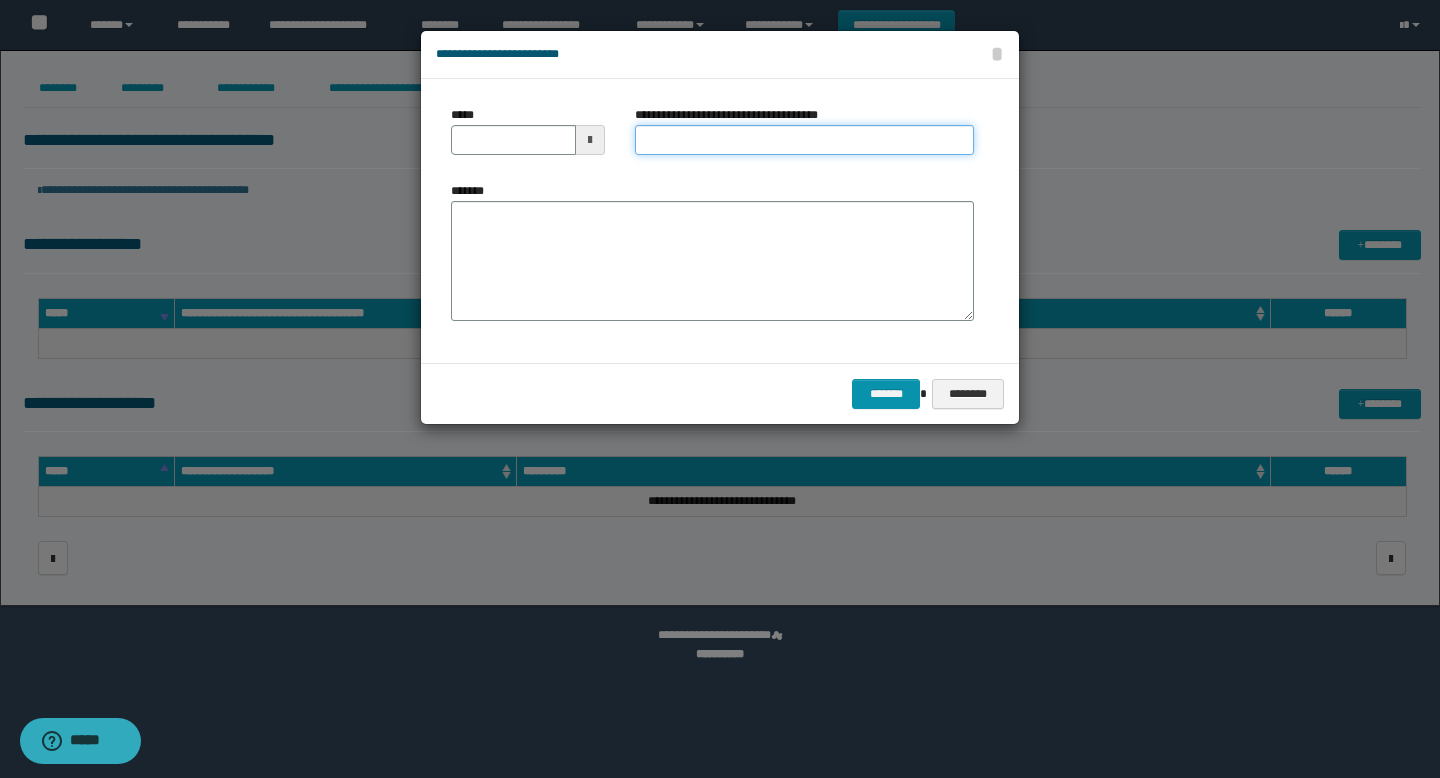 click on "**********" at bounding box center (804, 140) 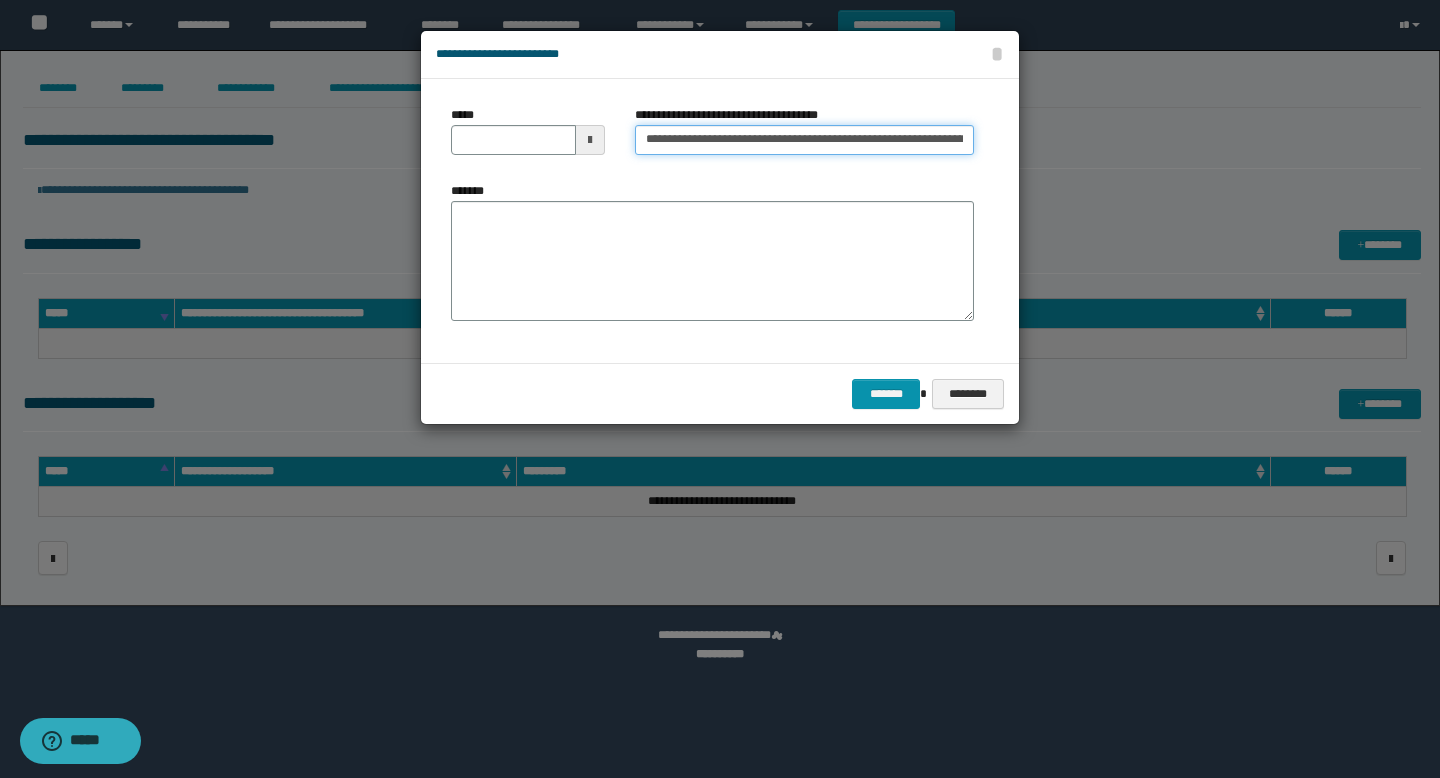 scroll, scrollTop: 0, scrollLeft: 371, axis: horizontal 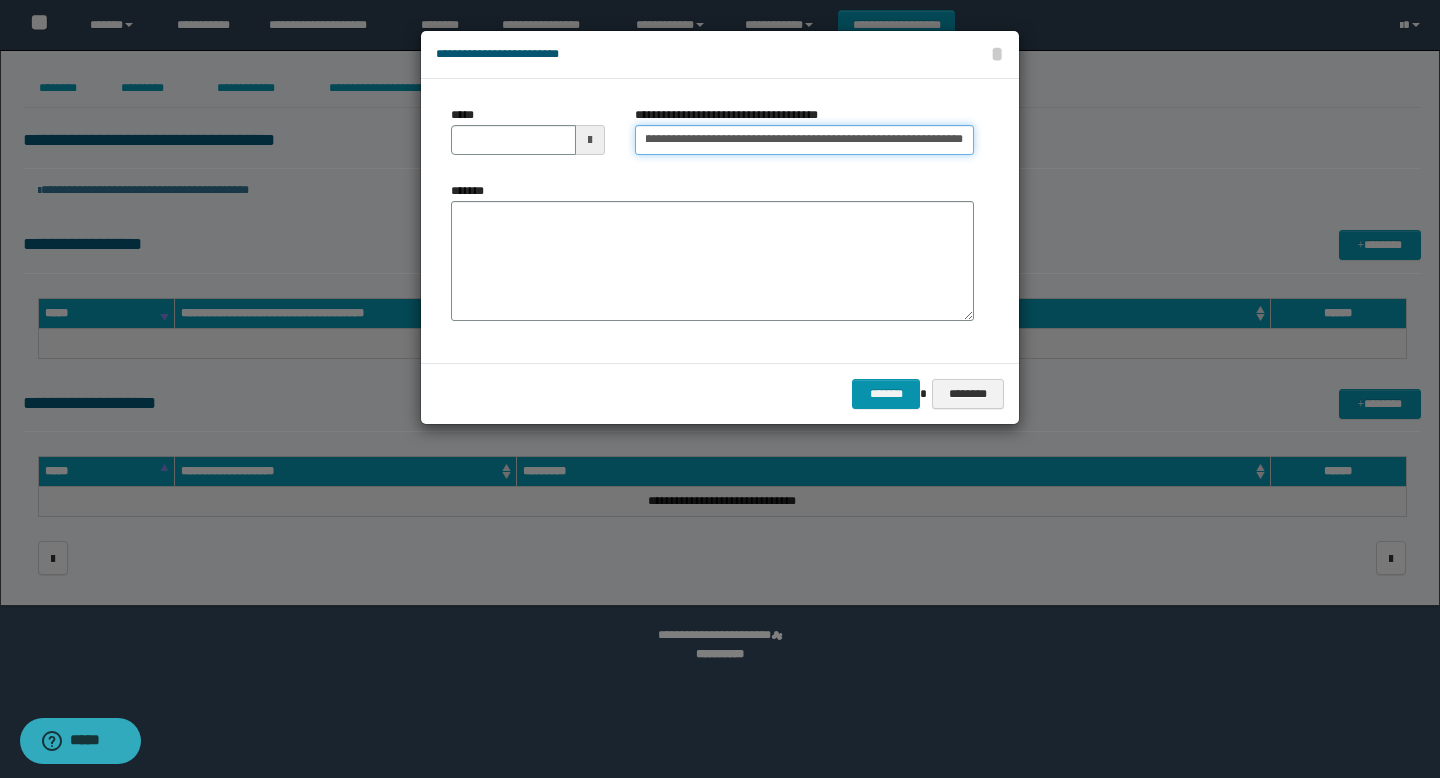 drag, startPoint x: 830, startPoint y: 142, endPoint x: 1128, endPoint y: 121, distance: 298.739 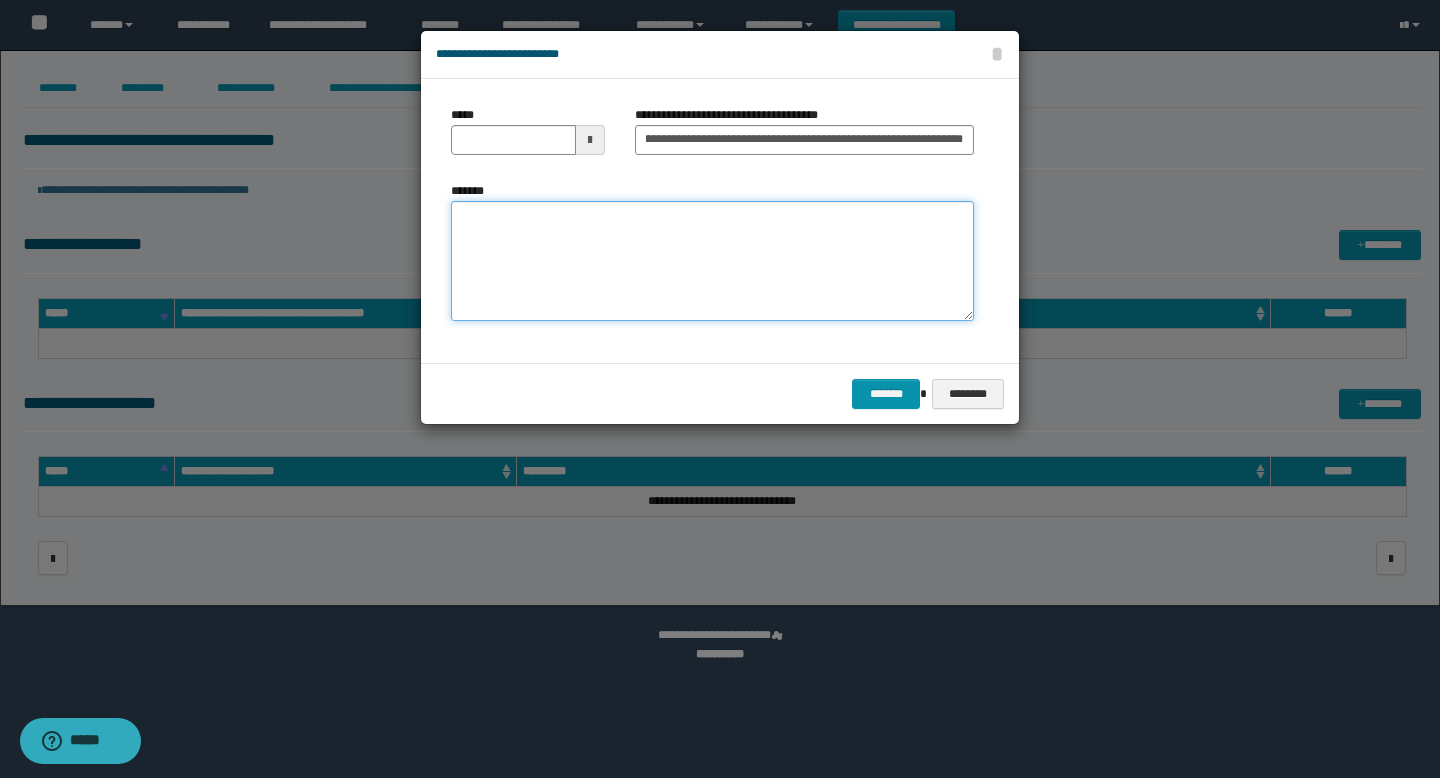 click on "*******" at bounding box center (712, 261) 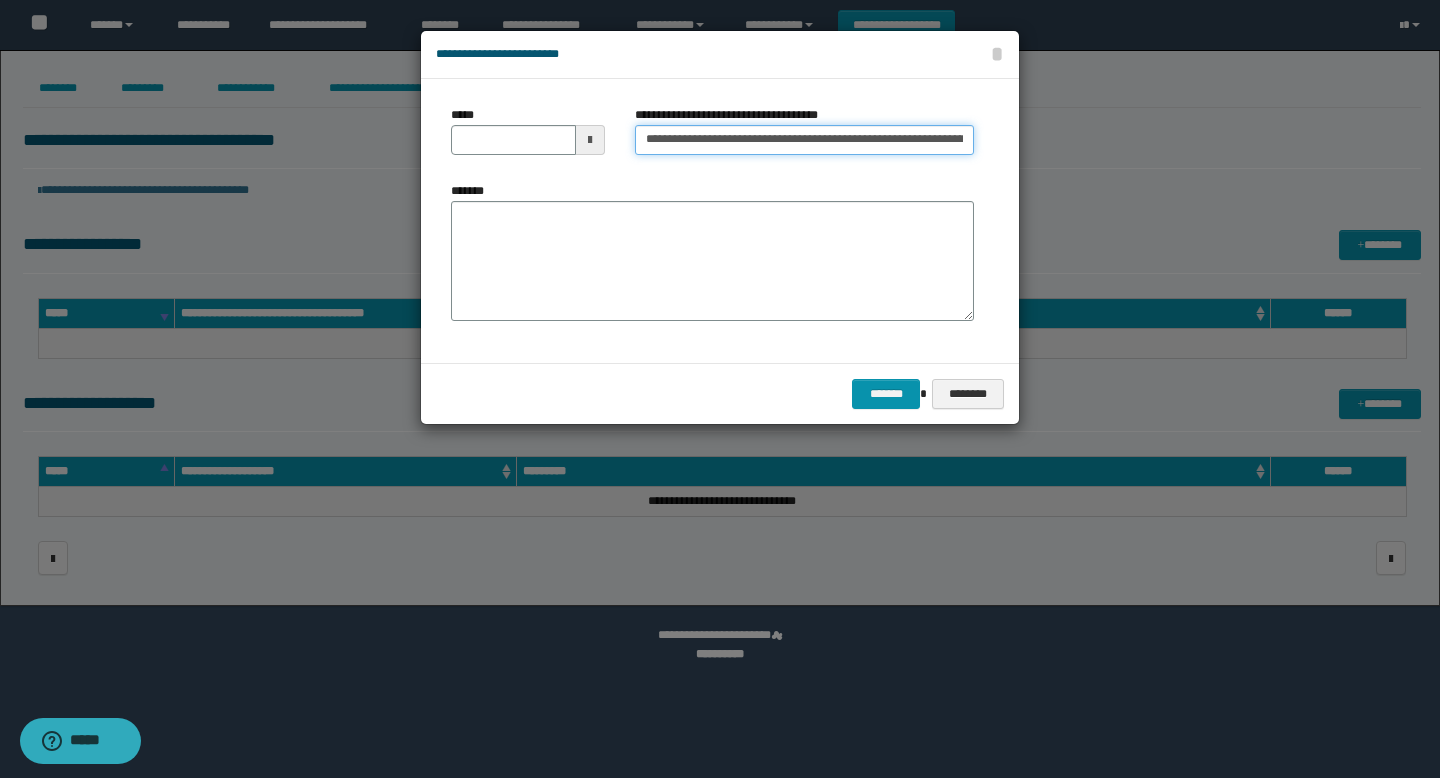 scroll, scrollTop: 0, scrollLeft: 371, axis: horizontal 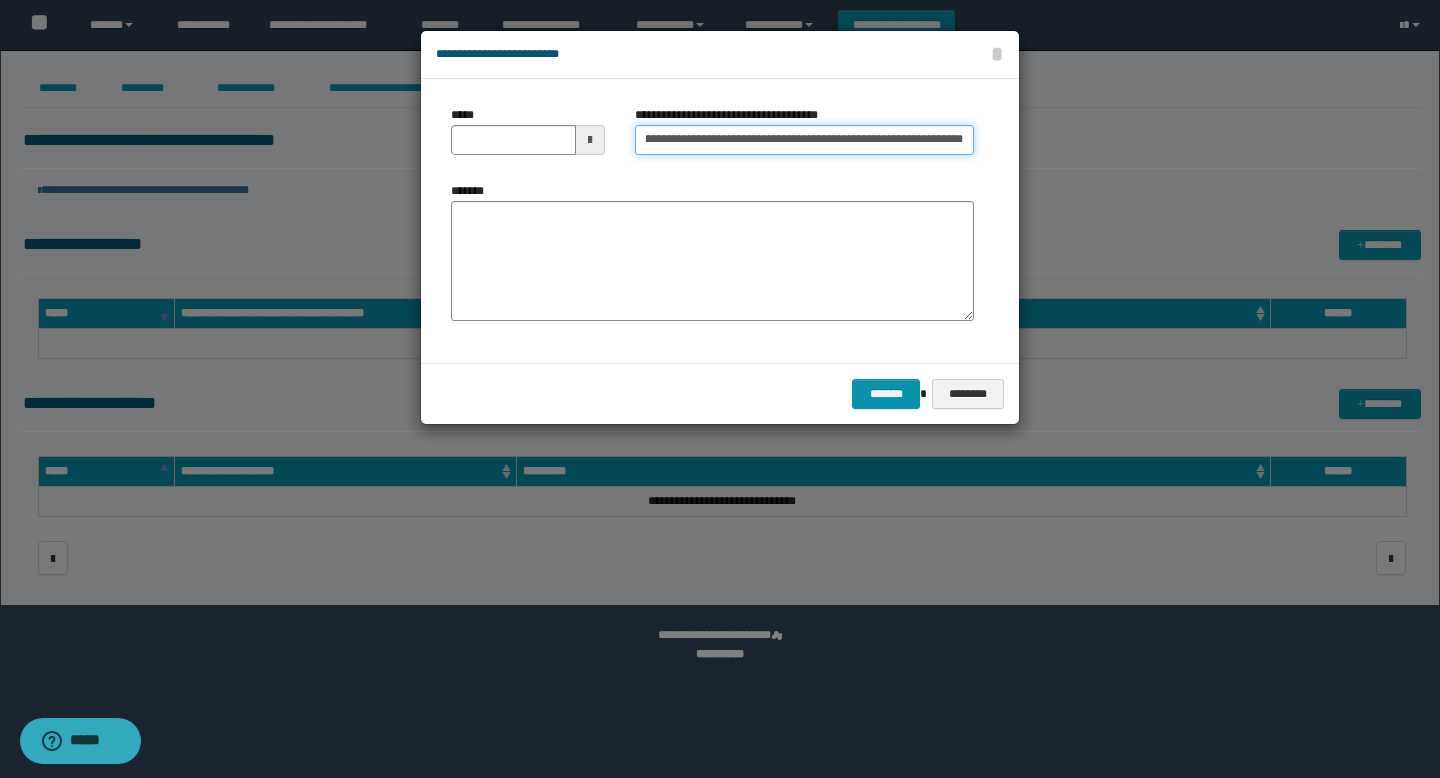 drag, startPoint x: 826, startPoint y: 136, endPoint x: 1428, endPoint y: 156, distance: 602.33215 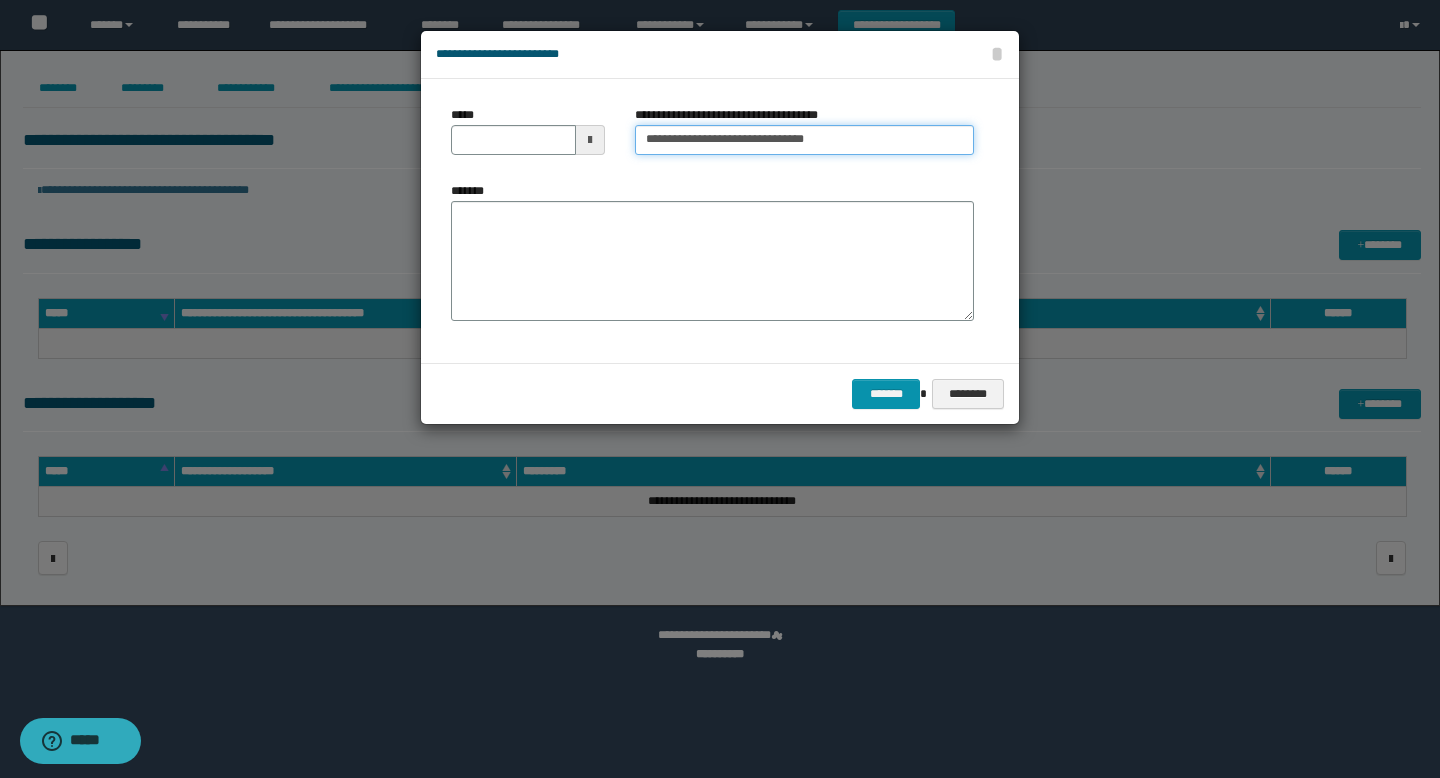 scroll, scrollTop: 0, scrollLeft: 0, axis: both 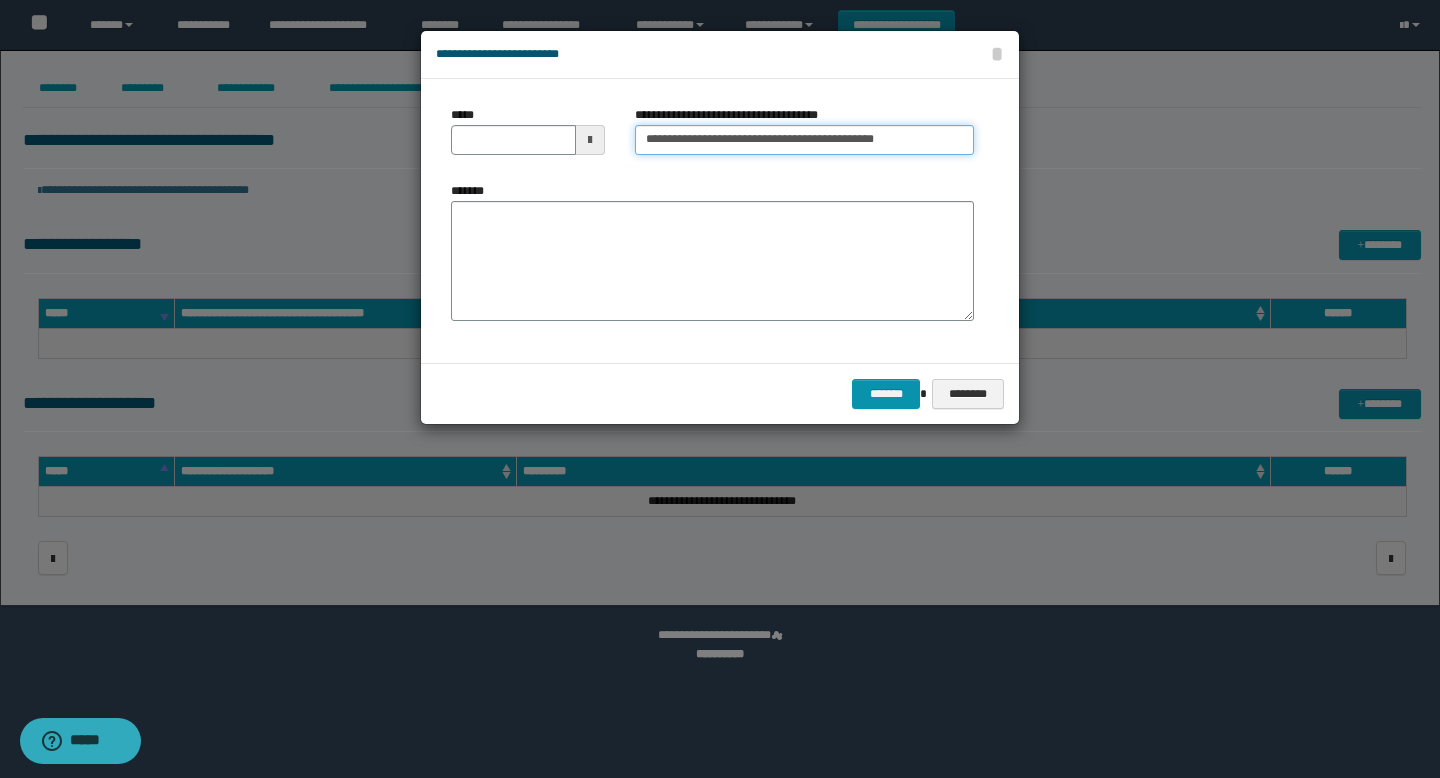 type on "**********" 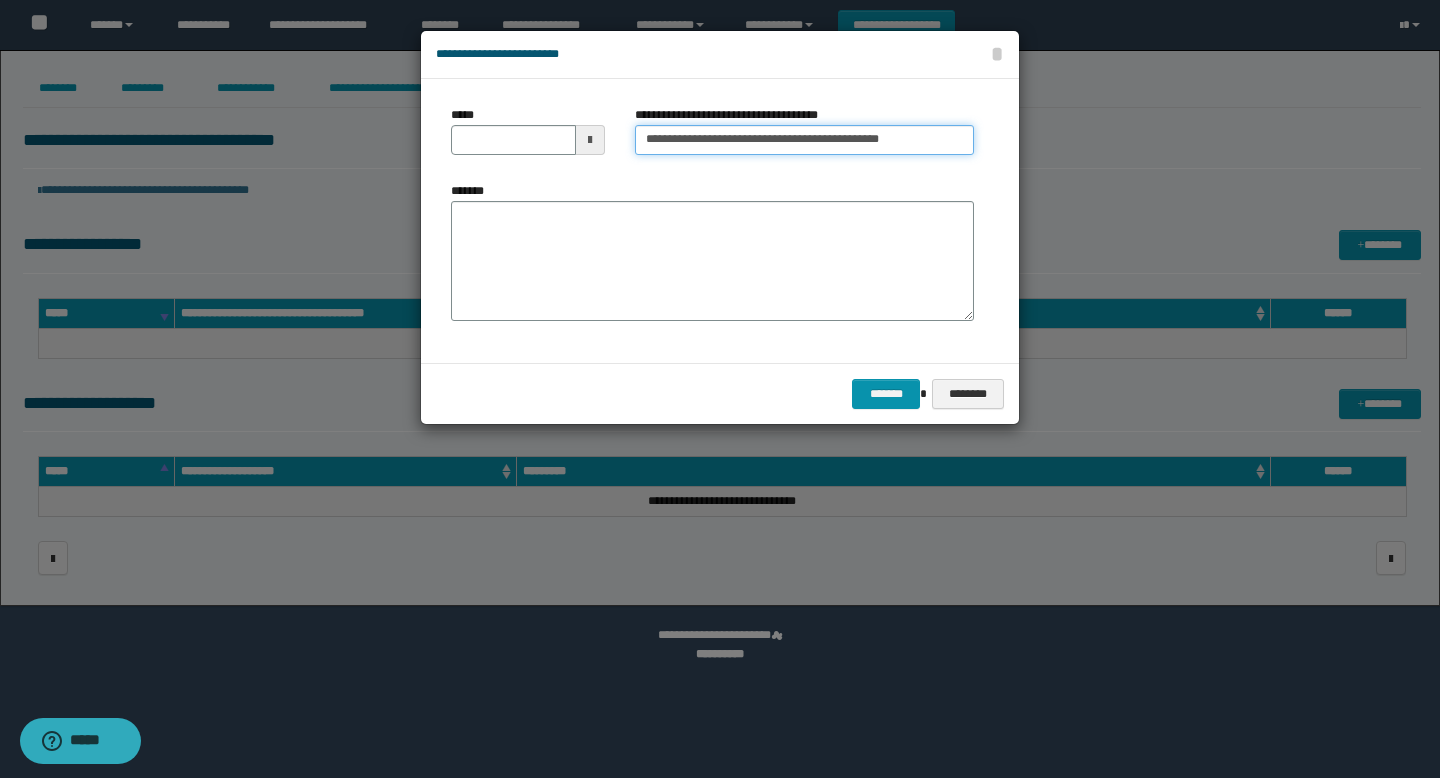 type 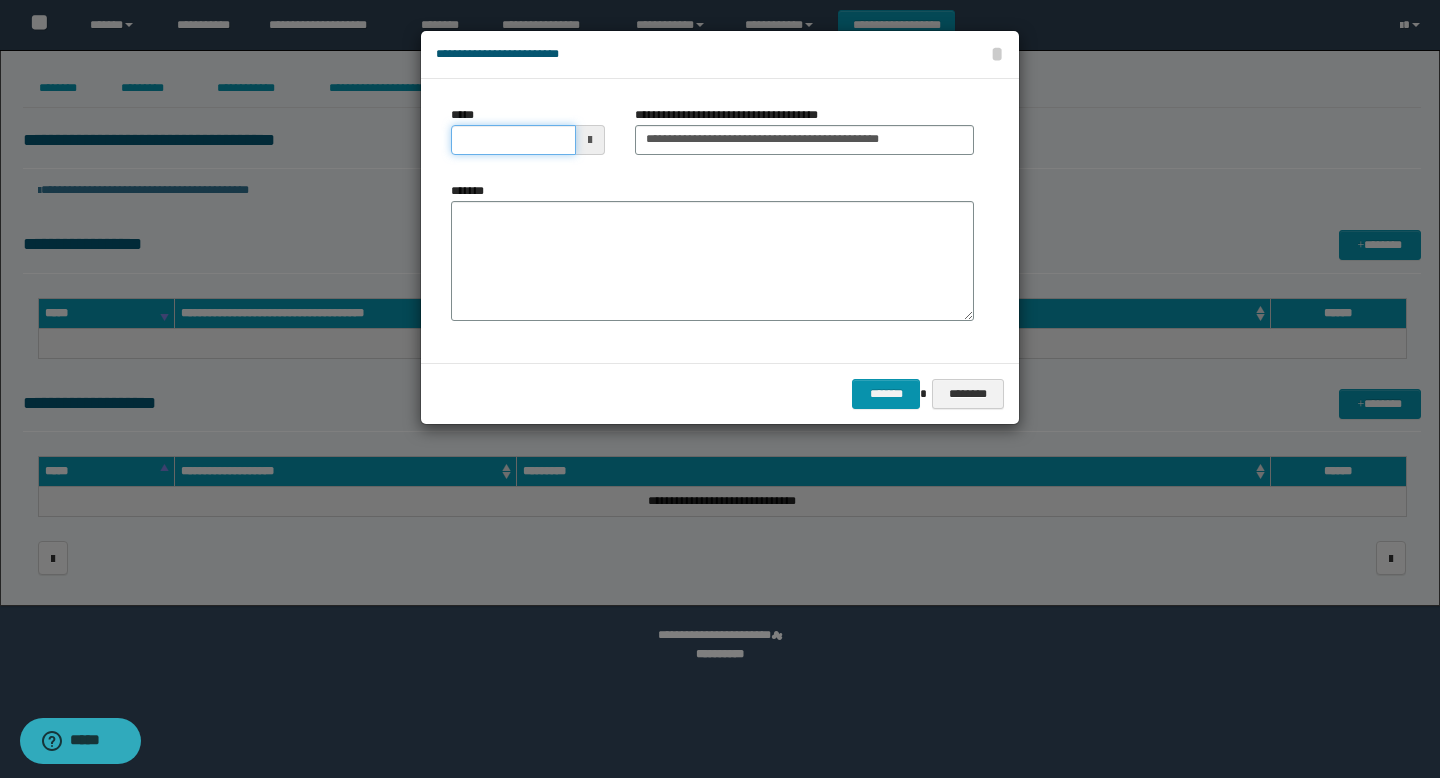 click on "*****" at bounding box center (513, 140) 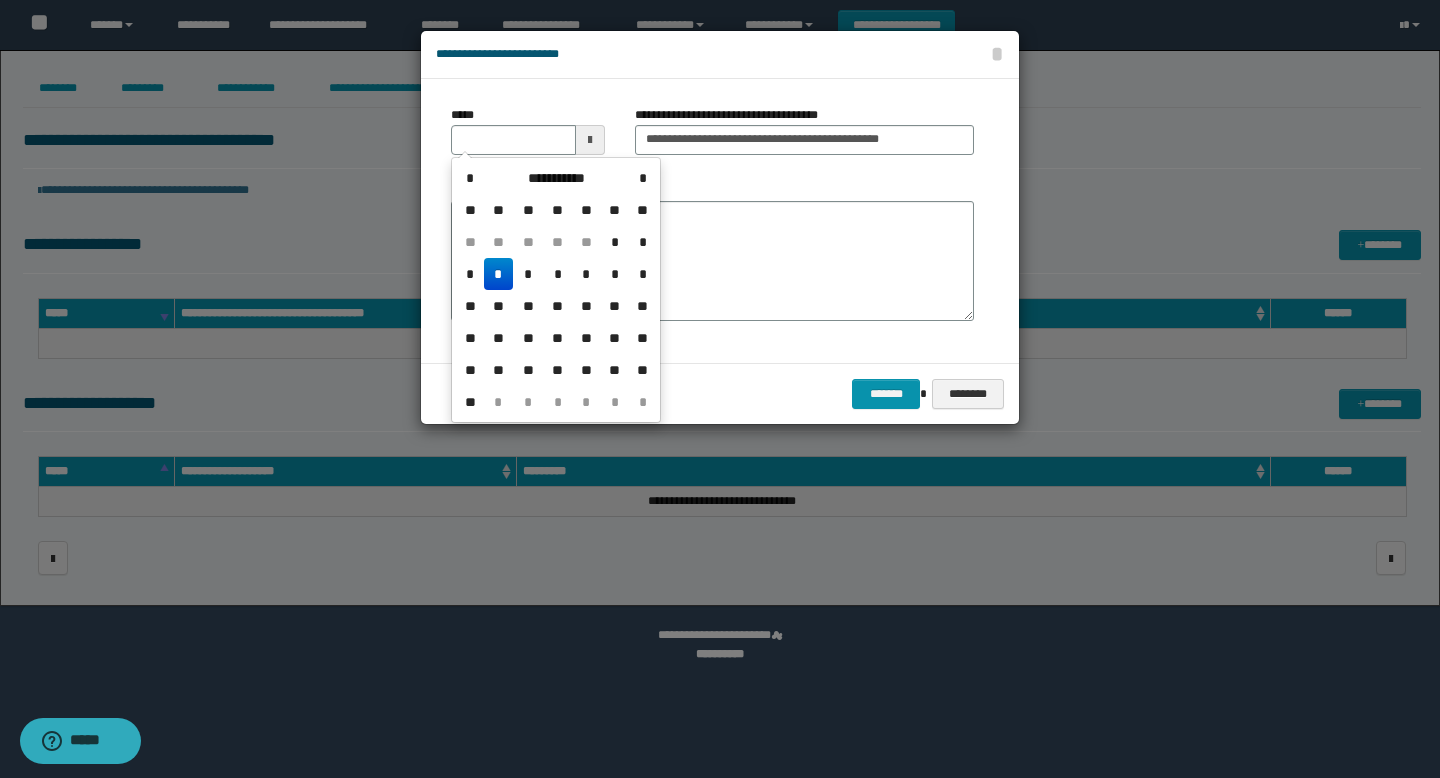 click on "*" at bounding box center [498, 274] 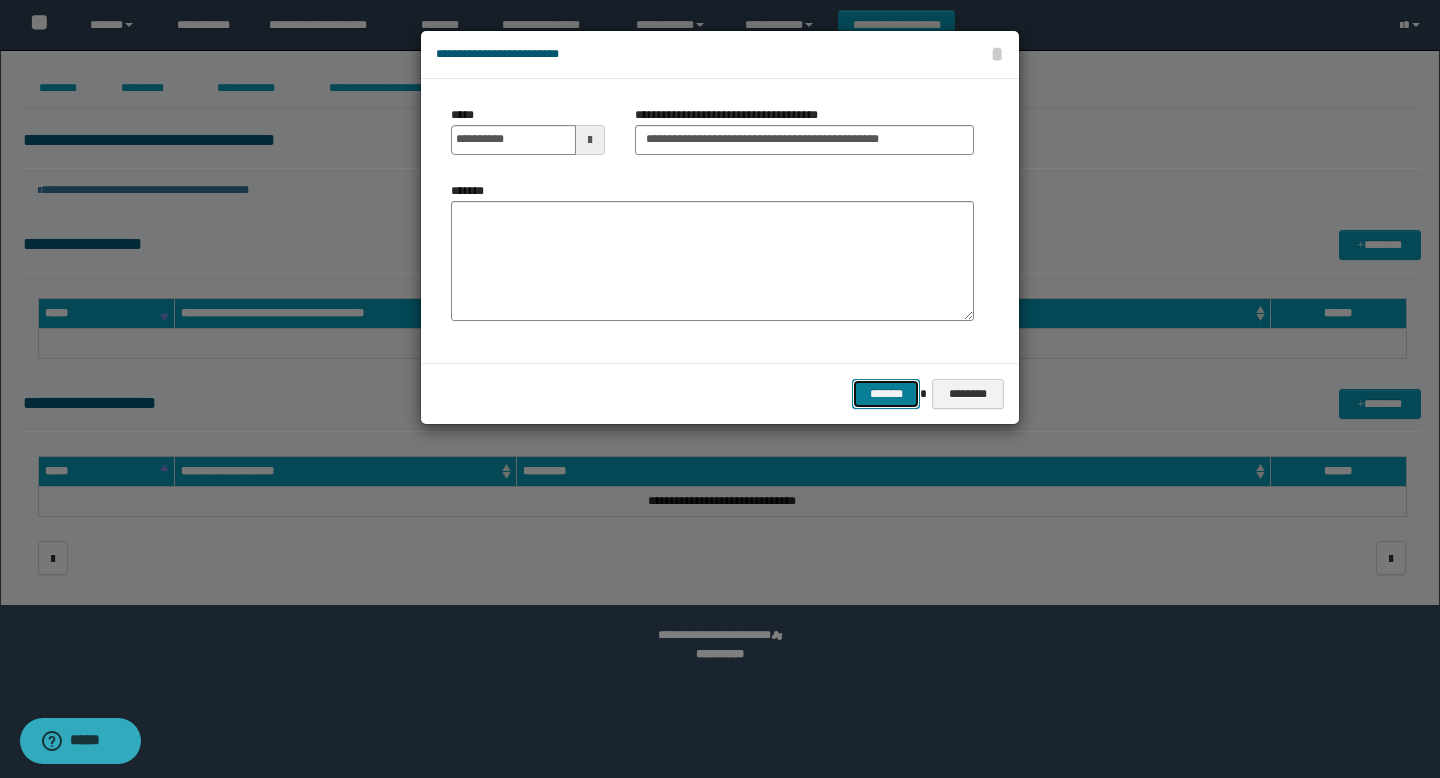 click on "*******" at bounding box center [886, 394] 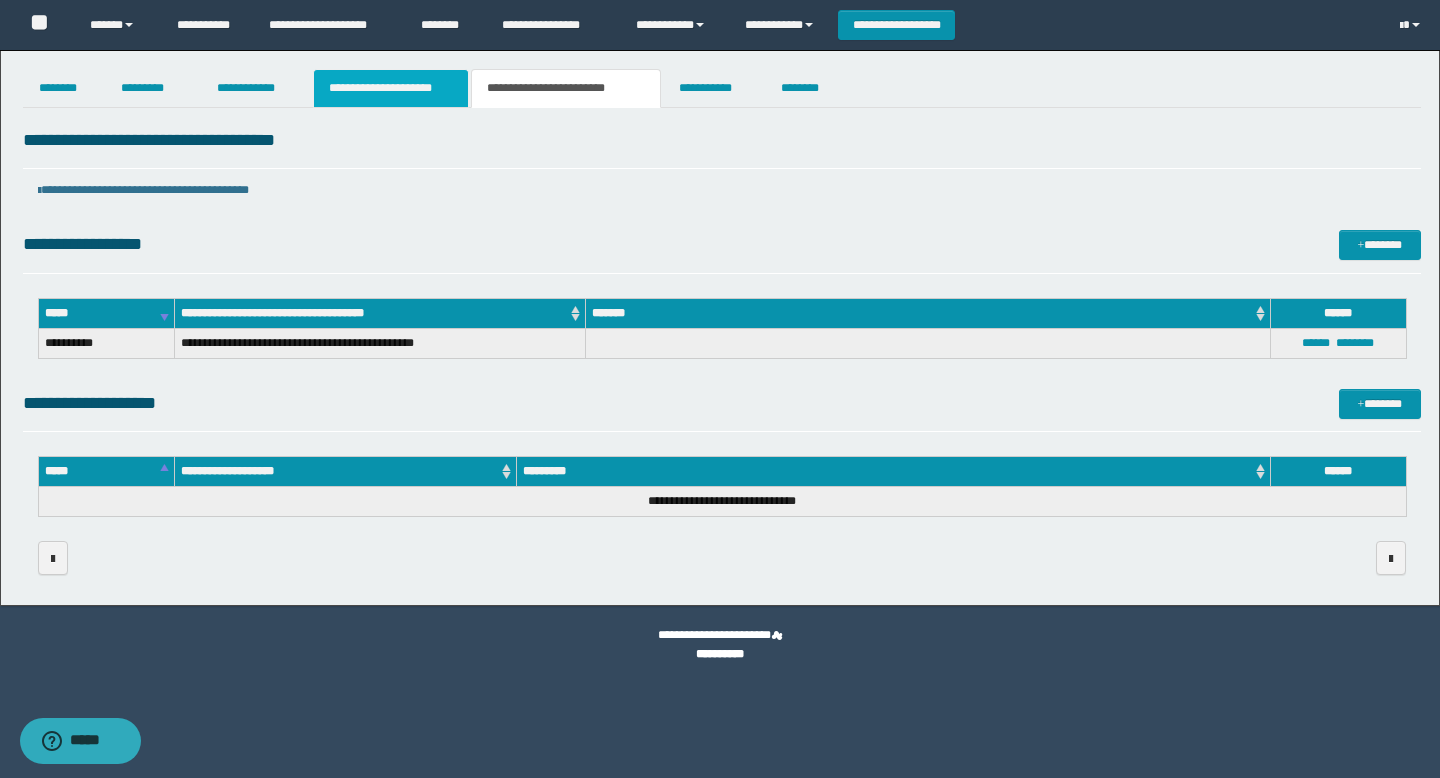 click on "**********" at bounding box center [391, 88] 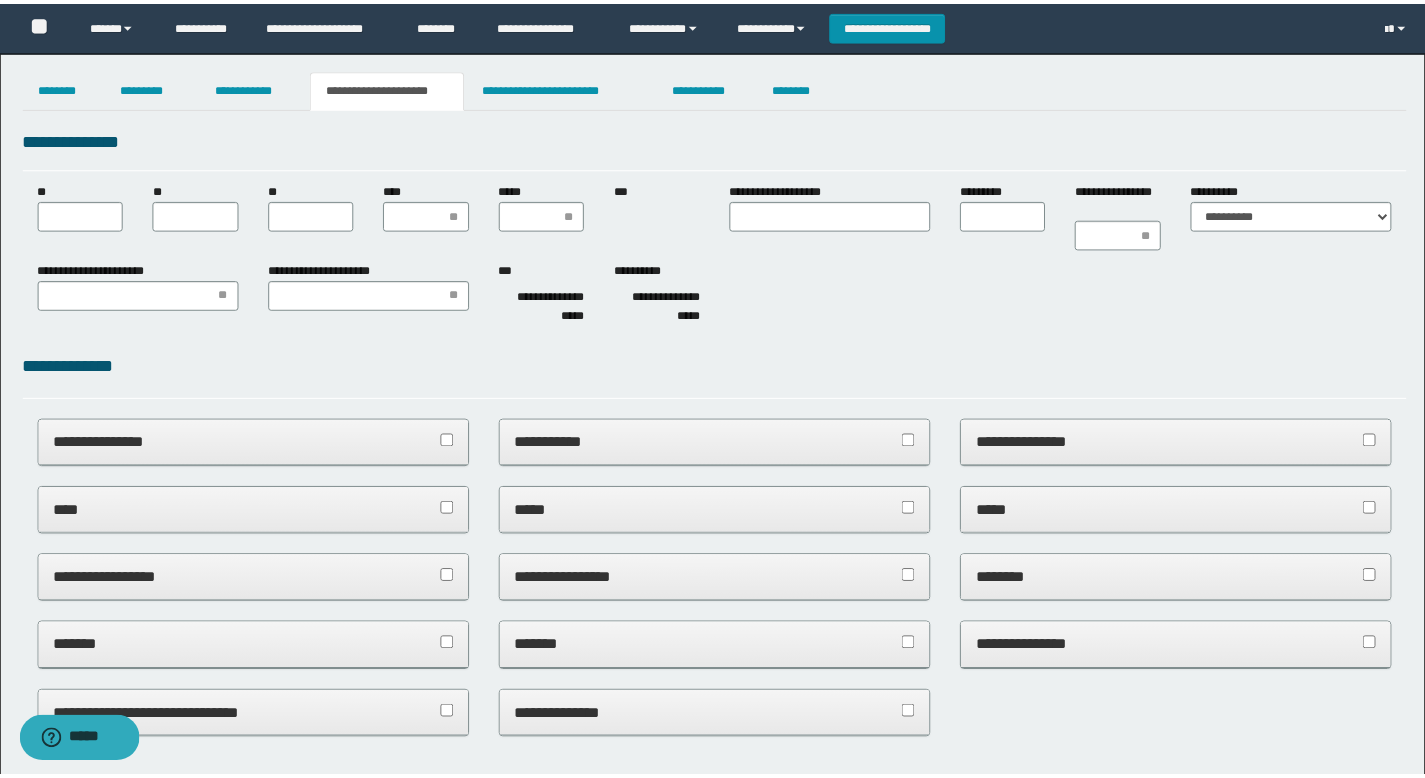 scroll, scrollTop: 0, scrollLeft: 0, axis: both 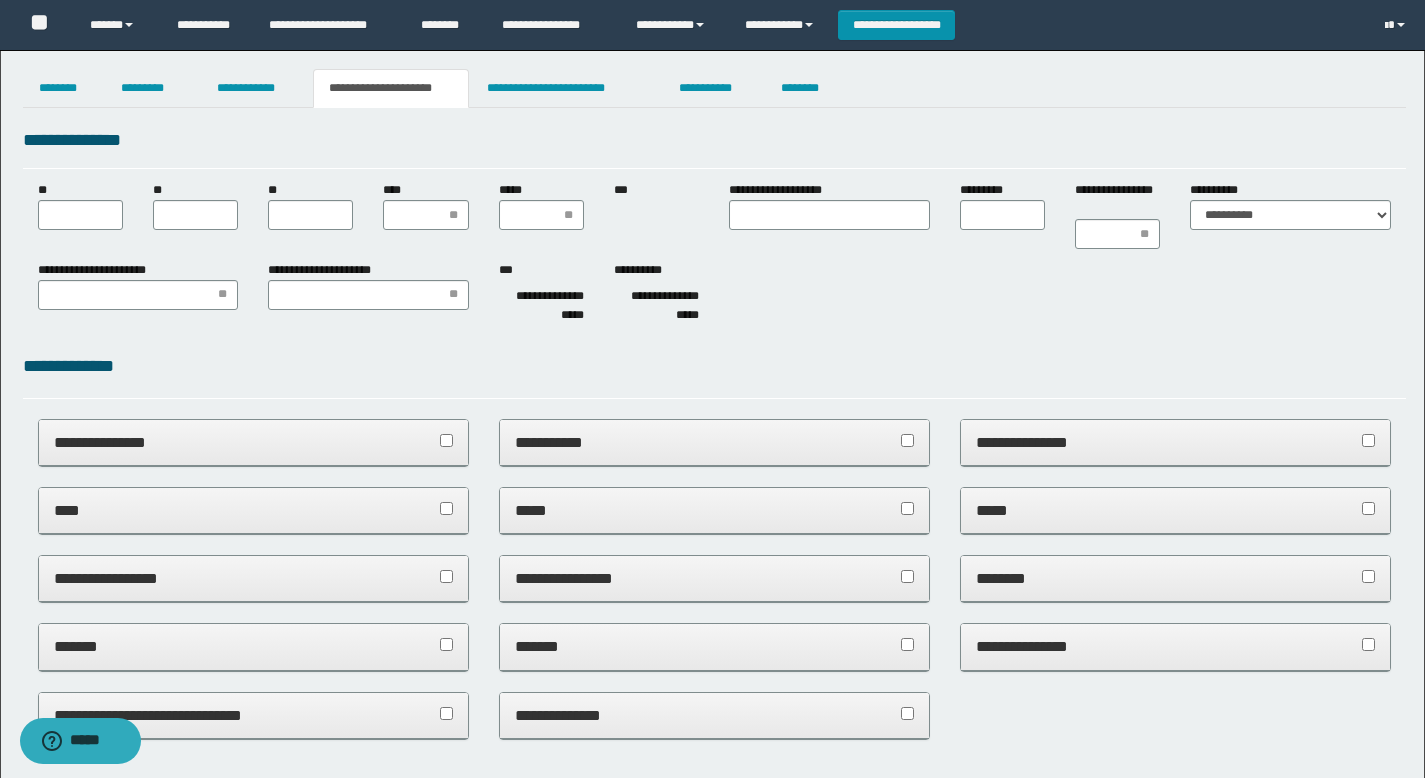 type 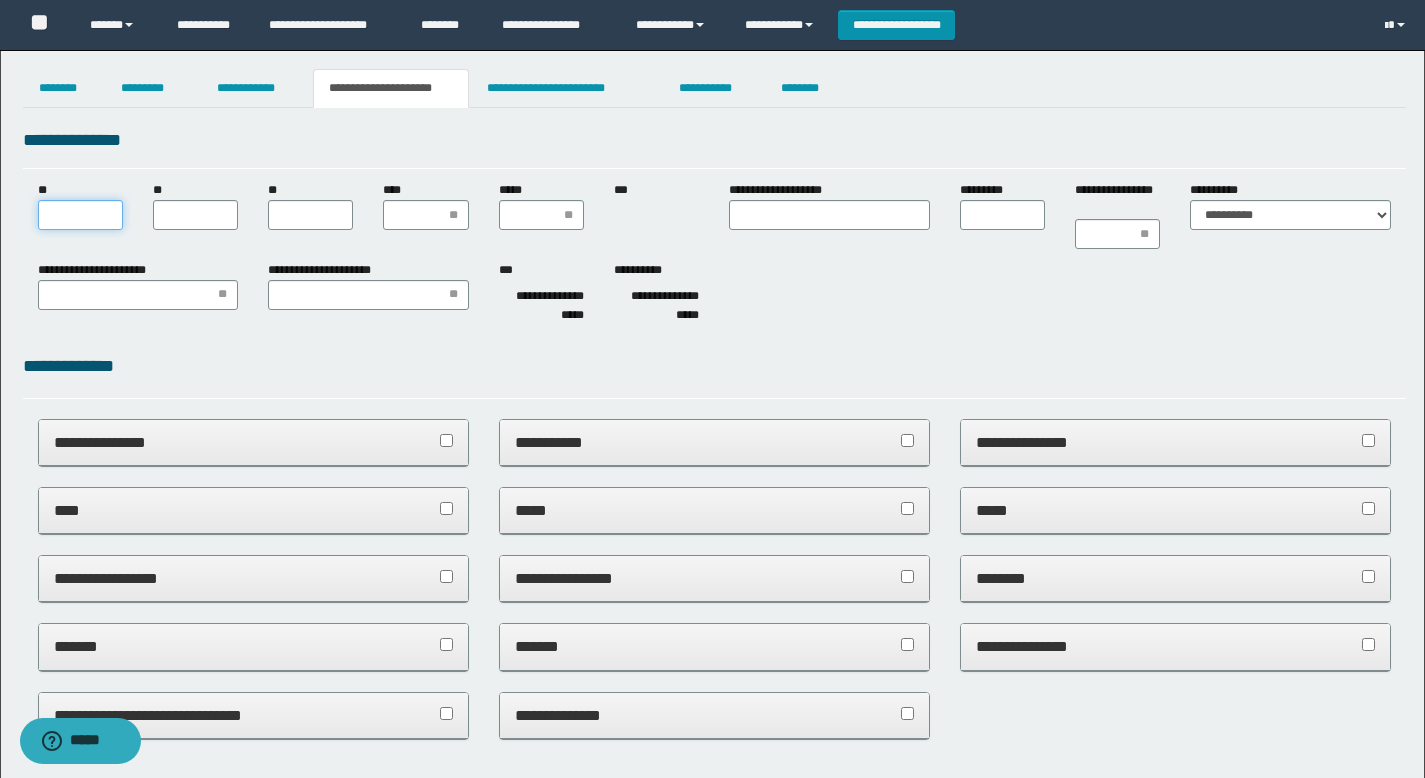 click on "**" at bounding box center (80, 215) 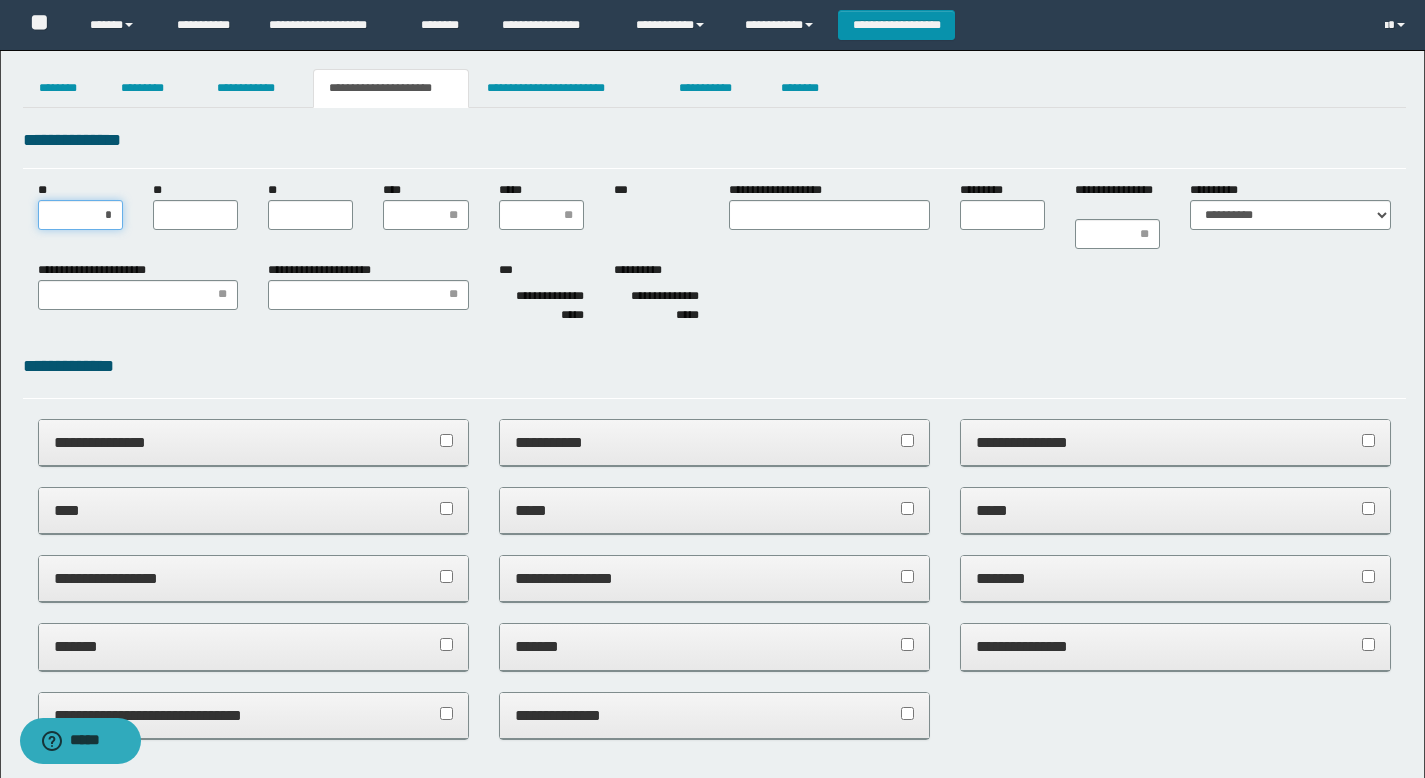 type on "**" 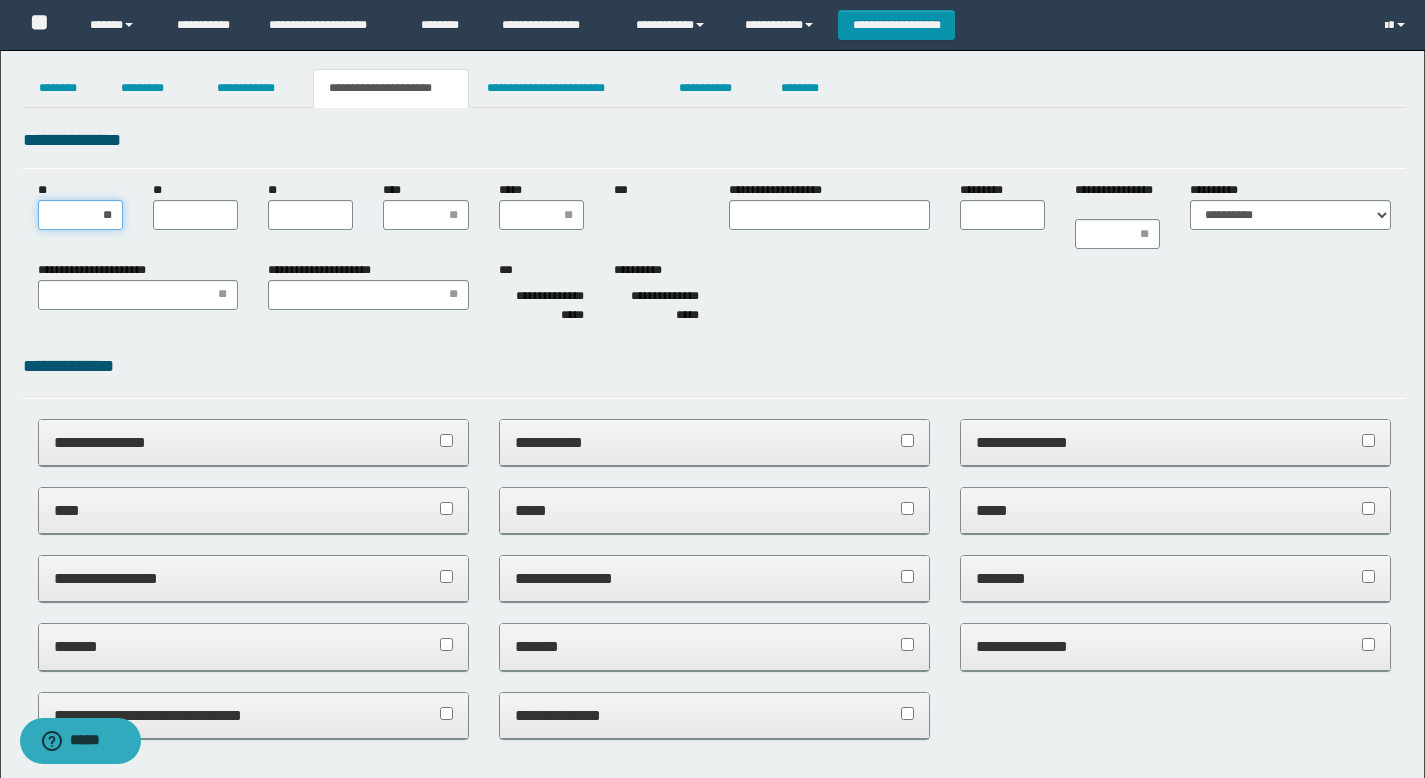 type 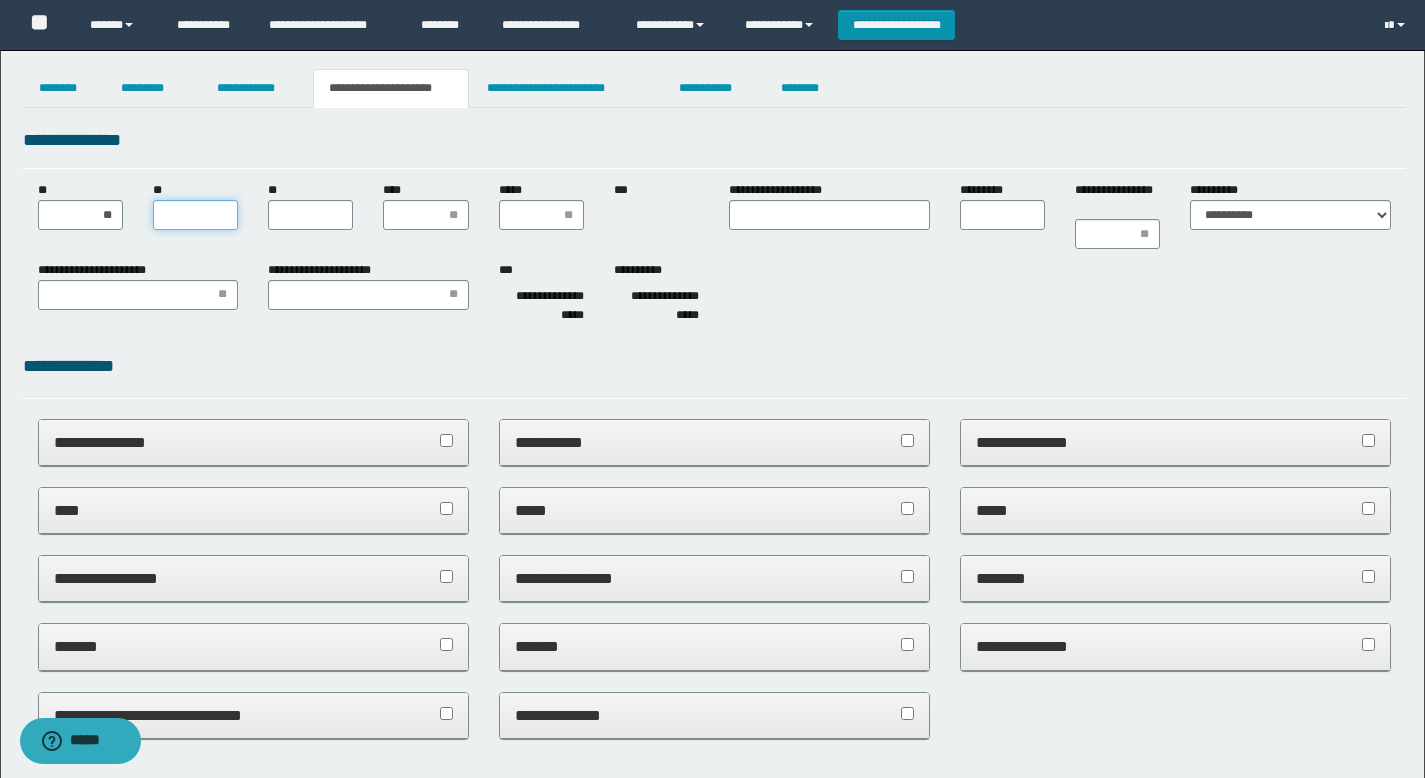 click on "**" at bounding box center [195, 215] 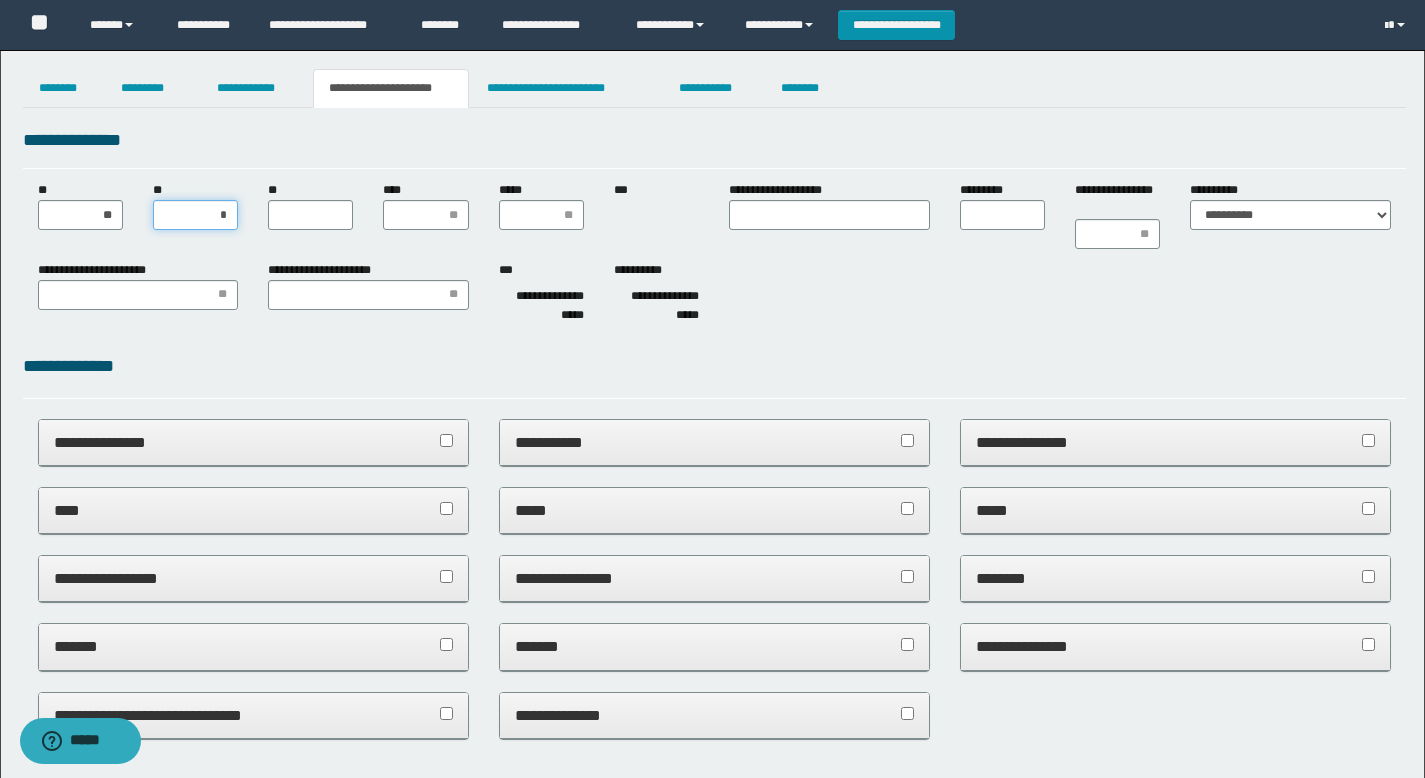 type on "**" 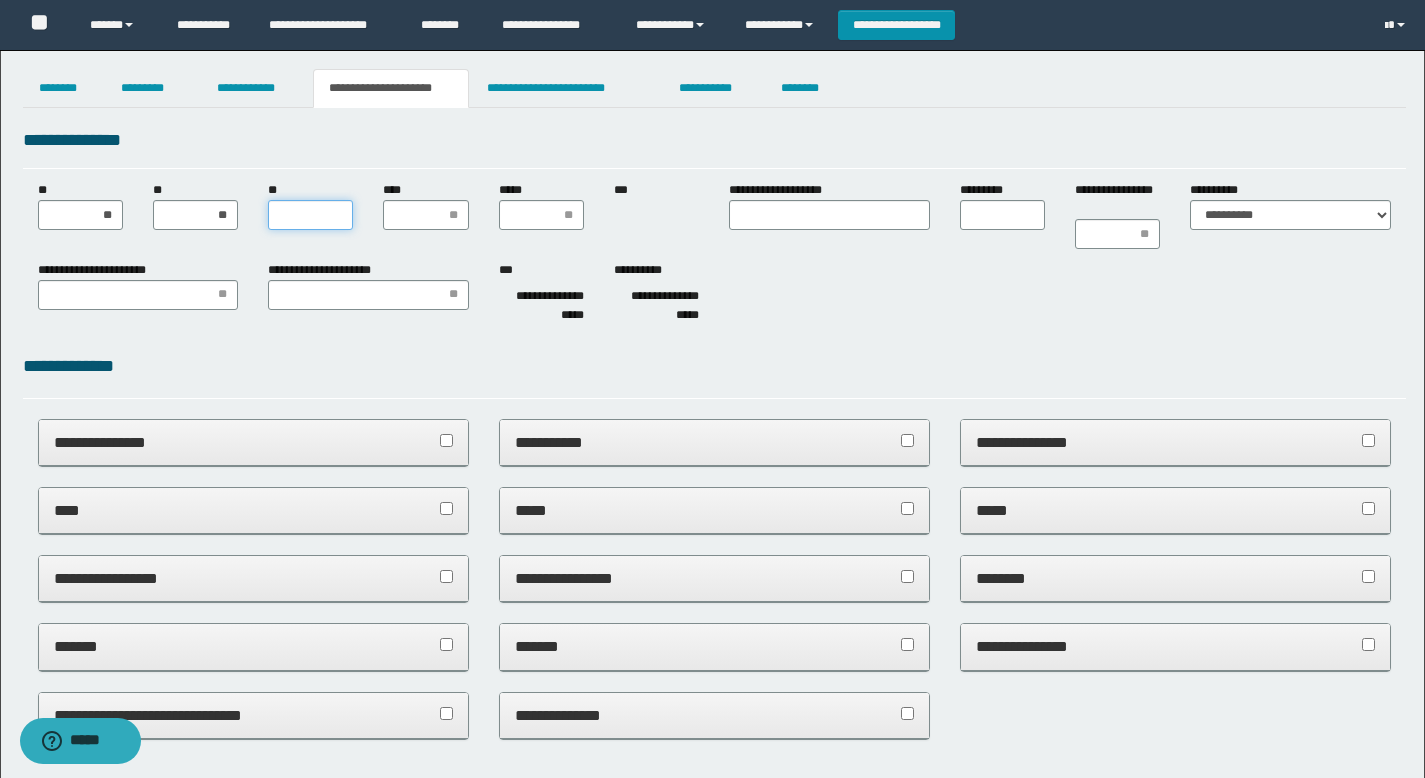click on "**" at bounding box center (310, 215) 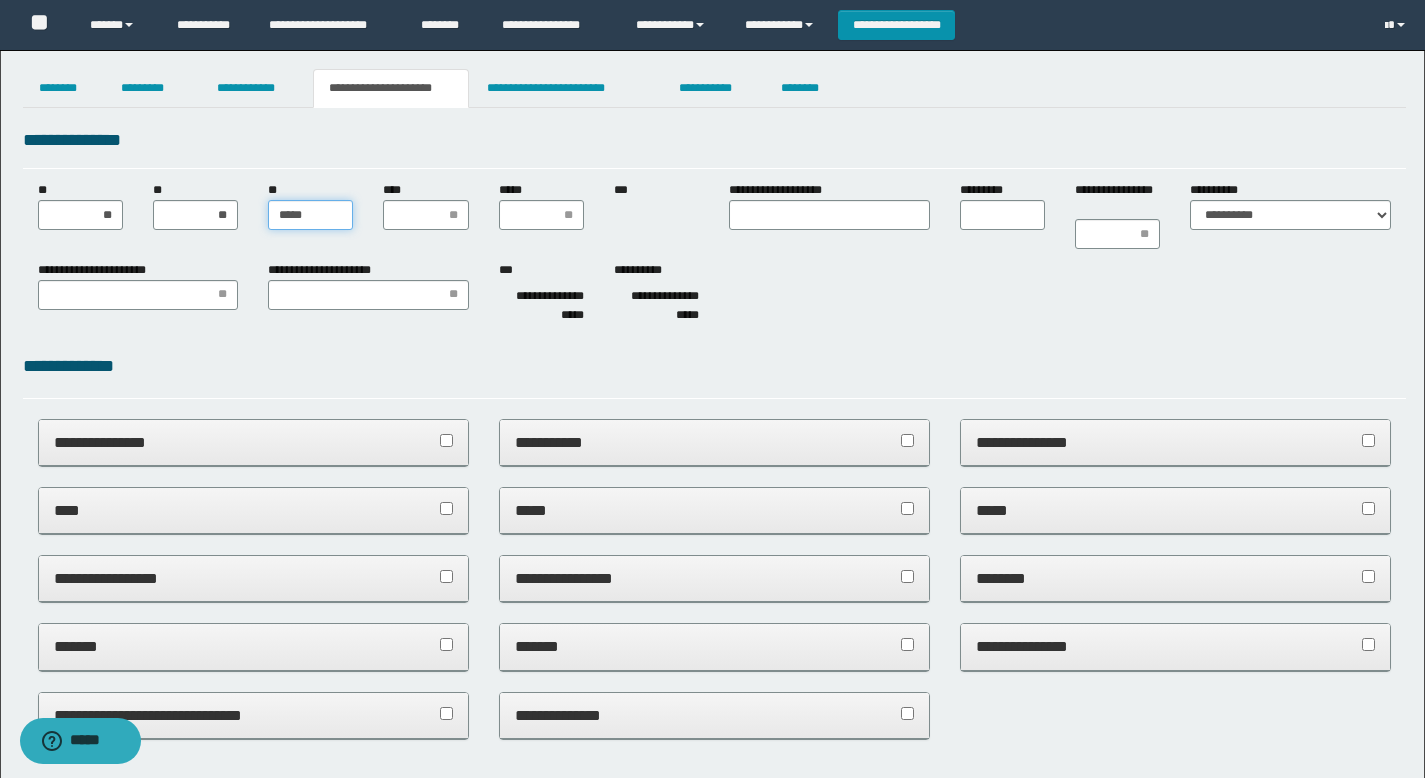 type on "******" 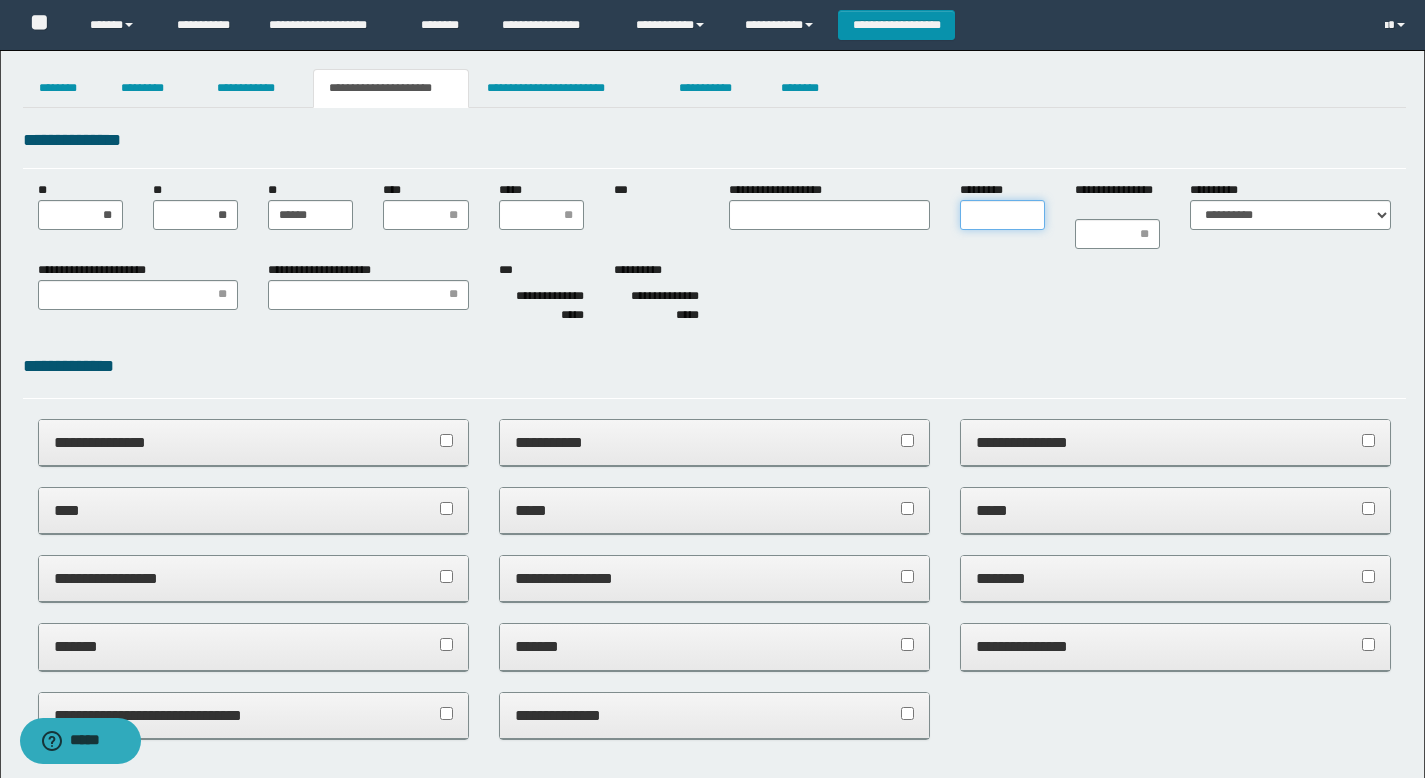 click on "*********" at bounding box center (1002, 215) 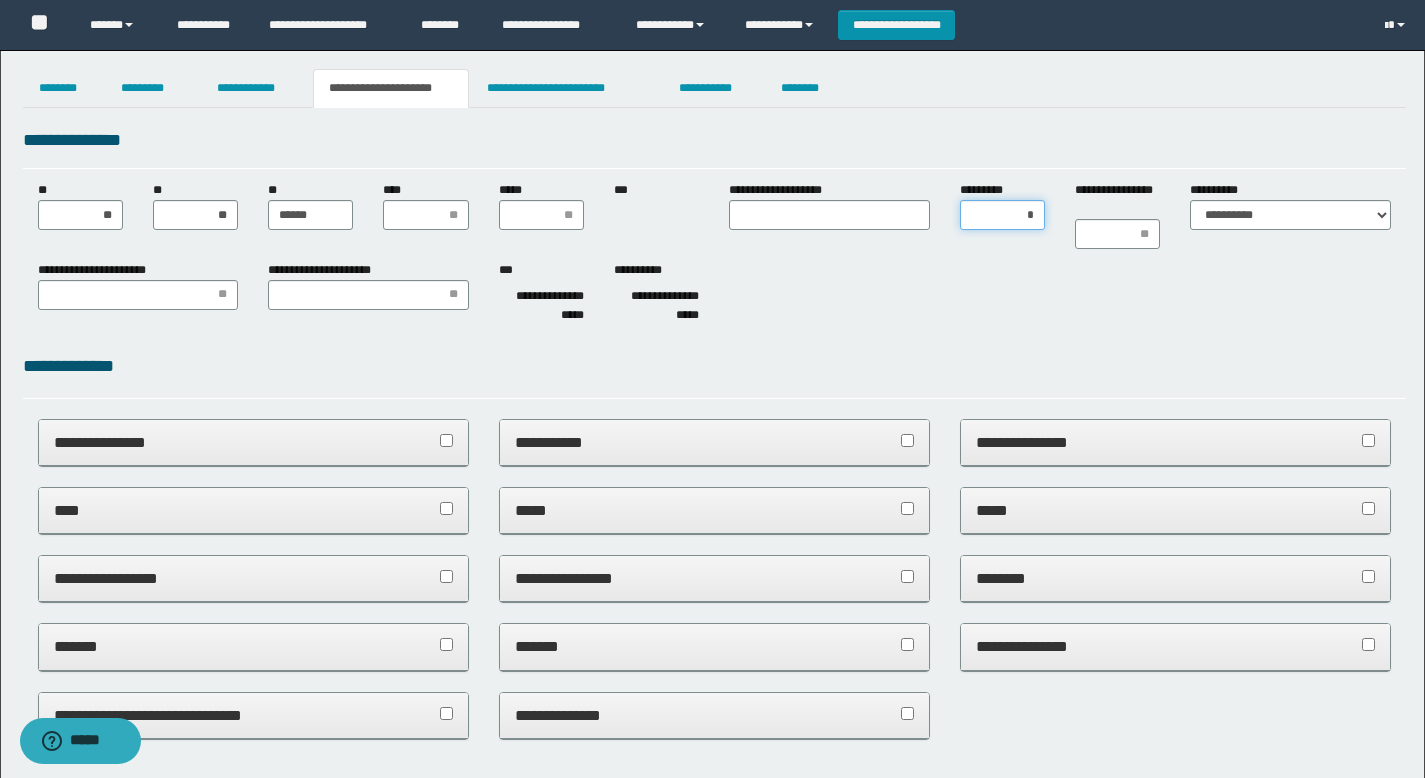 type on "**" 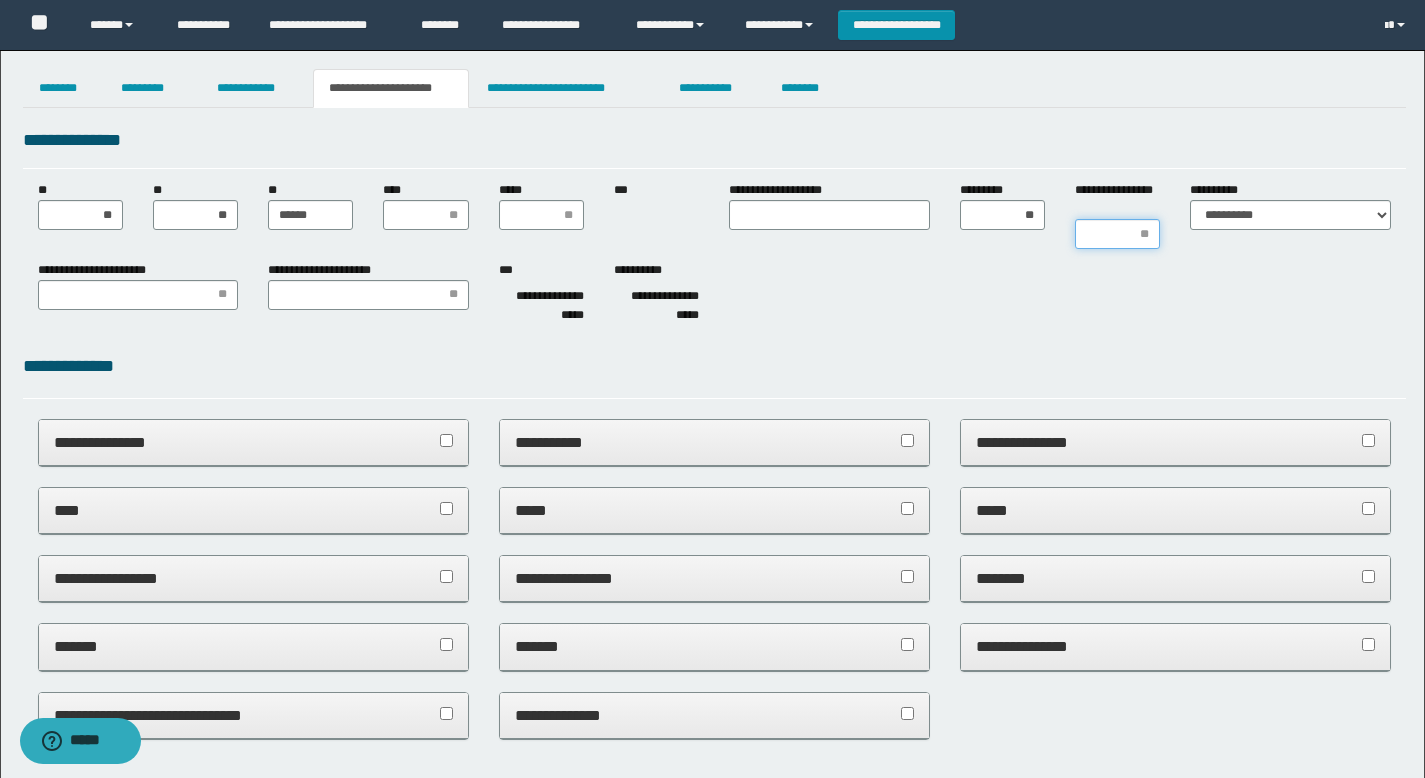 click on "**********" at bounding box center [1117, 234] 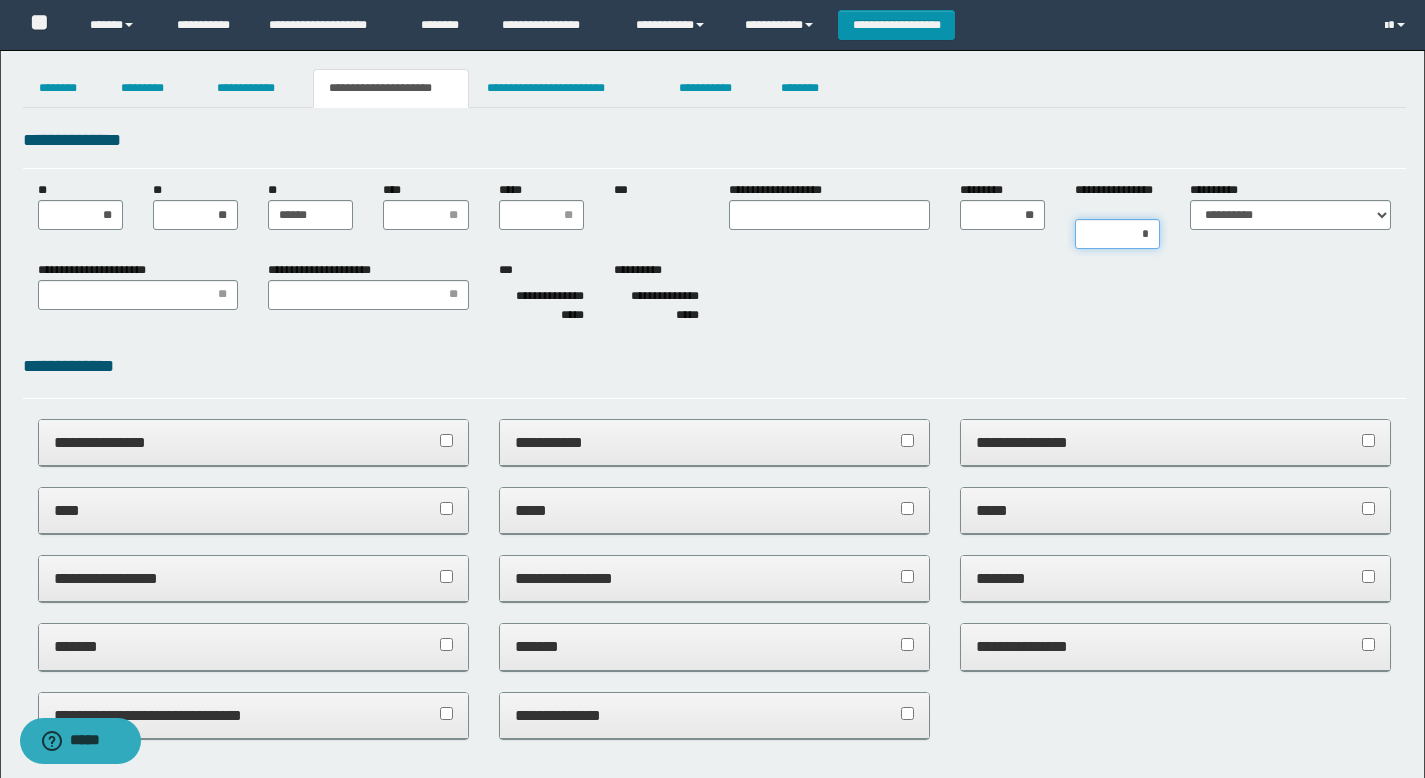 type on "**" 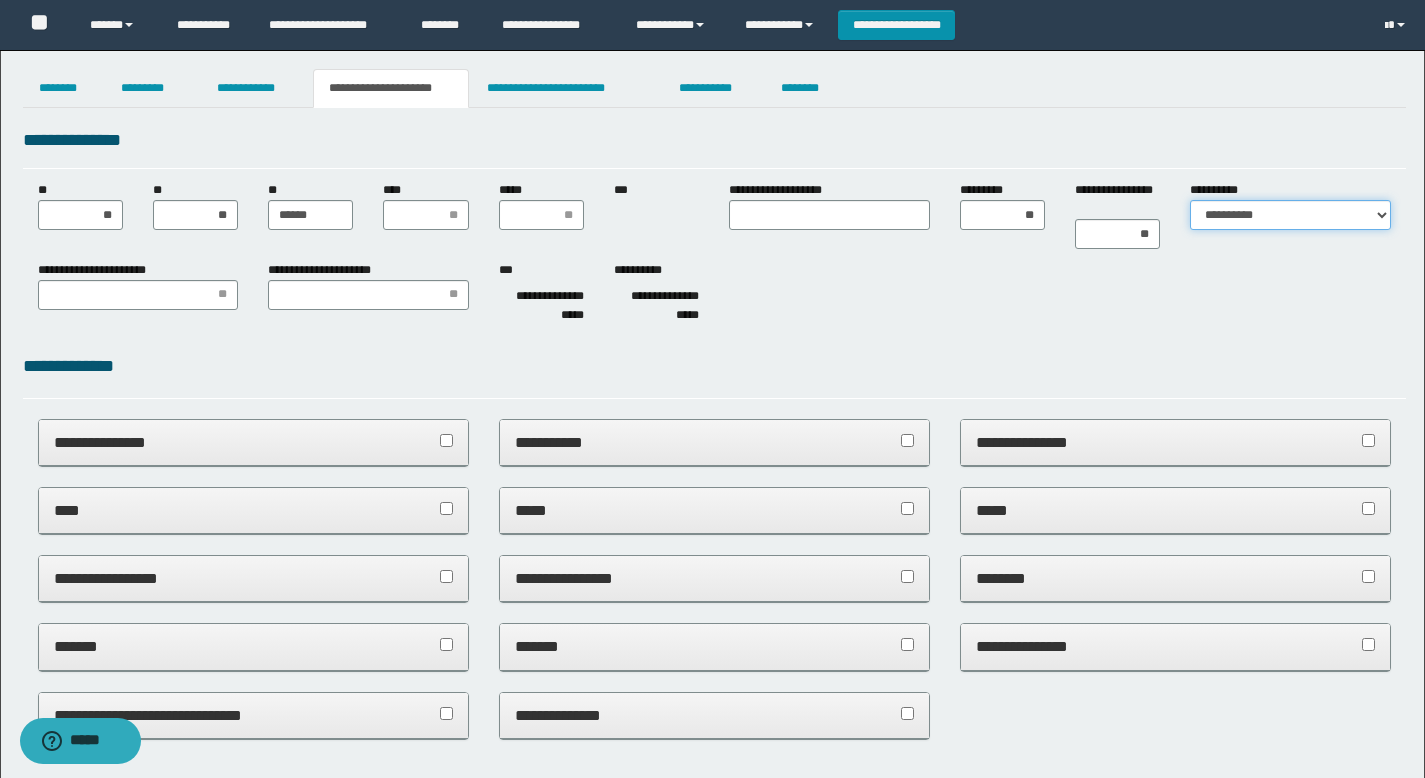 click on "**********" at bounding box center (1290, 215) 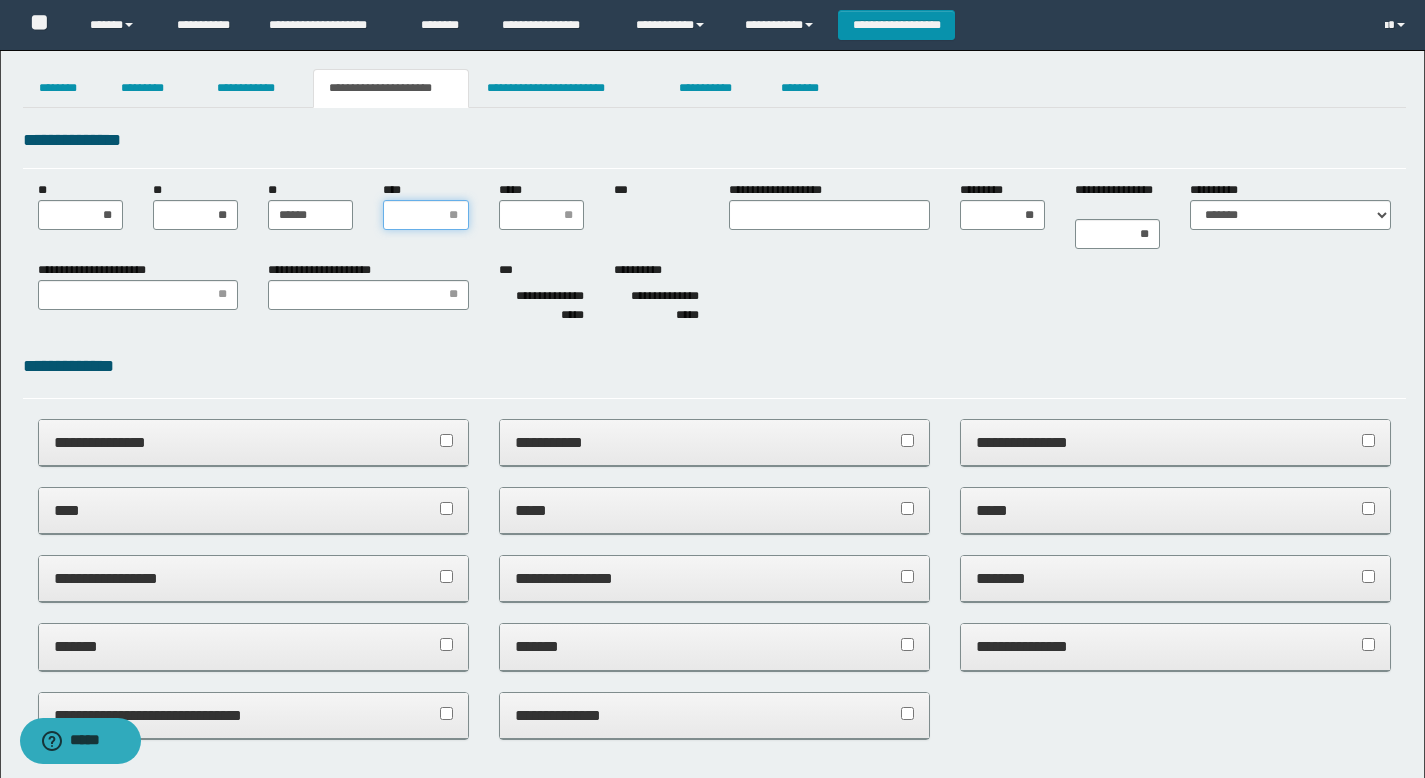 click on "****" at bounding box center (425, 215) 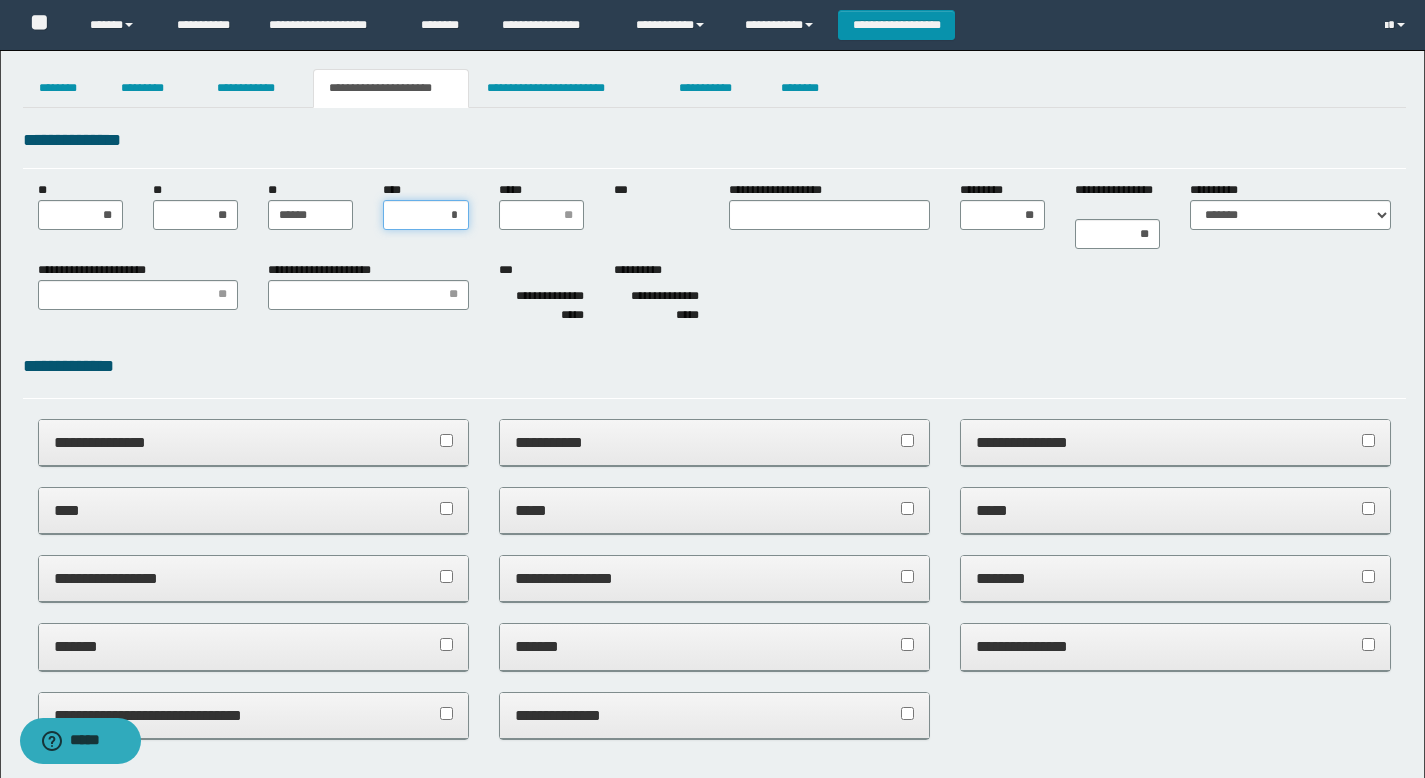 type on "**" 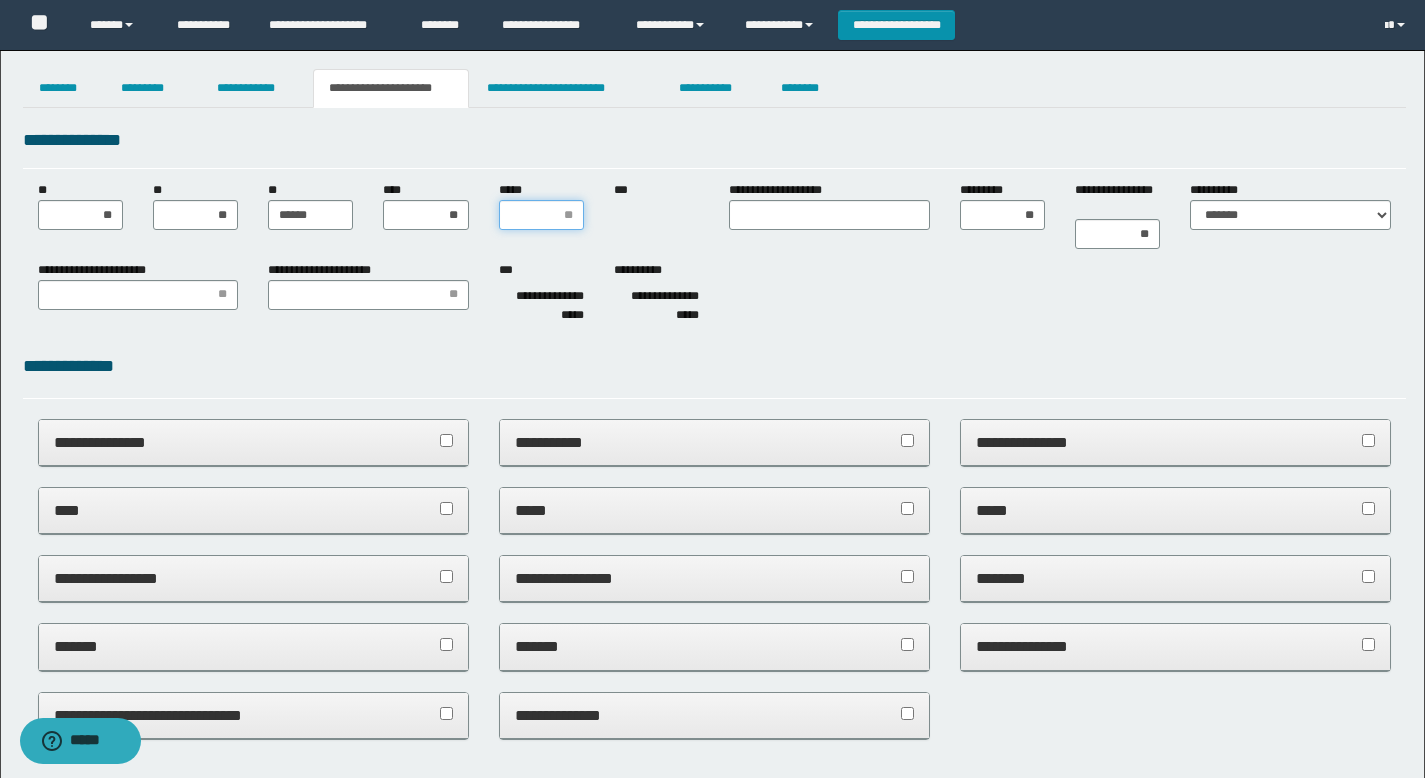 click on "*****" at bounding box center [541, 215] 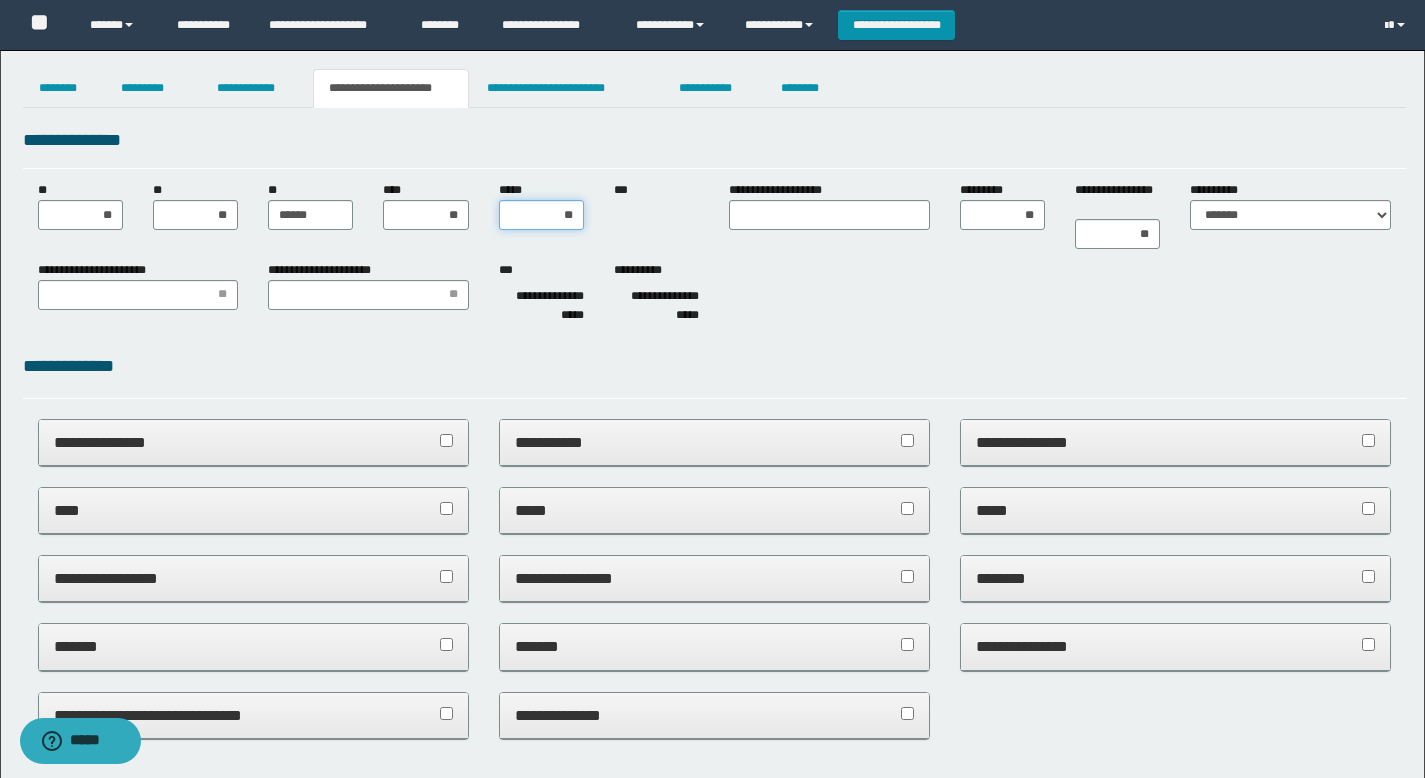 type on "***" 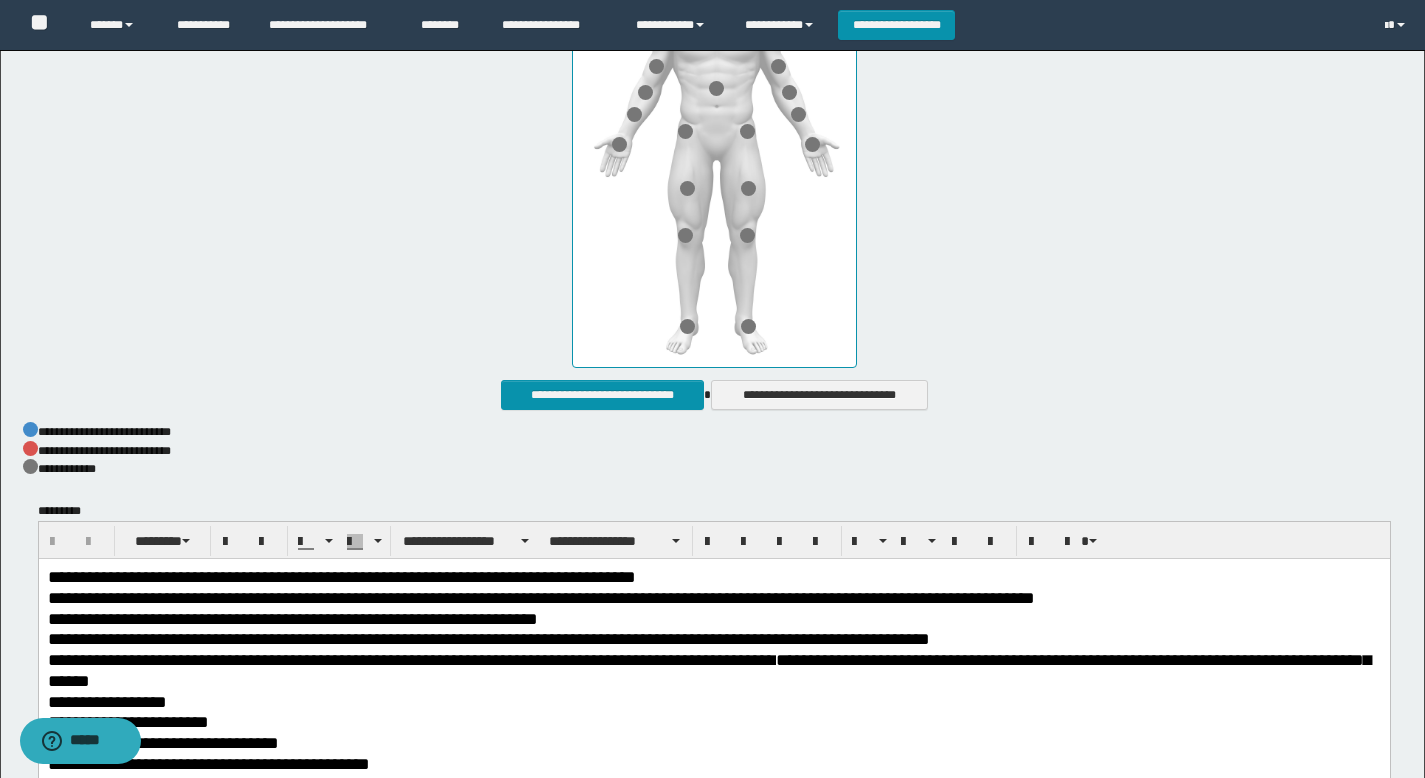 scroll, scrollTop: 1234, scrollLeft: 0, axis: vertical 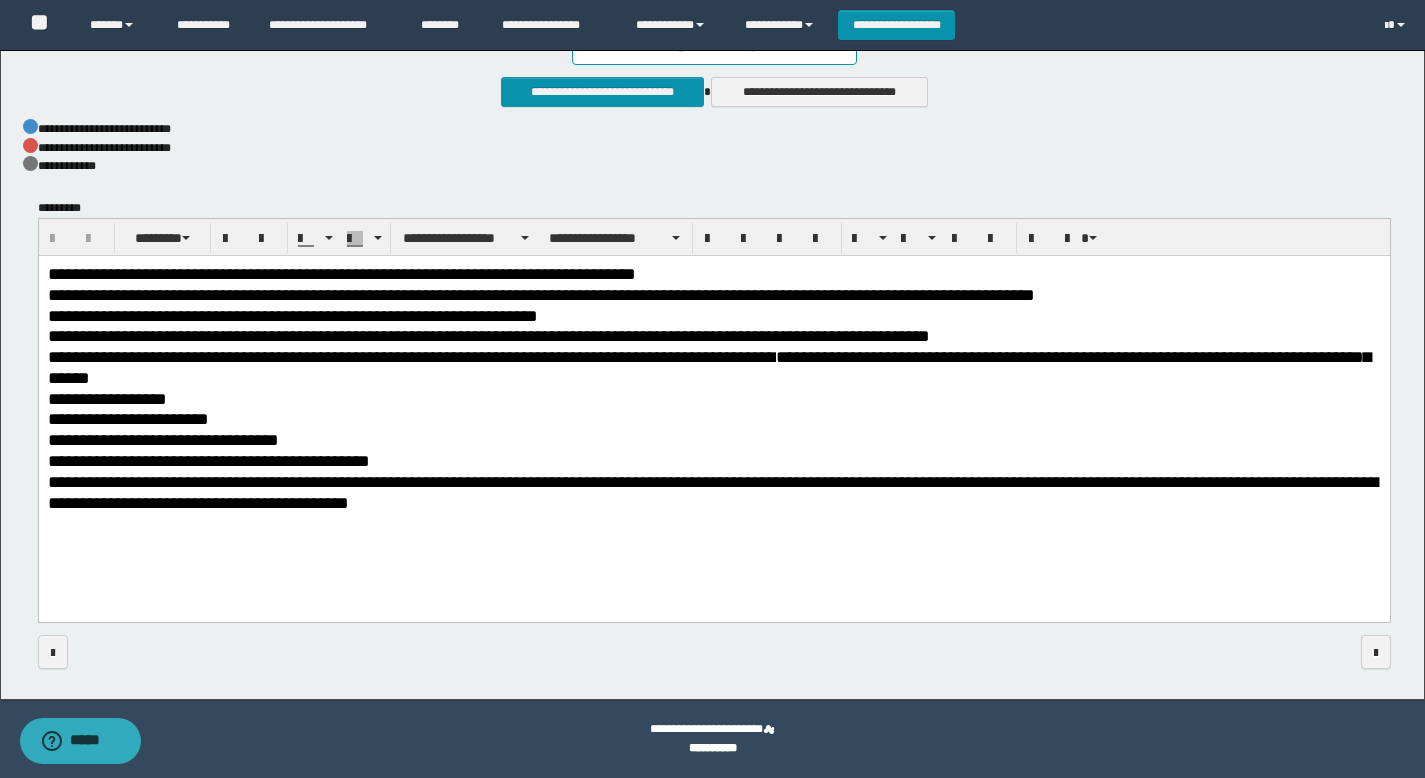 click on "**********" at bounding box center (712, 492) 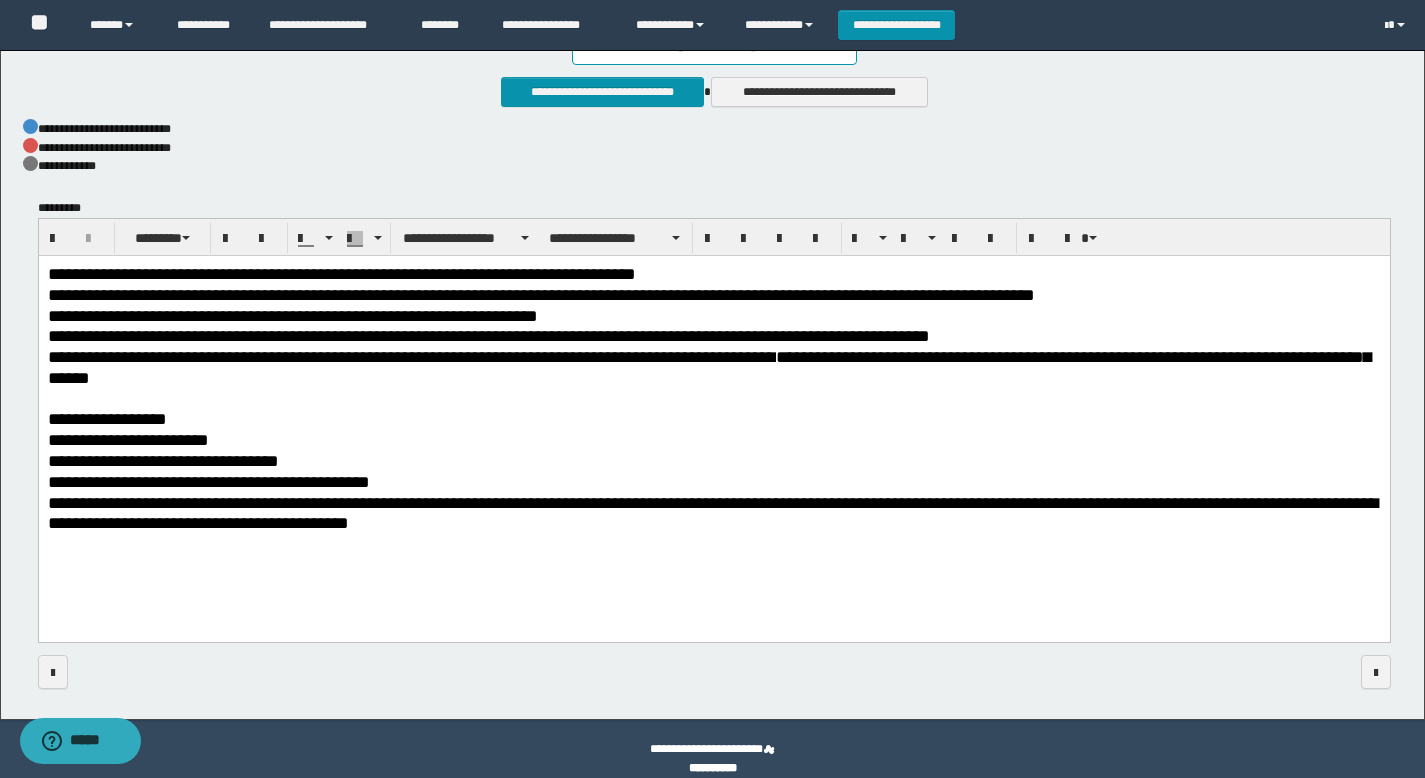 type 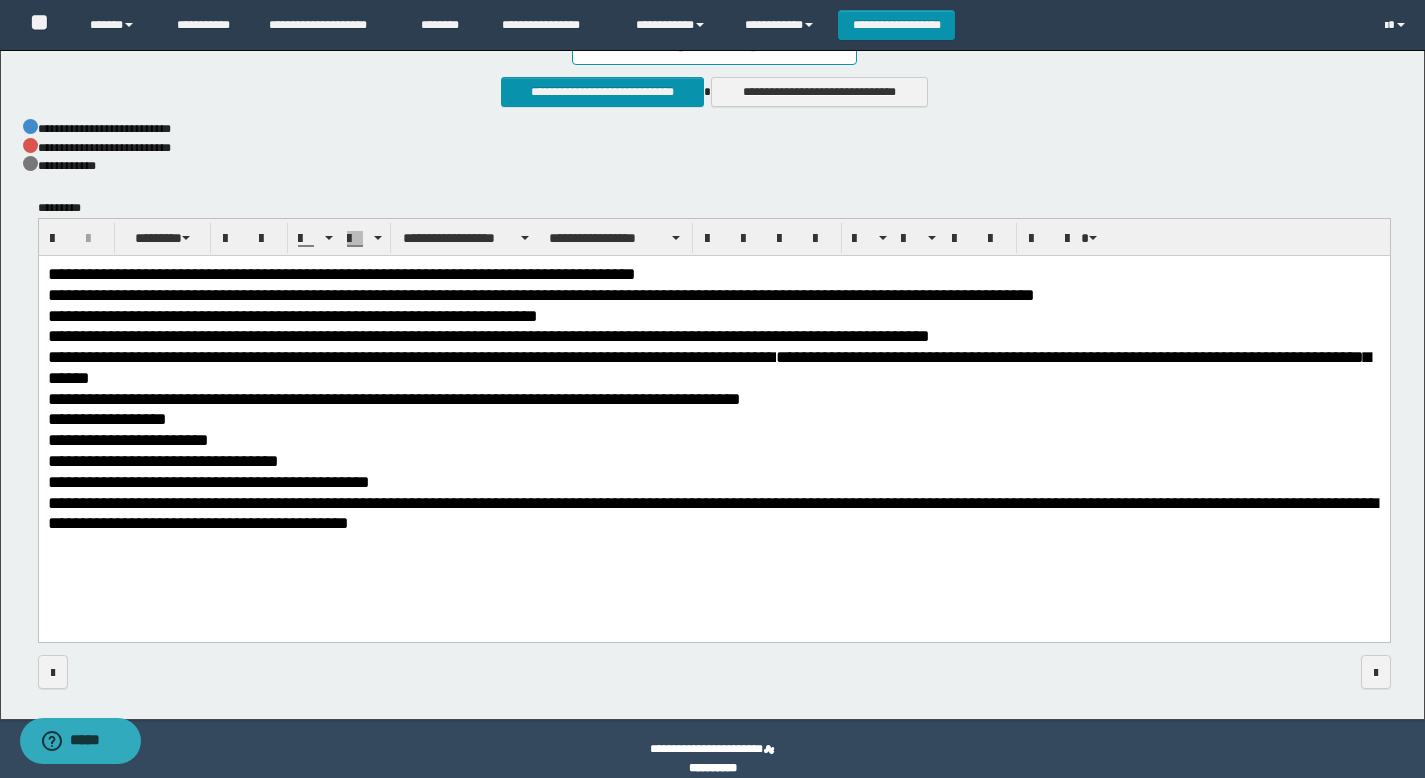 click on "**********" at bounding box center (708, 378) 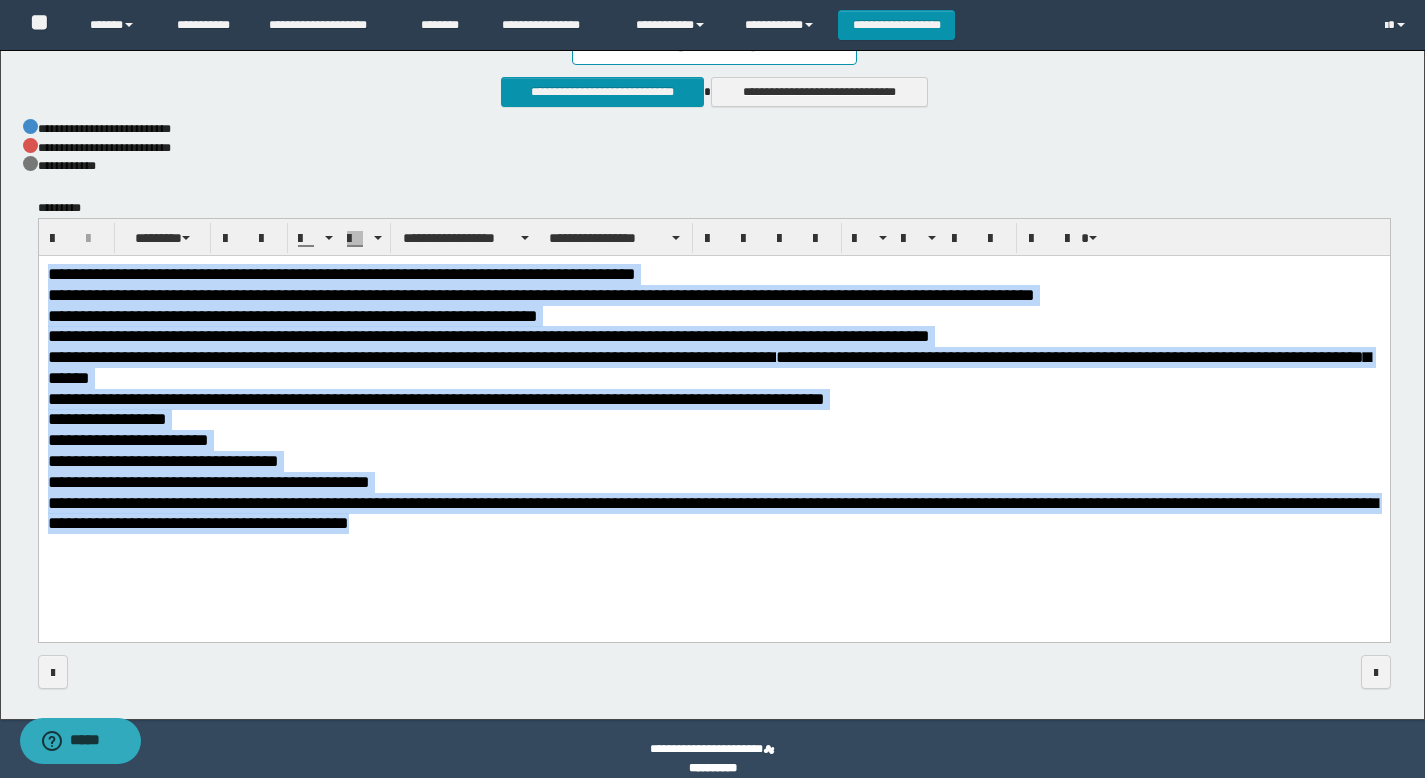 drag, startPoint x: 466, startPoint y: 569, endPoint x: -1, endPoint y: 103, distance: 659.731 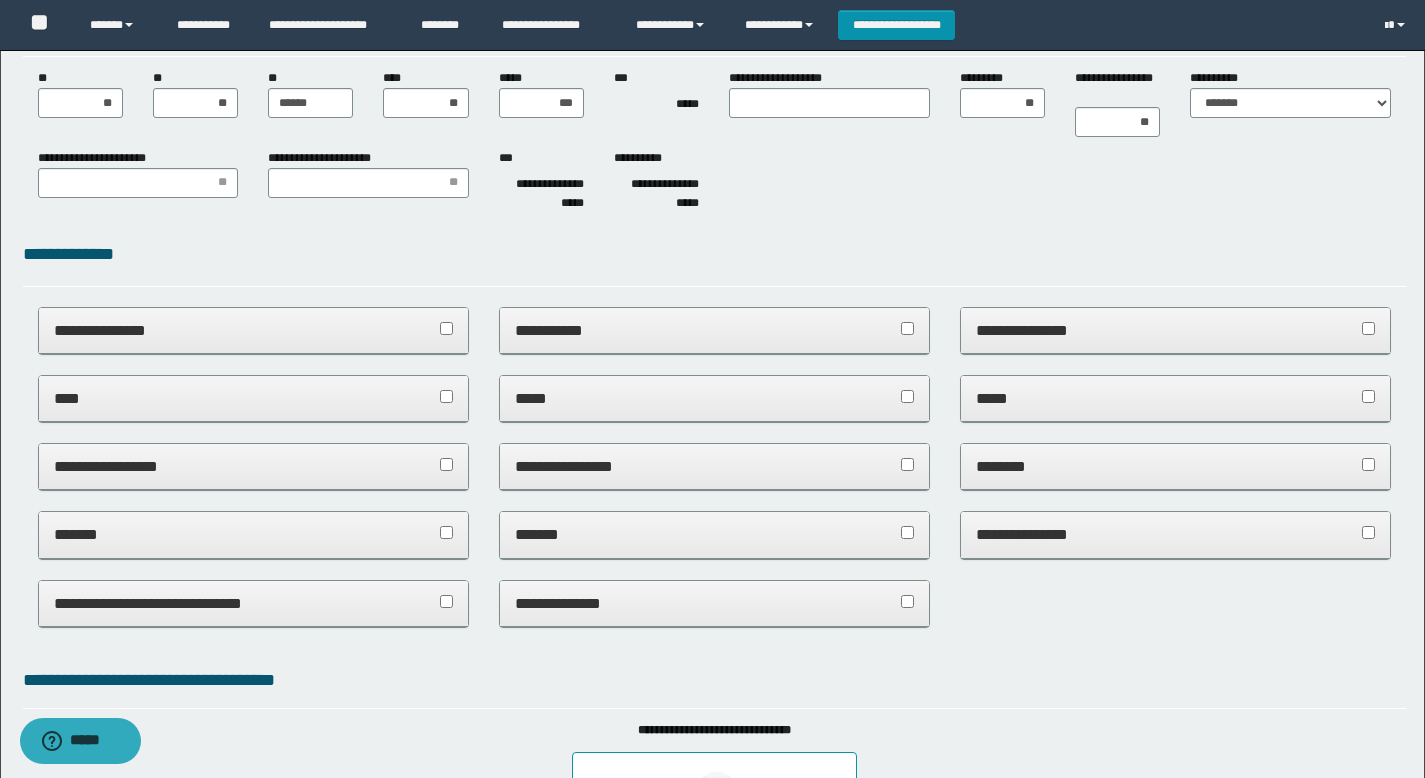 scroll, scrollTop: 0, scrollLeft: 0, axis: both 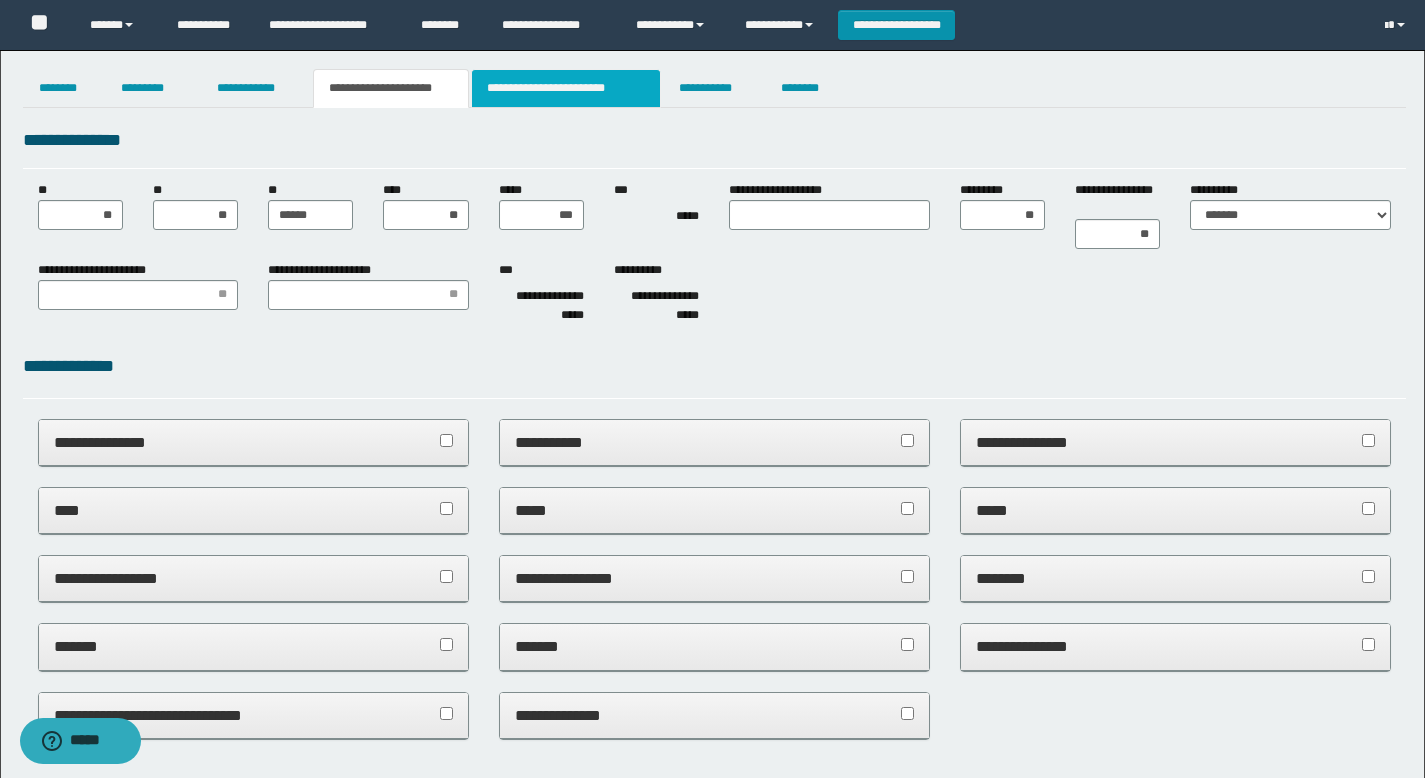 click on "**********" at bounding box center [566, 88] 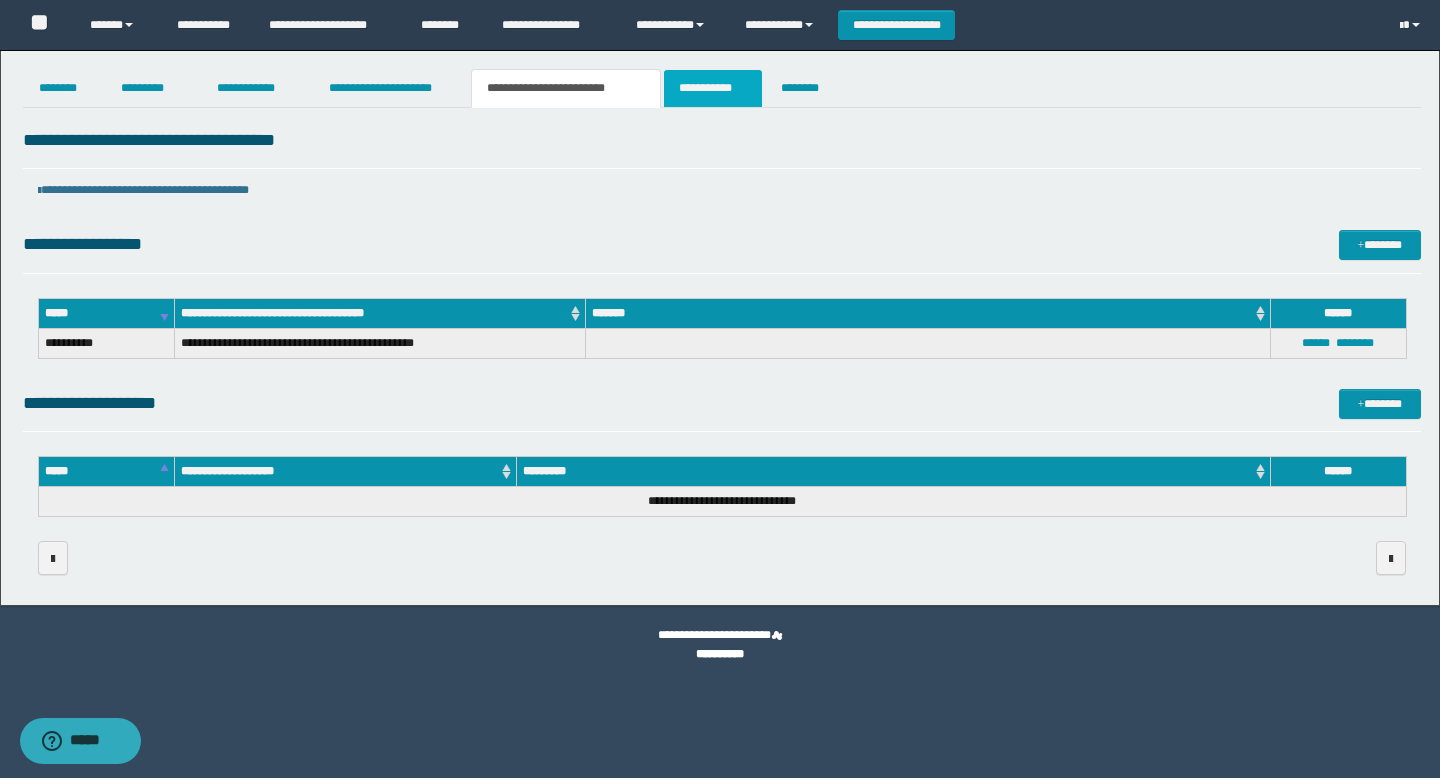 click on "**********" at bounding box center [712, 88] 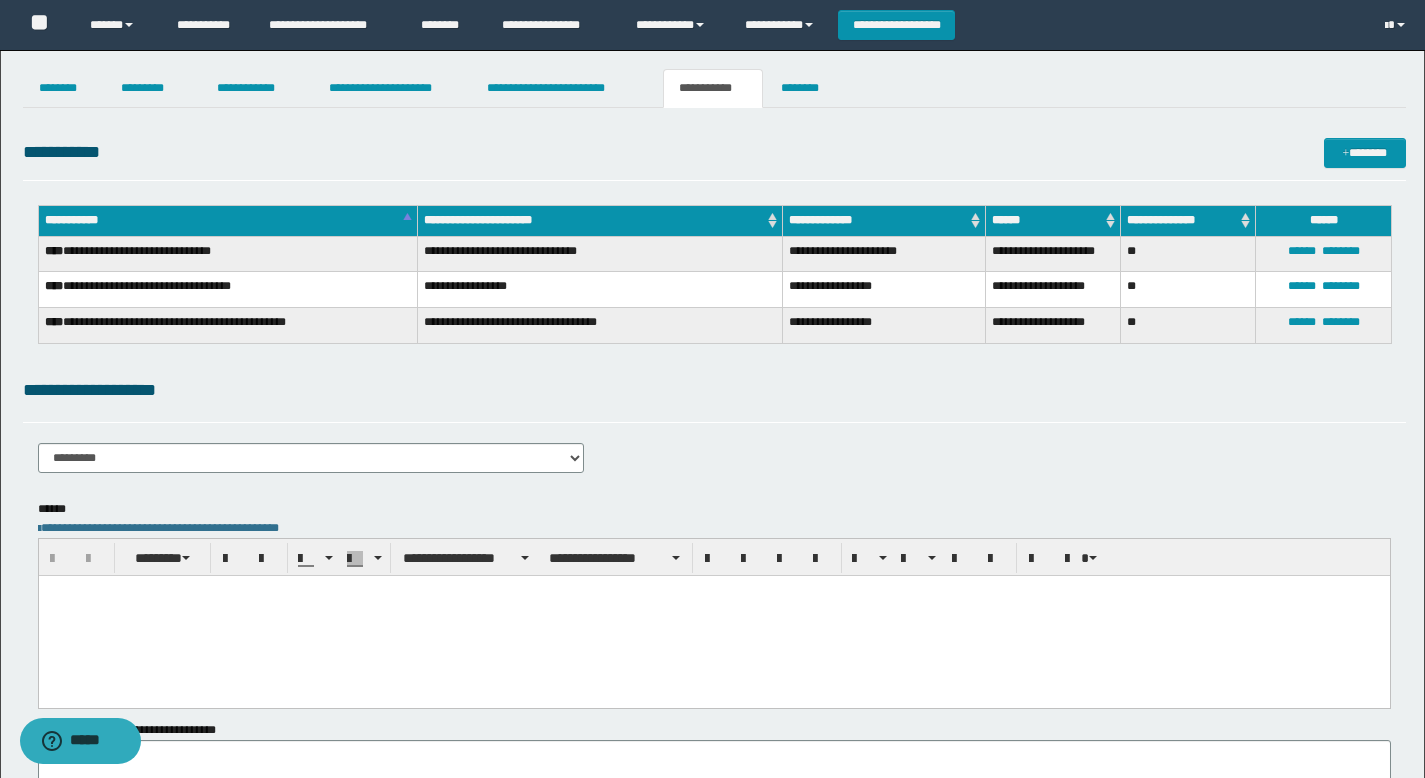 click at bounding box center (713, 616) 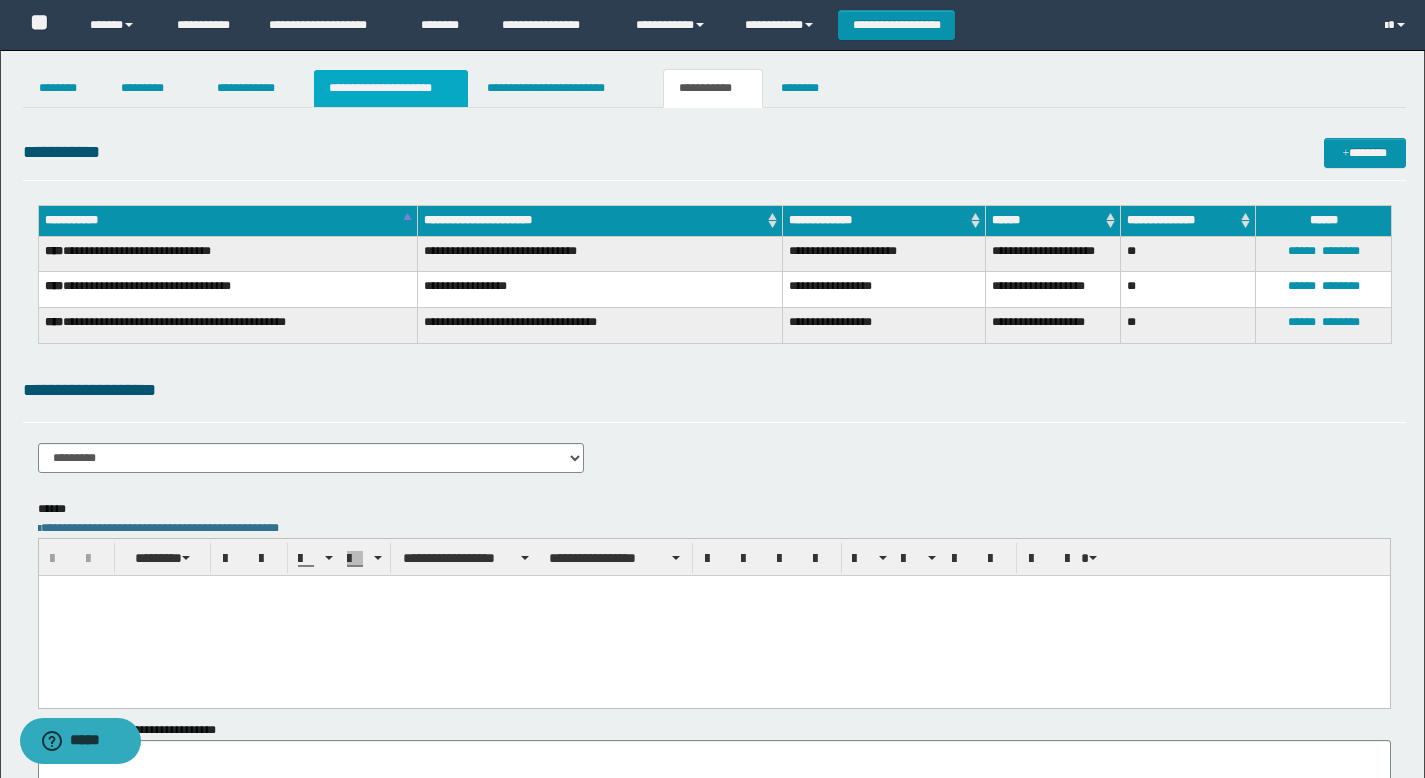 click on "**********" at bounding box center (391, 88) 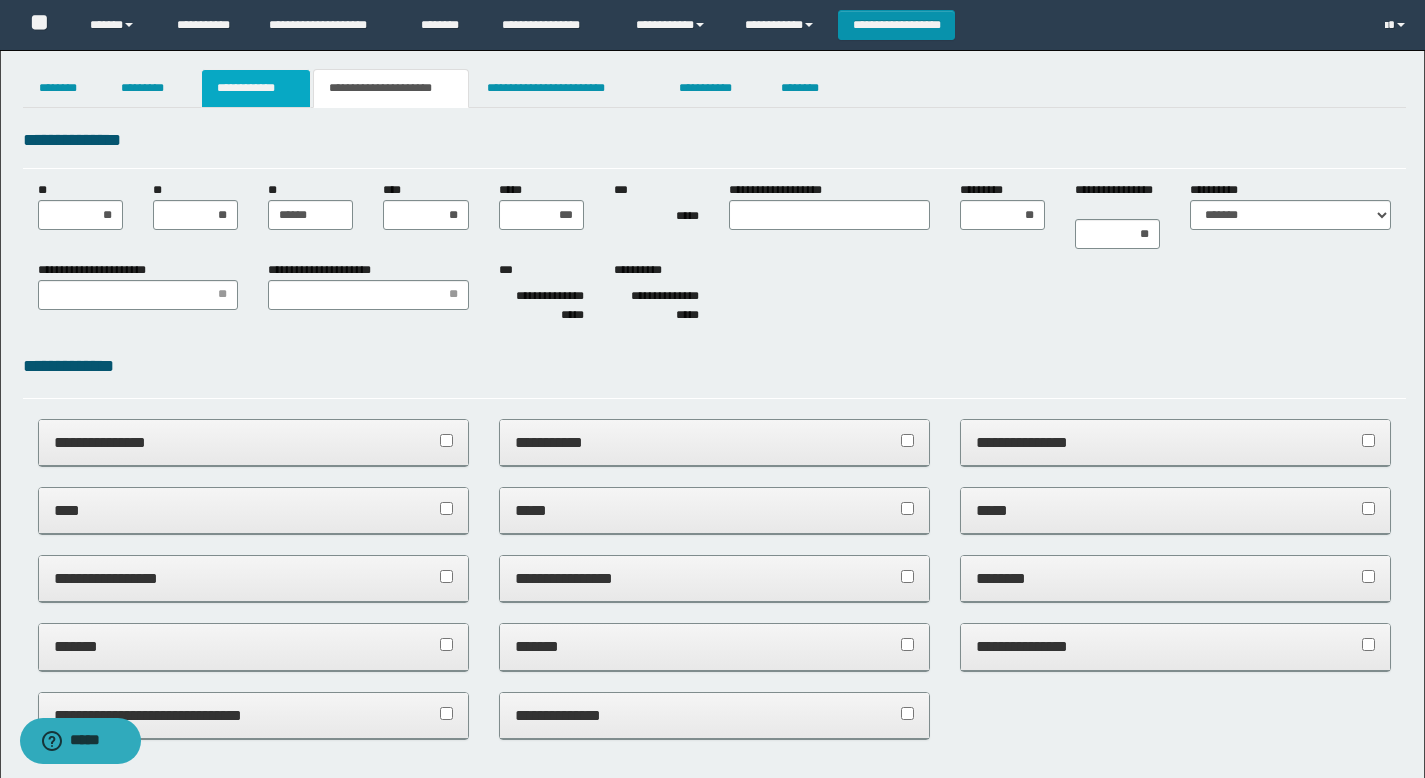 click on "**********" at bounding box center (256, 88) 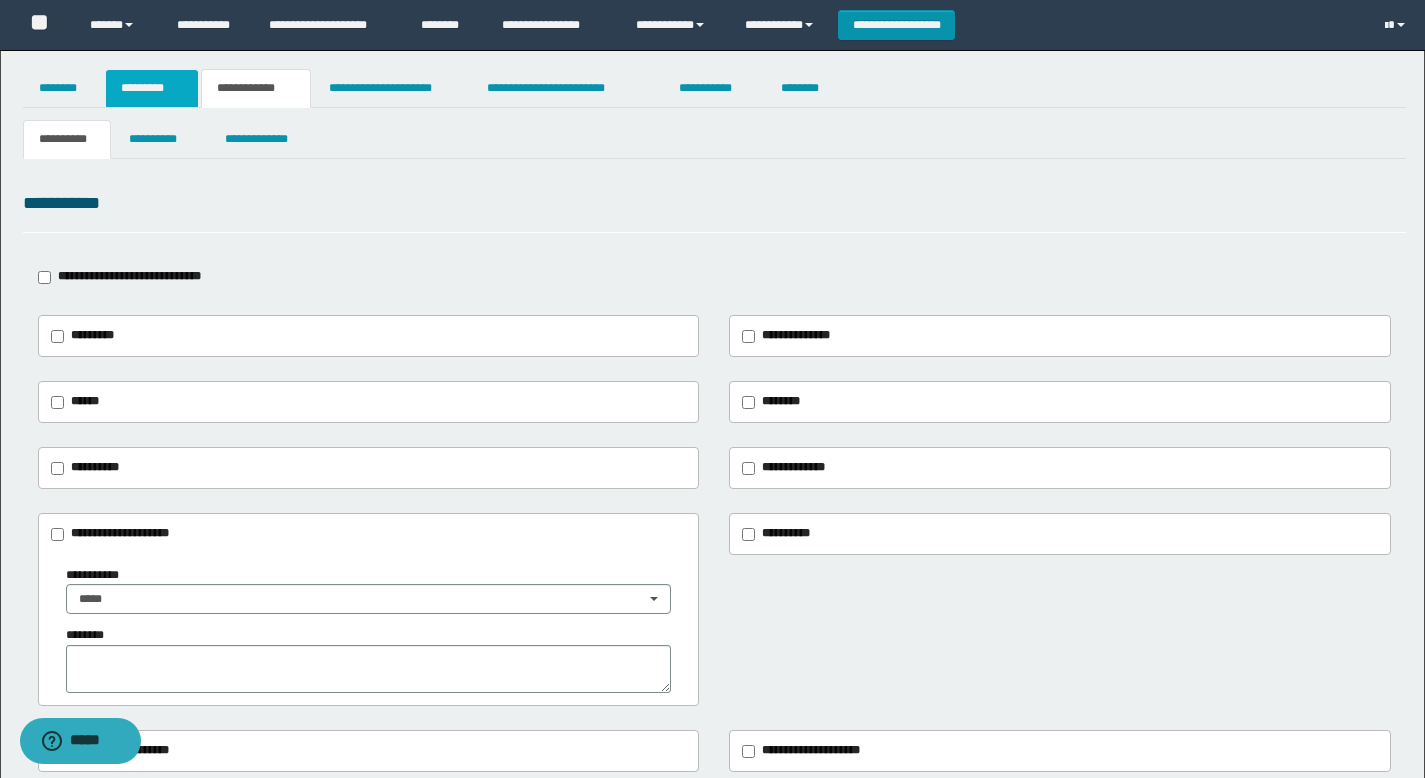 click on "*********" at bounding box center (152, 88) 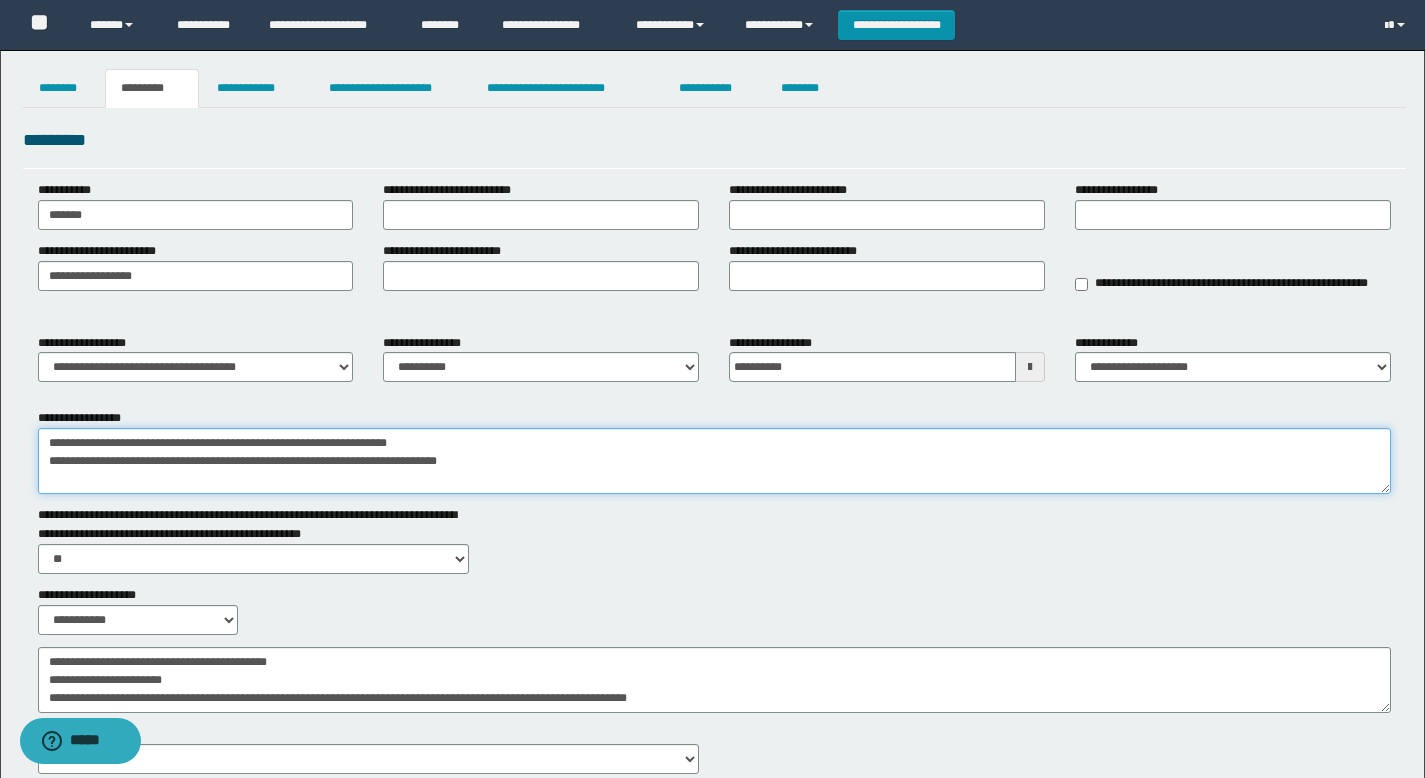drag, startPoint x: 532, startPoint y: 466, endPoint x: 0, endPoint y: 439, distance: 532.6847 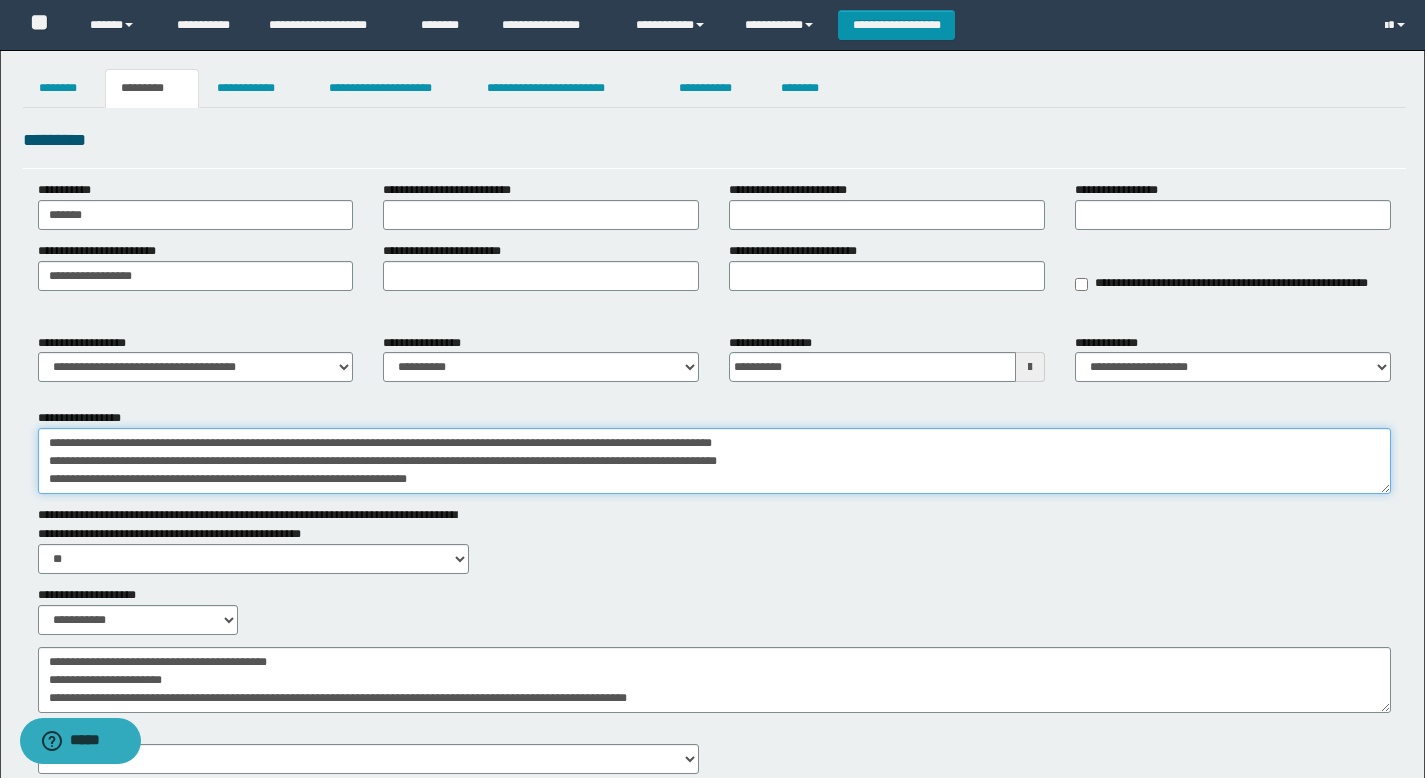 scroll, scrollTop: 65, scrollLeft: 0, axis: vertical 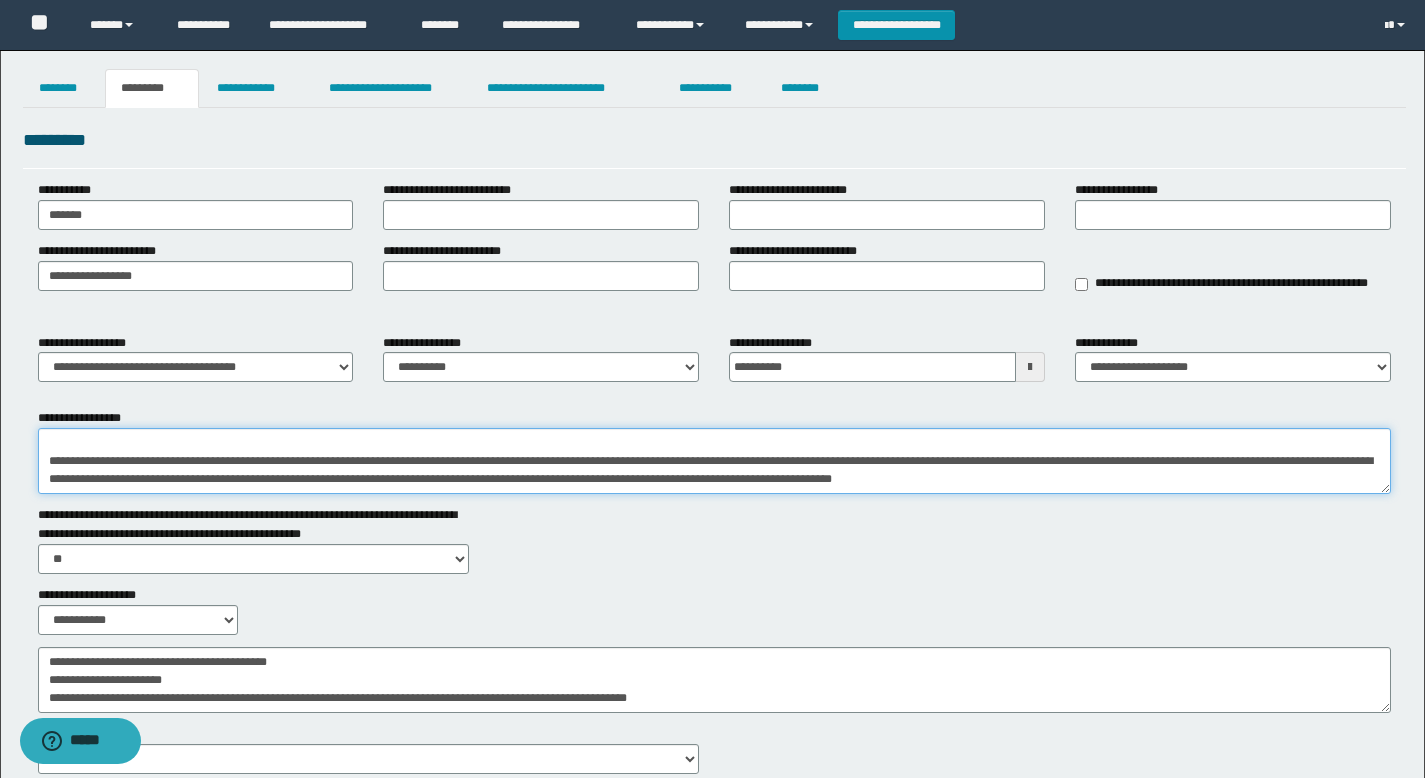 click on "**********" at bounding box center [714, 461] 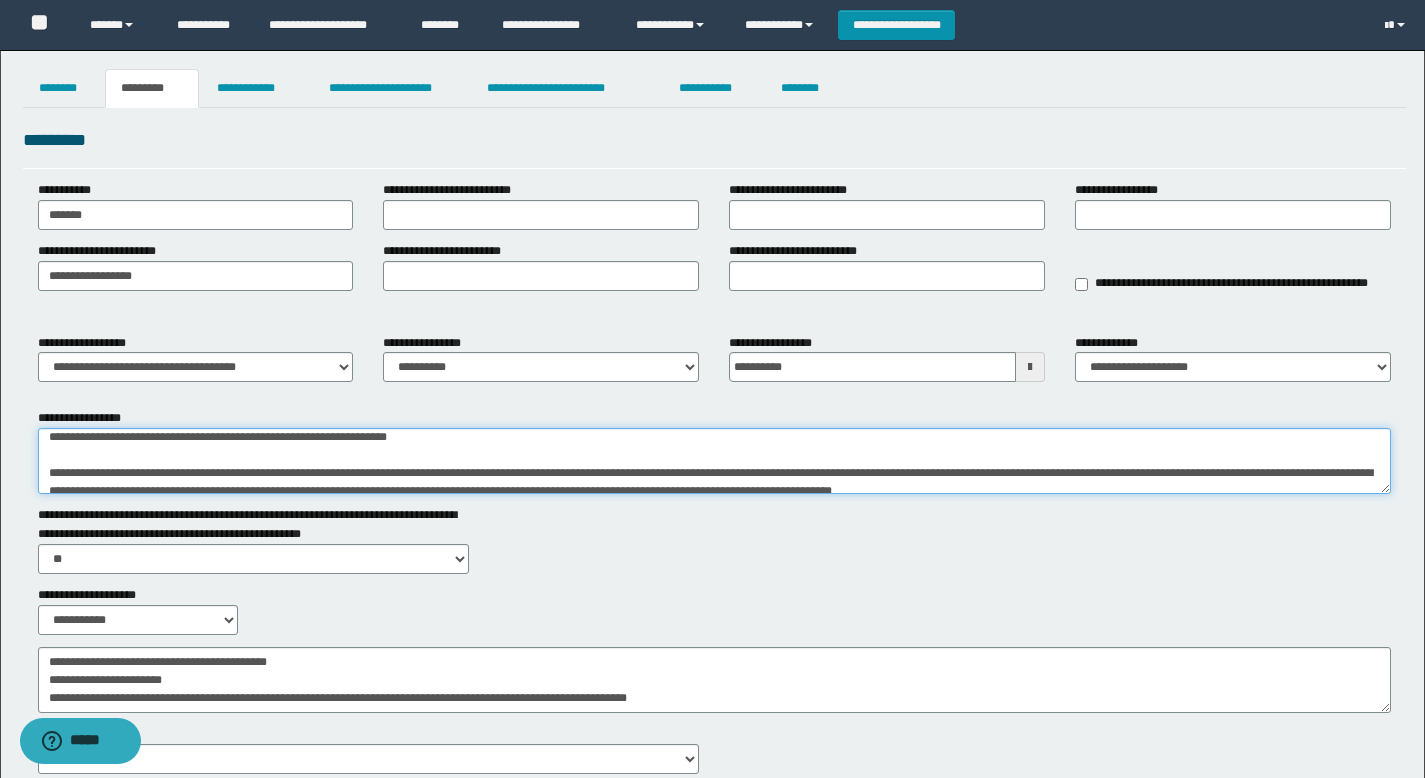 scroll, scrollTop: 78, scrollLeft: 0, axis: vertical 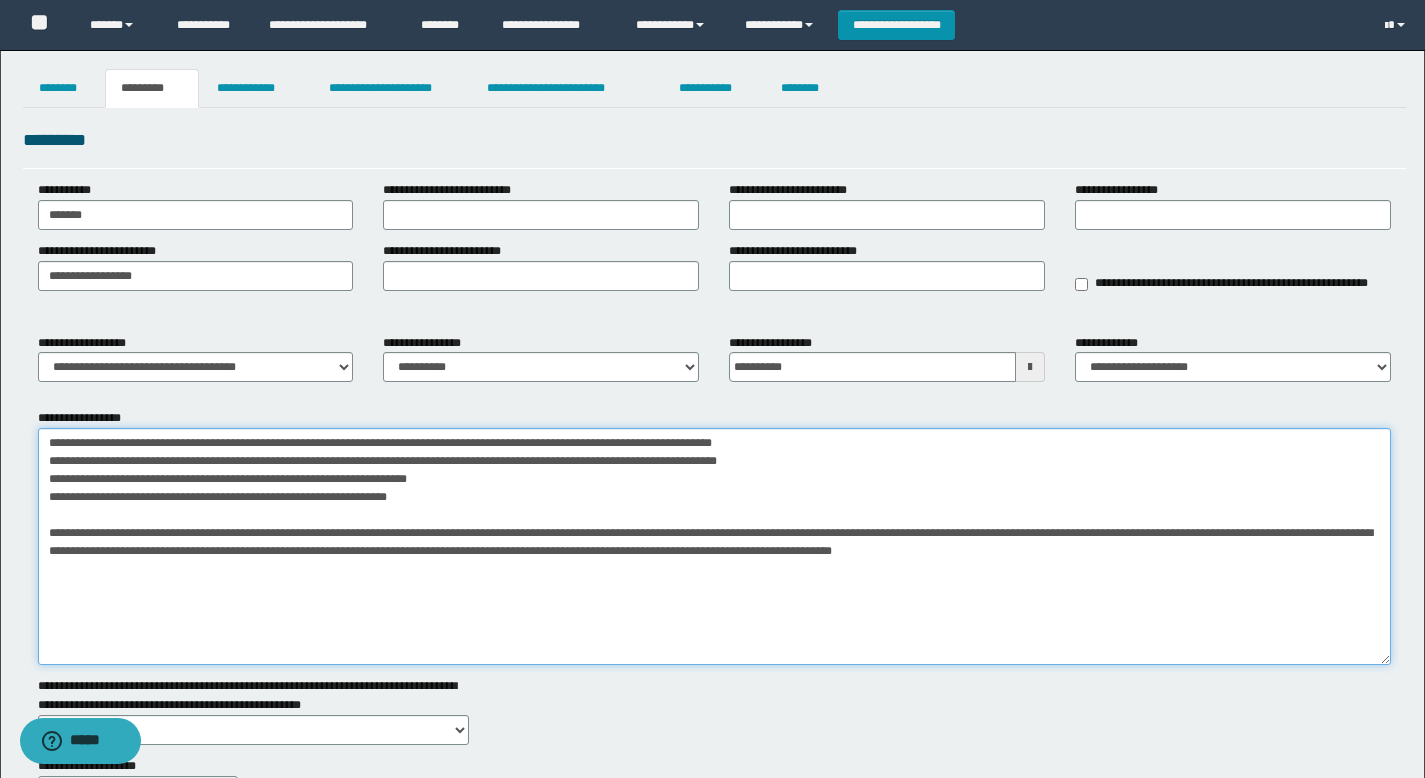 drag, startPoint x: 1384, startPoint y: 488, endPoint x: 1326, endPoint y: 668, distance: 189.11372 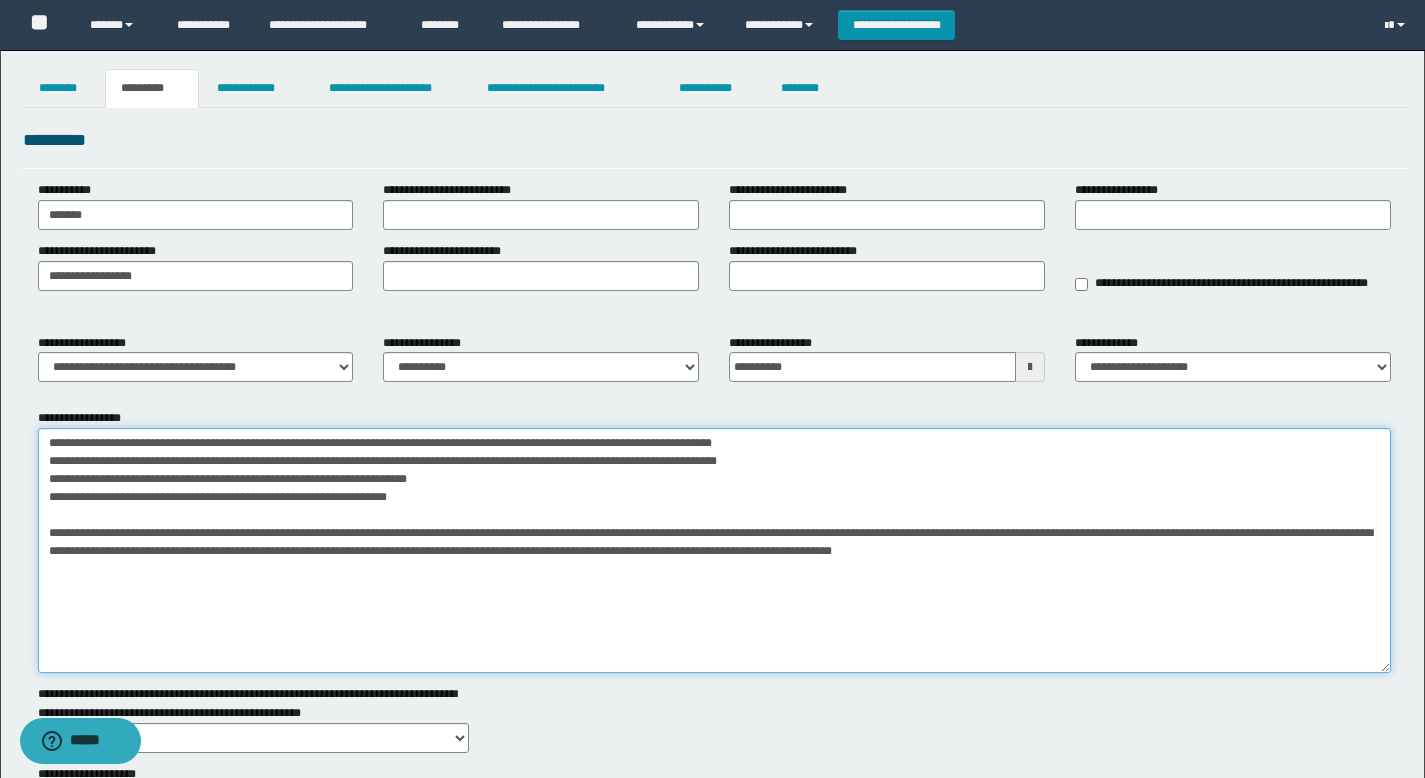 click on "**********" at bounding box center [714, 550] 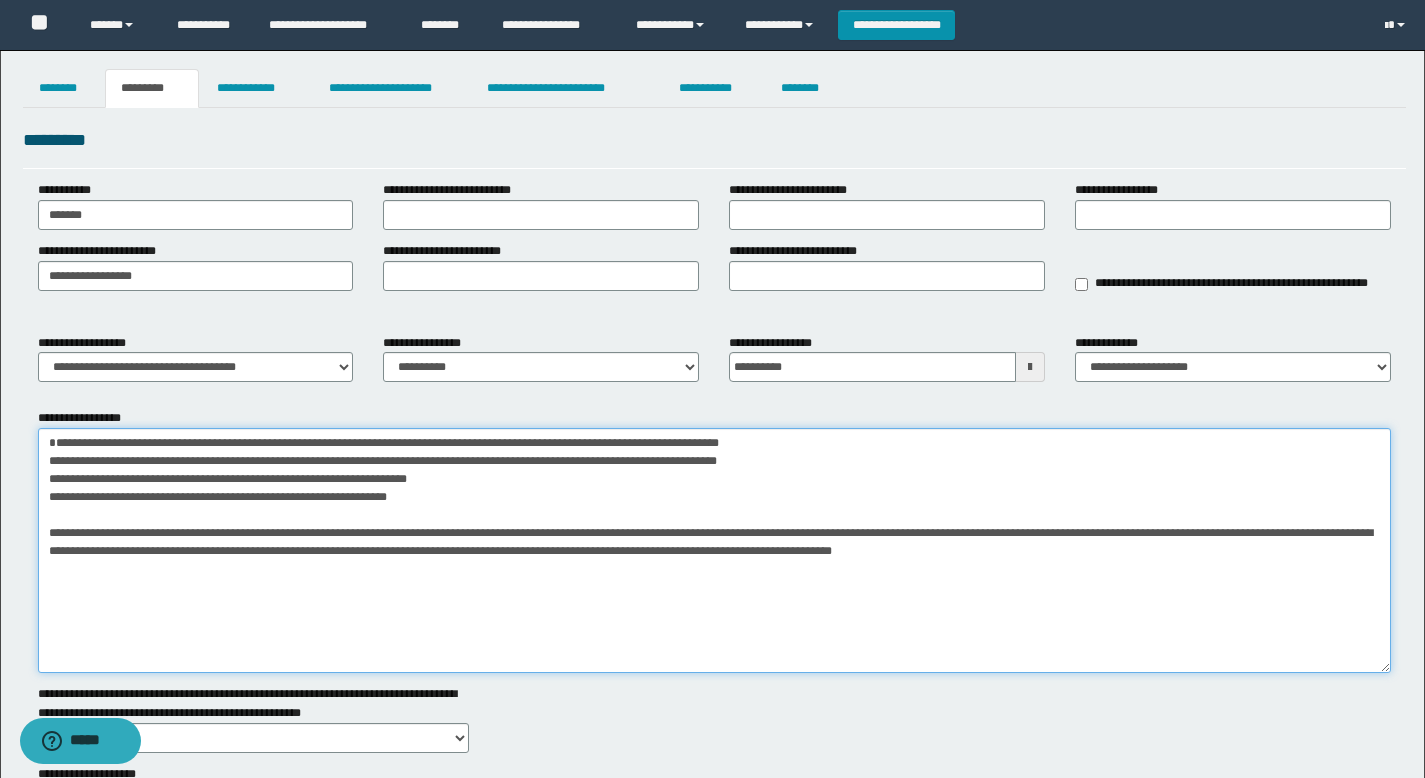 scroll, scrollTop: 198, scrollLeft: 0, axis: vertical 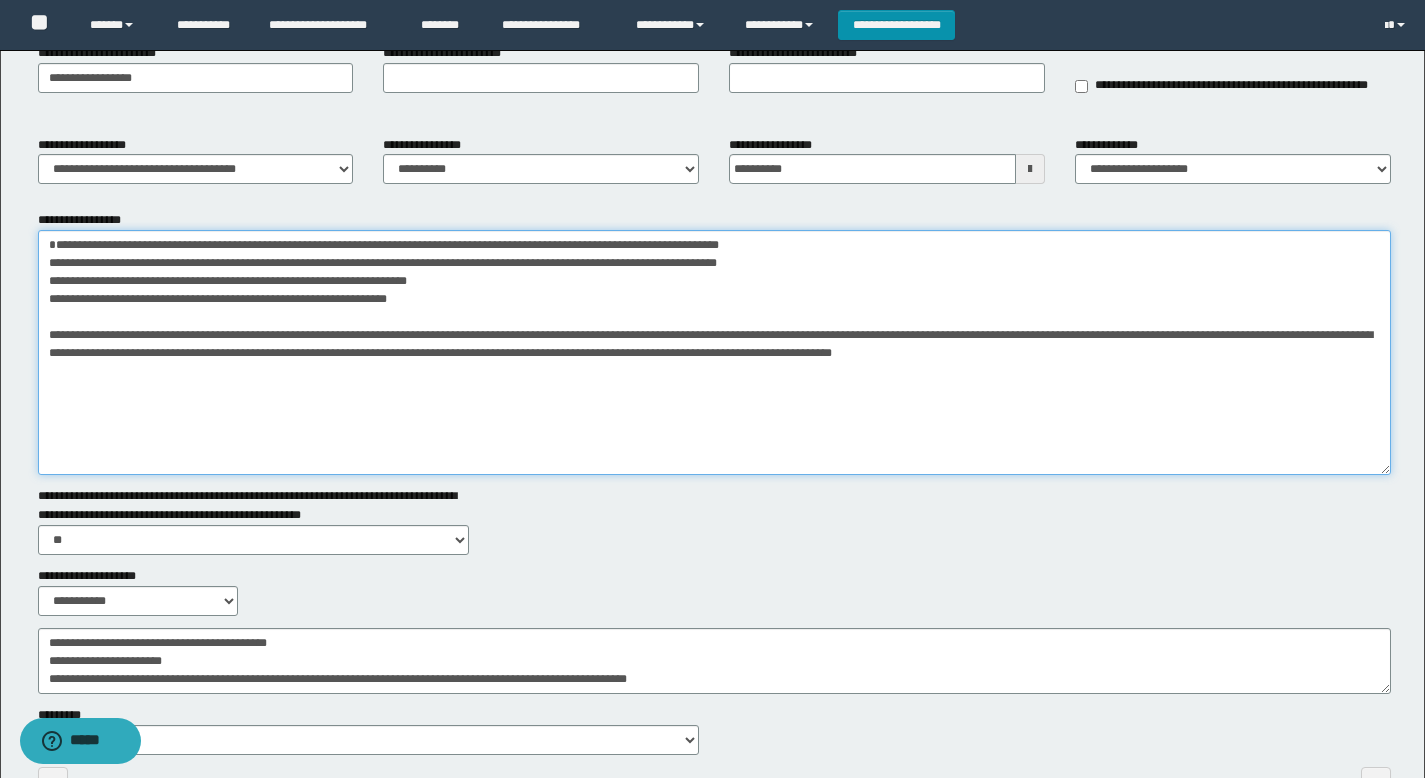 click on "**********" at bounding box center [714, 352] 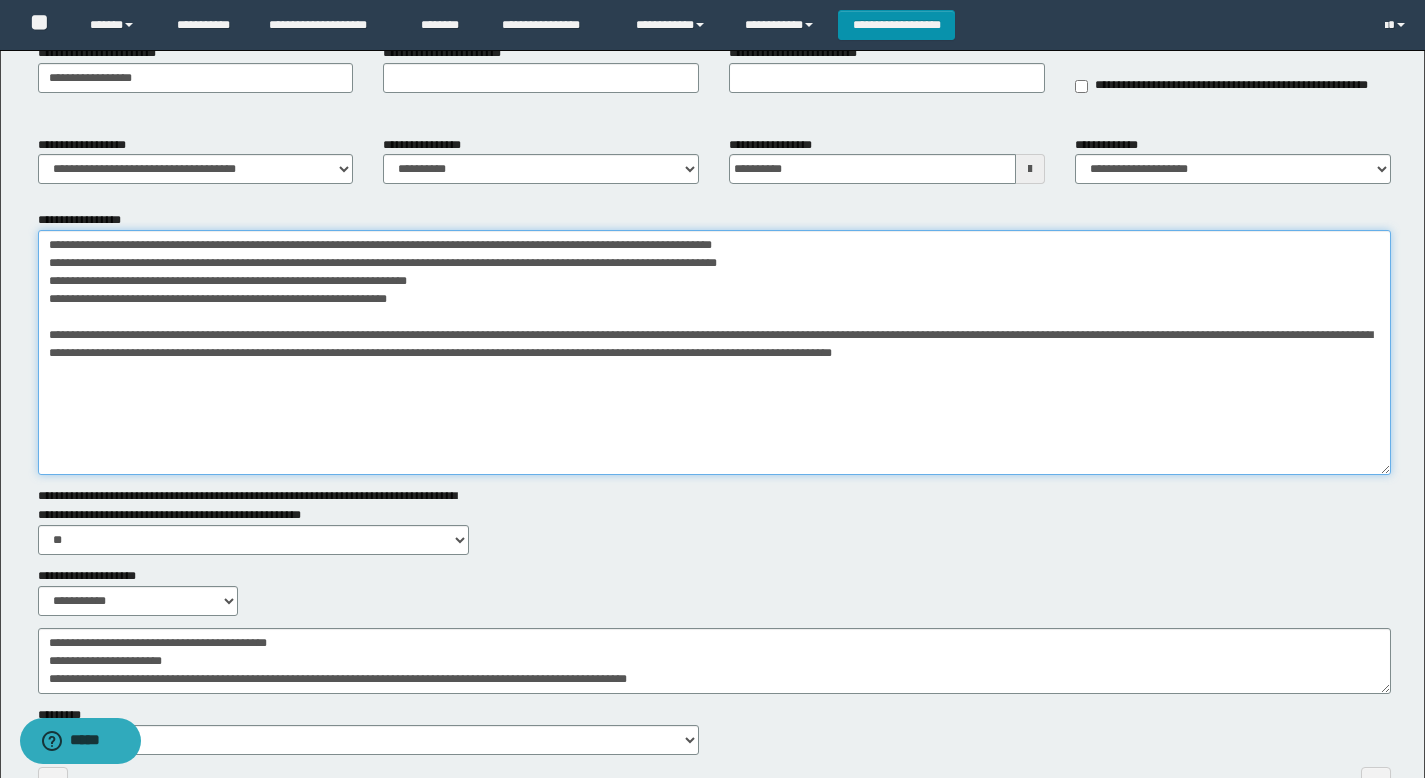 click on "**********" at bounding box center (714, 352) 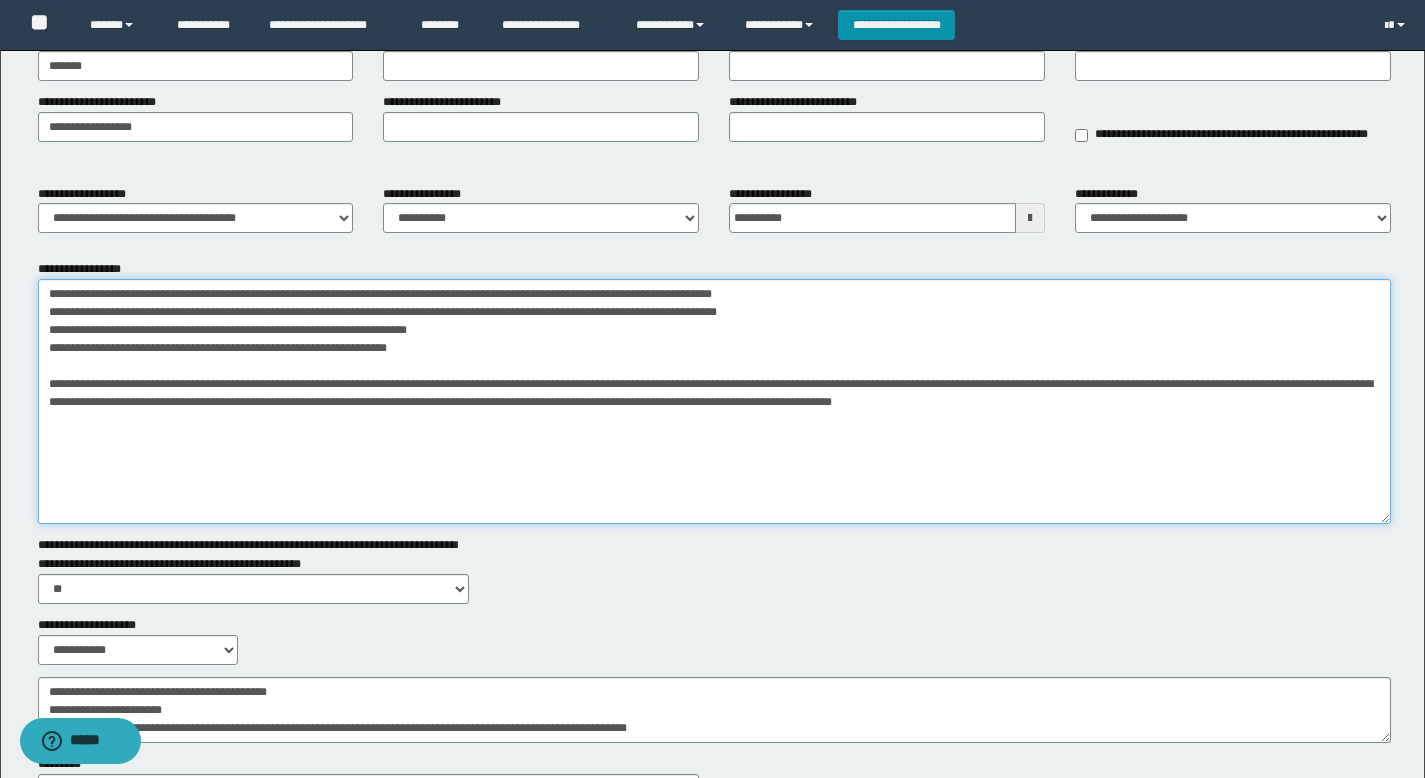 scroll, scrollTop: 137, scrollLeft: 0, axis: vertical 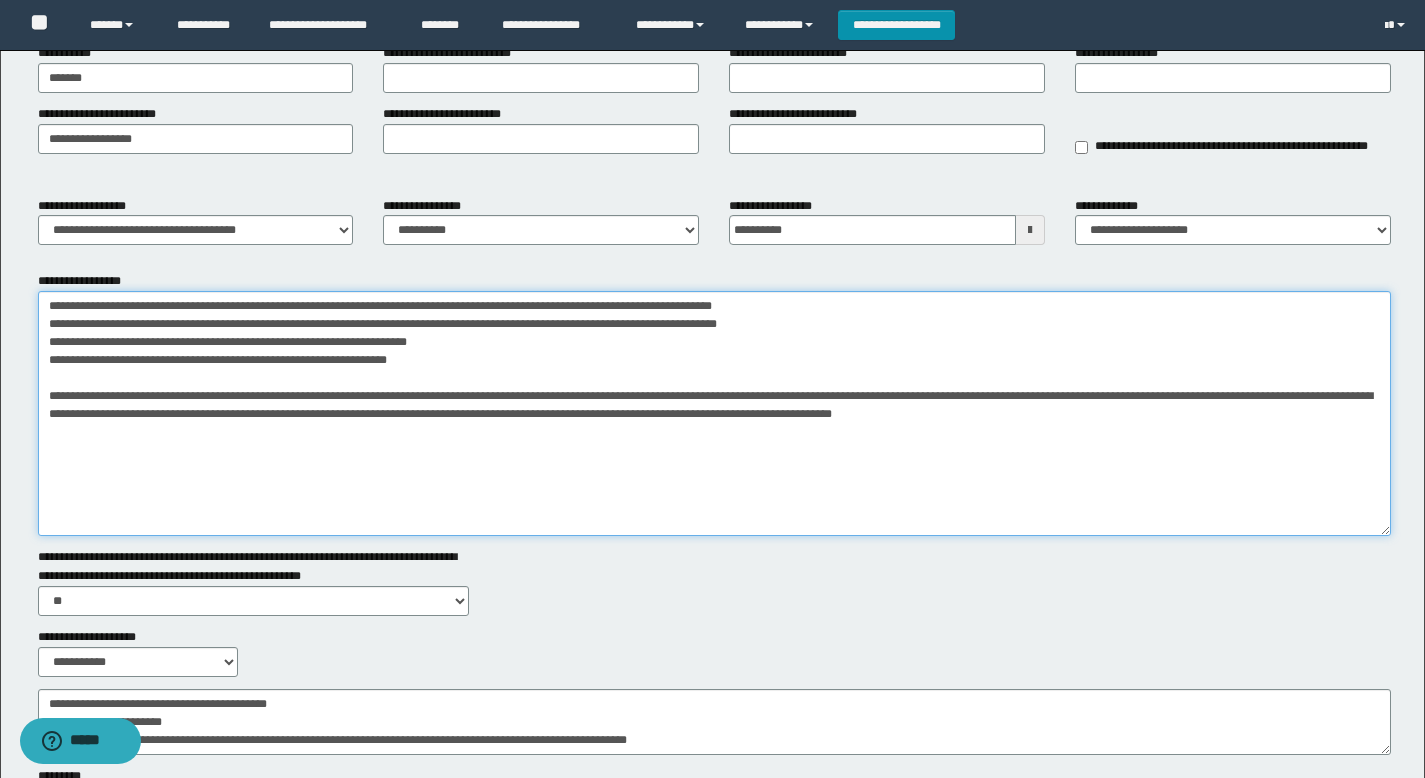 click on "**********" at bounding box center [714, 413] 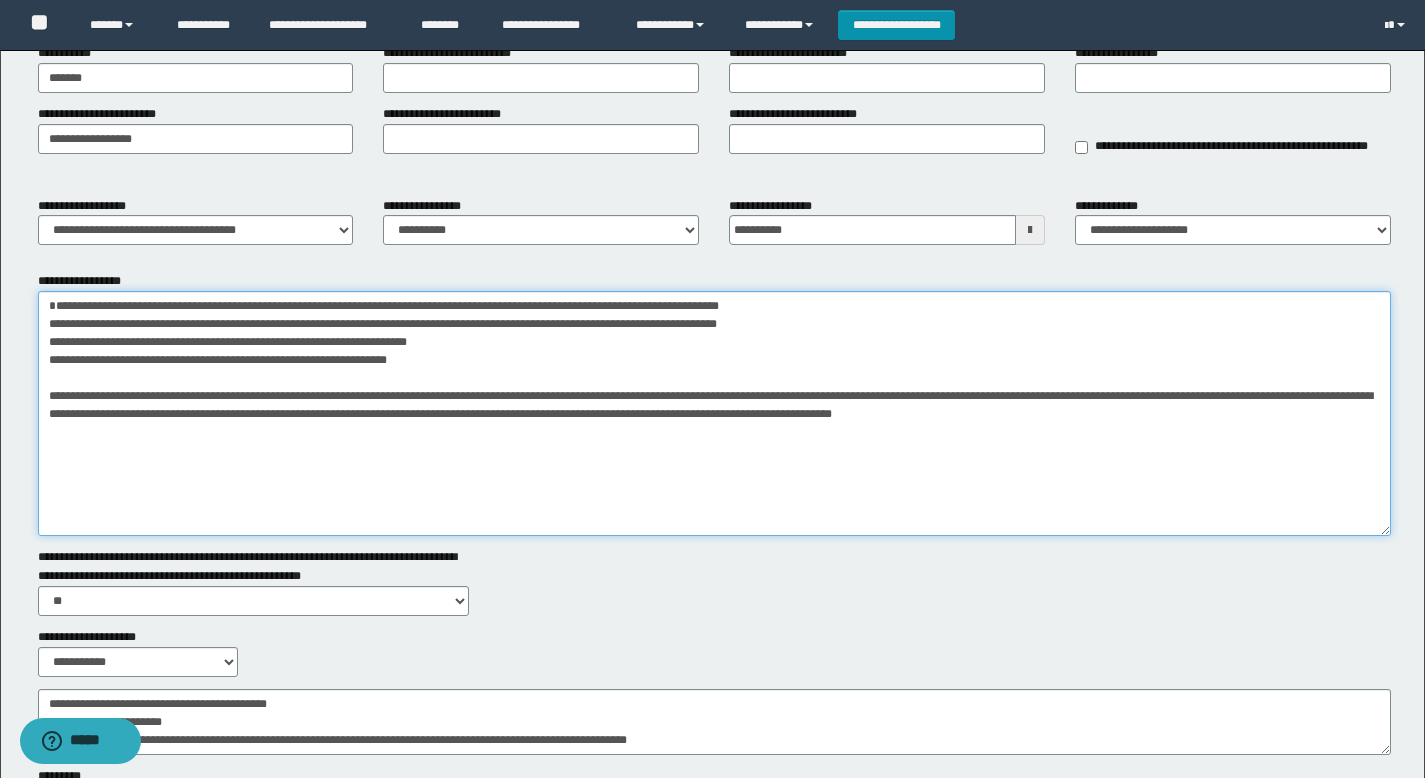 paste on "**********" 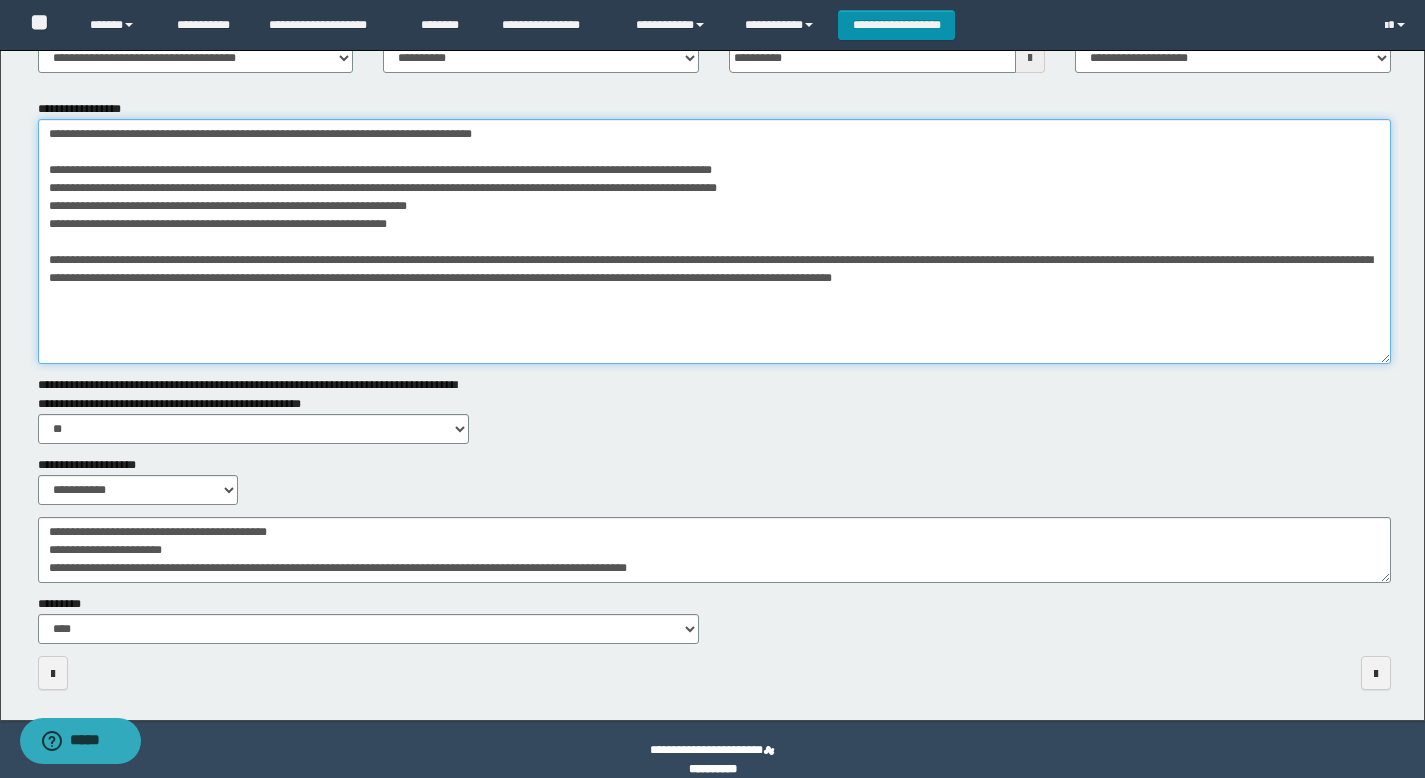 scroll, scrollTop: 329, scrollLeft: 0, axis: vertical 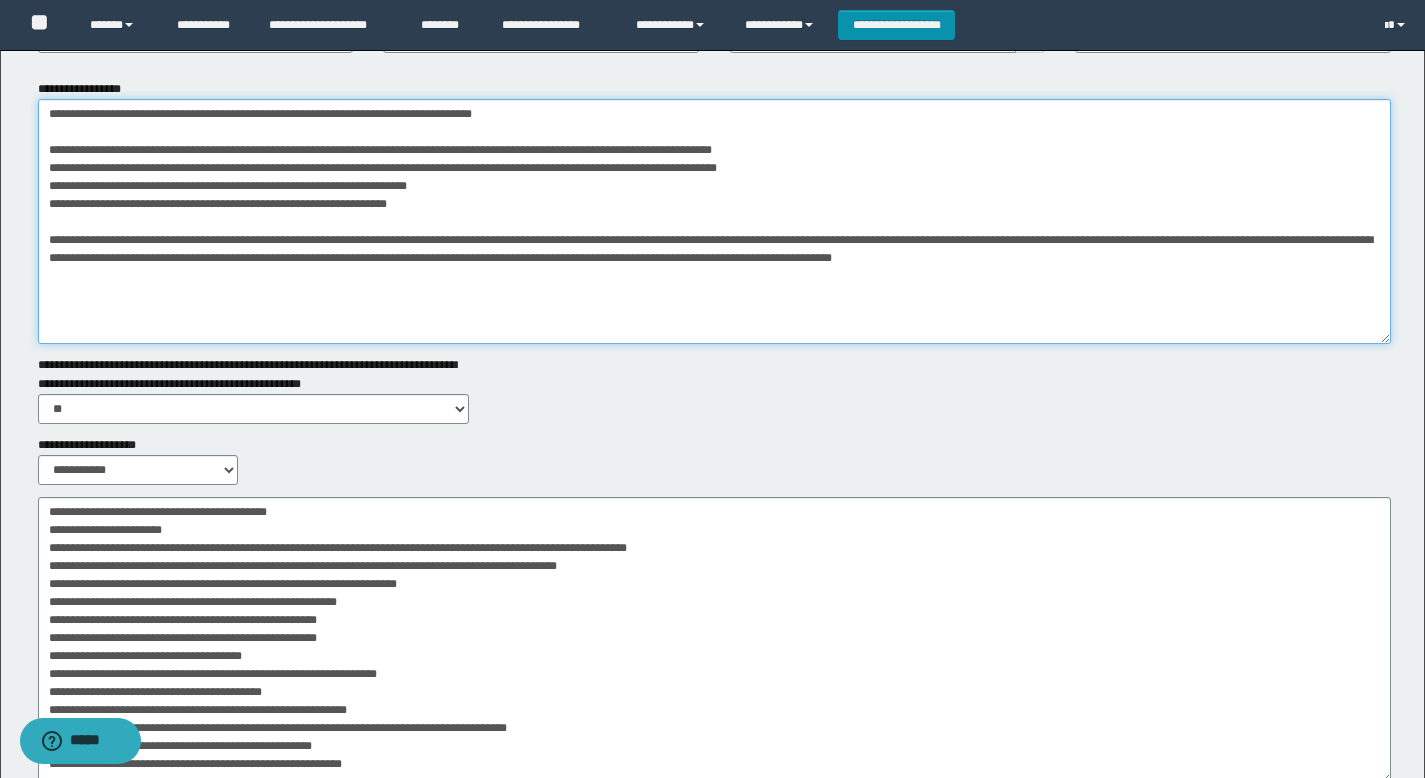 drag, startPoint x: 1385, startPoint y: 556, endPoint x: 1296, endPoint y: 777, distance: 238.24777 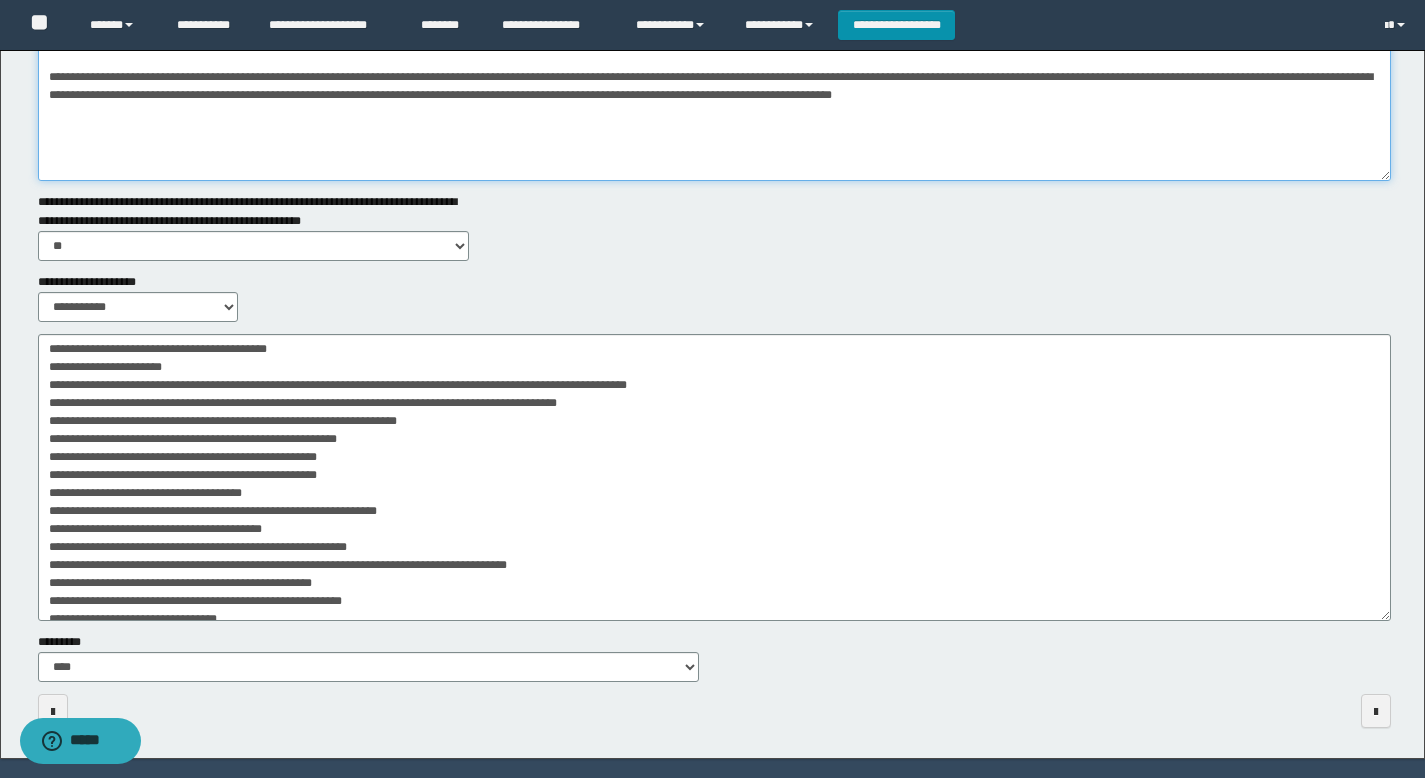 scroll, scrollTop: 550, scrollLeft: 0, axis: vertical 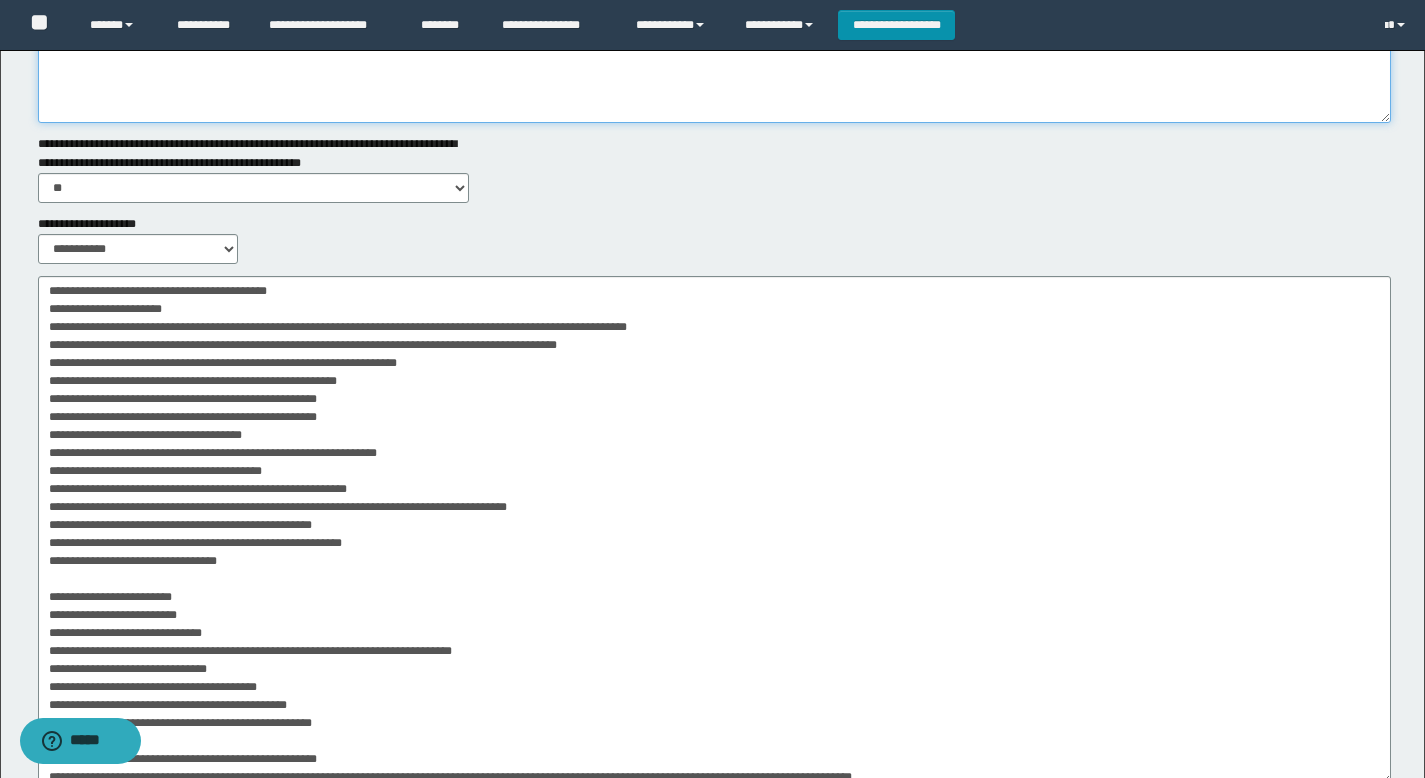 drag, startPoint x: 1384, startPoint y: 555, endPoint x: 1299, endPoint y: 774, distance: 234.917 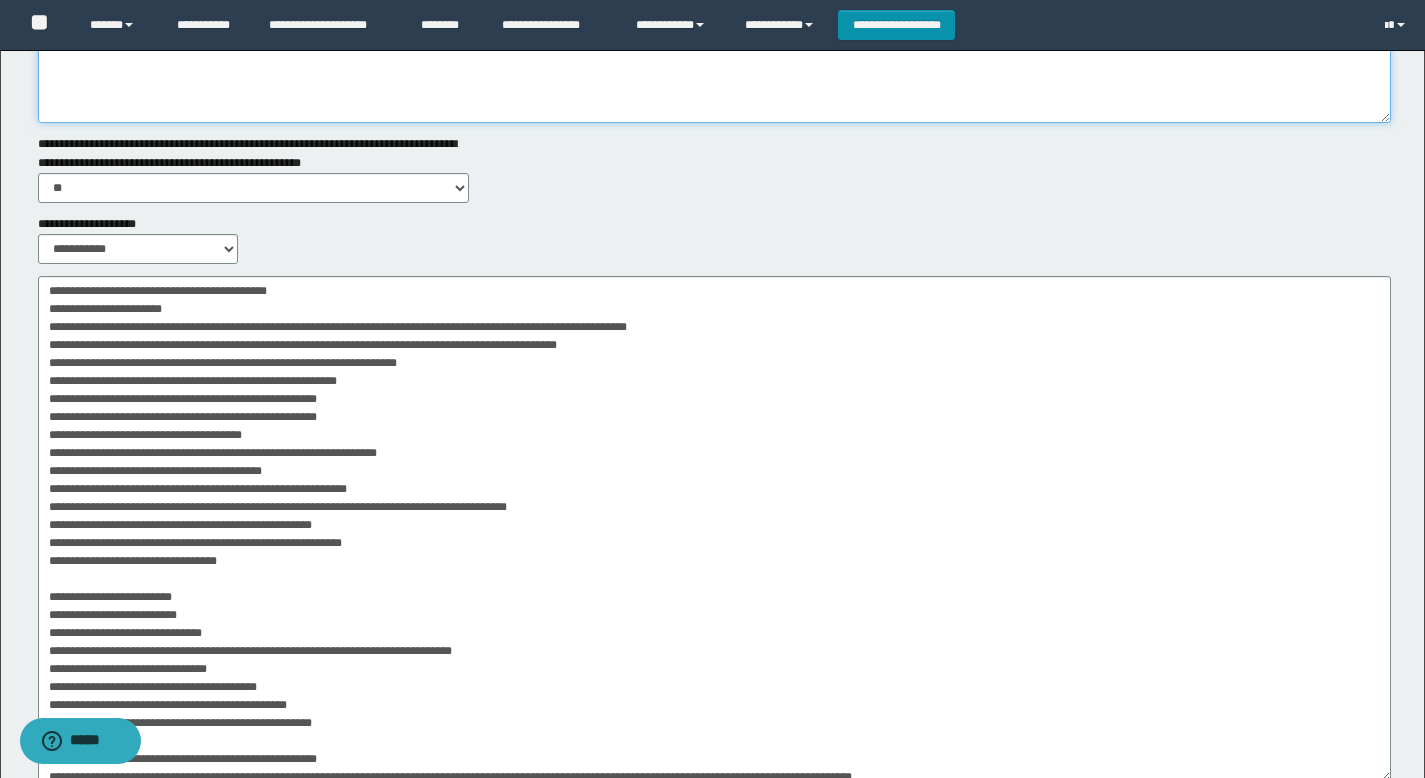 scroll, scrollTop: 0, scrollLeft: 0, axis: both 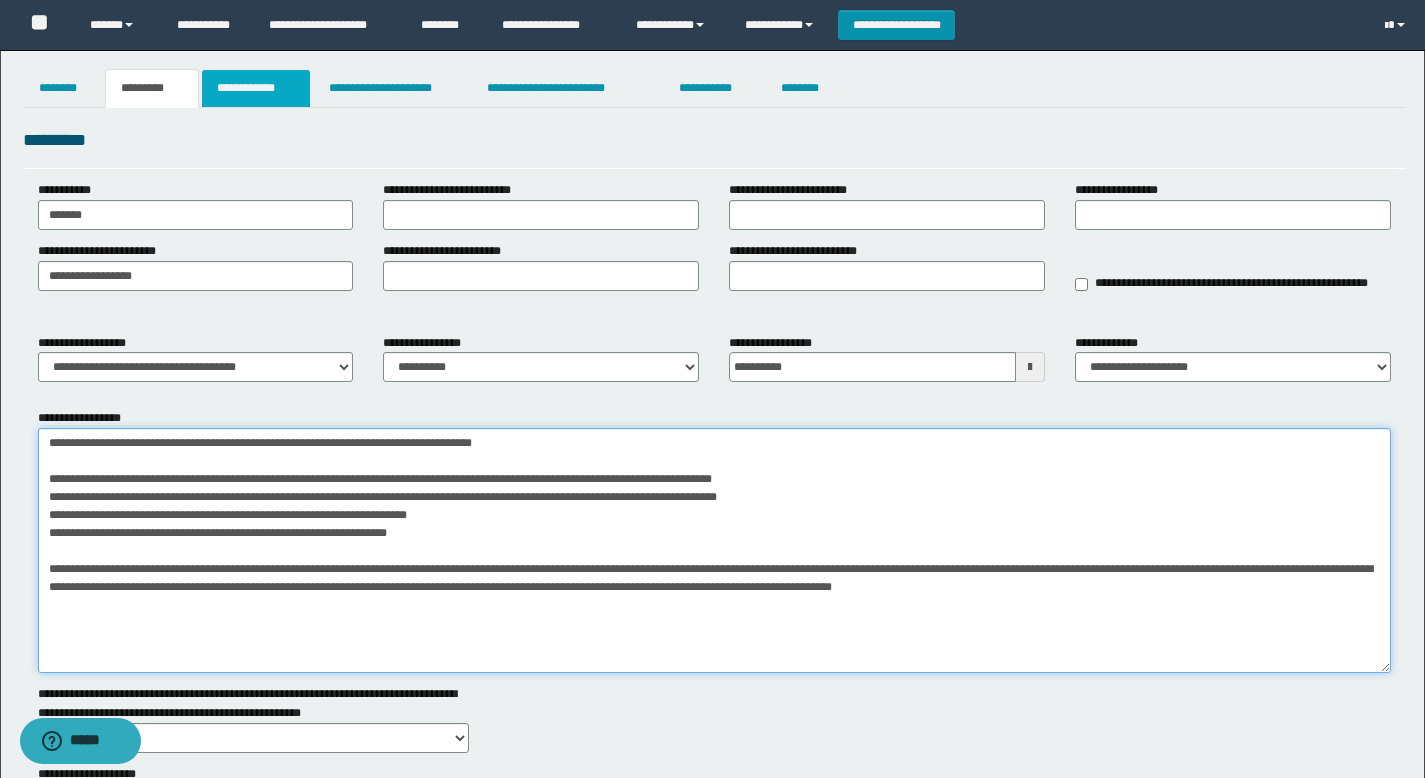 type on "**********" 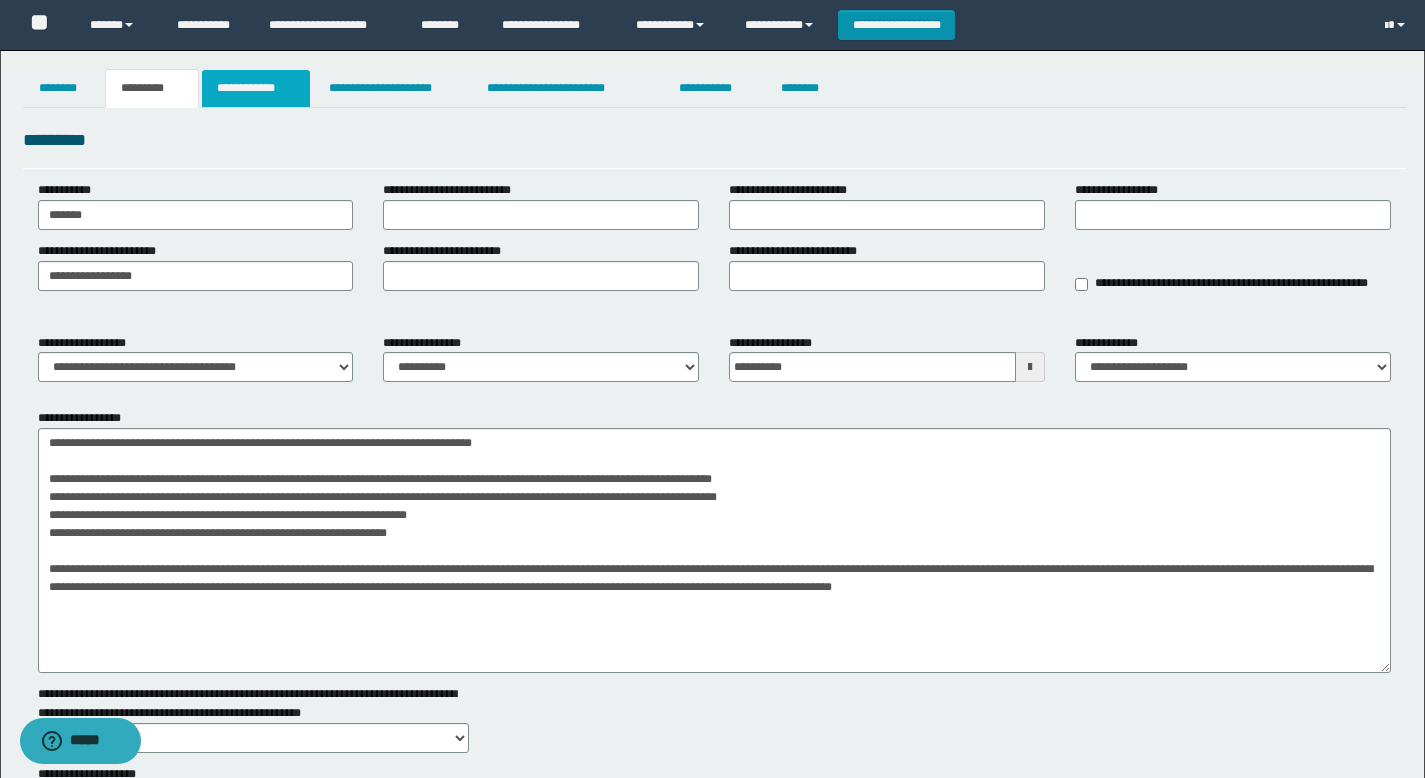 click on "**********" at bounding box center (256, 88) 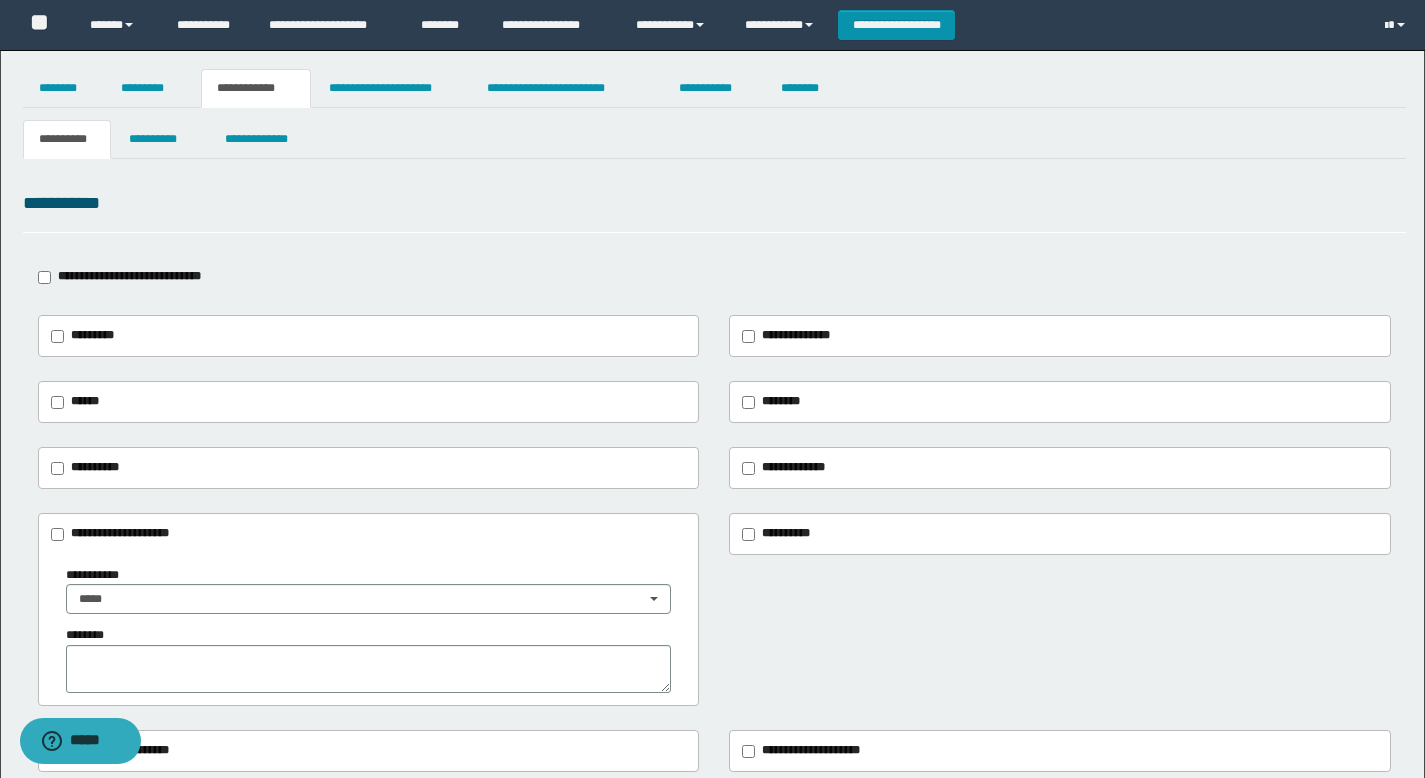 click on "******" at bounding box center [85, 401] 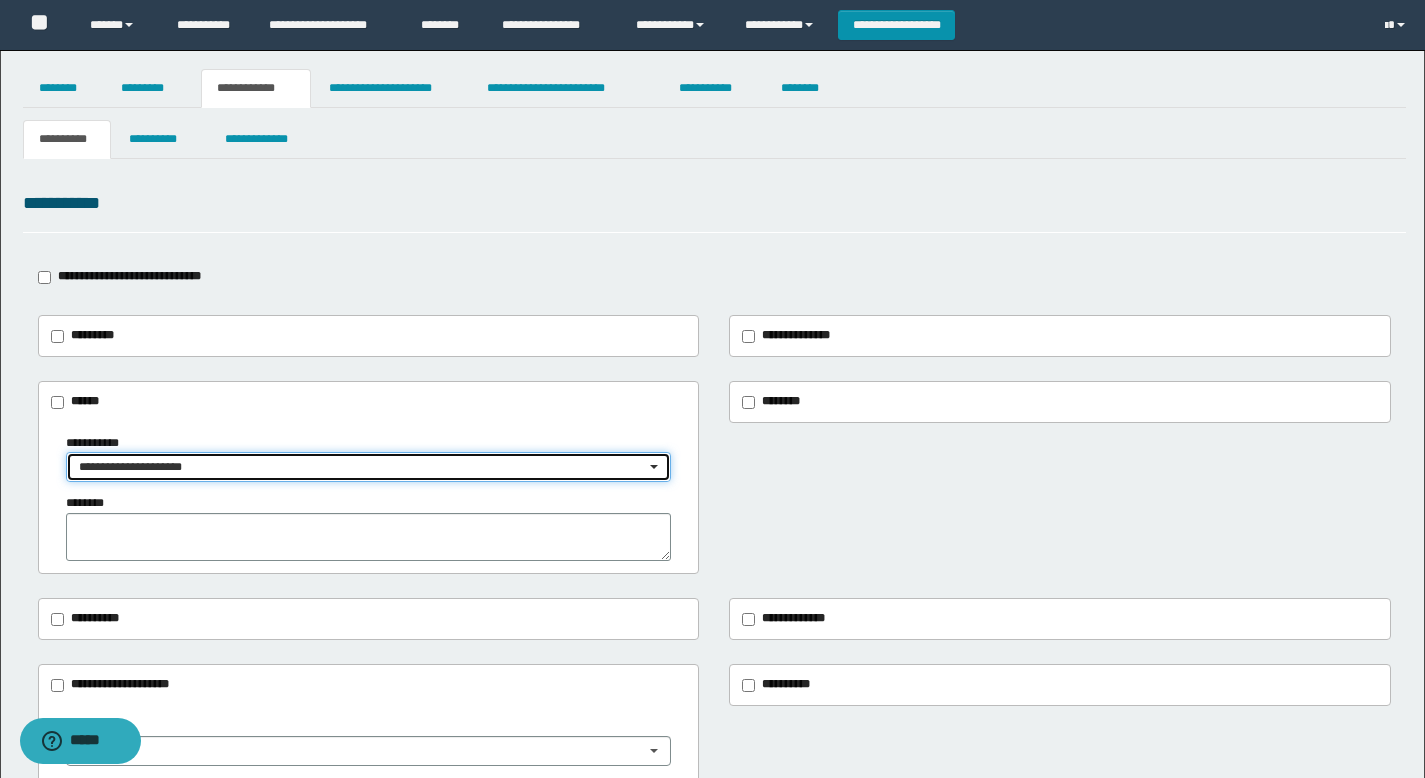 click on "**********" at bounding box center (362, 467) 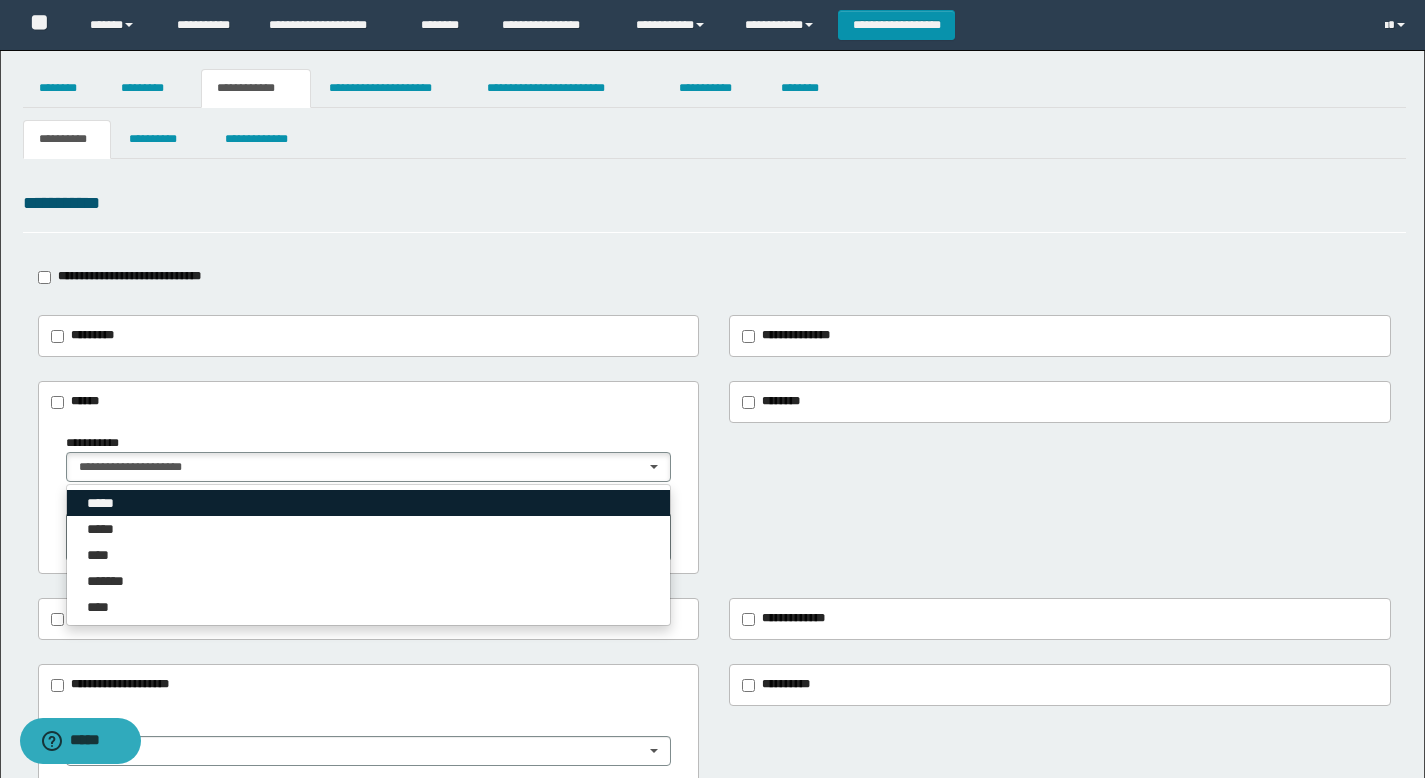 click on "*****" at bounding box center (369, 503) 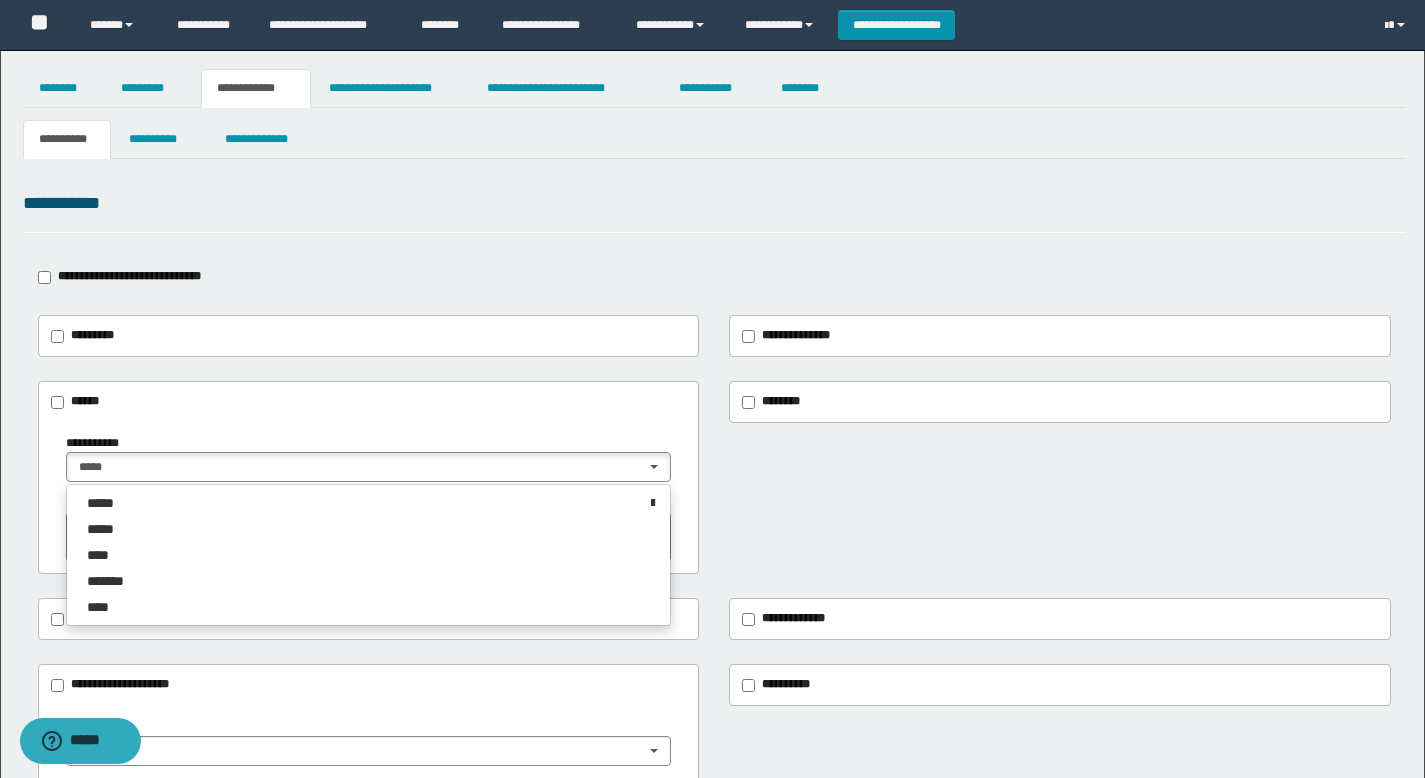 click on "**********" at bounding box center [369, 498] 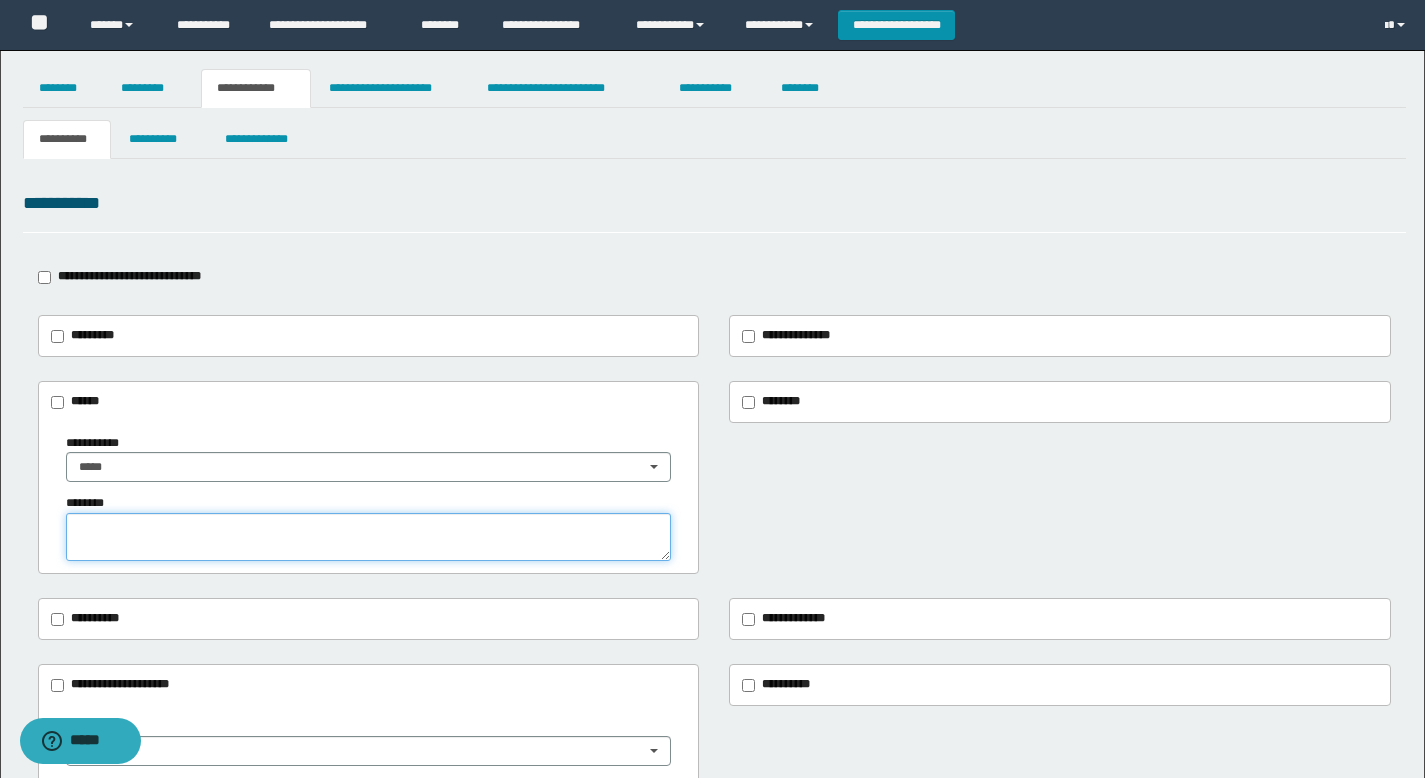 click at bounding box center [369, 537] 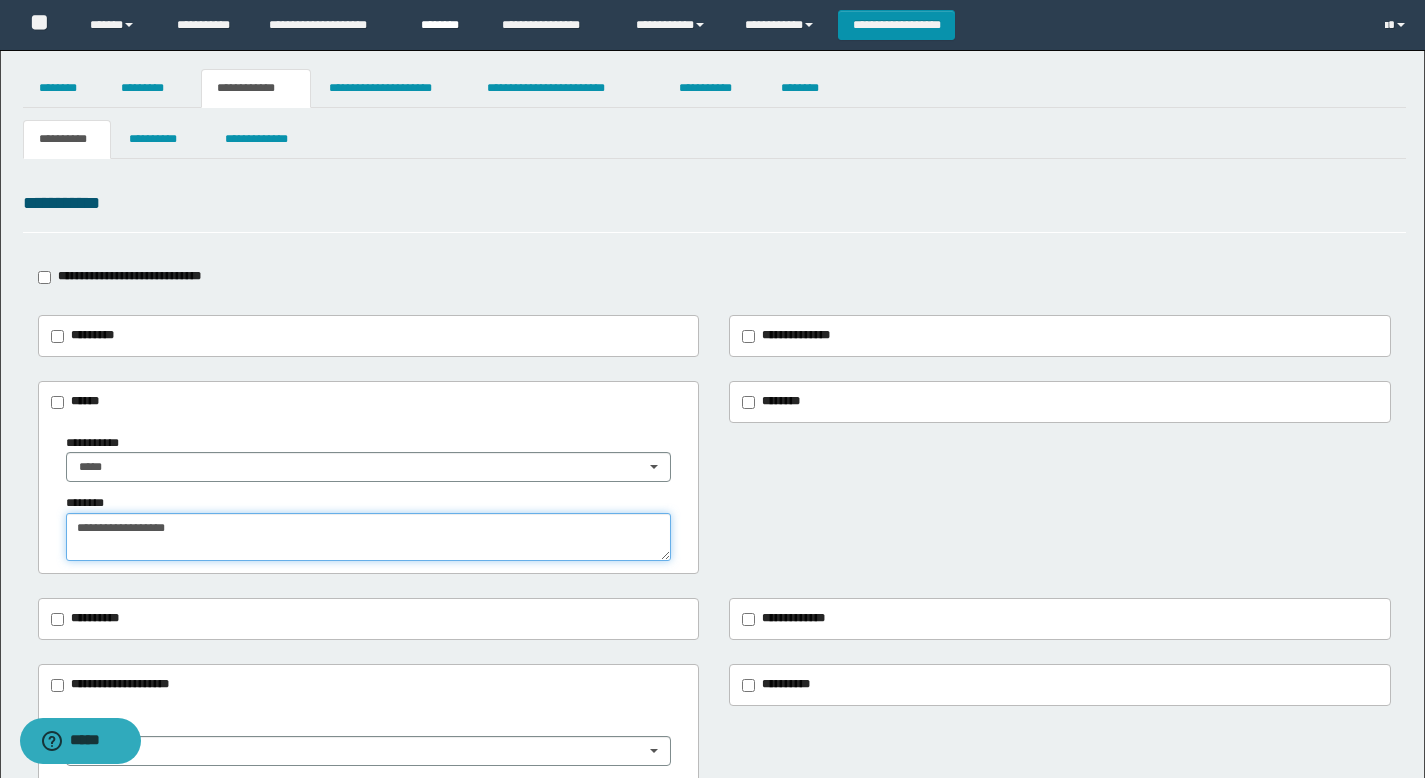 type on "**********" 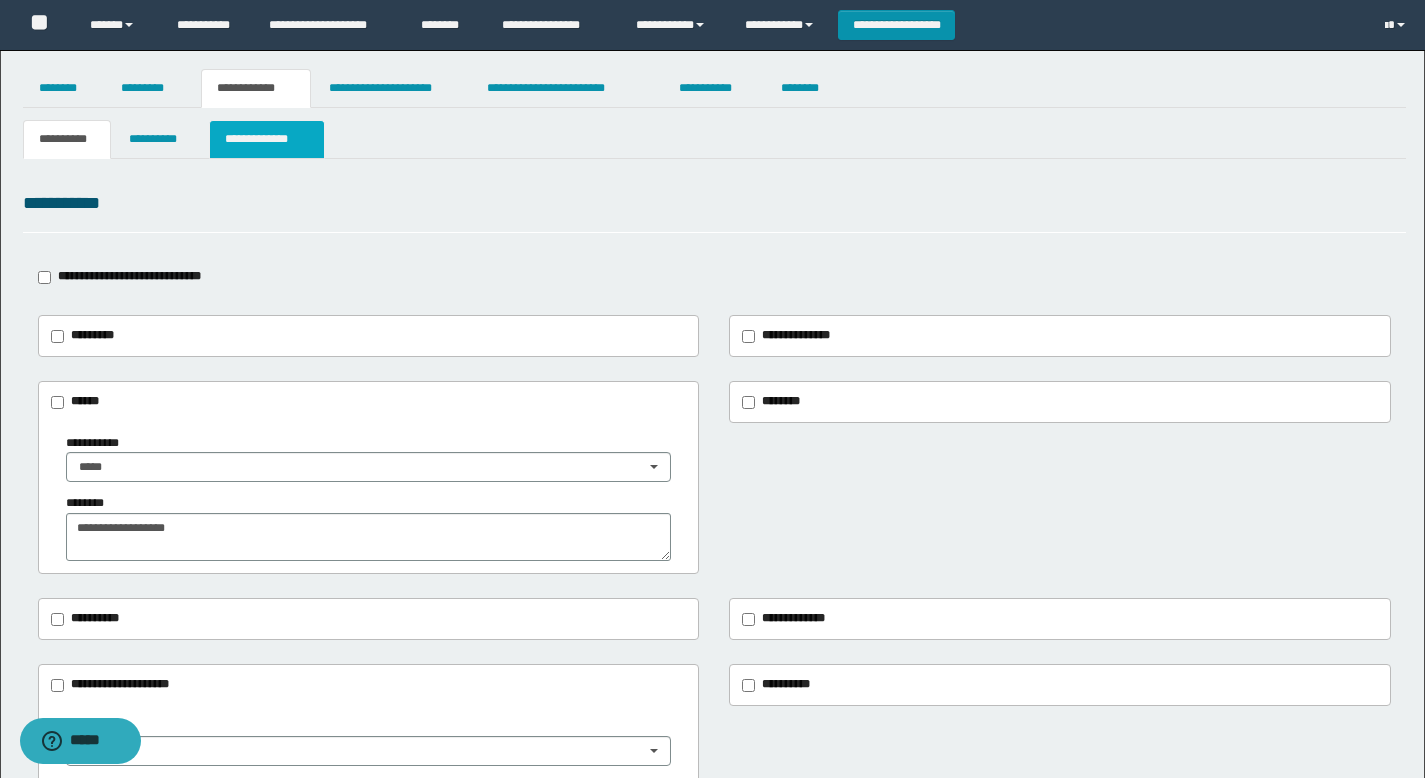 click on "**********" at bounding box center [266, 139] 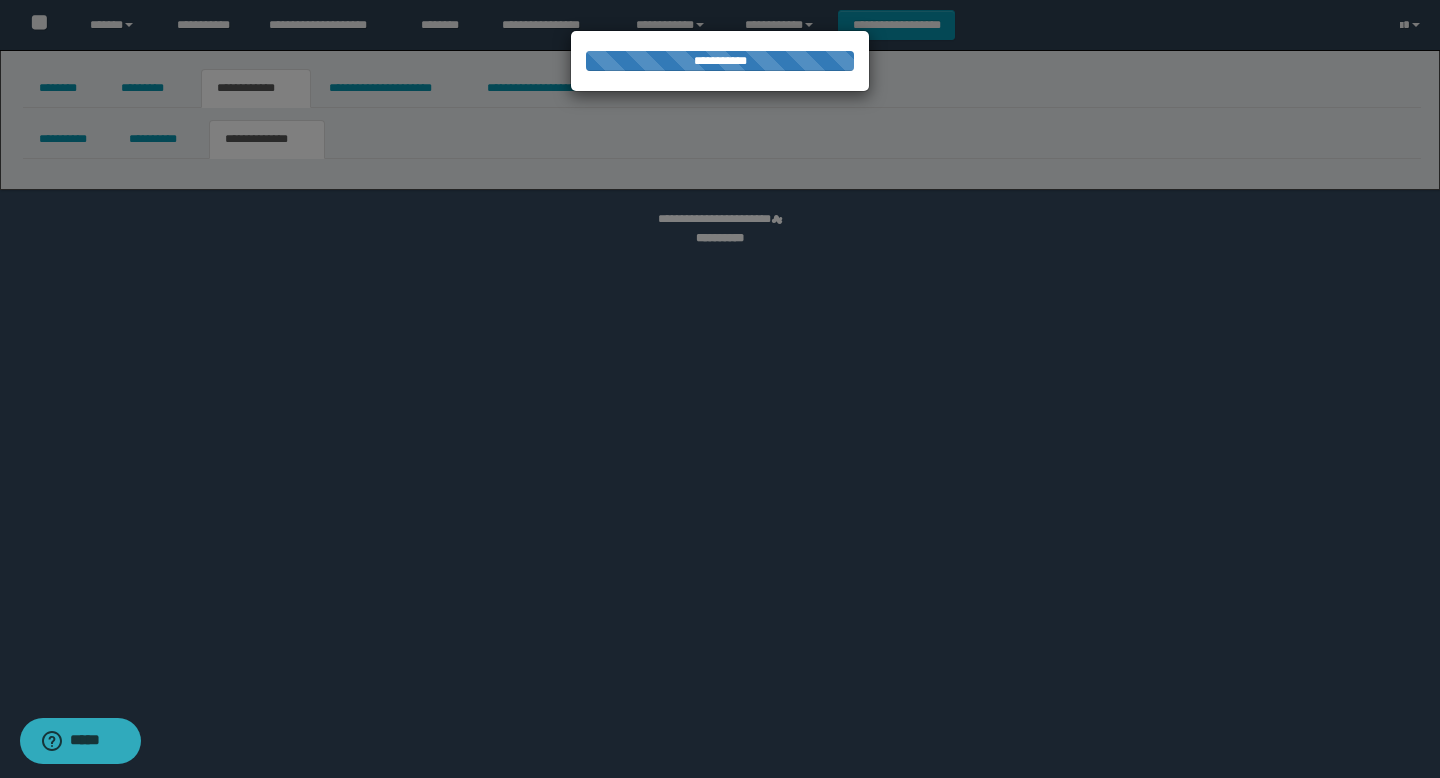 select on "*" 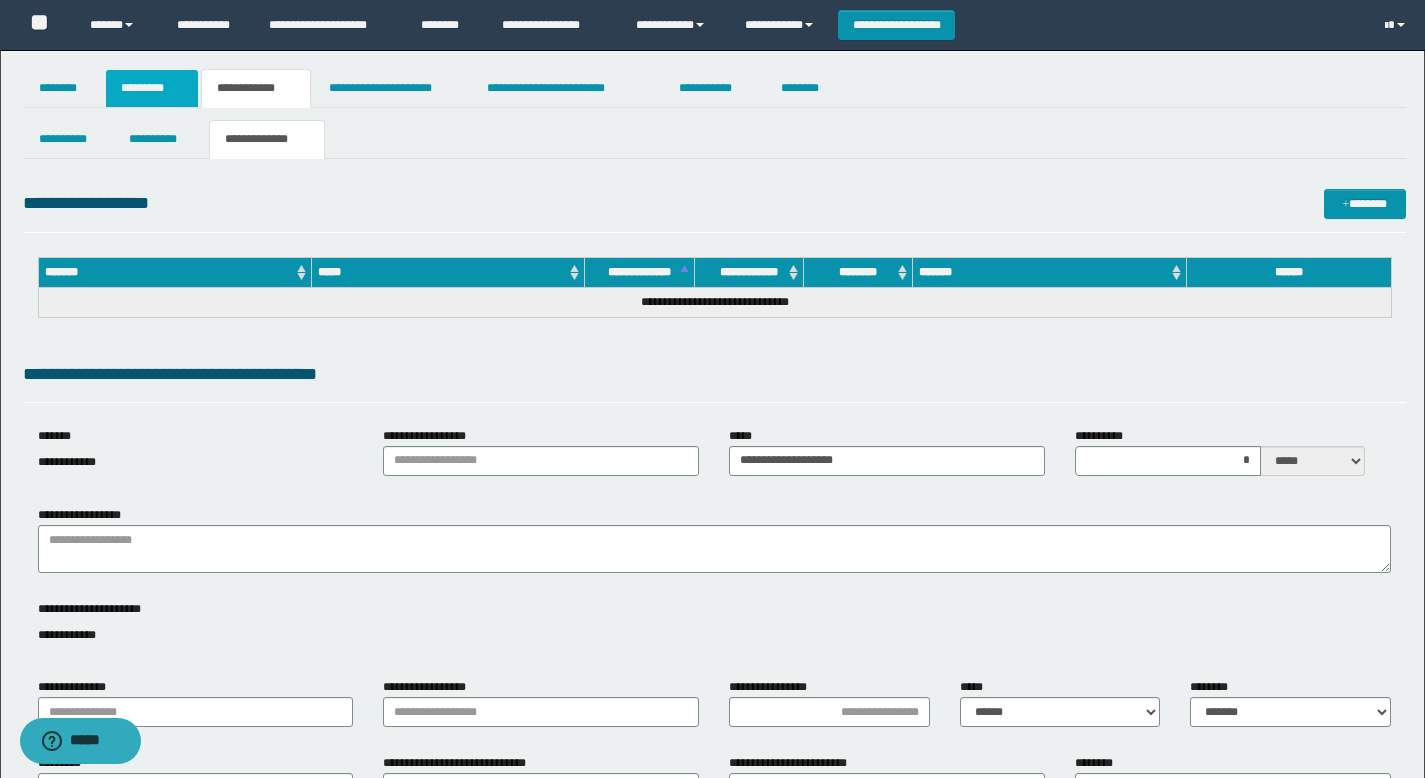 click on "*********" at bounding box center (152, 88) 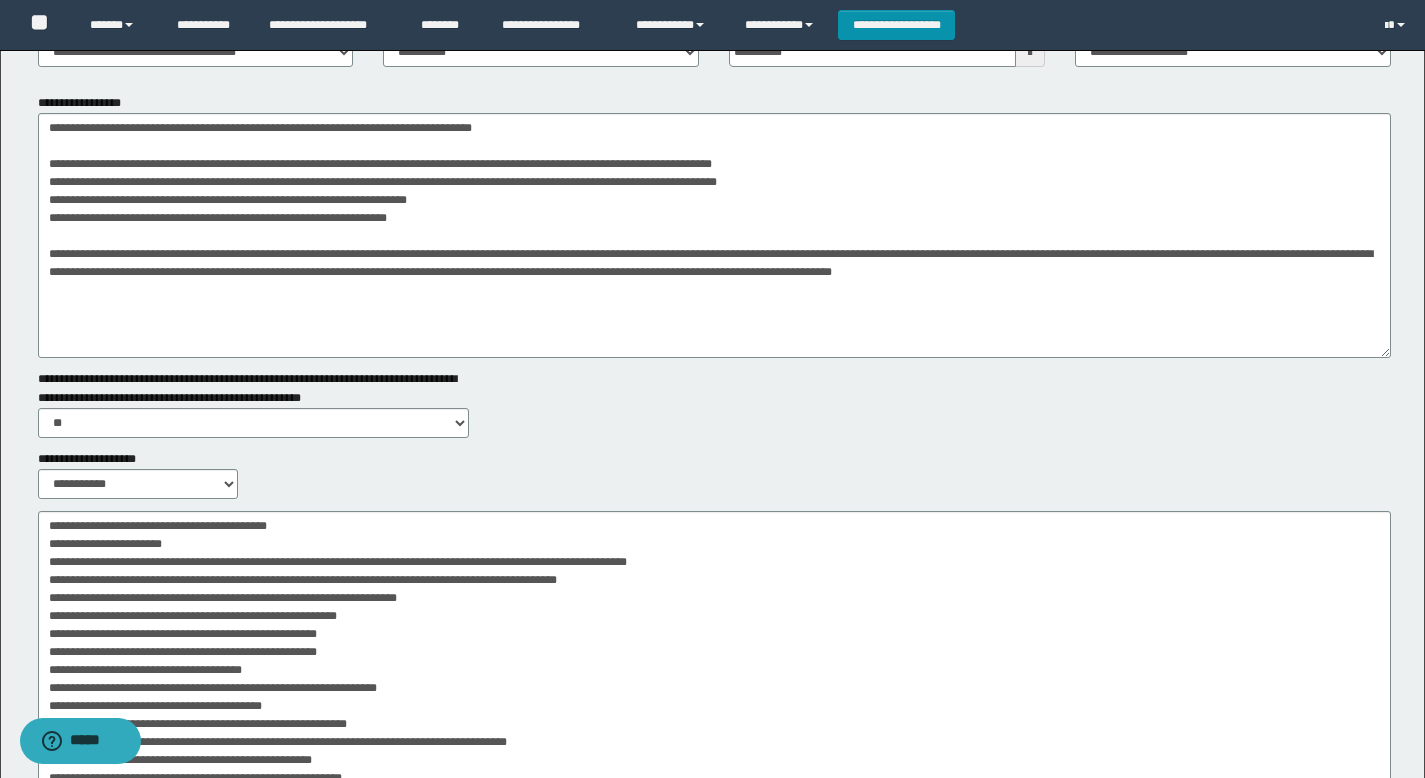 scroll, scrollTop: 489, scrollLeft: 0, axis: vertical 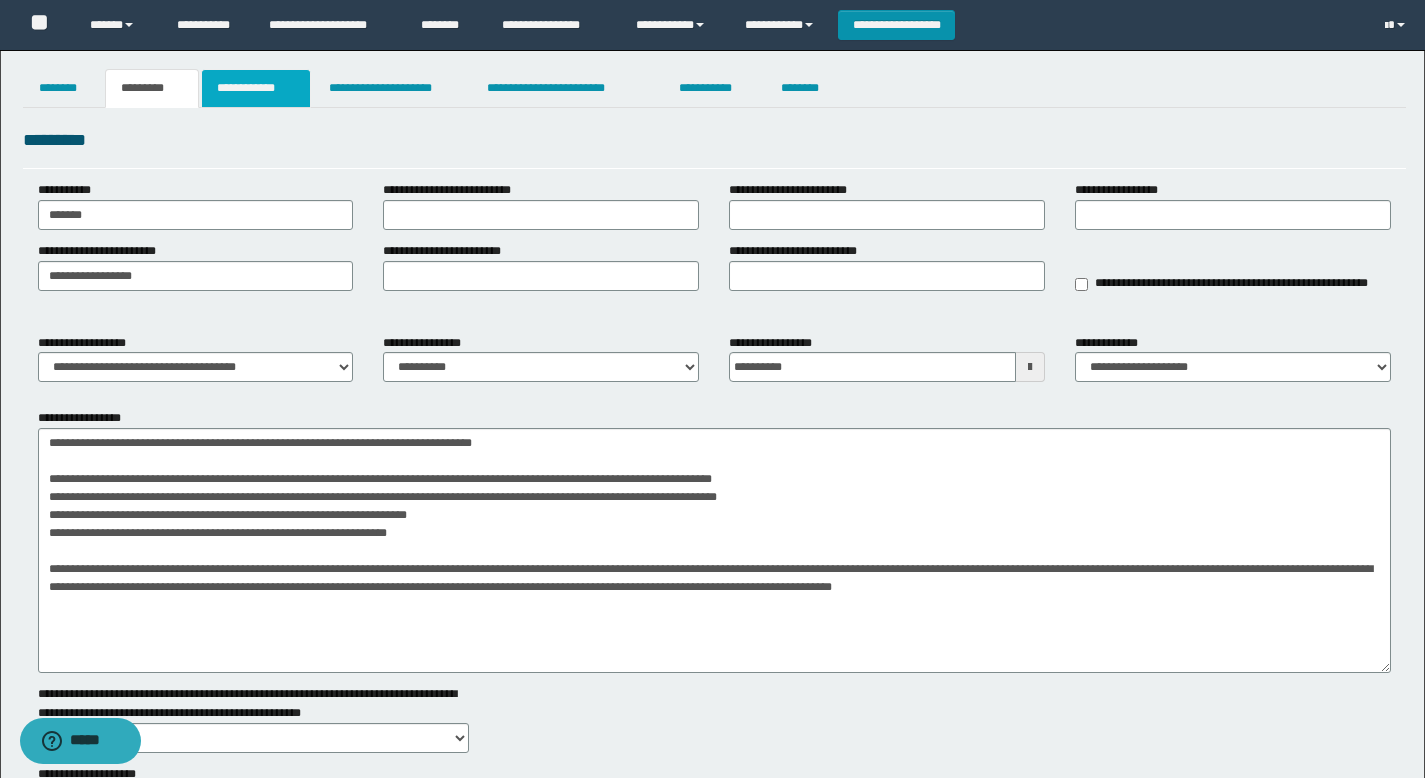 click on "**********" at bounding box center [256, 88] 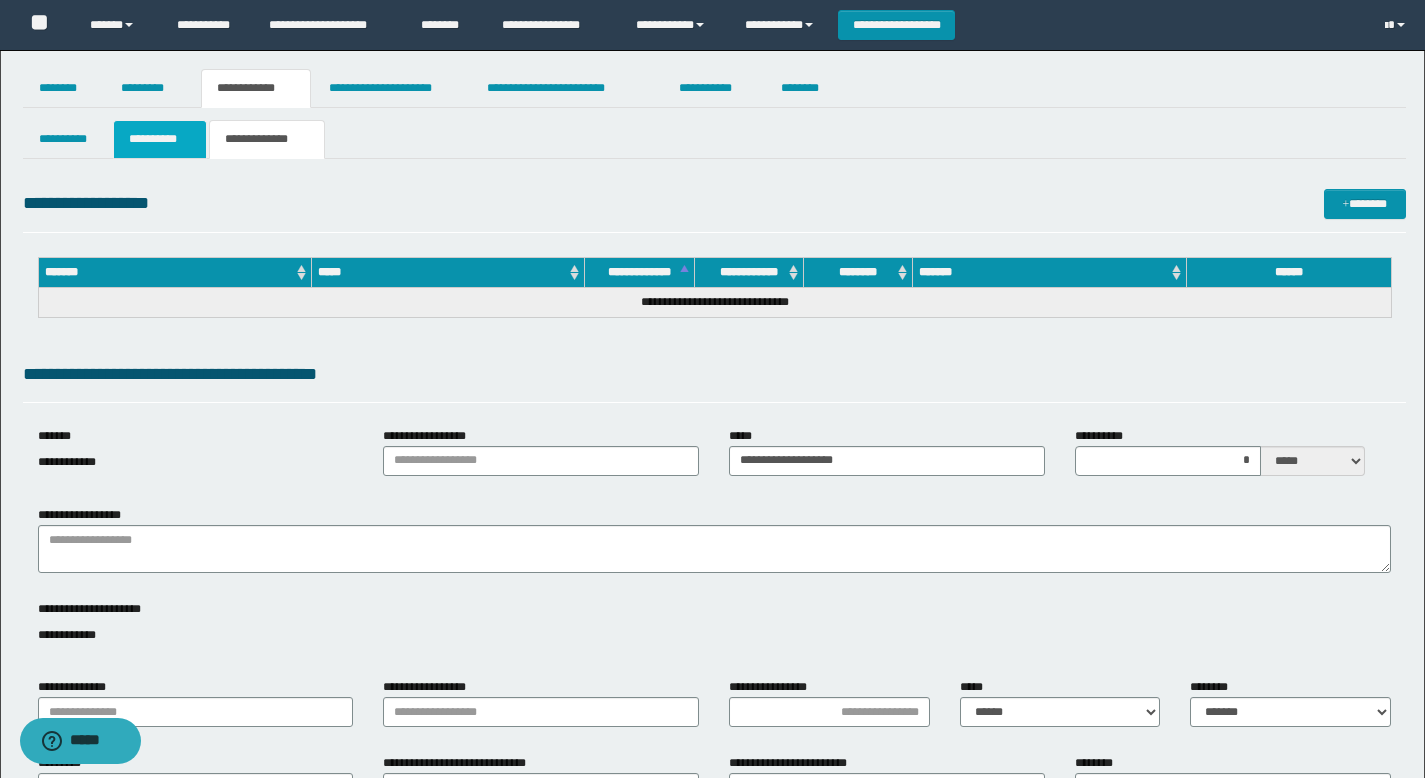 click on "**********" at bounding box center [160, 139] 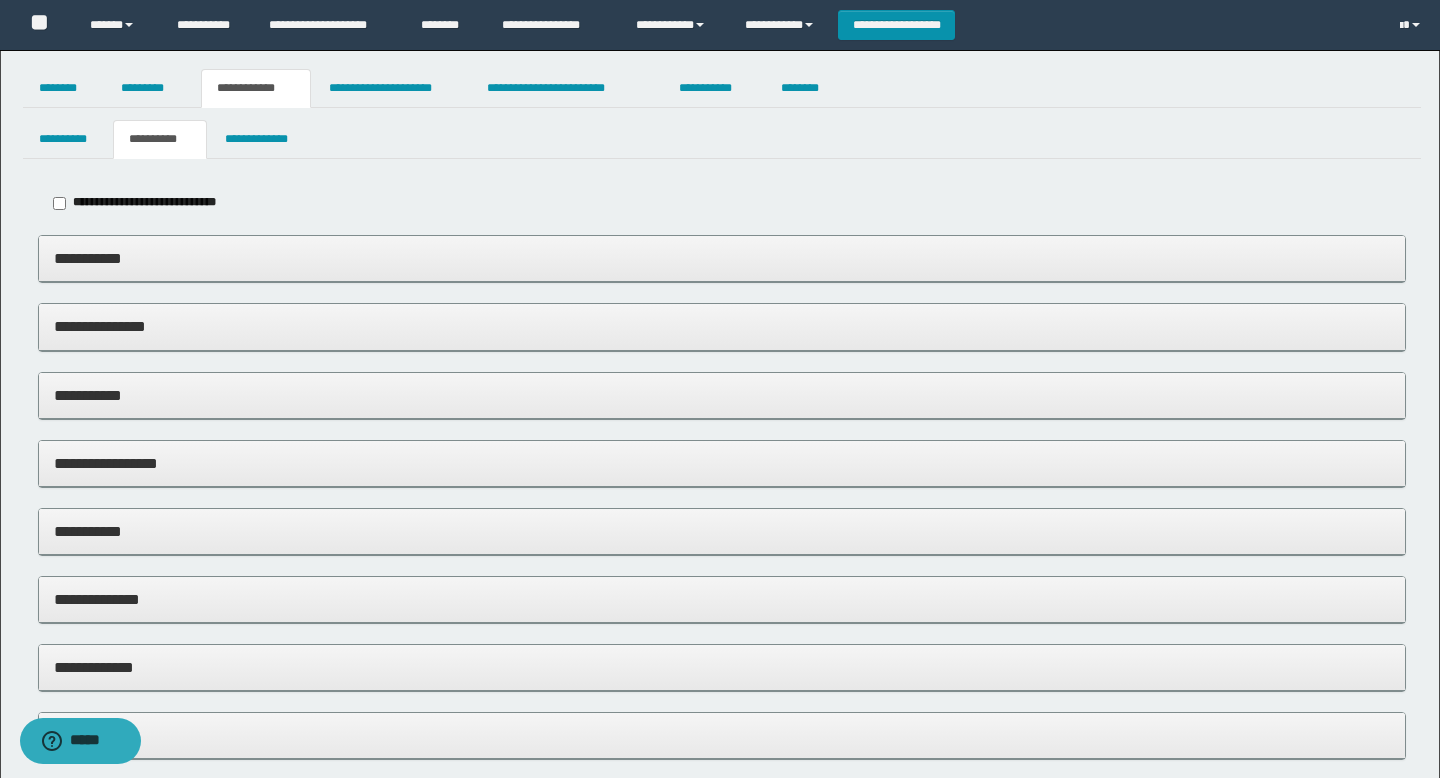 type on "********" 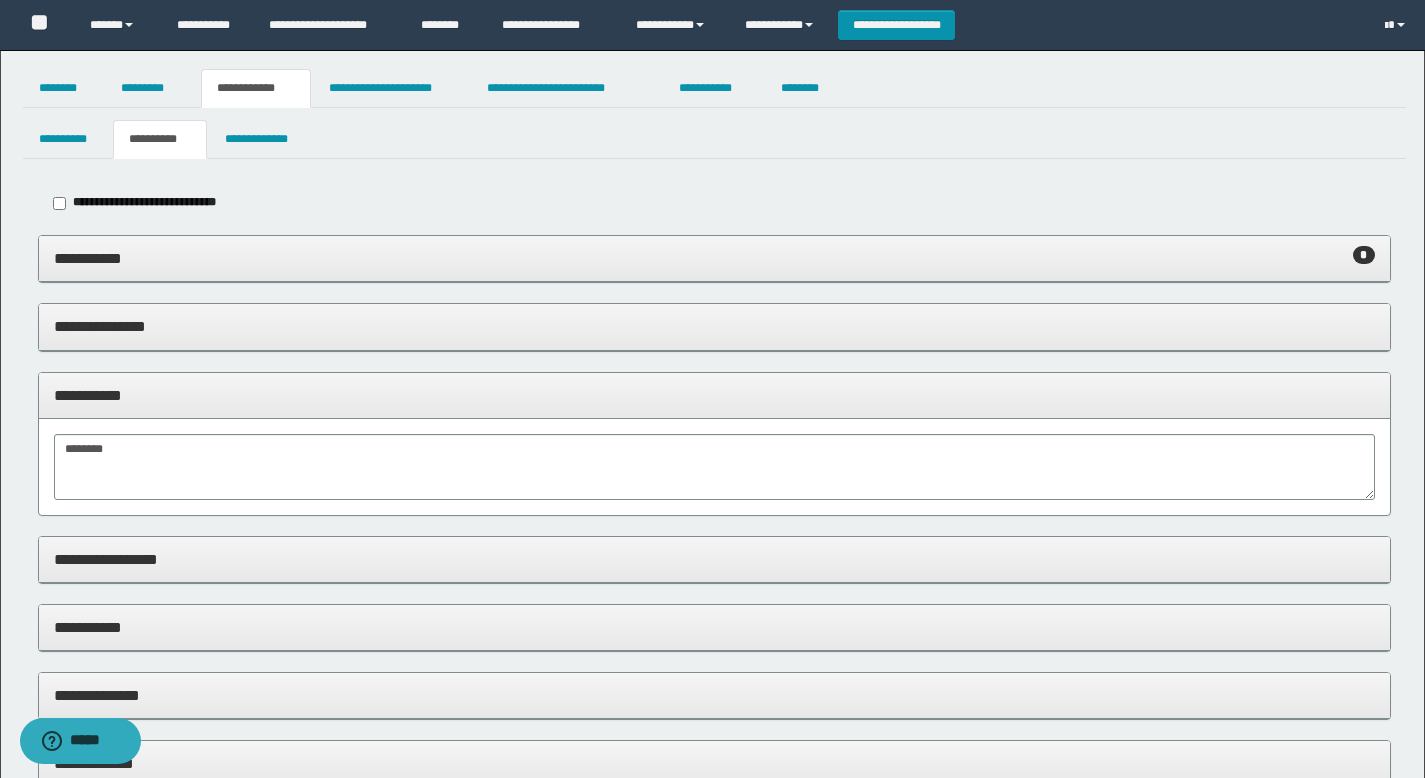click on "**********" at bounding box center (714, 258) 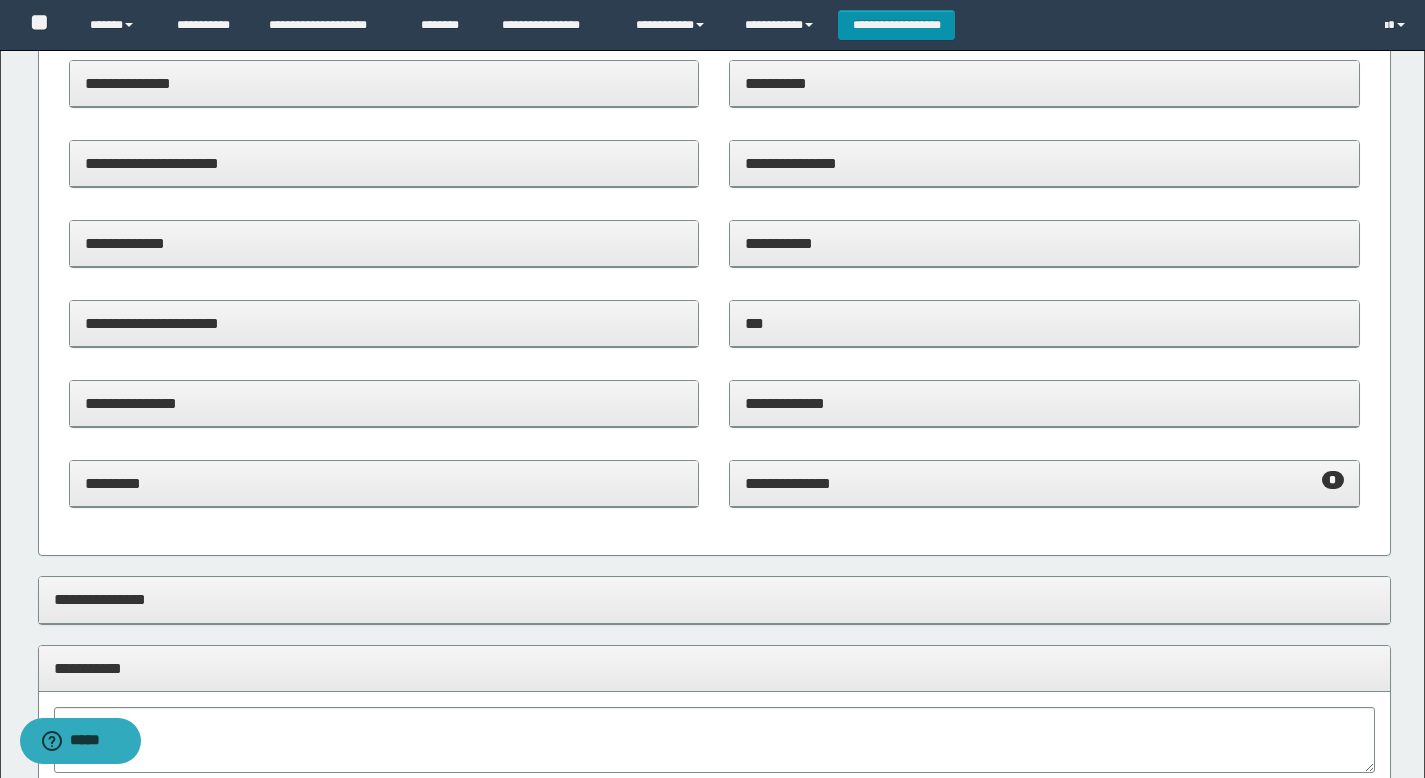 scroll, scrollTop: 359, scrollLeft: 0, axis: vertical 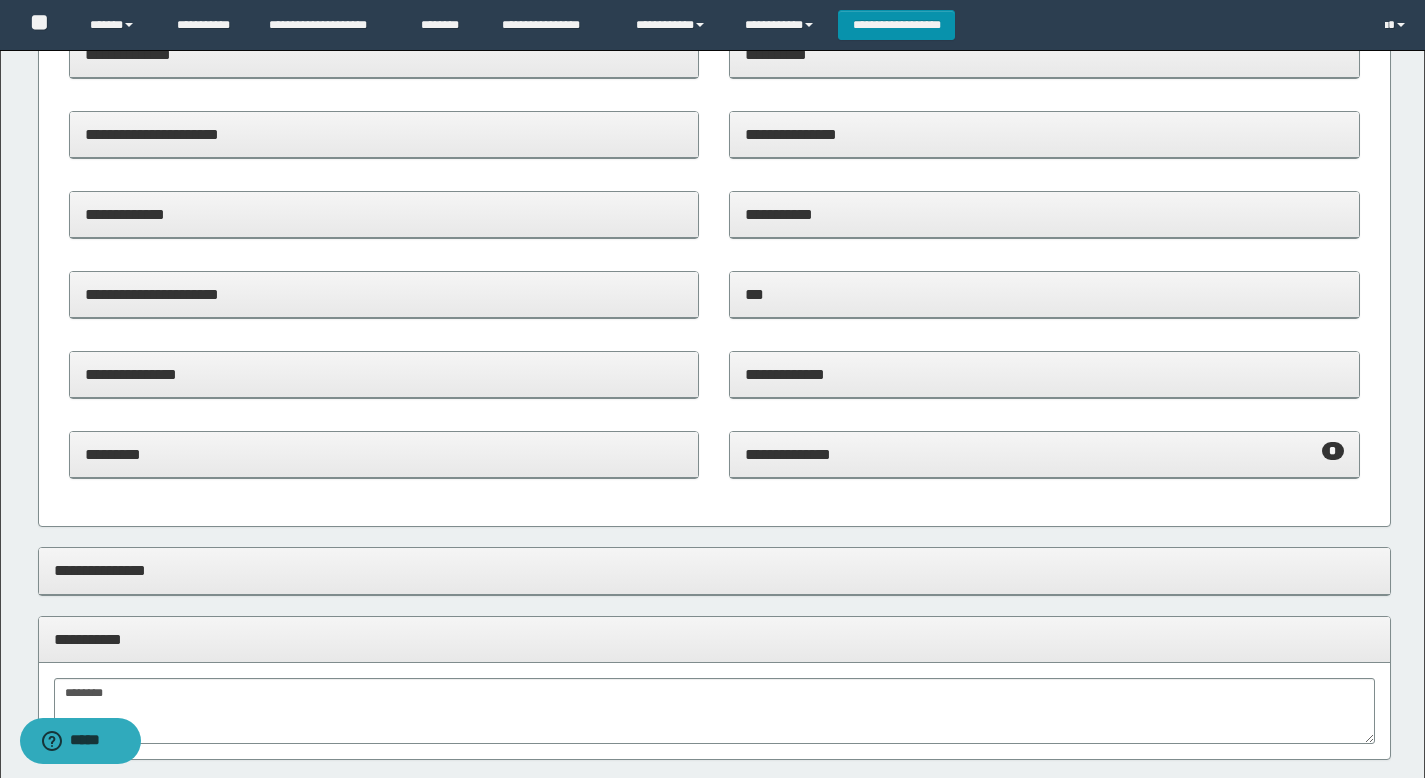 click on "**********" at bounding box center (1044, 455) 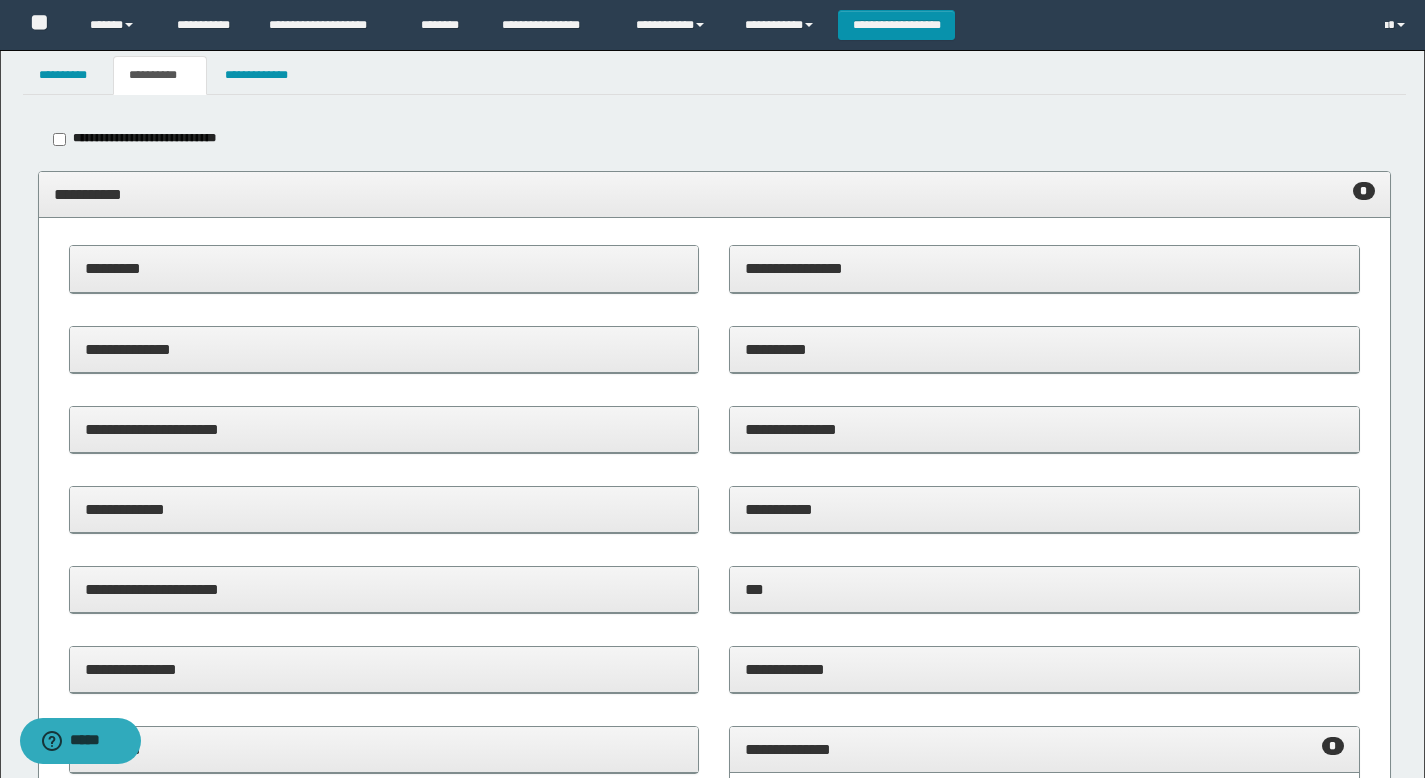 scroll, scrollTop: 0, scrollLeft: 0, axis: both 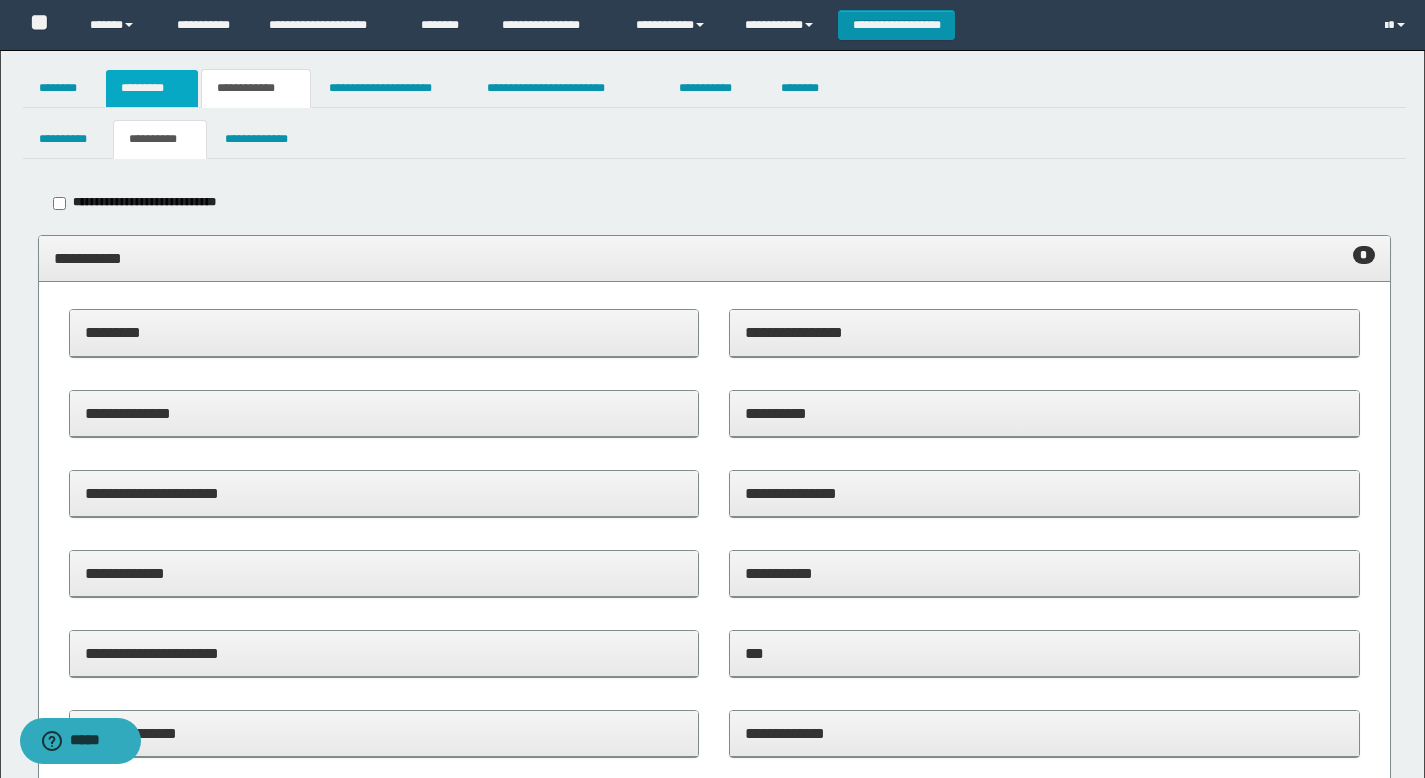 click on "*********" at bounding box center [152, 88] 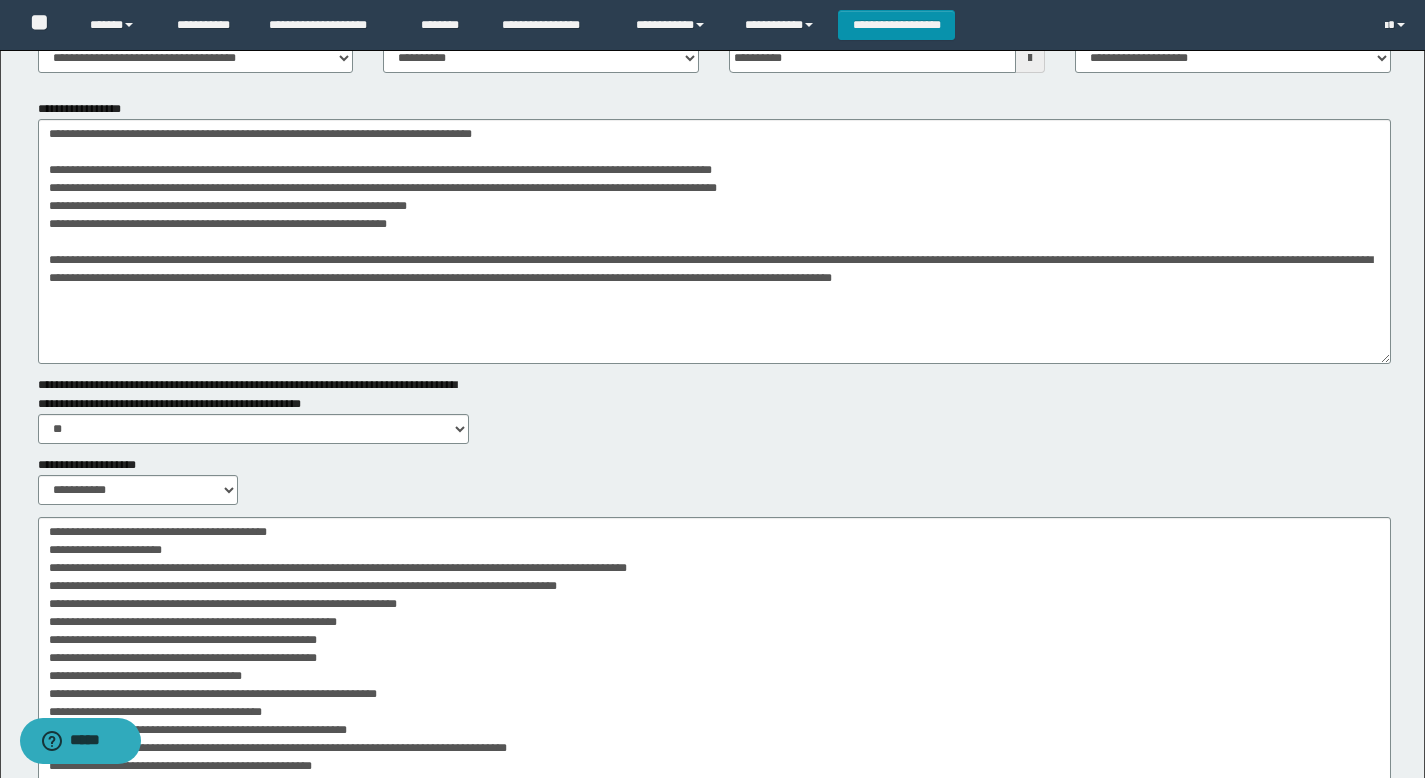 scroll, scrollTop: 314, scrollLeft: 0, axis: vertical 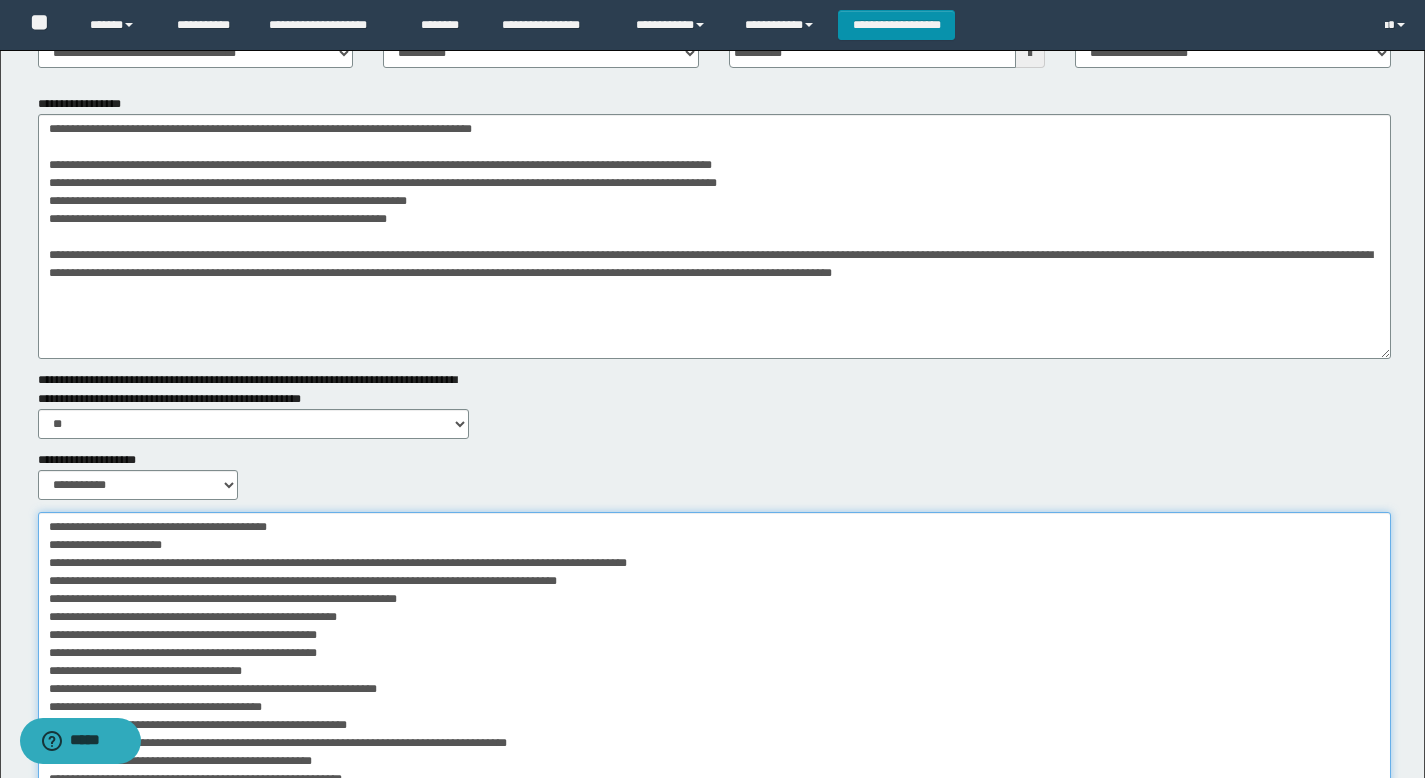 drag, startPoint x: 584, startPoint y: 570, endPoint x: 597, endPoint y: 660, distance: 90.934044 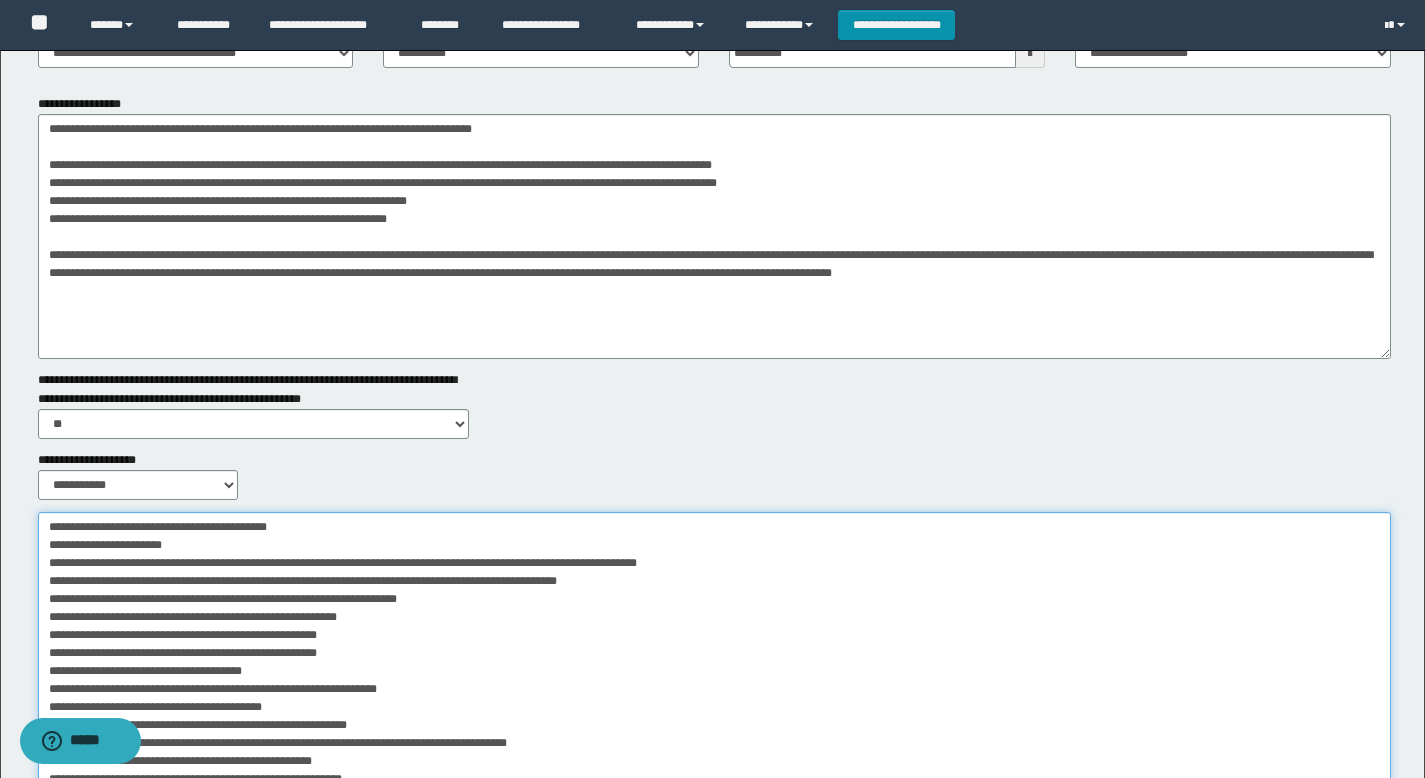 click on "**********" at bounding box center [714, 765] 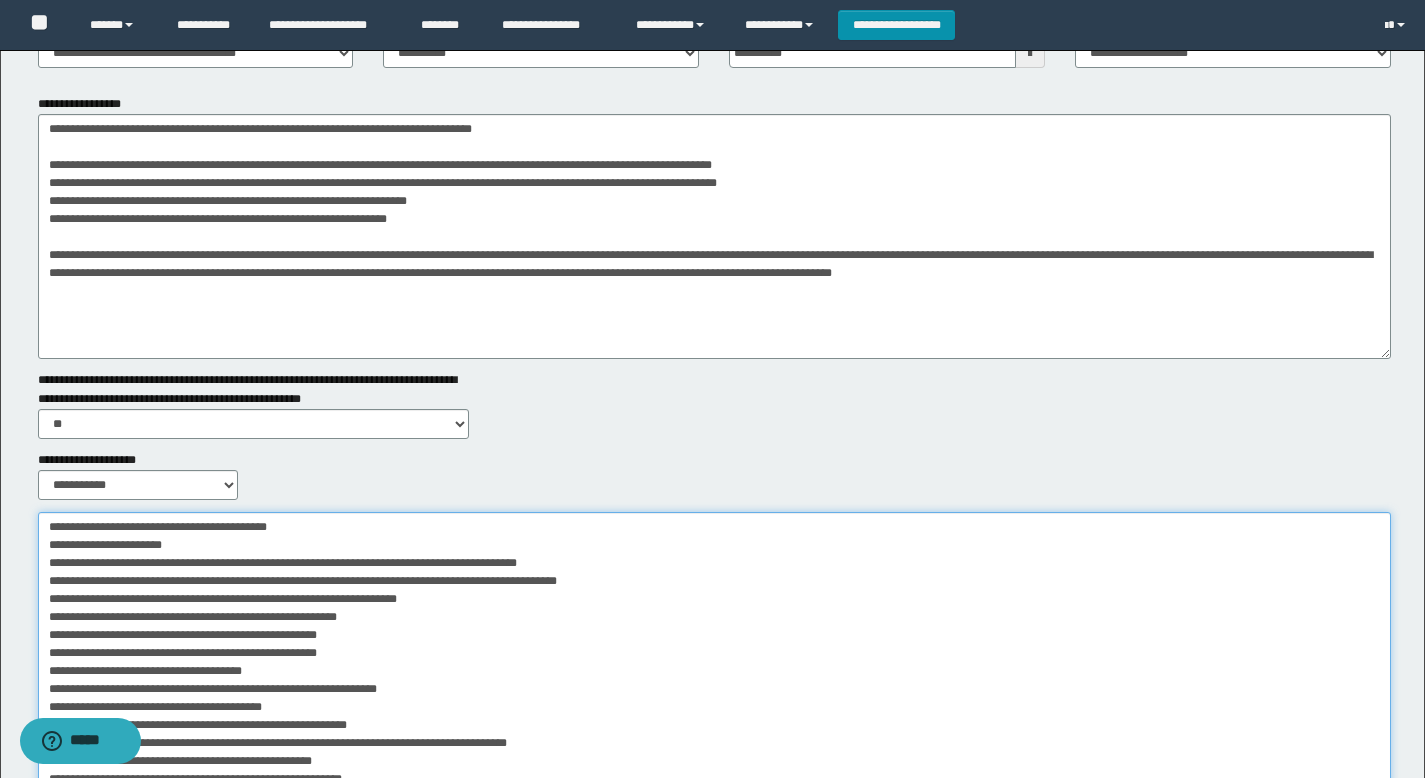type on "**********" 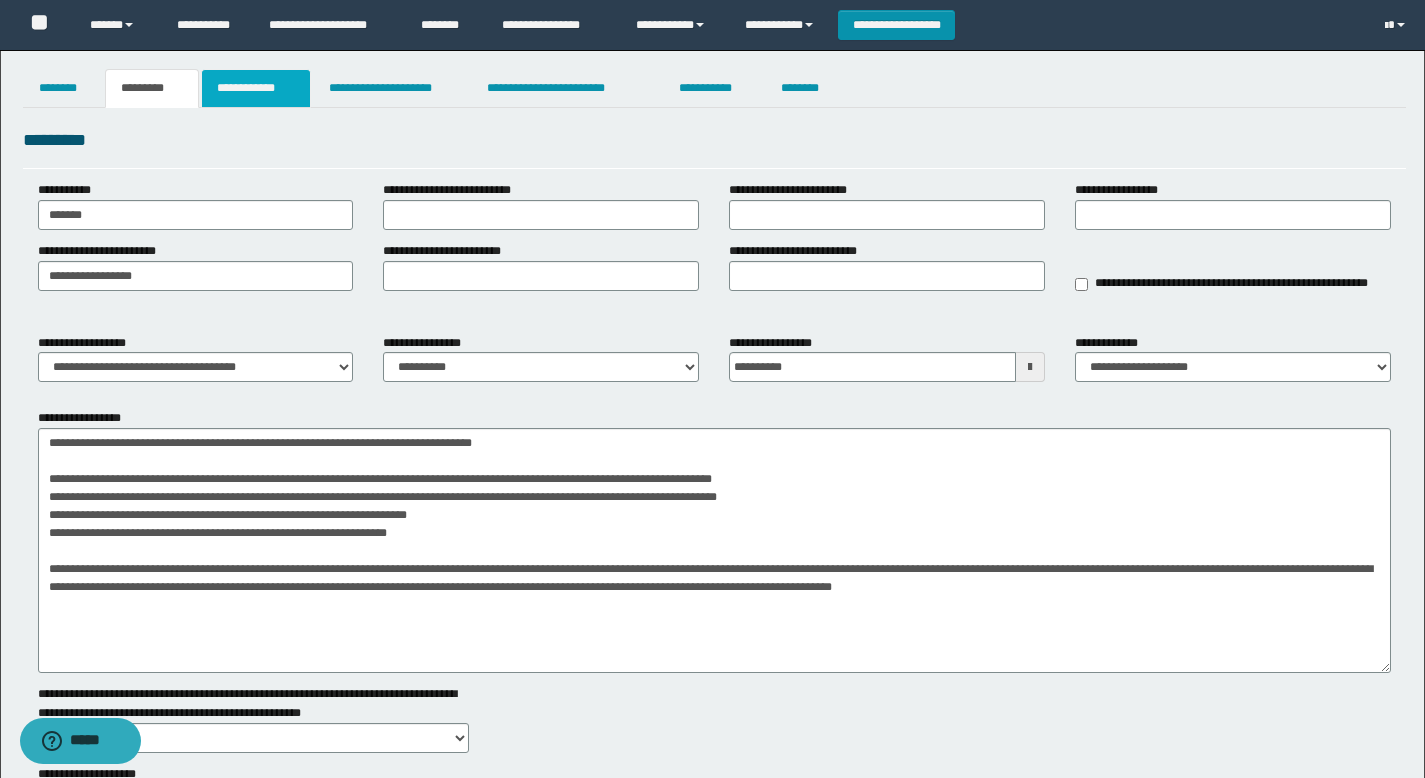 click on "**********" at bounding box center (256, 88) 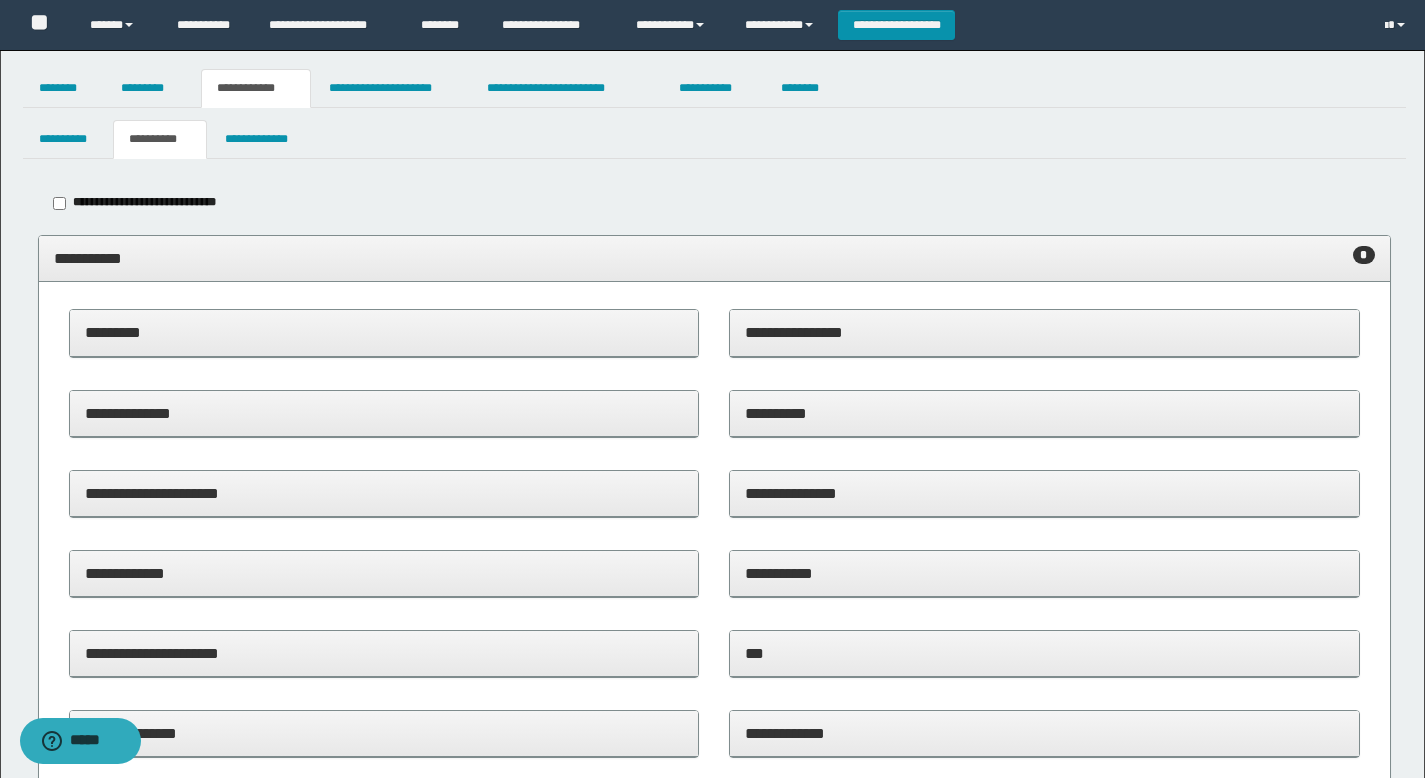 click on "**********" at bounding box center [714, 259] 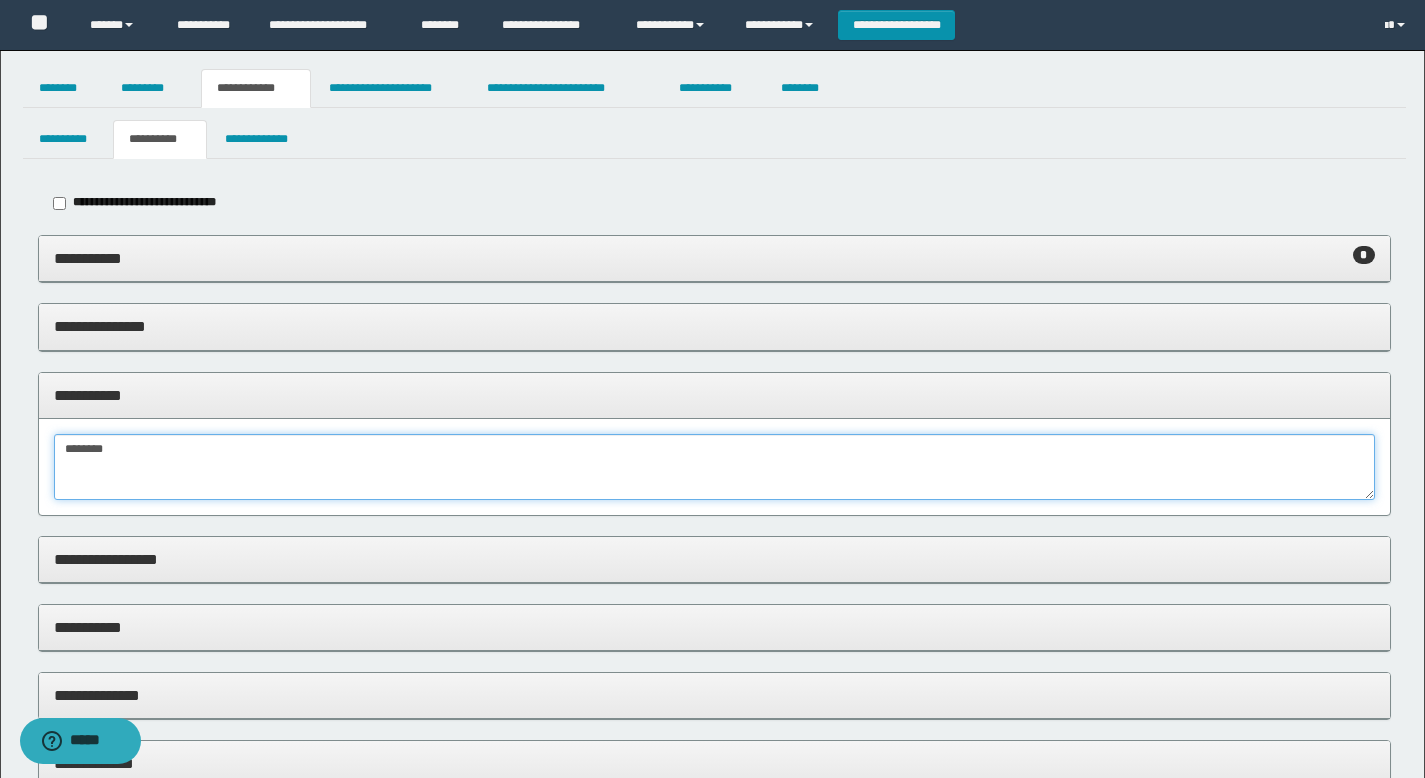 click on "********" at bounding box center [714, 467] 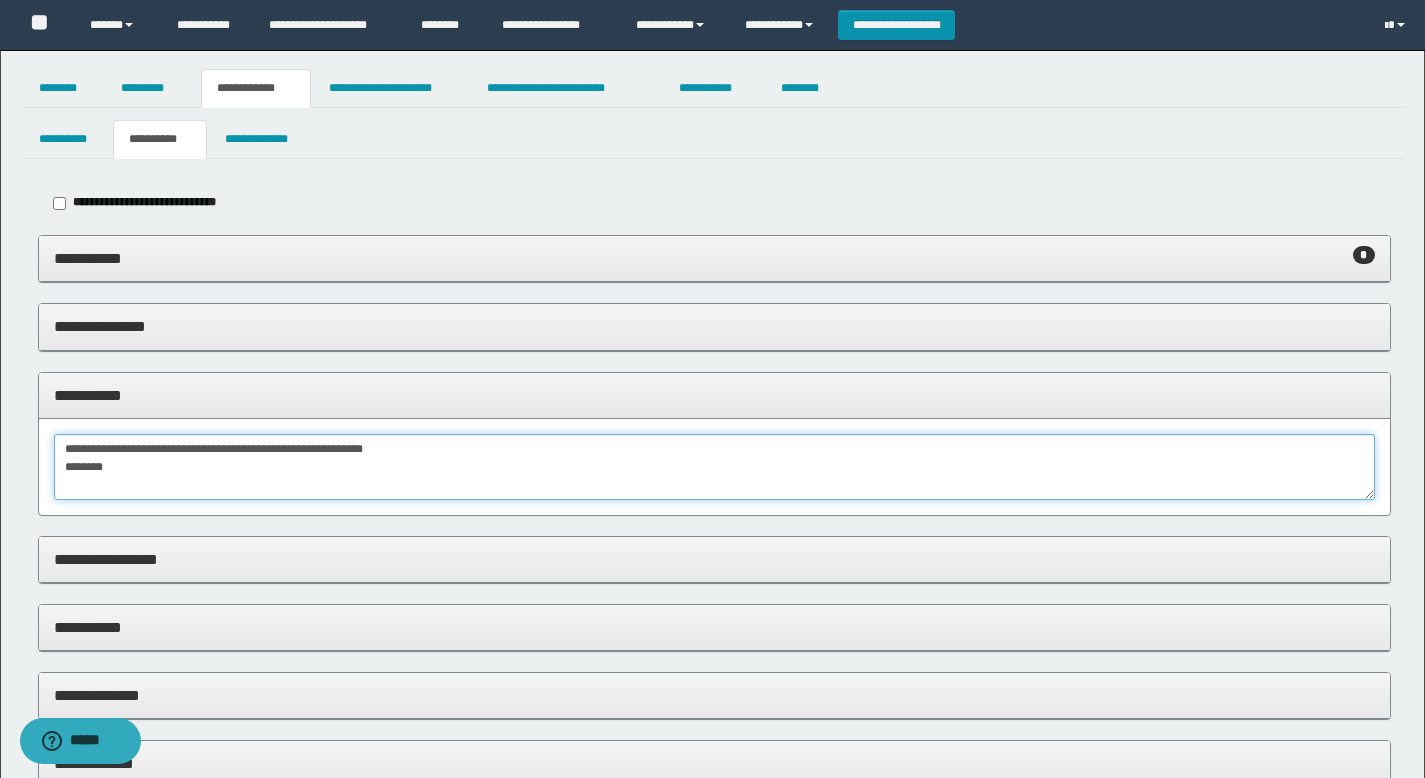 type on "**********" 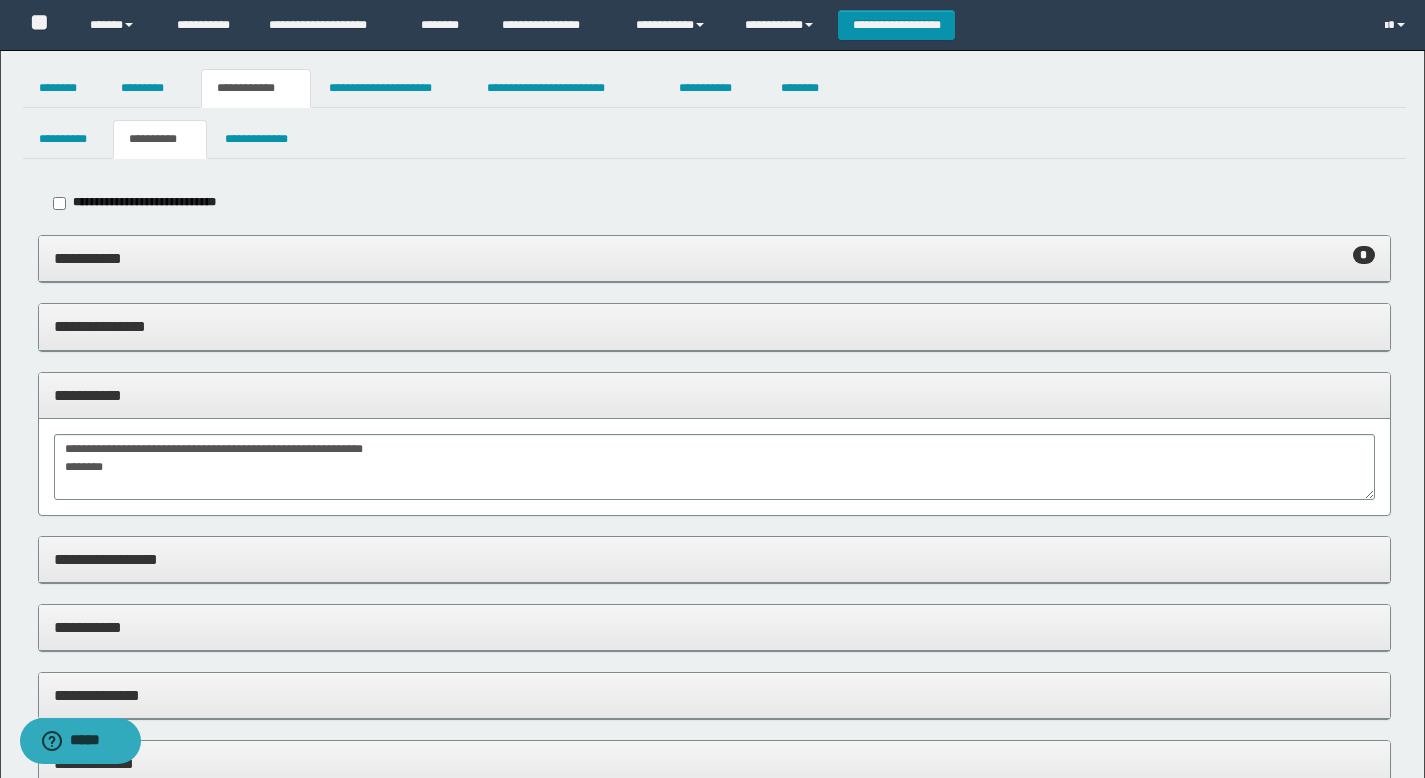 click on "**********" at bounding box center (714, 395) 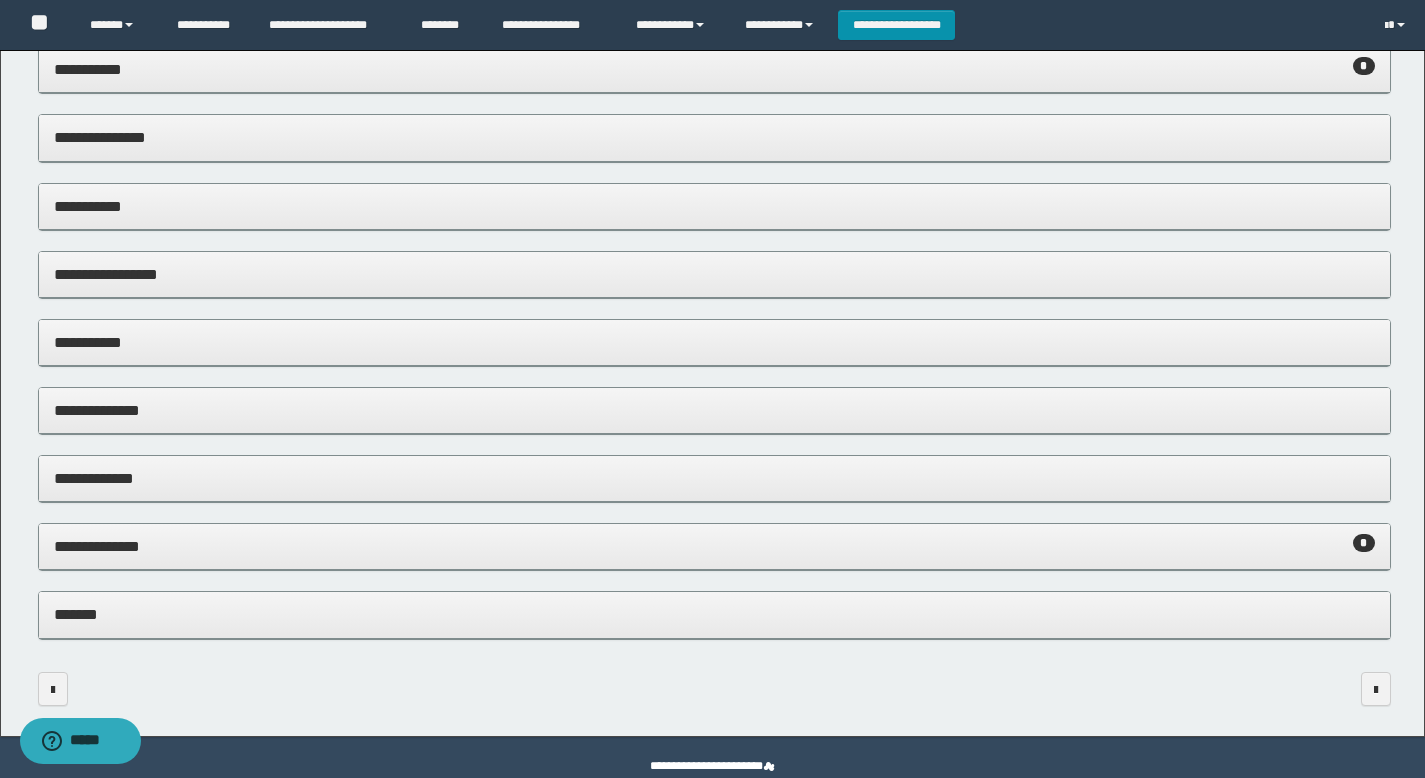 scroll, scrollTop: 225, scrollLeft: 0, axis: vertical 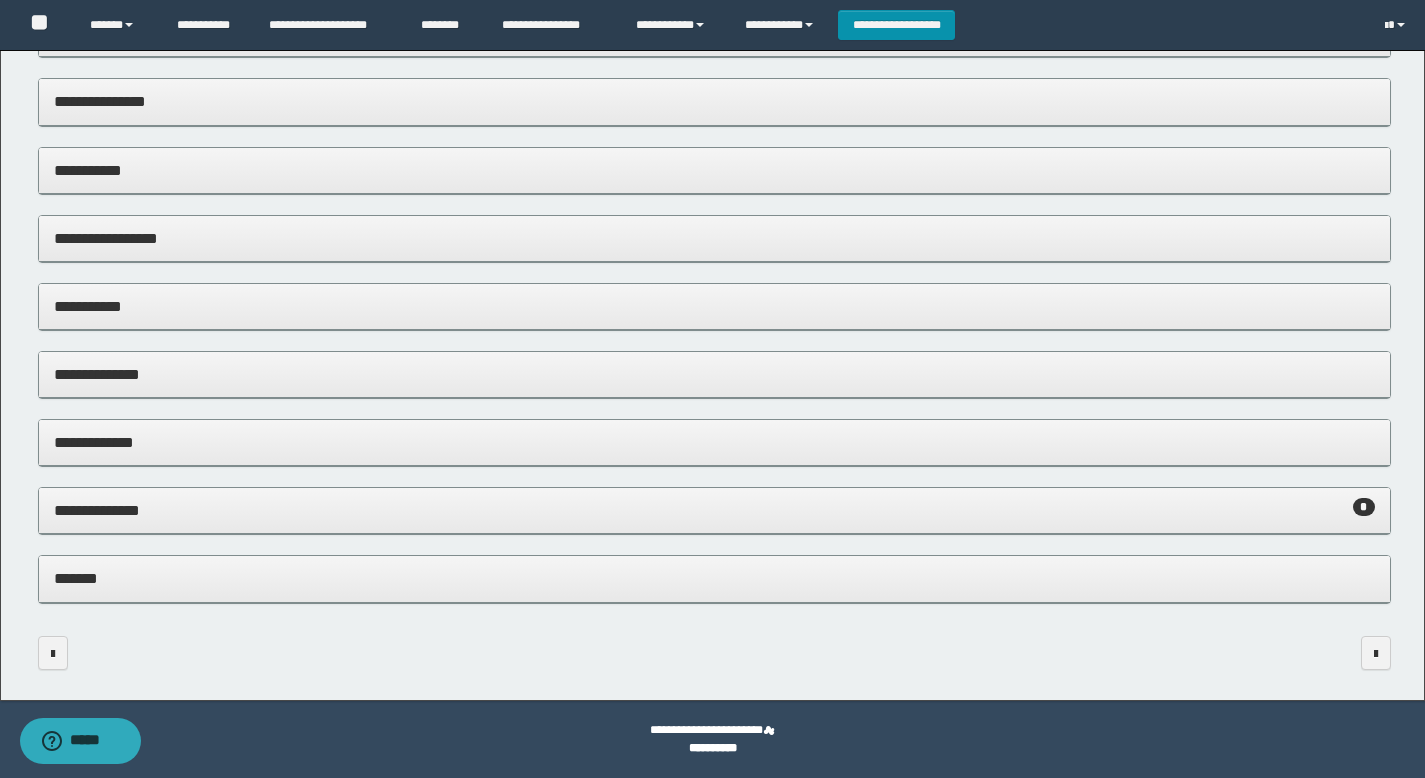 click on "**********" at bounding box center [714, 510] 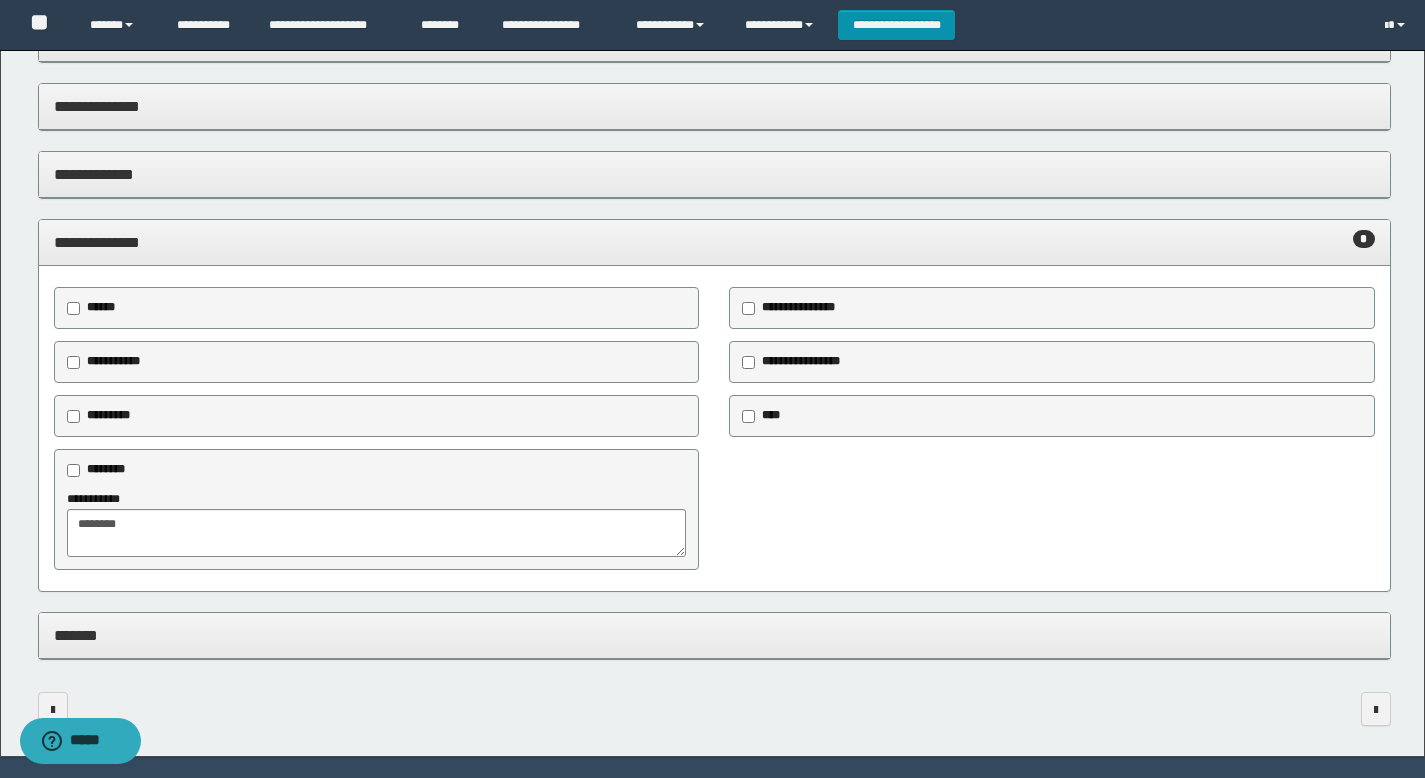 scroll, scrollTop: 535, scrollLeft: 0, axis: vertical 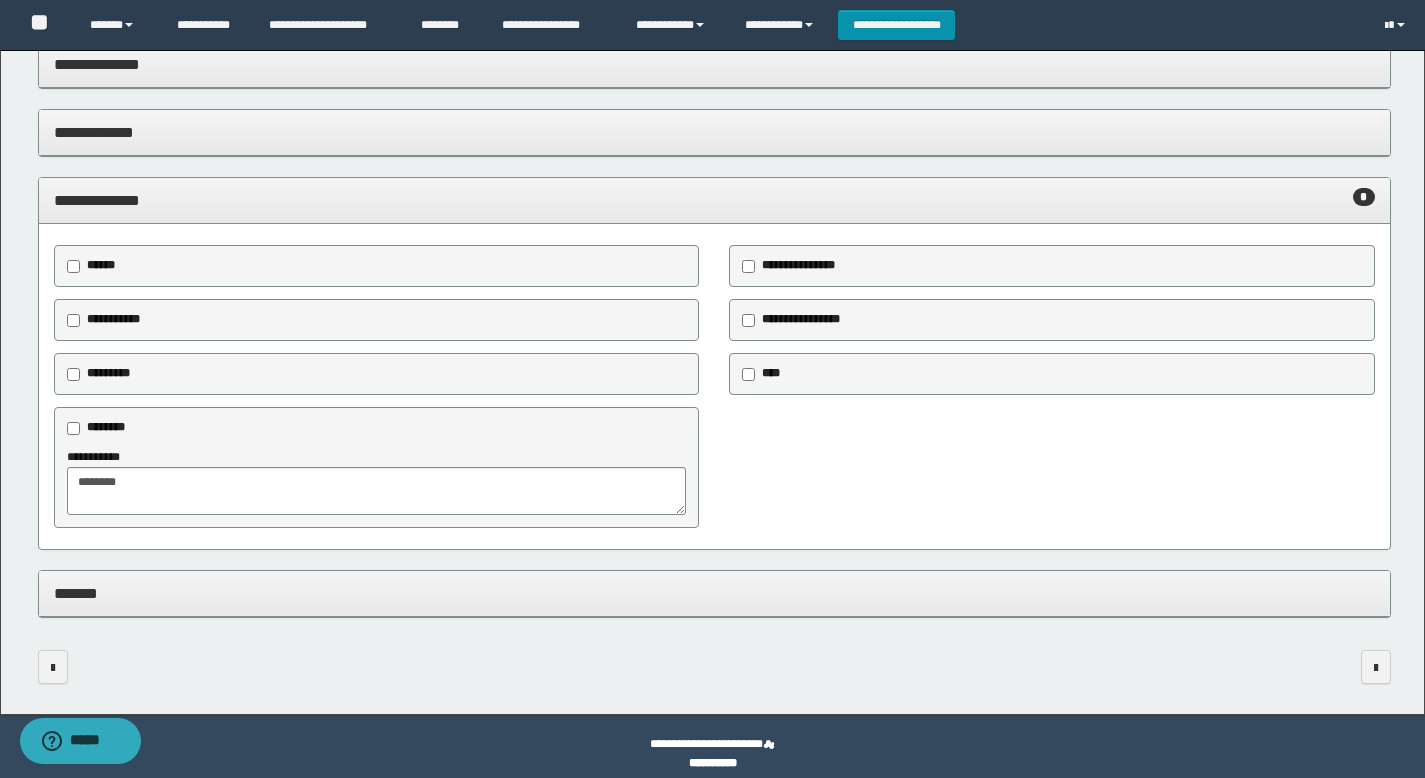 click on "**********" at bounding box center (714, 200) 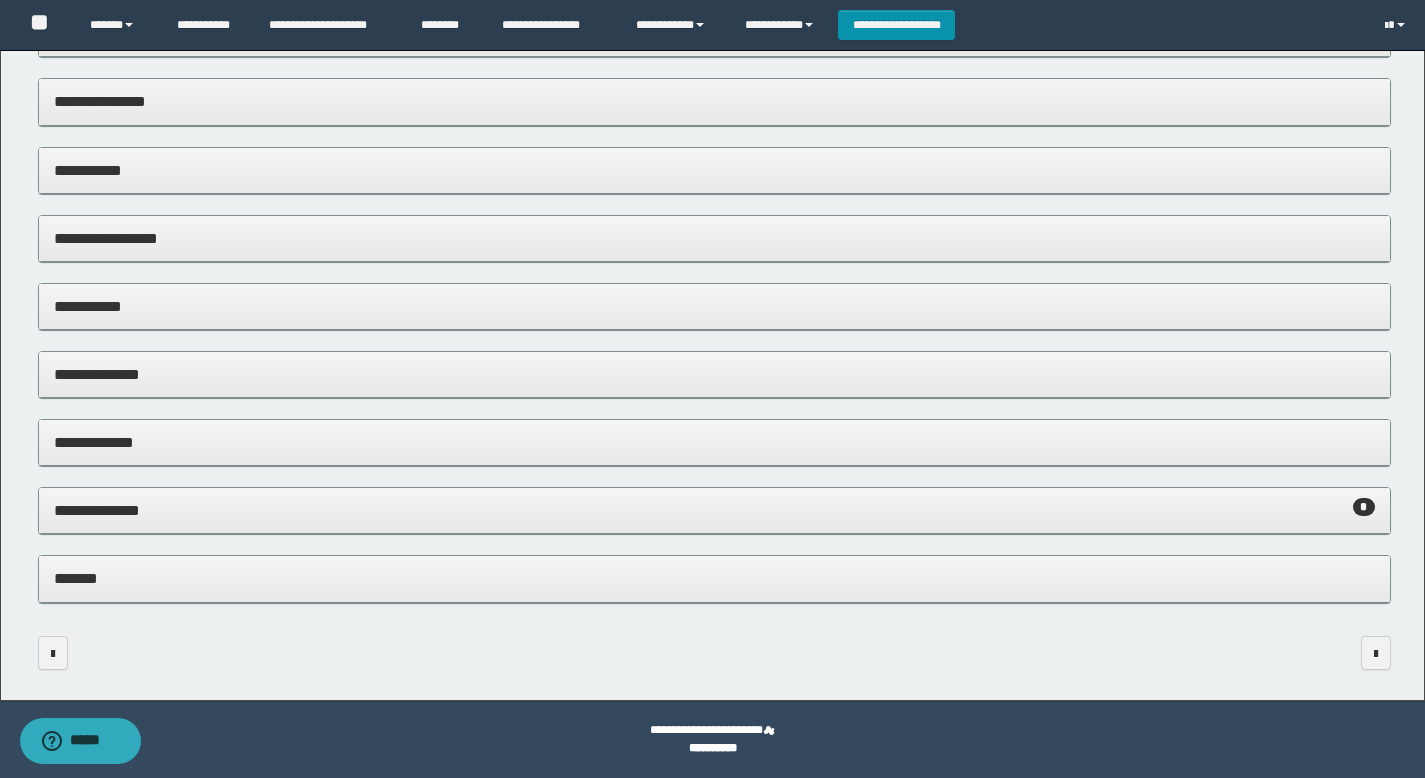 click on "*******" at bounding box center [714, 578] 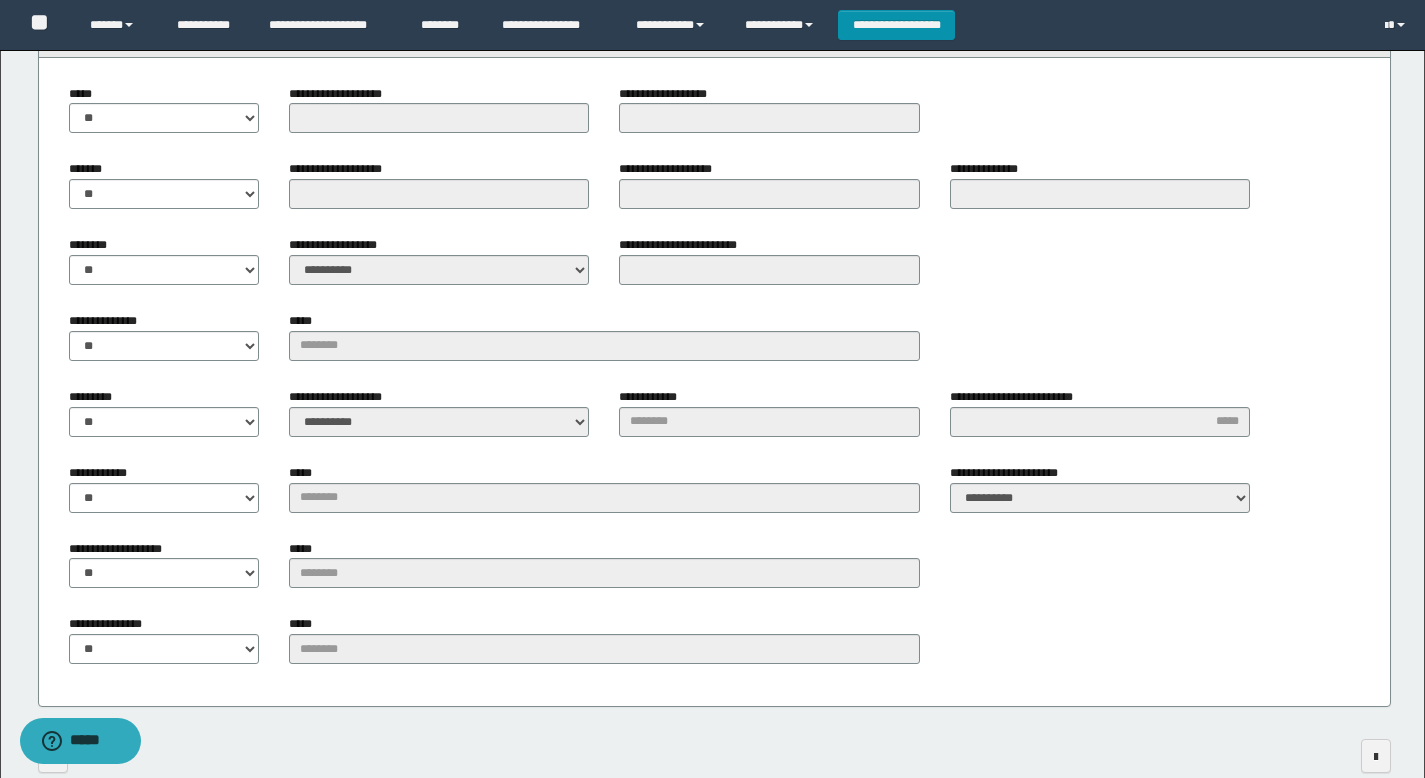 scroll, scrollTop: 762, scrollLeft: 0, axis: vertical 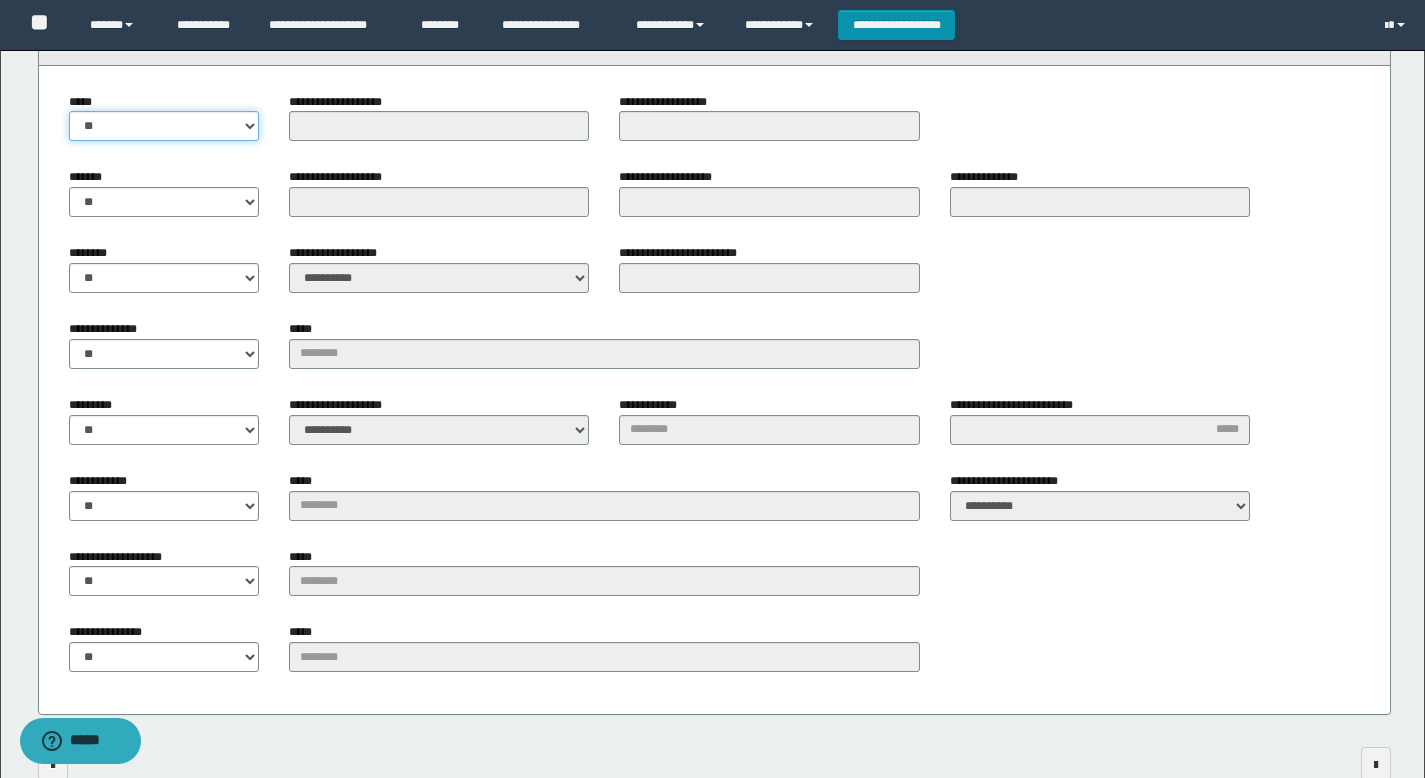 click on "**
**" at bounding box center [164, 126] 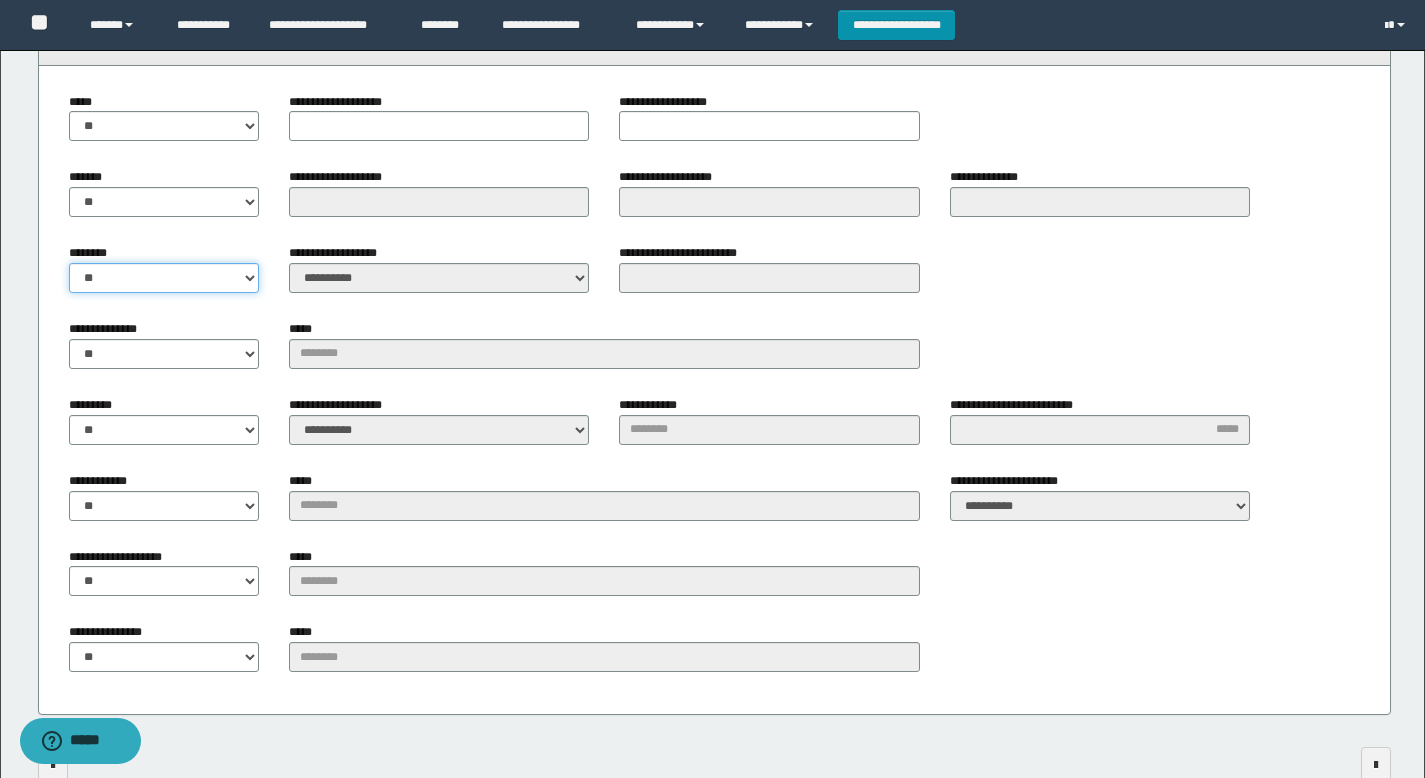 click on "**
**" at bounding box center (164, 278) 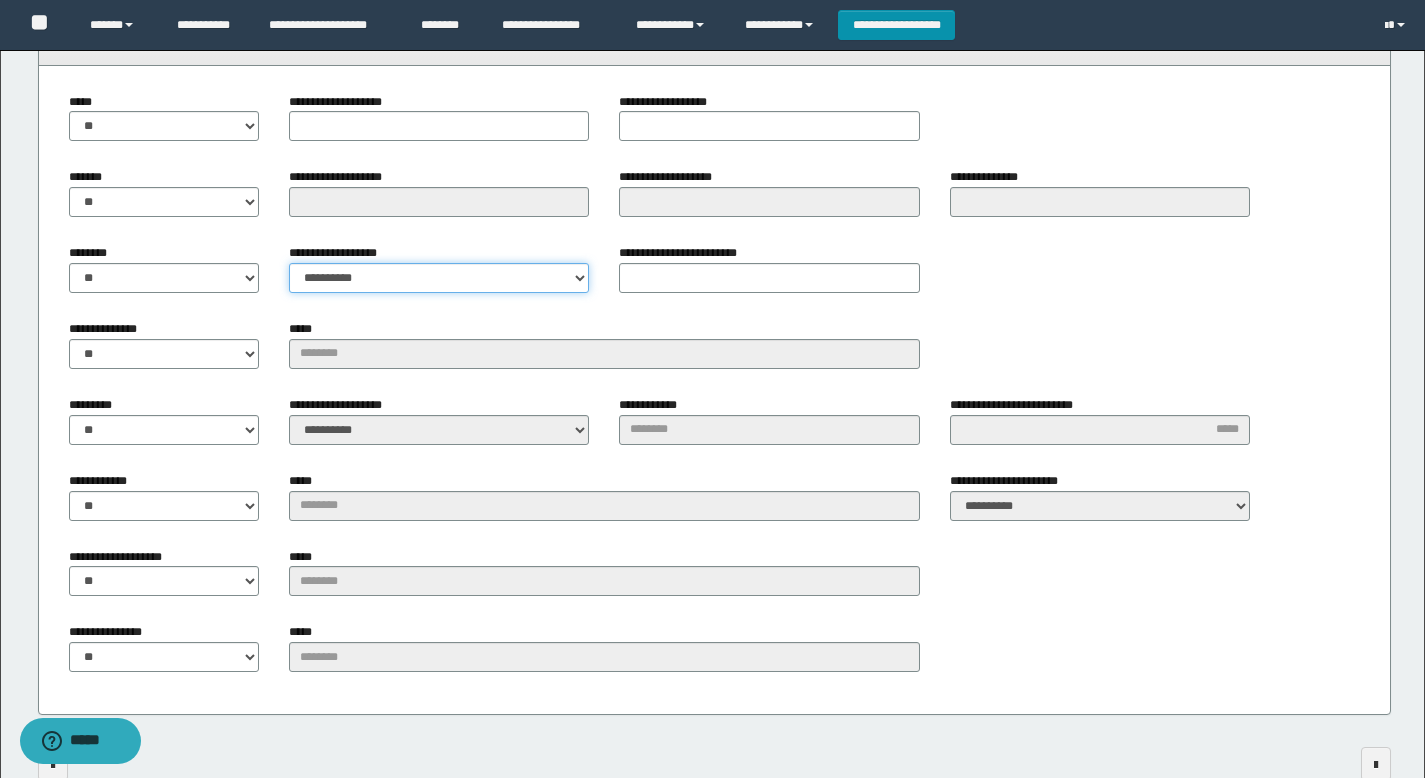 click on "**********" at bounding box center [439, 278] 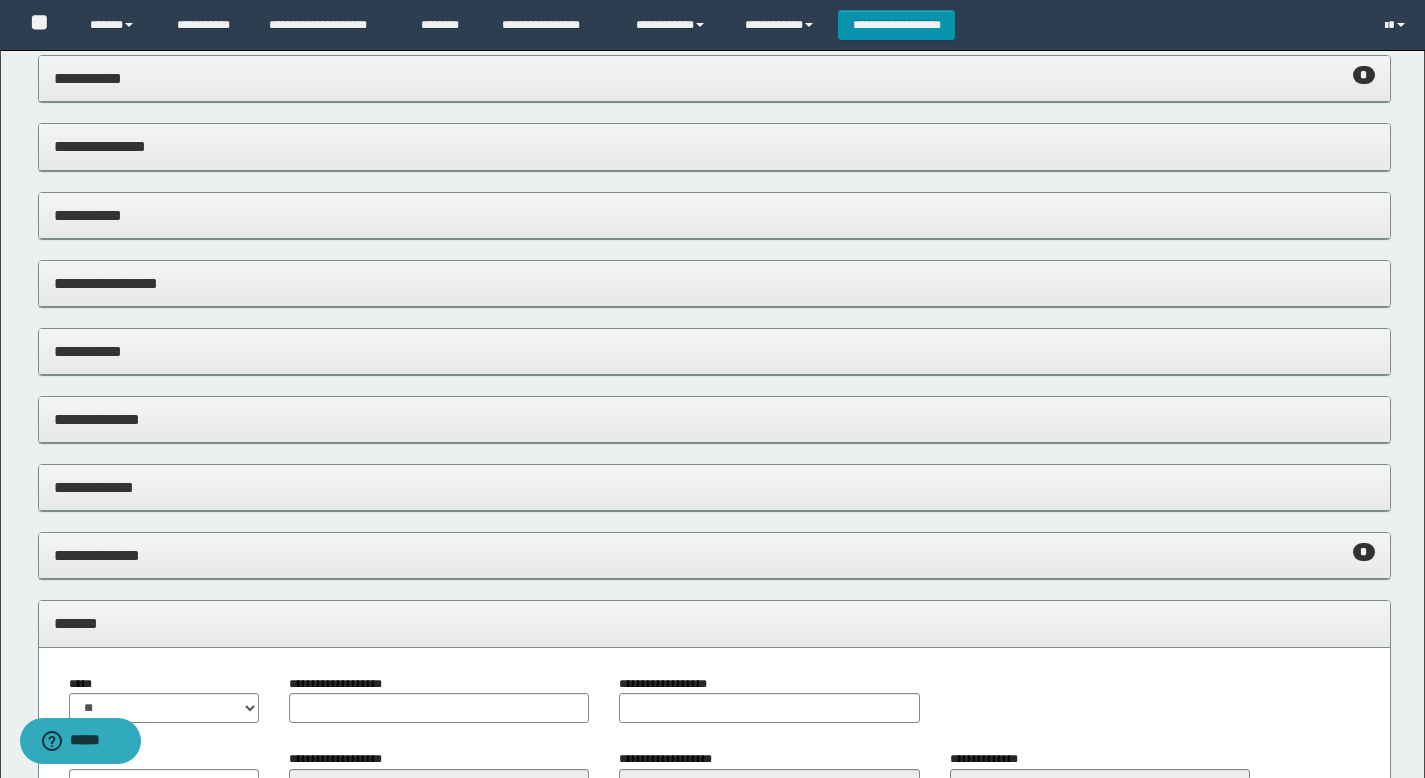 scroll, scrollTop: 0, scrollLeft: 0, axis: both 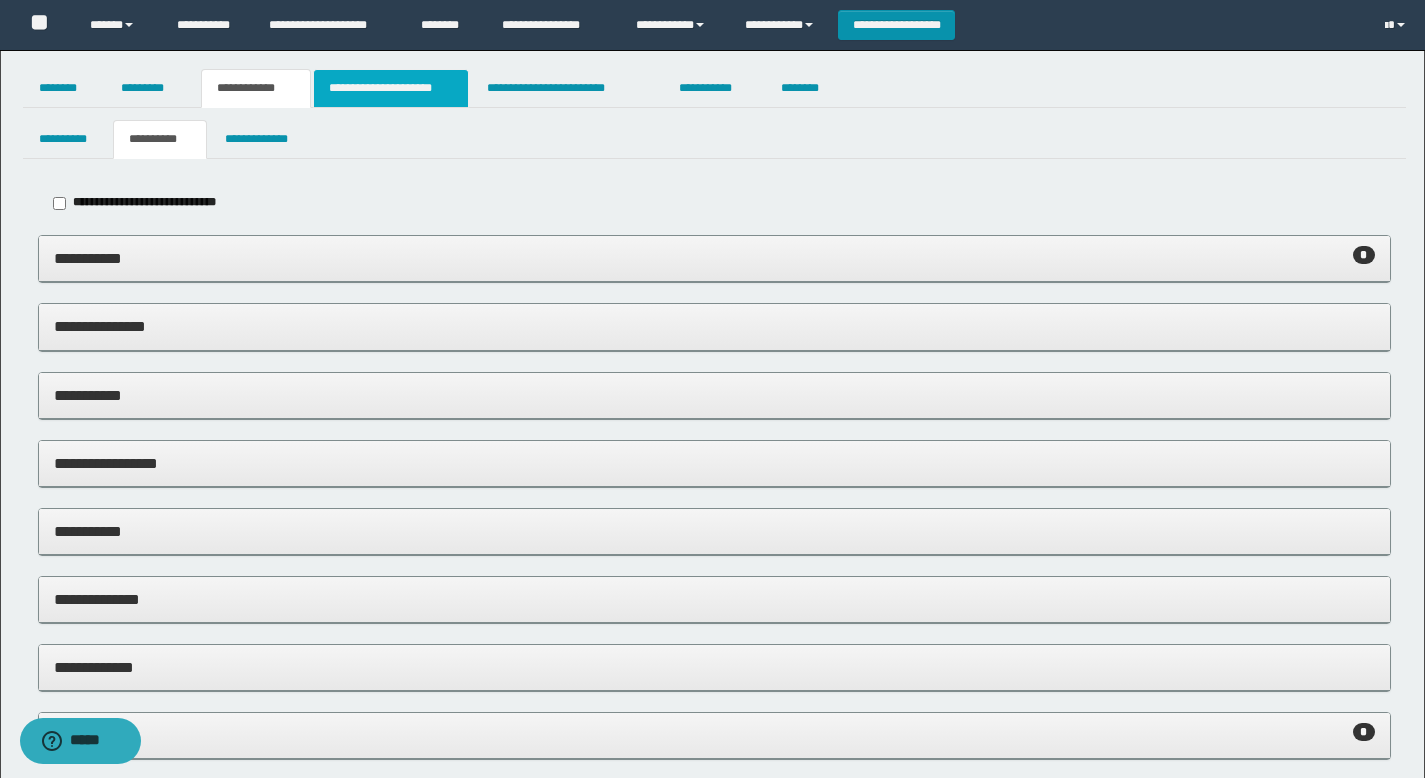 click on "**********" at bounding box center (391, 88) 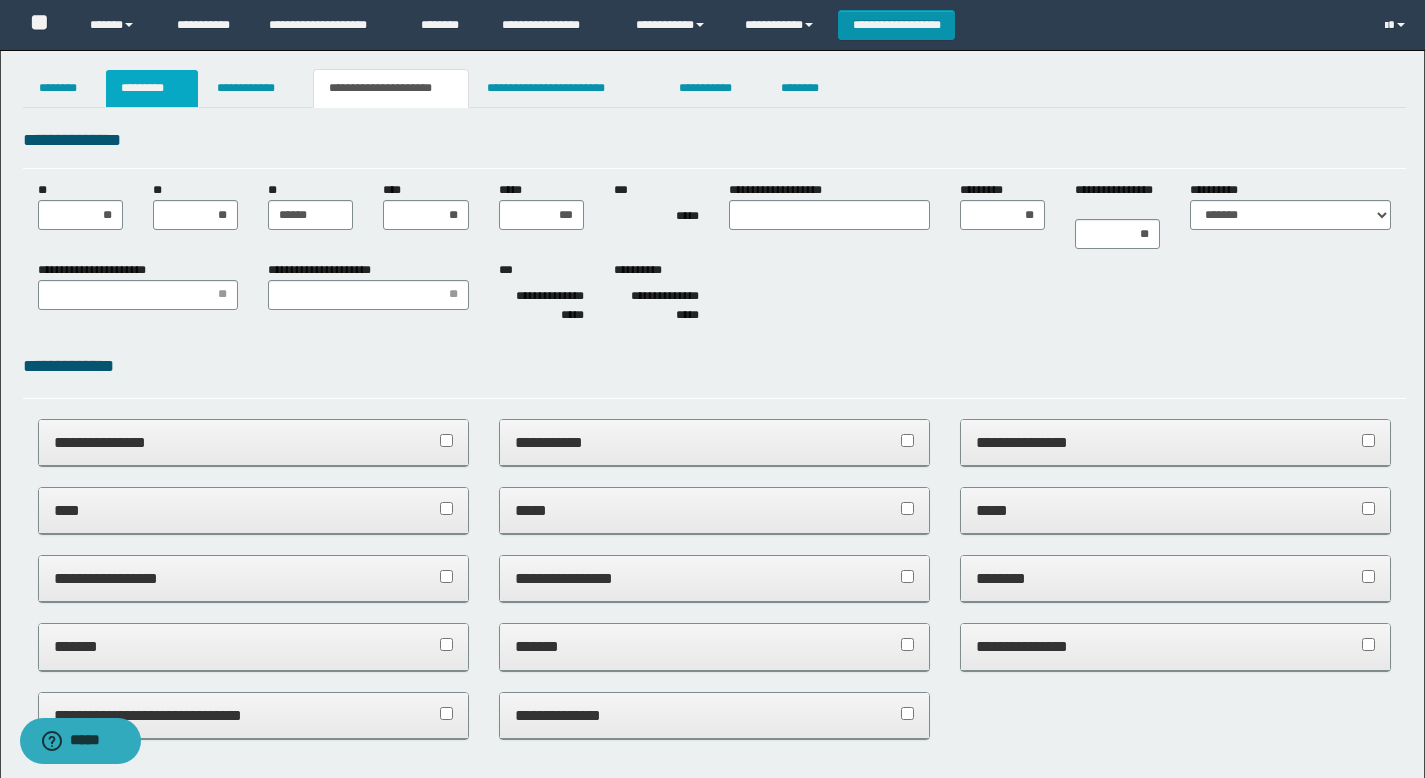 click on "*********" at bounding box center [152, 88] 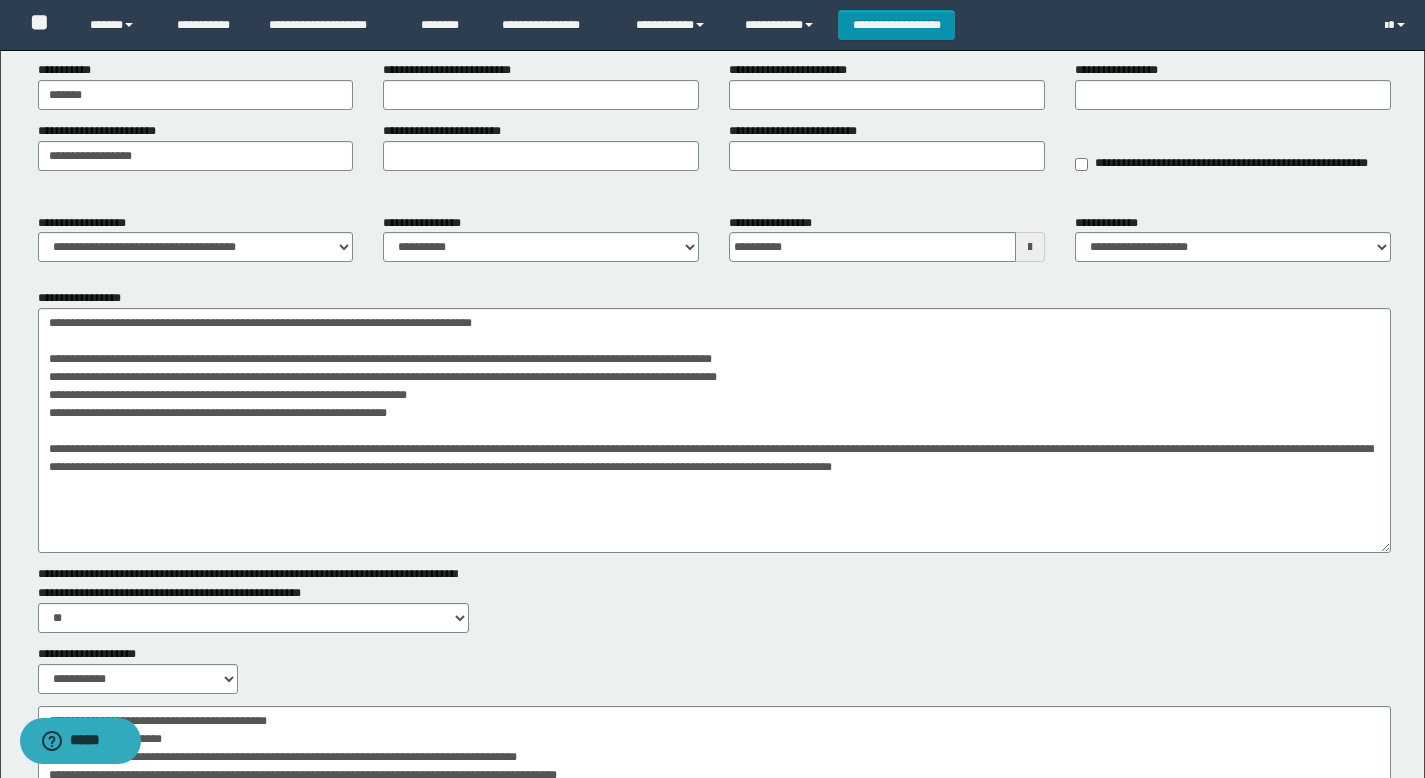 scroll, scrollTop: 124, scrollLeft: 0, axis: vertical 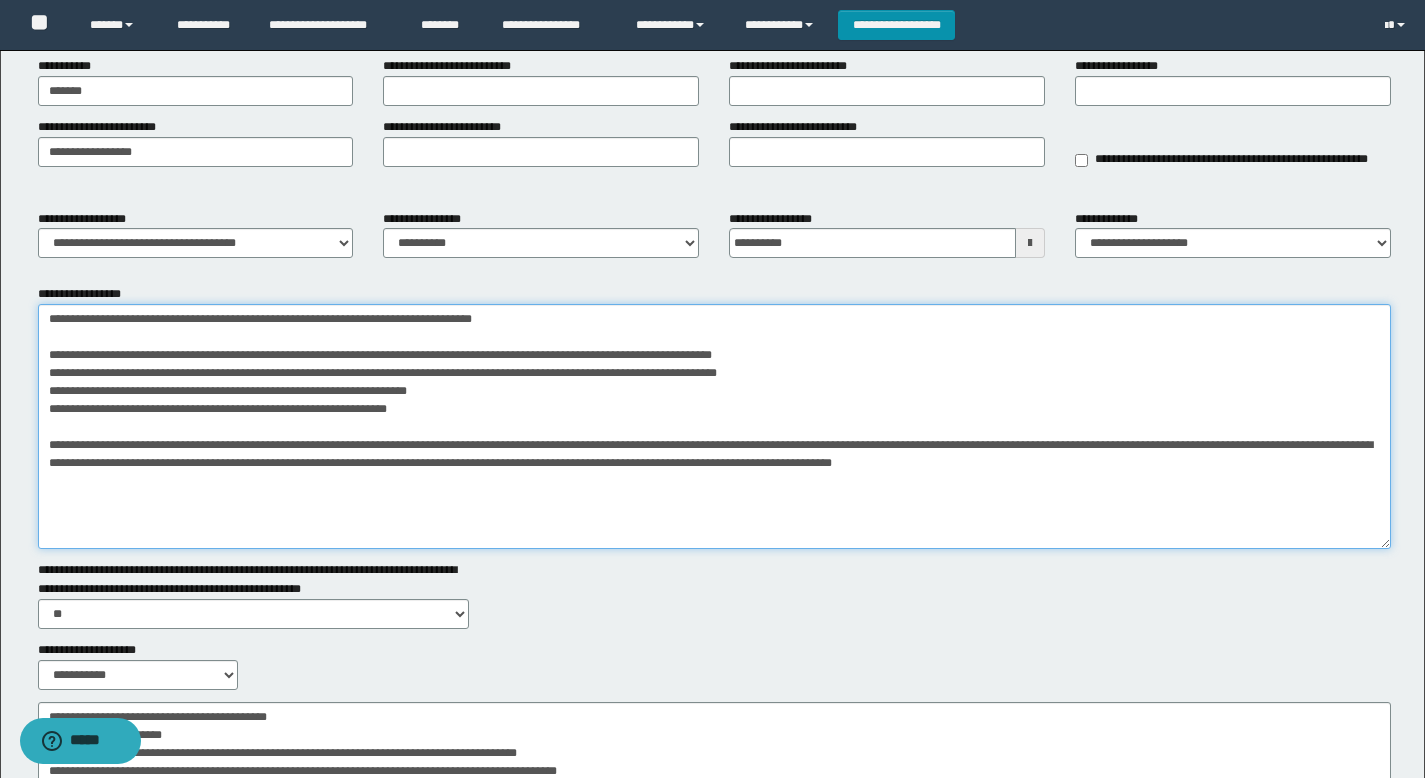 click on "**********" at bounding box center [714, 426] 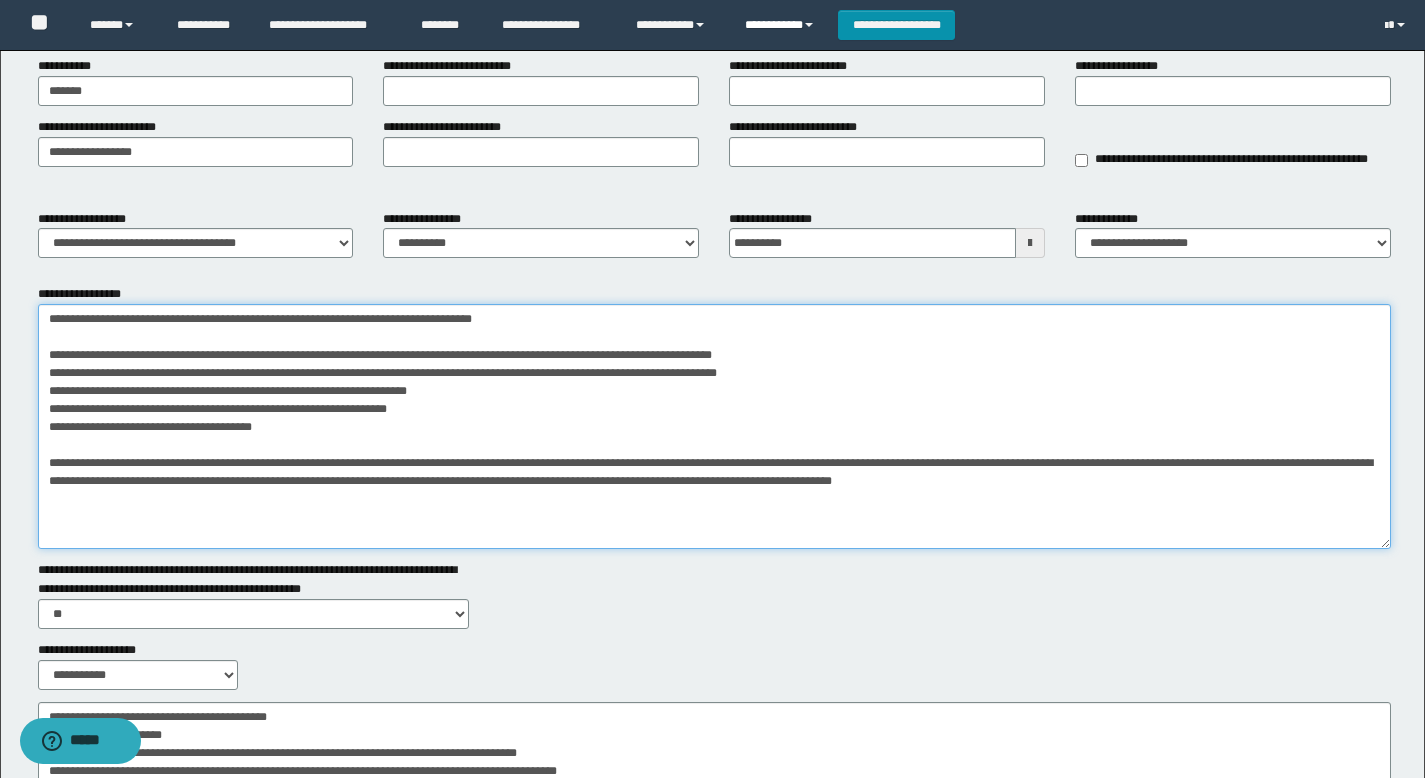 type on "**********" 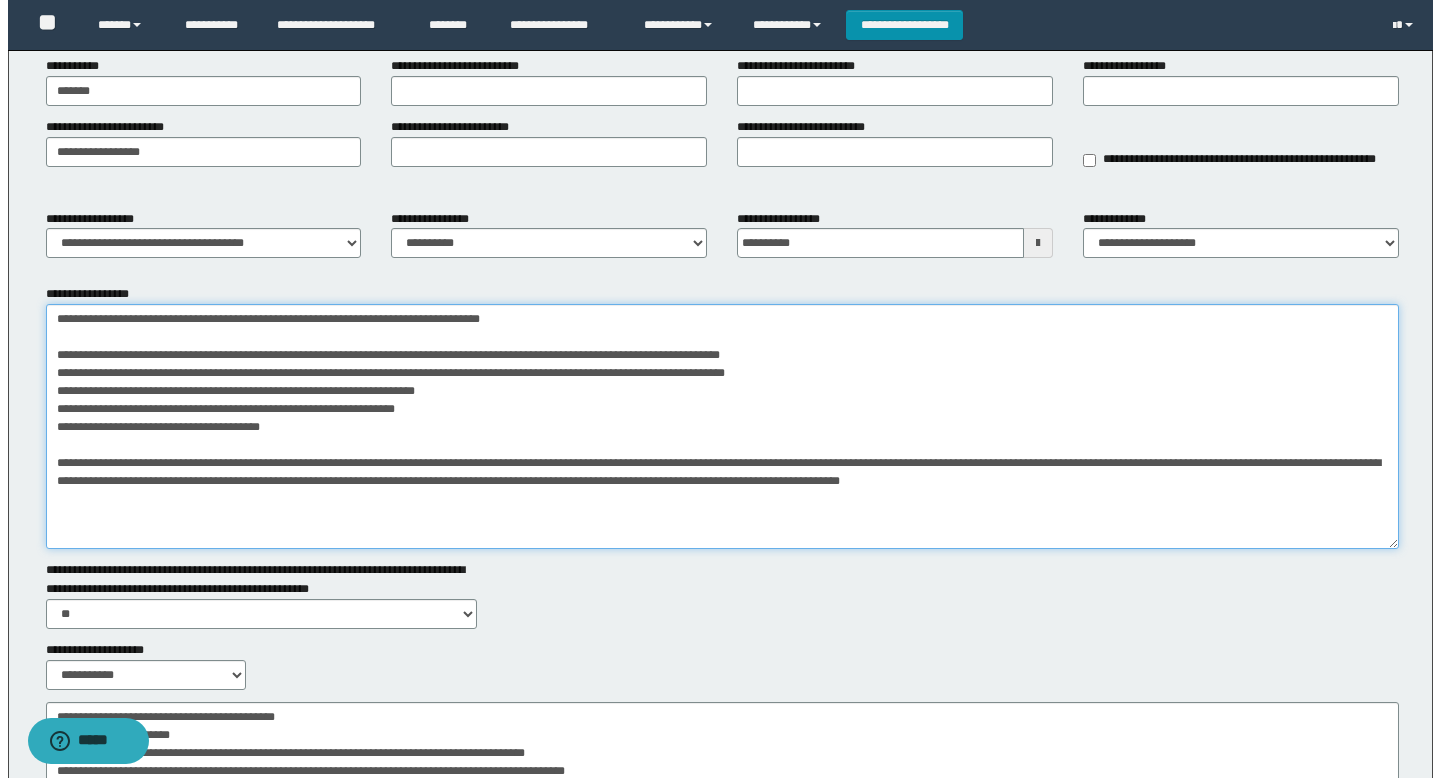 scroll, scrollTop: 0, scrollLeft: 0, axis: both 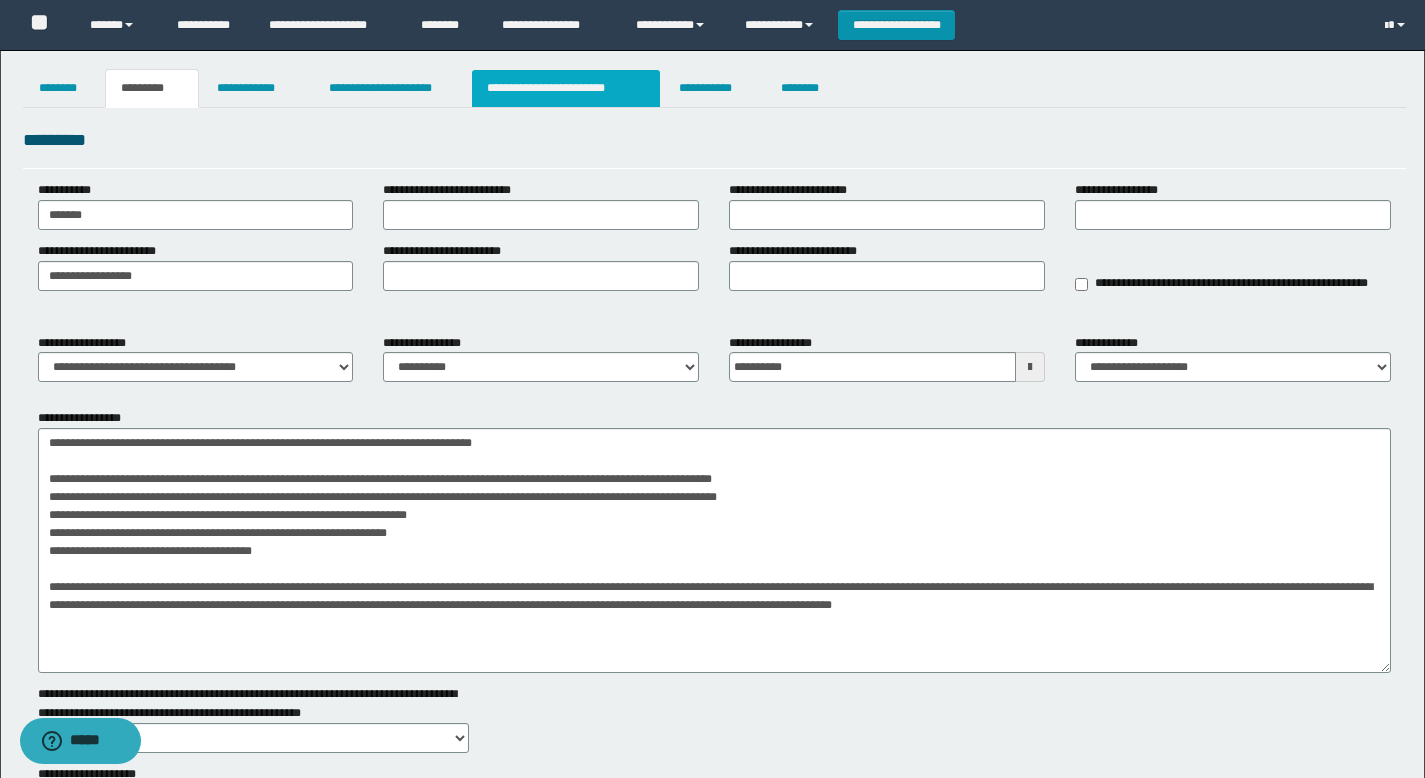 click on "**********" at bounding box center (566, 88) 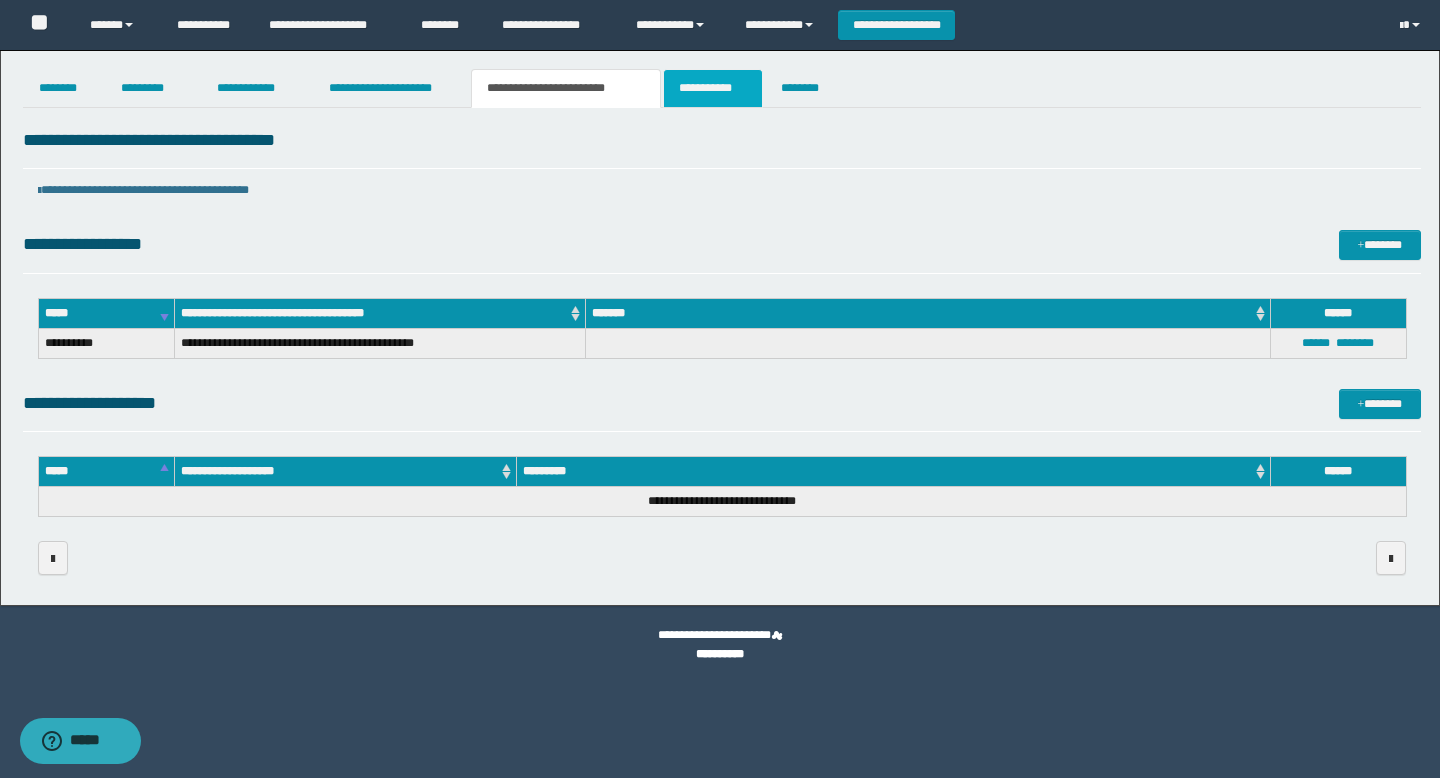 click on "**********" at bounding box center [712, 88] 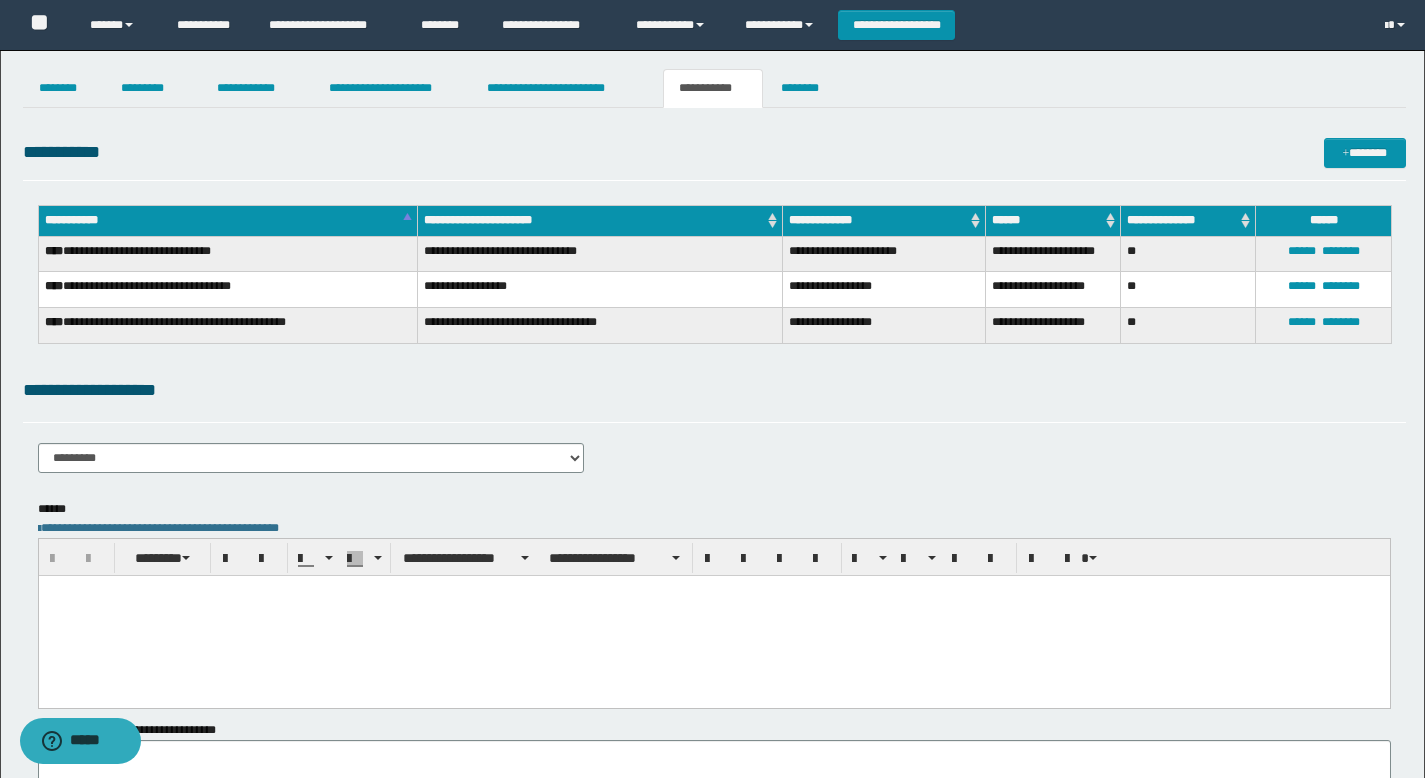 click at bounding box center [713, 616] 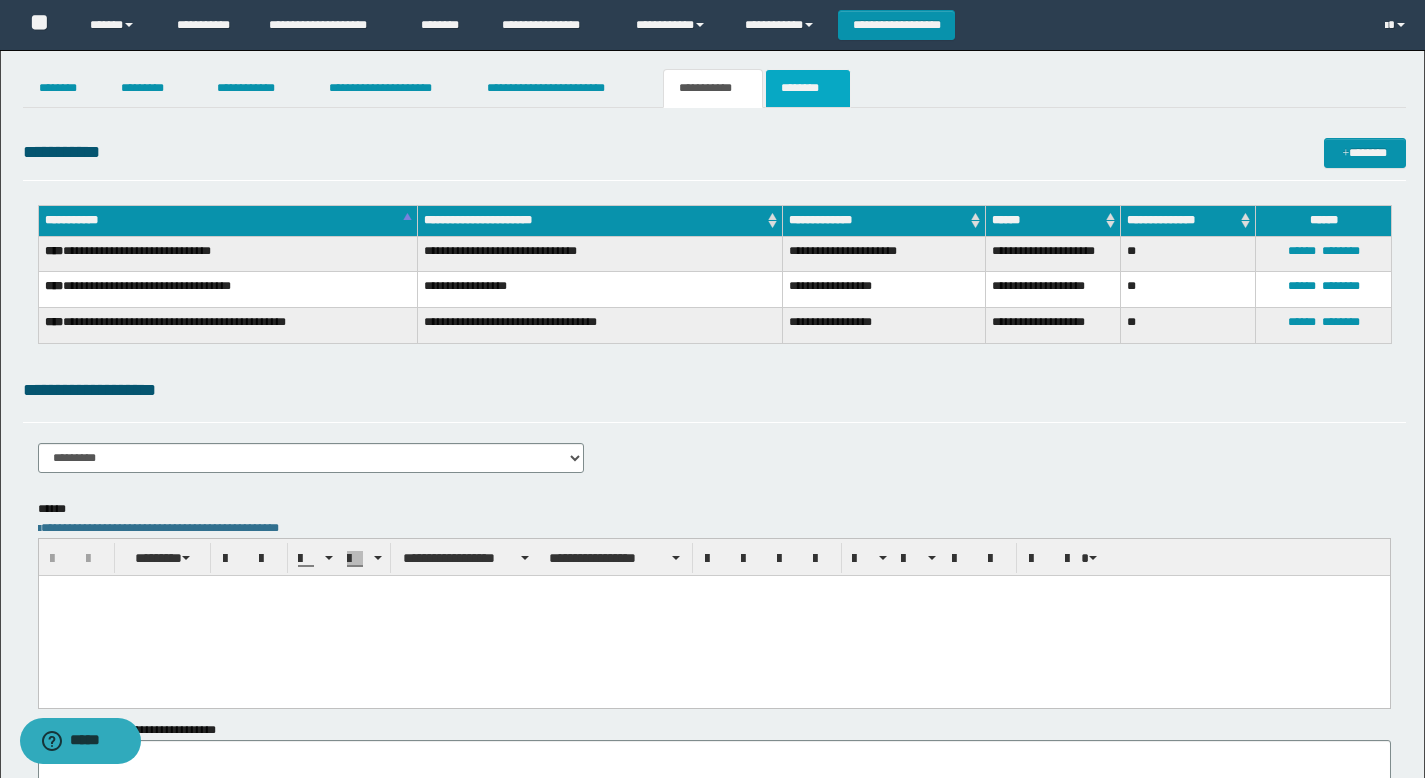 click on "********" at bounding box center (808, 88) 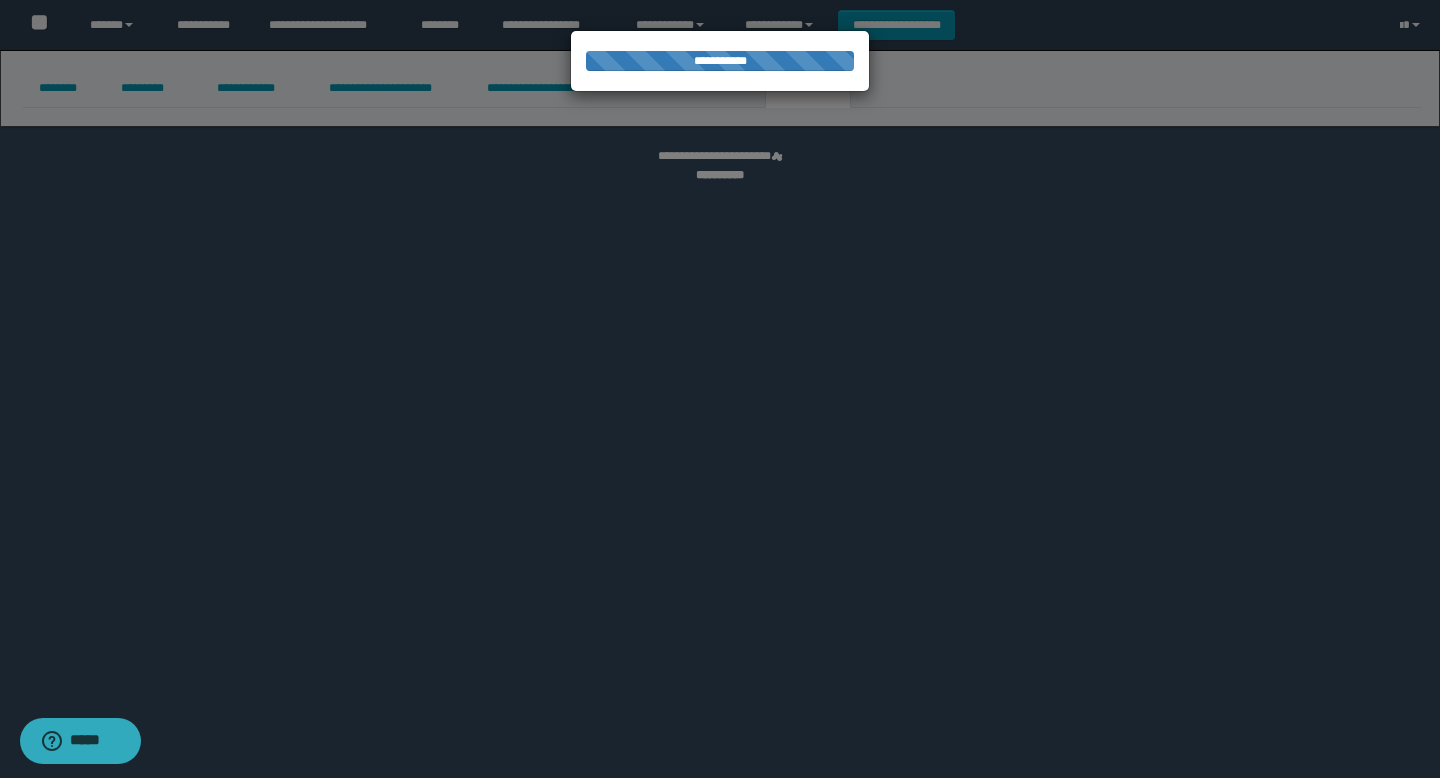 select 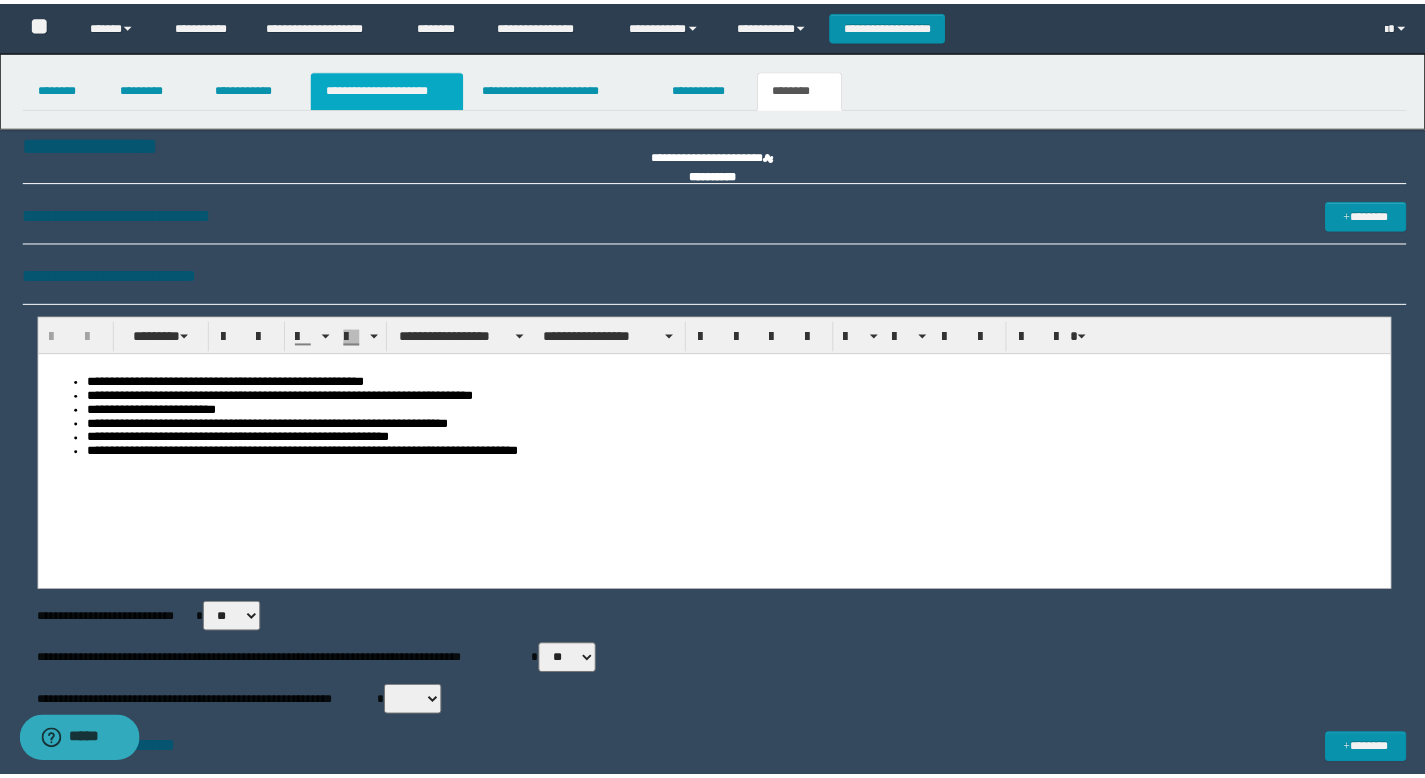 scroll, scrollTop: 0, scrollLeft: 0, axis: both 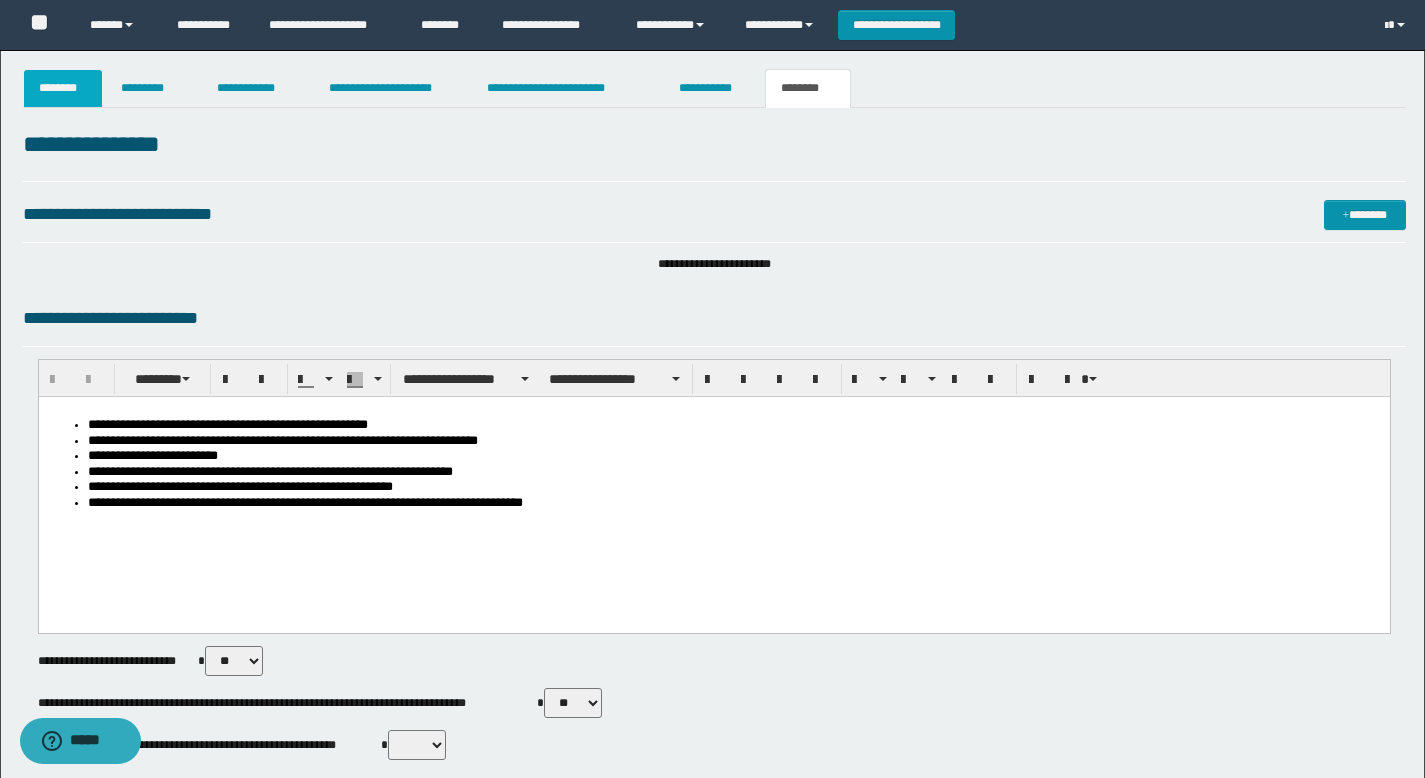 click on "********" at bounding box center (63, 88) 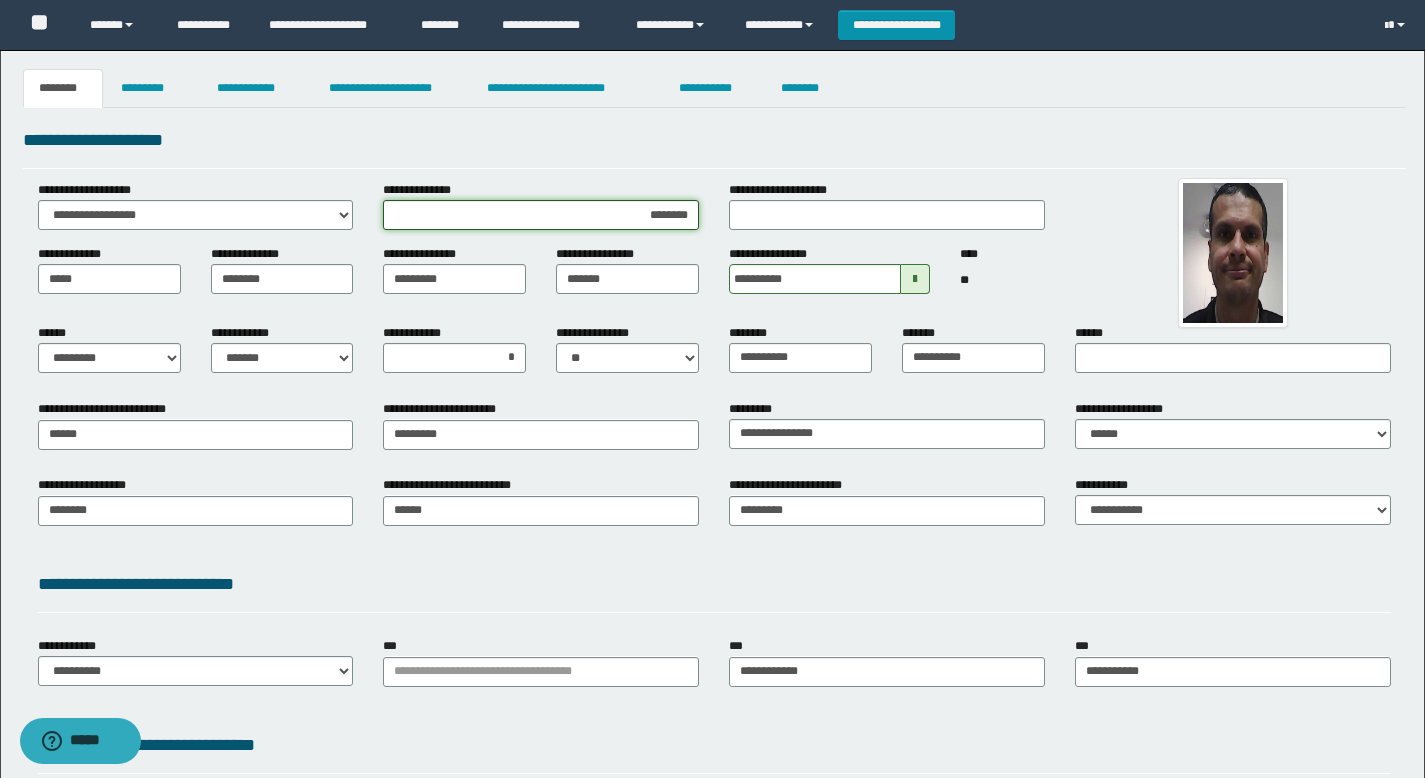 drag, startPoint x: 628, startPoint y: 211, endPoint x: 704, endPoint y: 213, distance: 76.02631 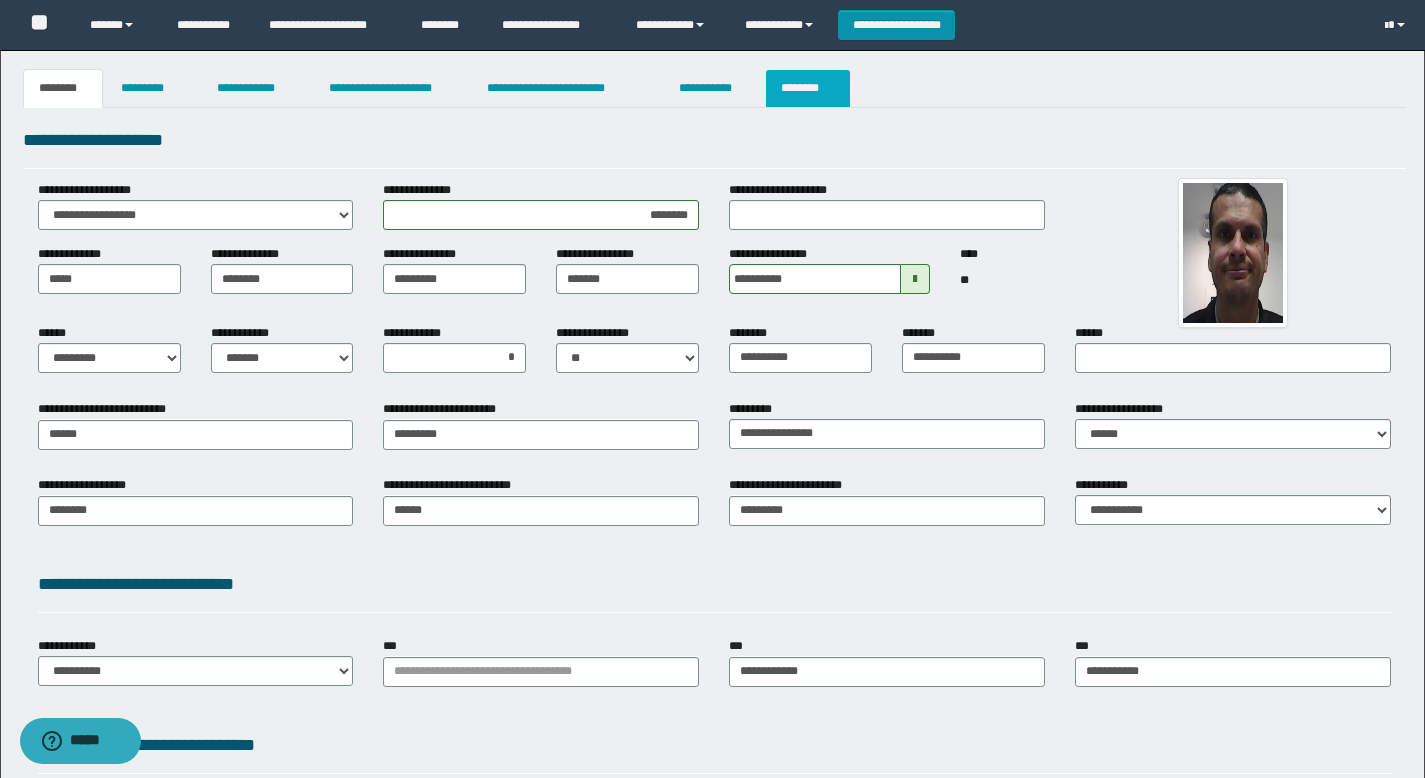 click on "********" at bounding box center (808, 88) 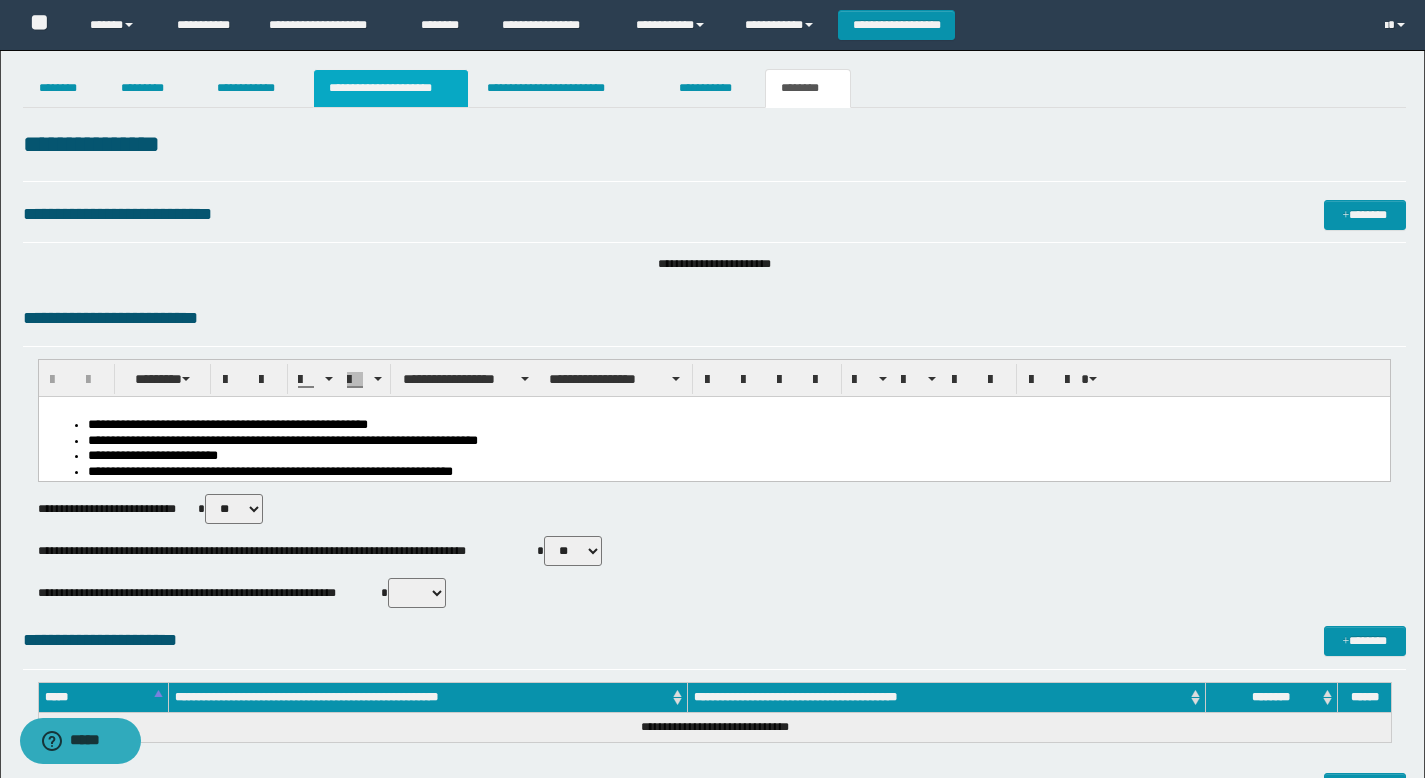 click on "**********" at bounding box center (391, 88) 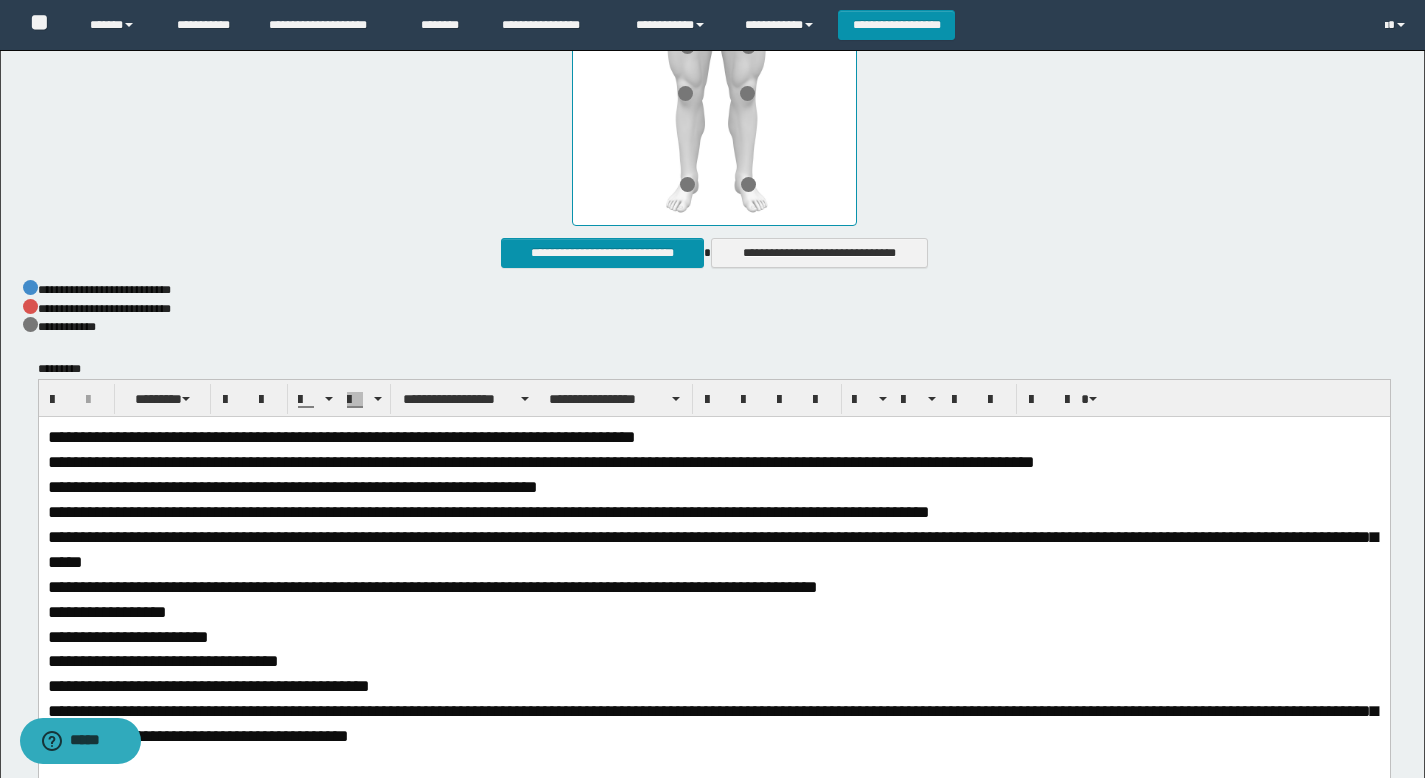 scroll, scrollTop: 1308, scrollLeft: 0, axis: vertical 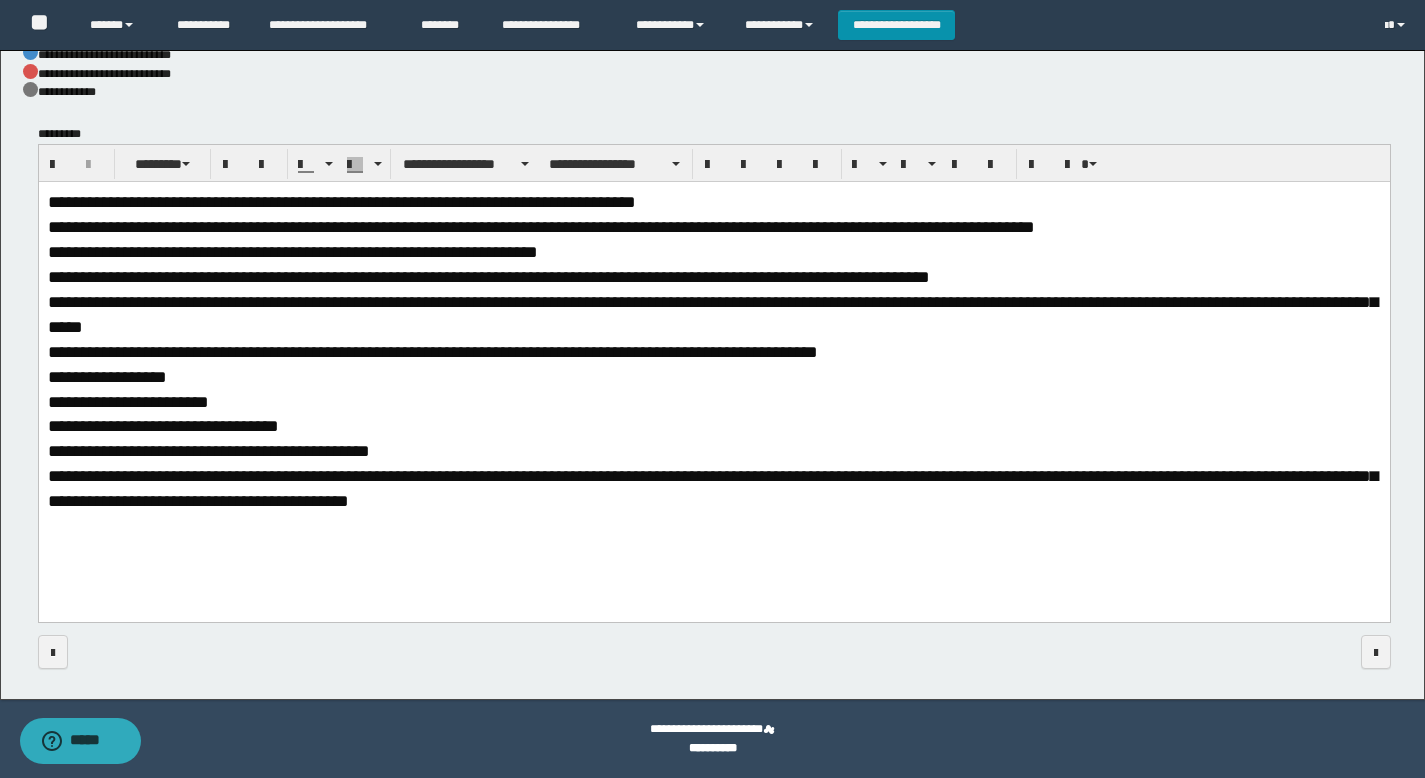 click on "**********" at bounding box center (488, 277) 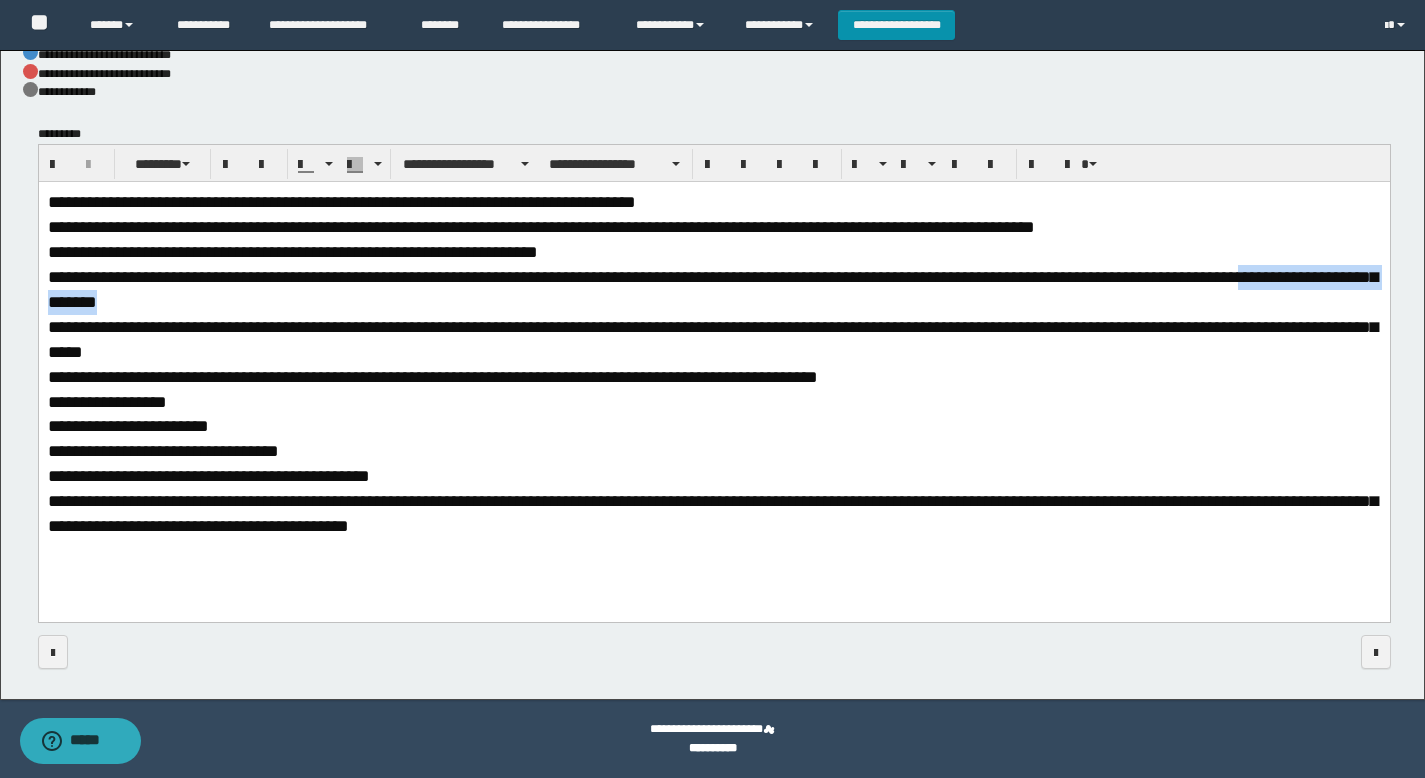 drag, startPoint x: 1200, startPoint y: 287, endPoint x: 1429, endPoint y: 285, distance: 229.00873 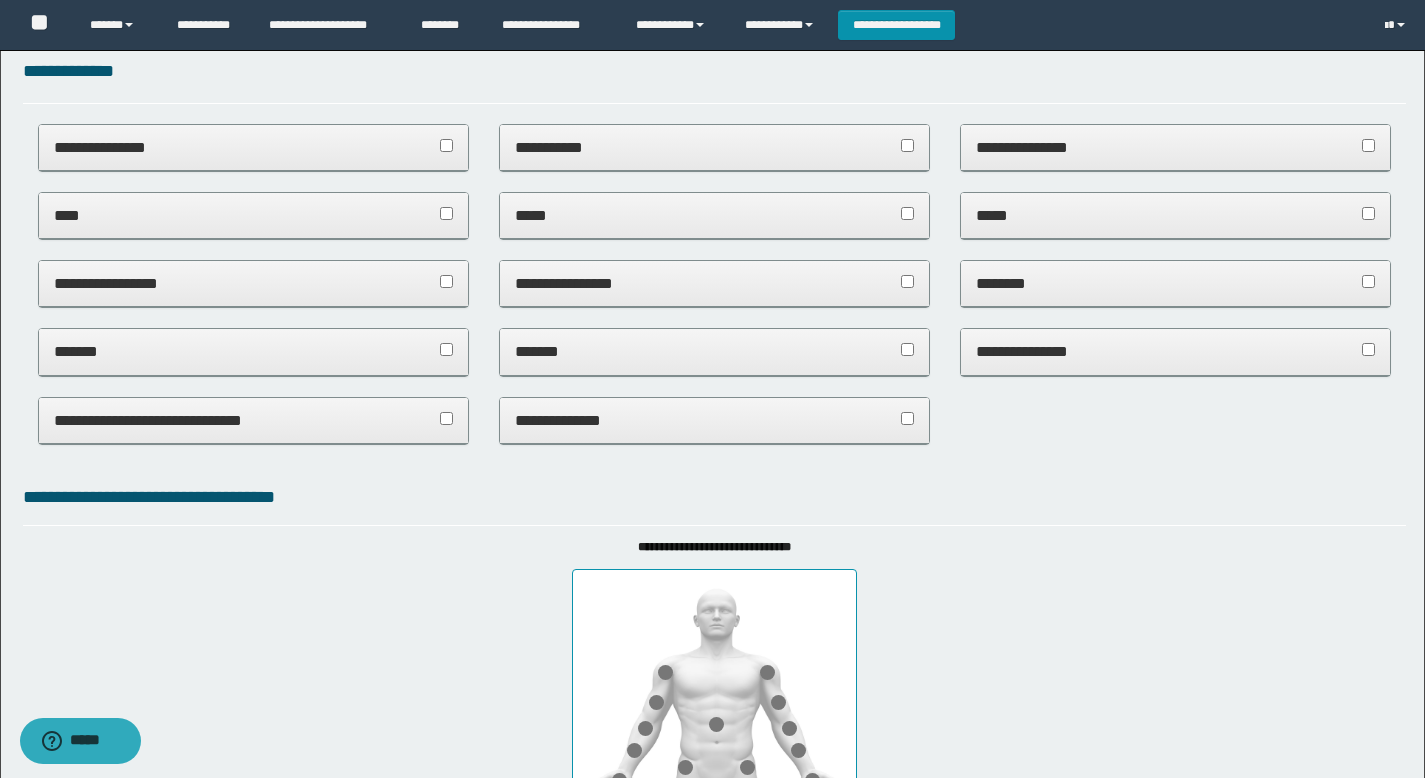 scroll, scrollTop: 0, scrollLeft: 0, axis: both 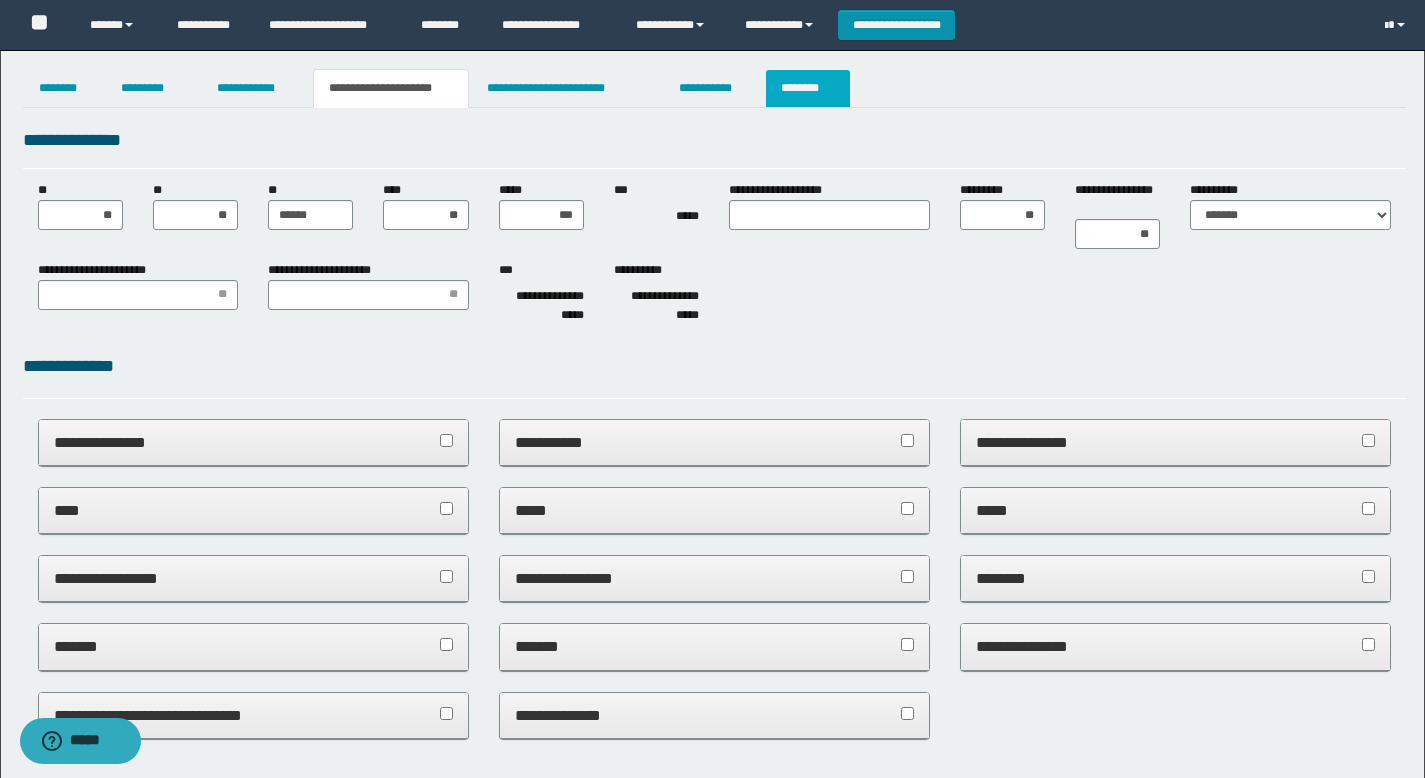 click on "********" at bounding box center [808, 88] 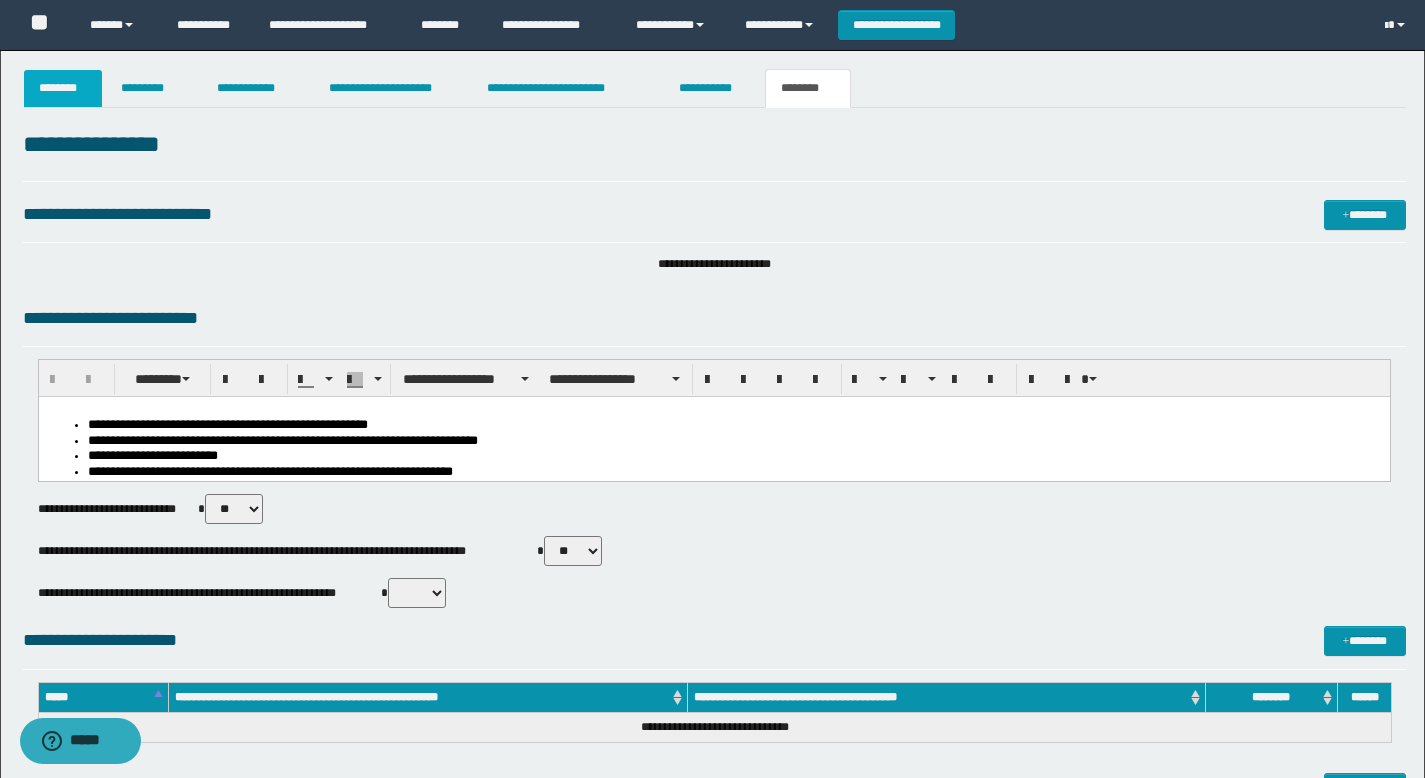 click on "********" at bounding box center [63, 88] 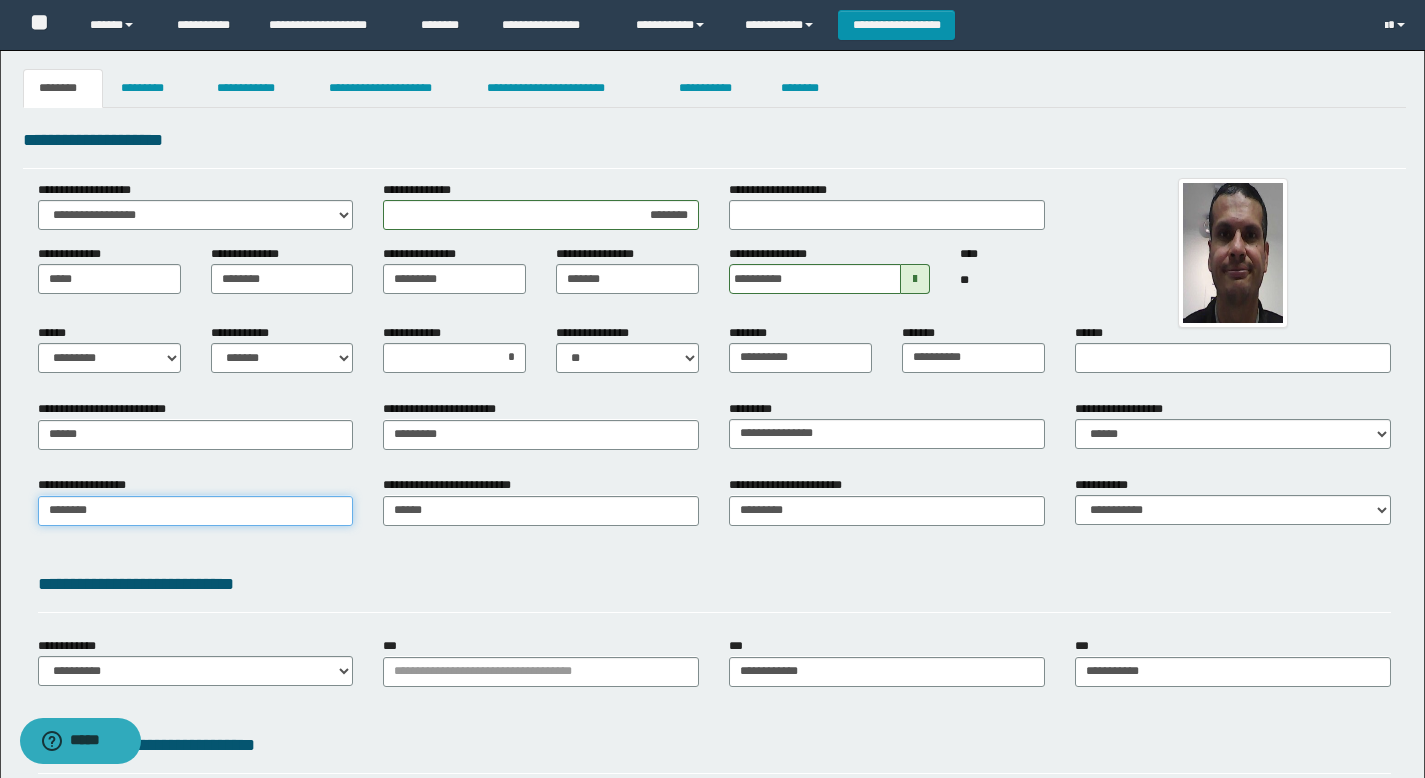 type on "********" 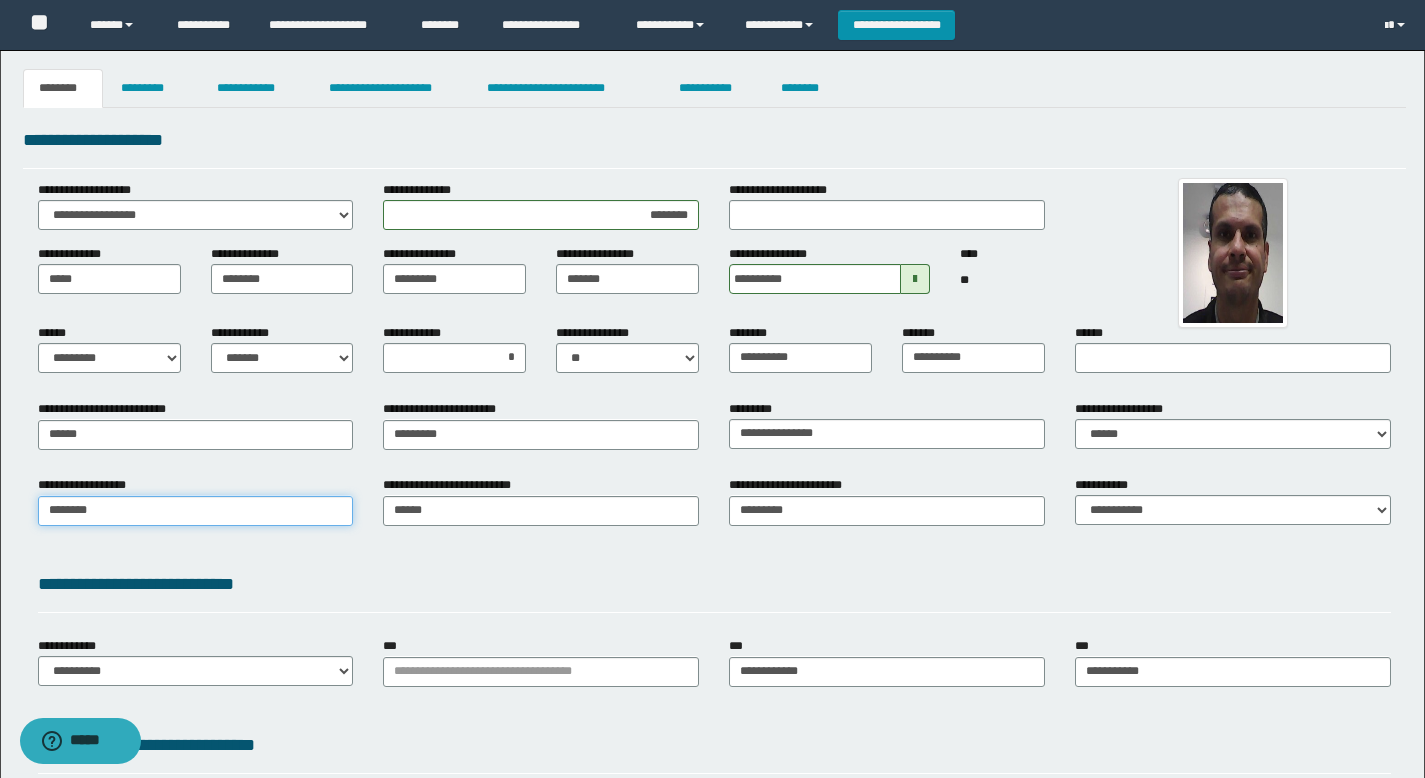 click on "********" at bounding box center (196, 511) 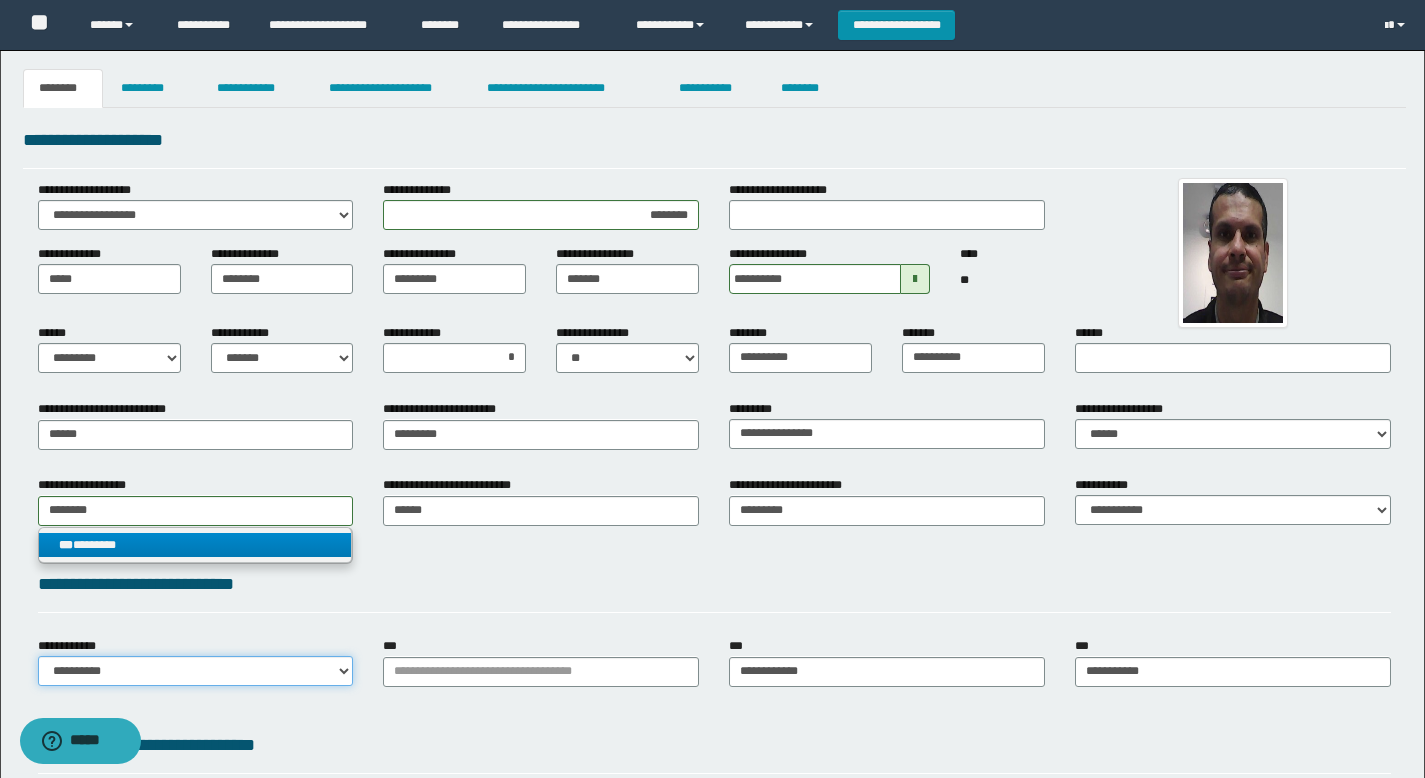 type 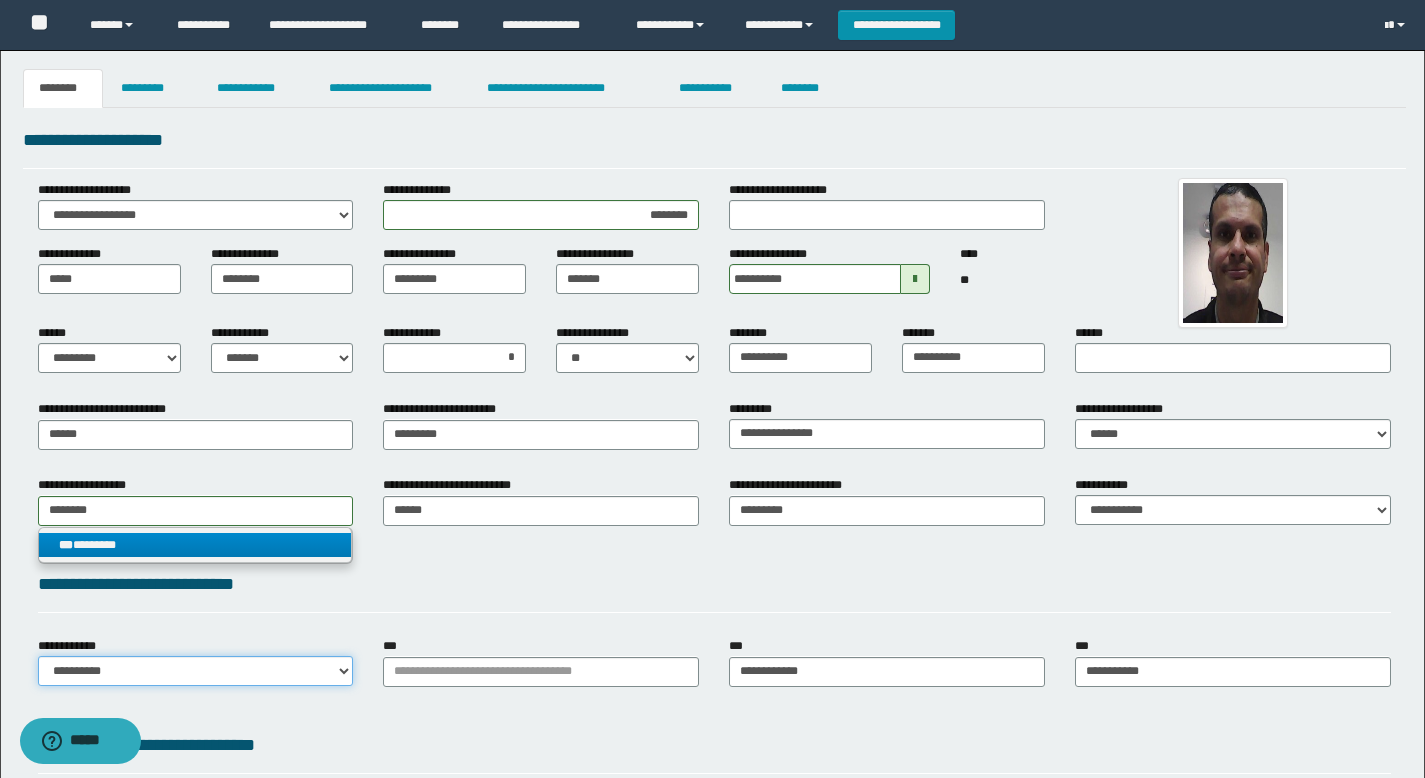 click on "**********" at bounding box center [196, 671] 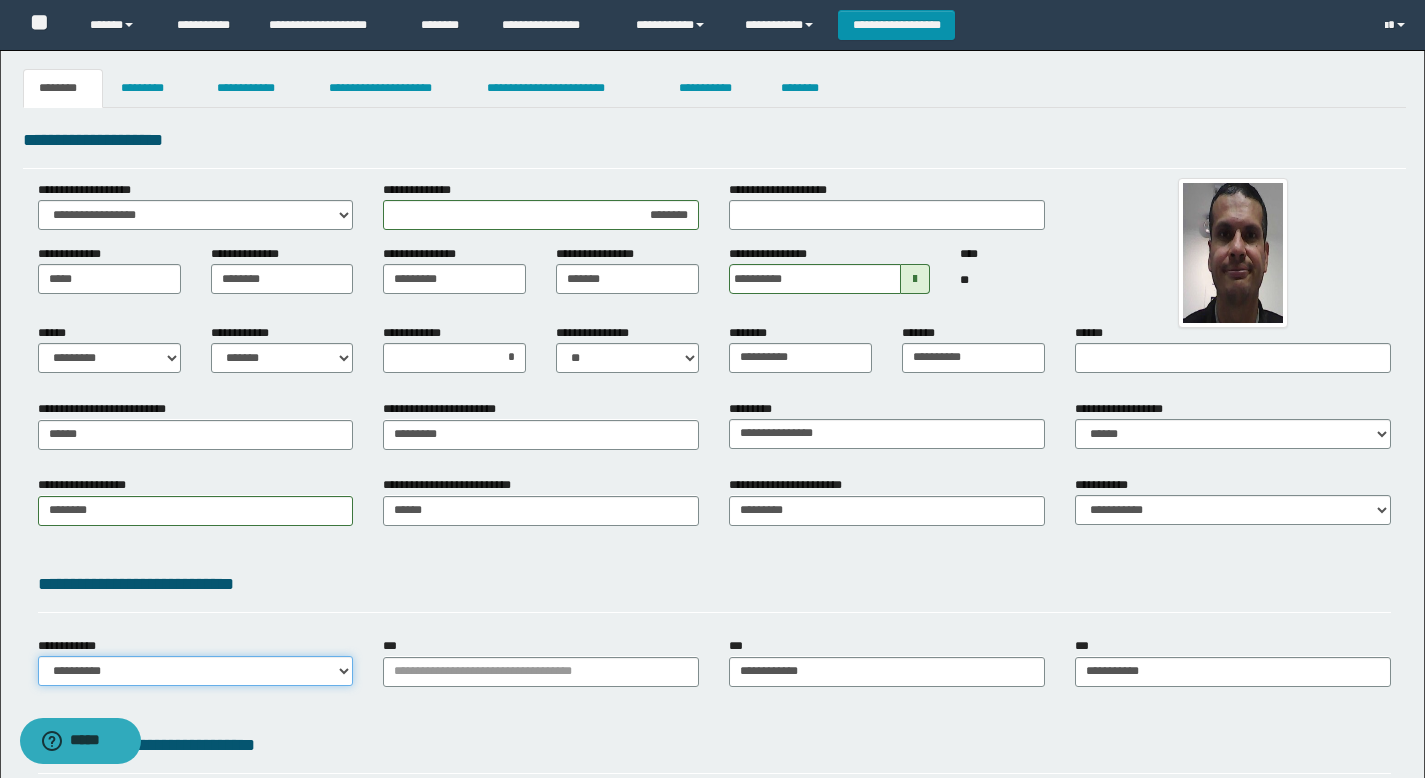 select on "**" 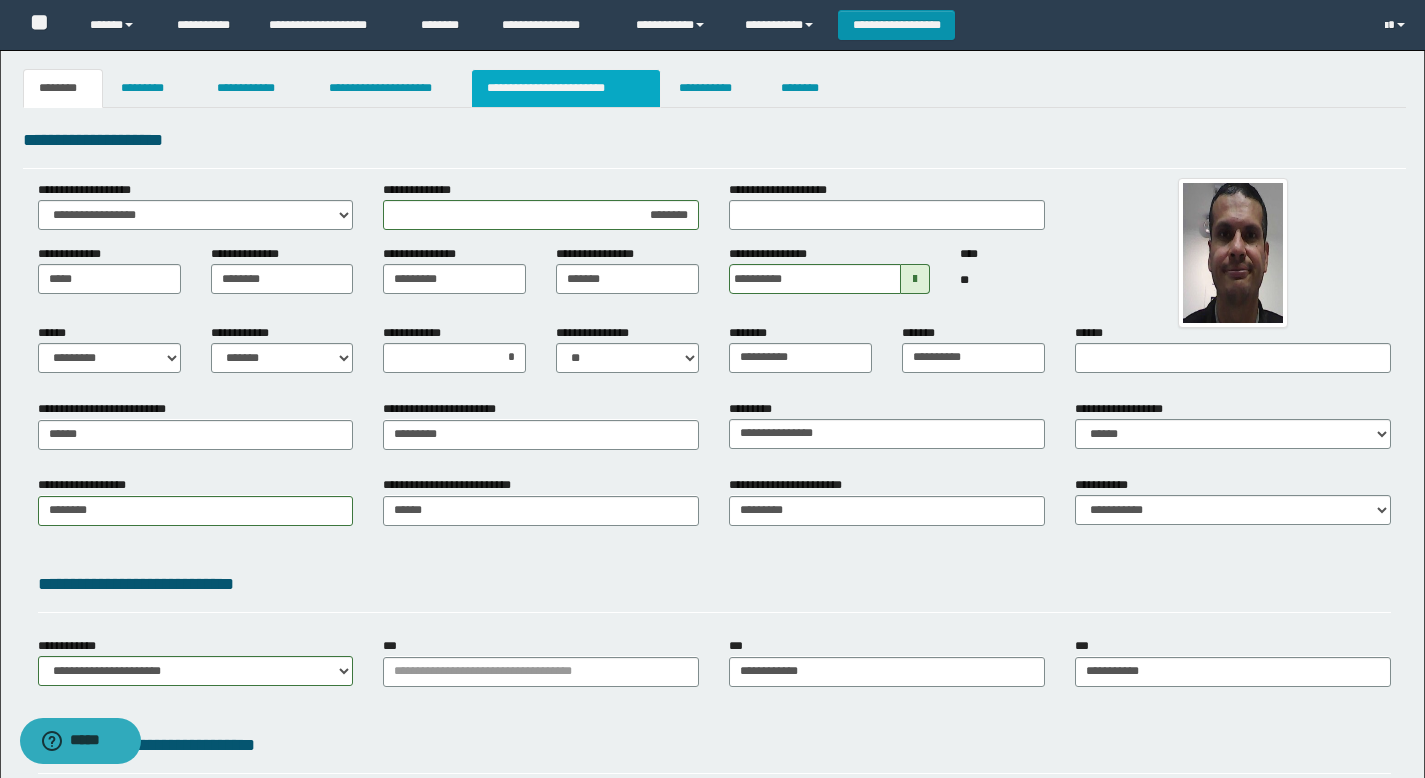 click on "**********" at bounding box center (566, 88) 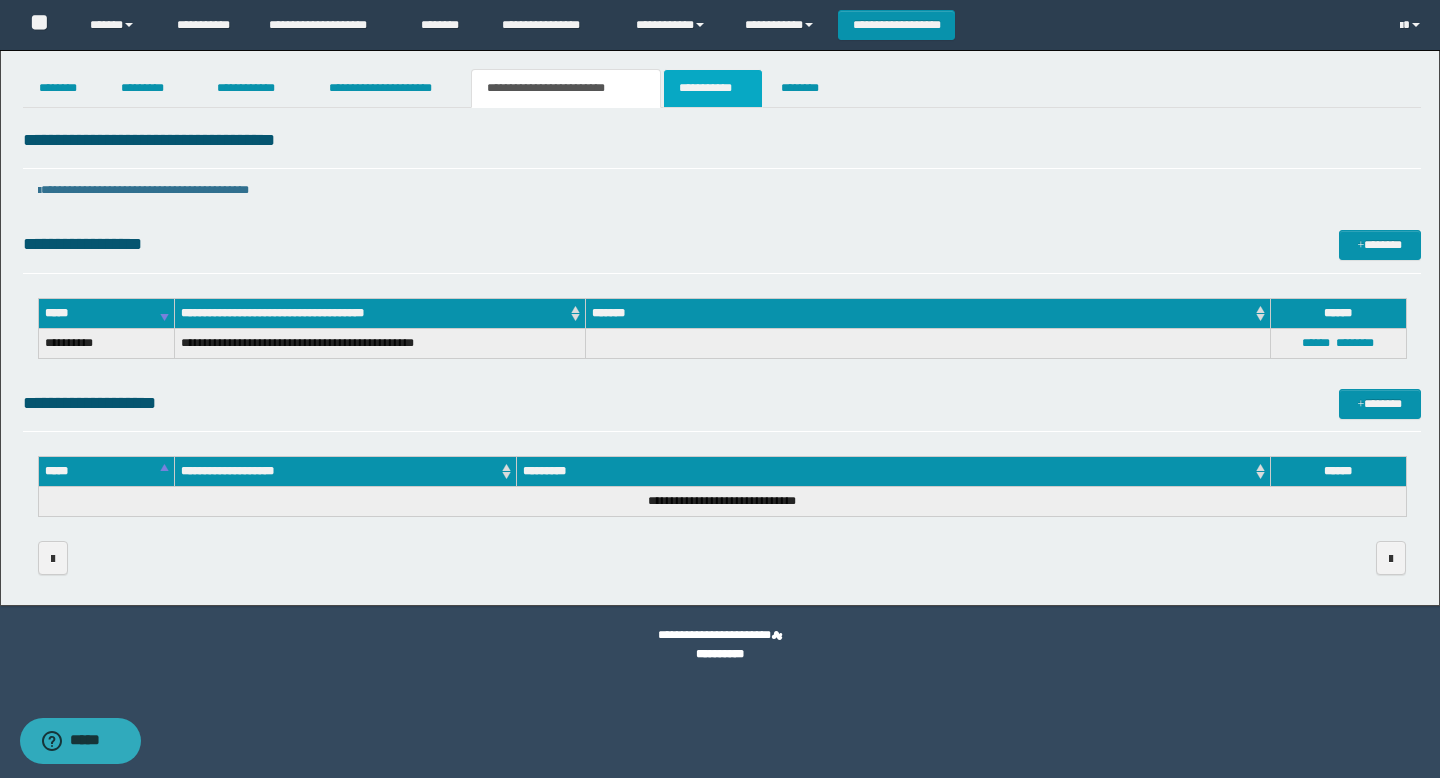 click on "**********" at bounding box center (712, 88) 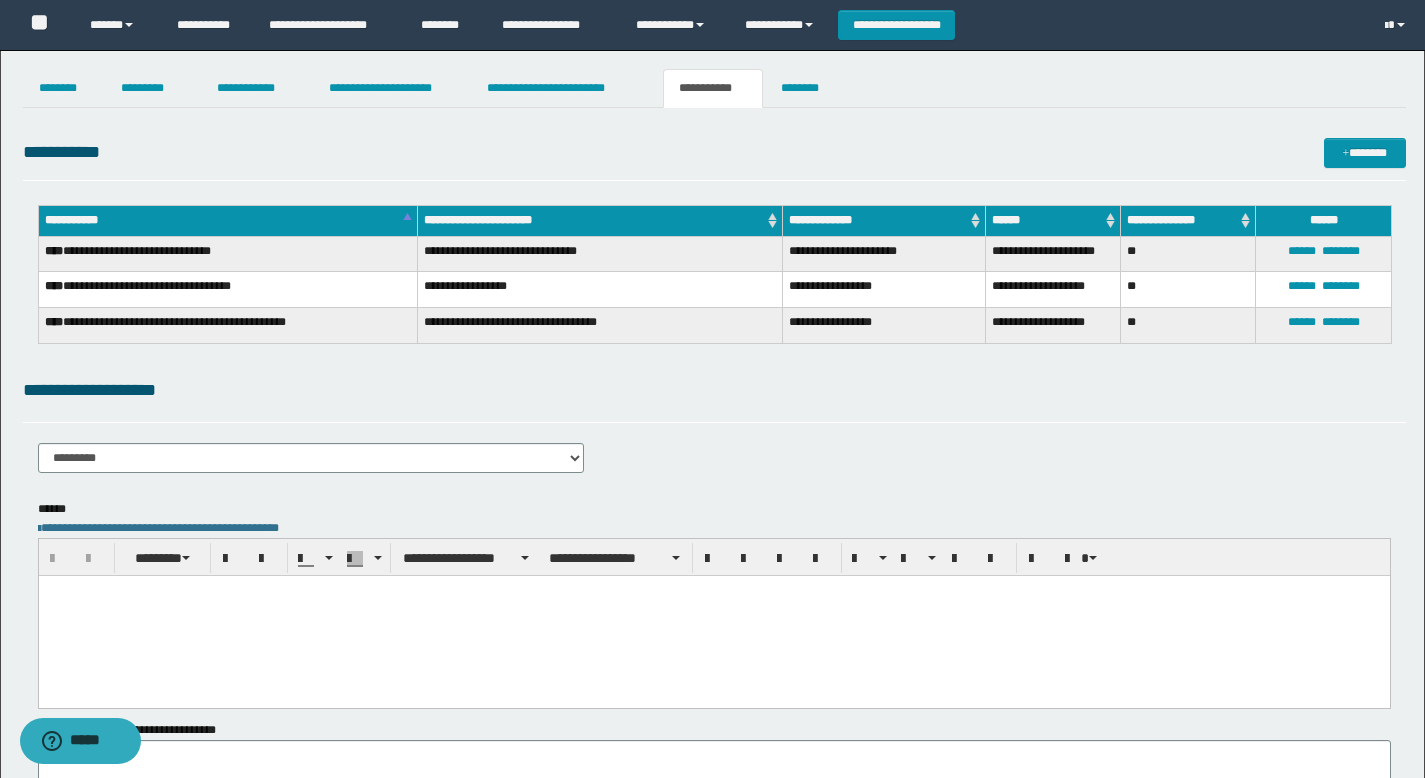 click at bounding box center (713, 616) 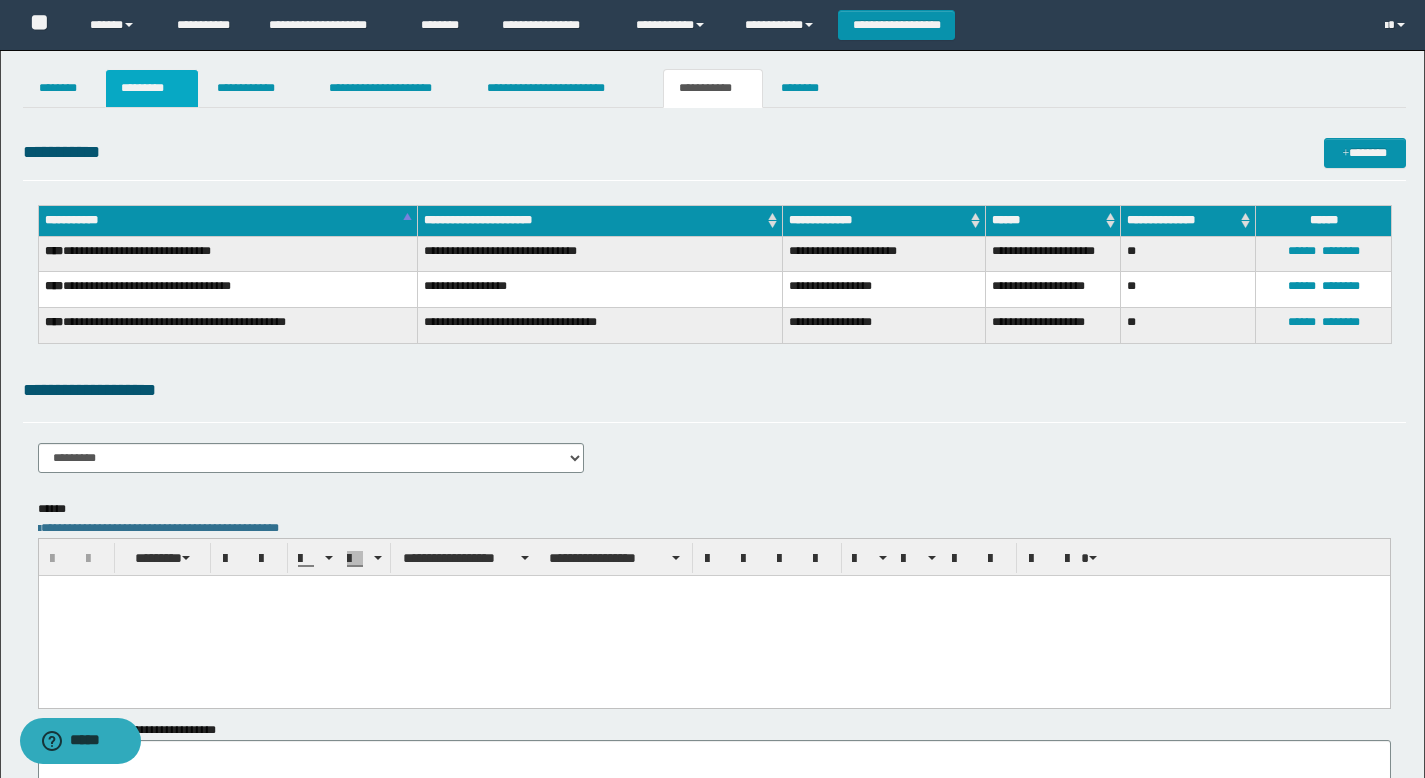 click on "*********" at bounding box center [152, 88] 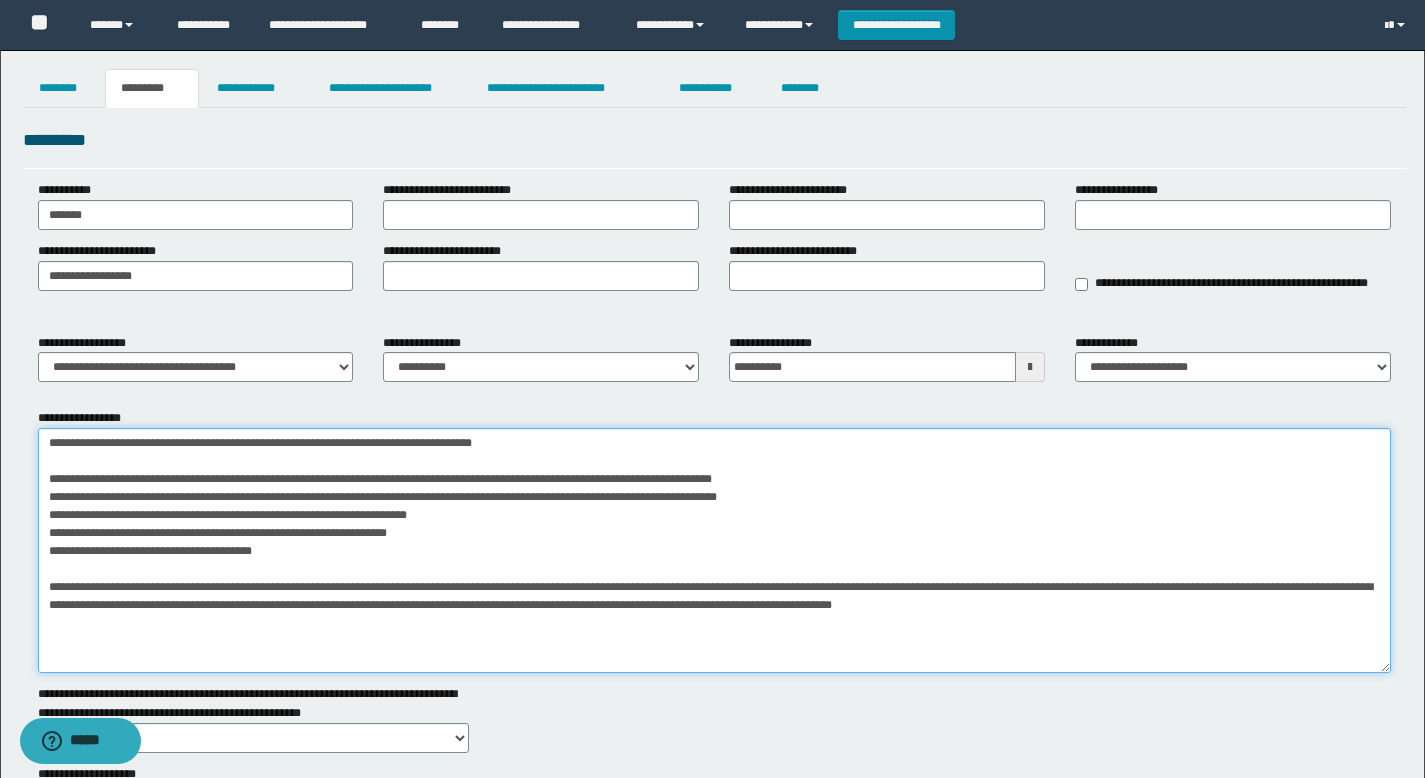 click on "**********" at bounding box center (714, 550) 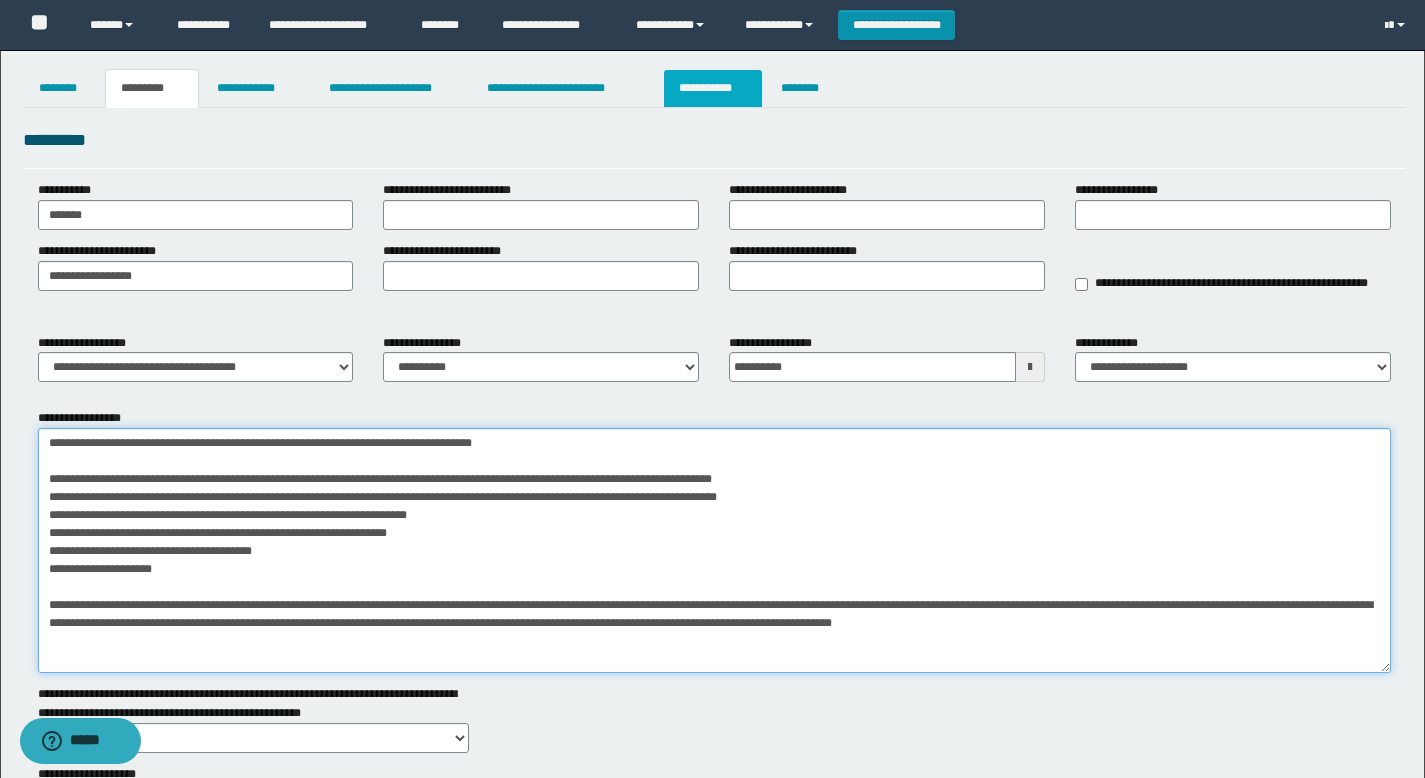 type on "**********" 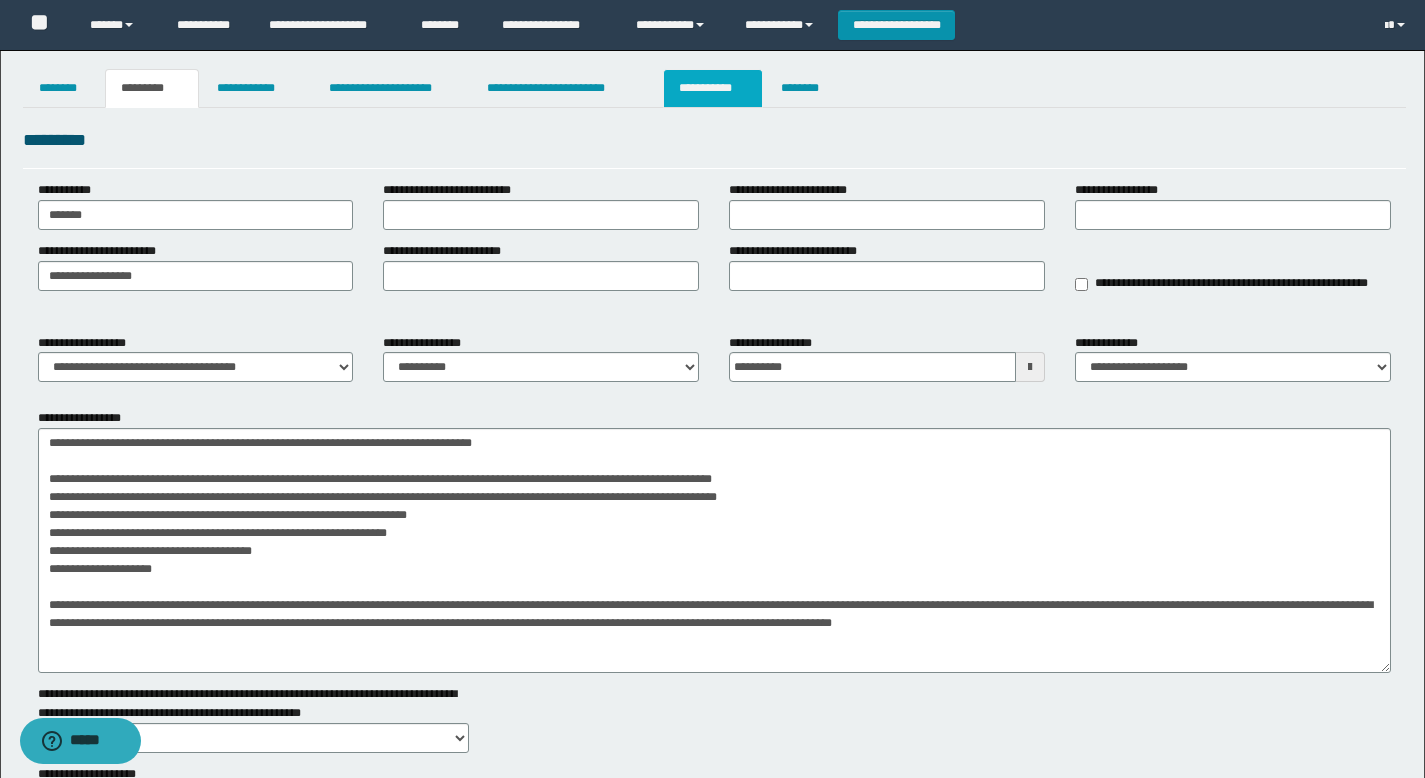 click on "**********" at bounding box center [712, 88] 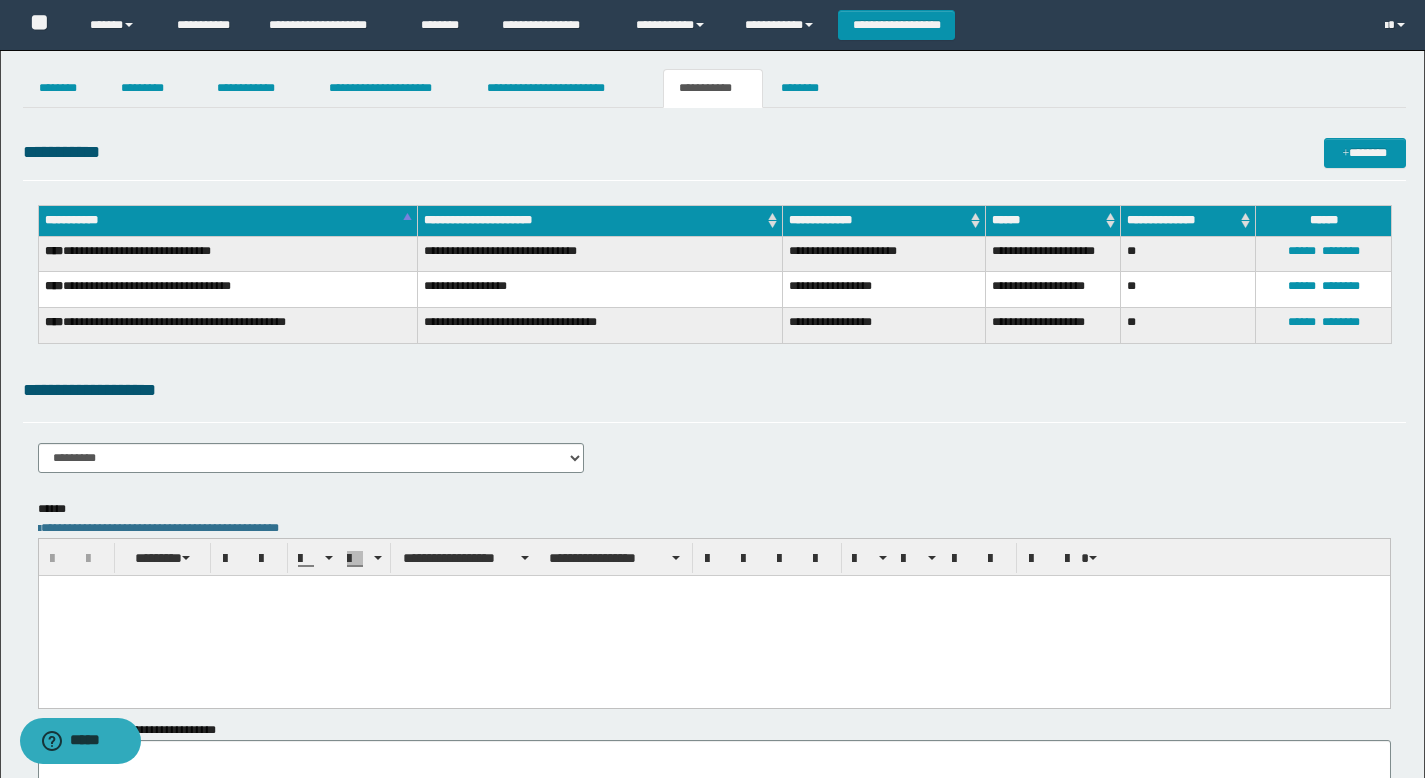 click at bounding box center [713, 616] 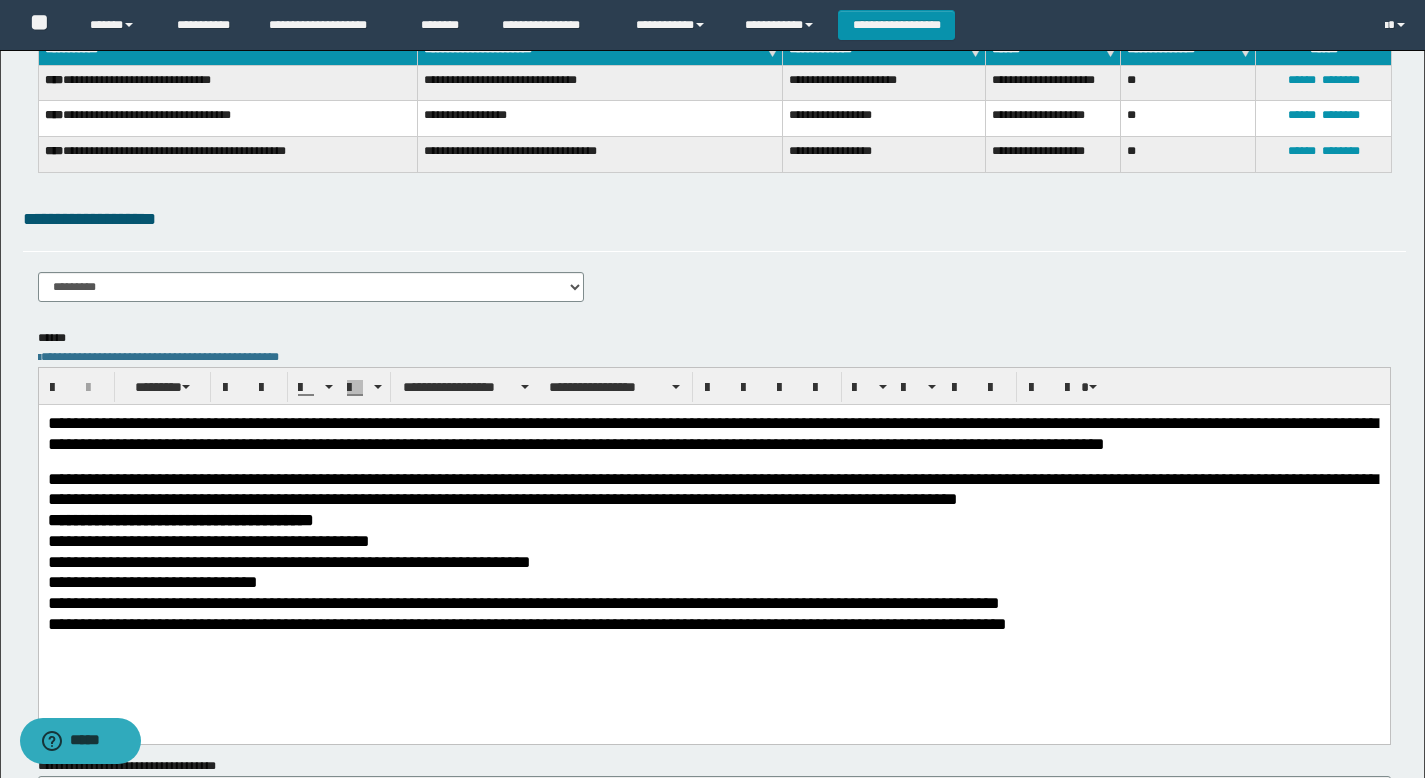scroll, scrollTop: 173, scrollLeft: 0, axis: vertical 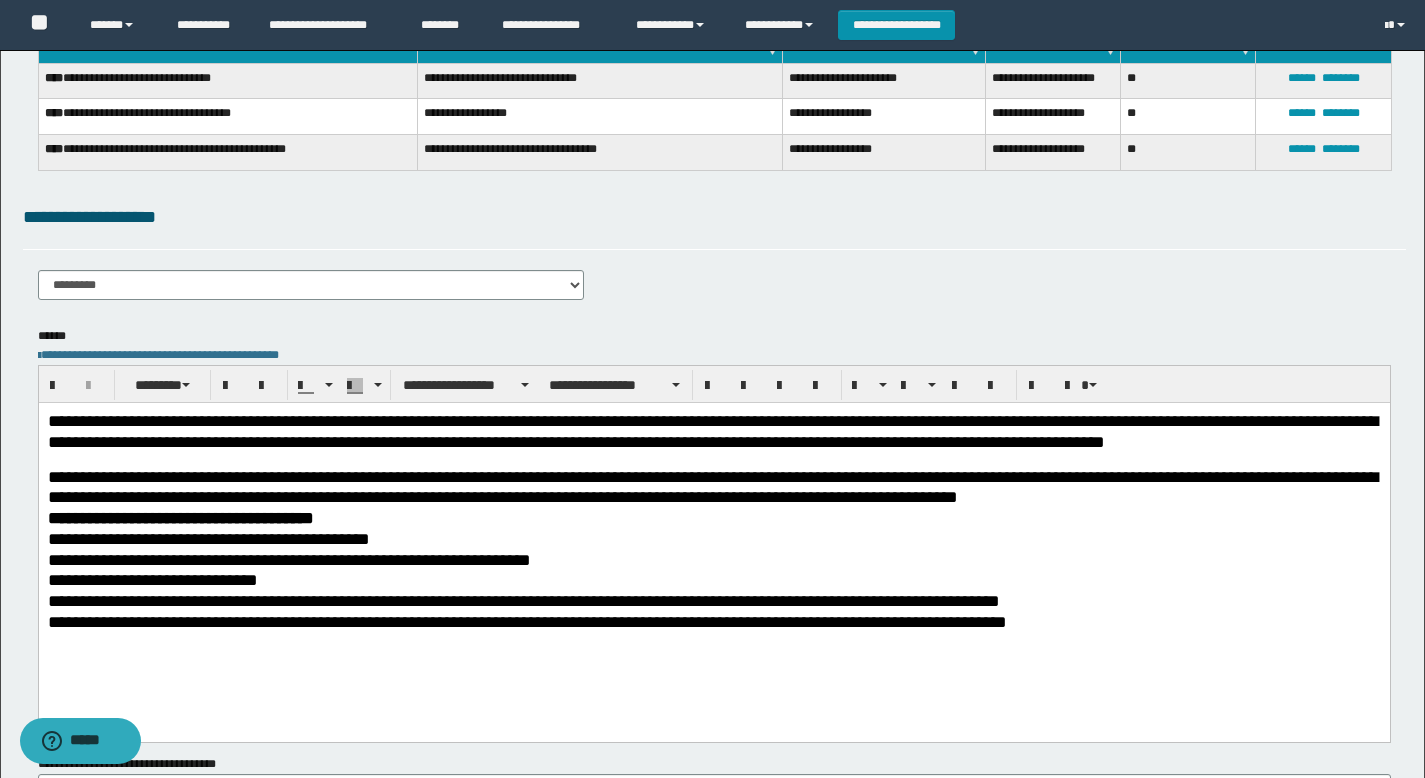 click on "**********" at bounding box center [180, 518] 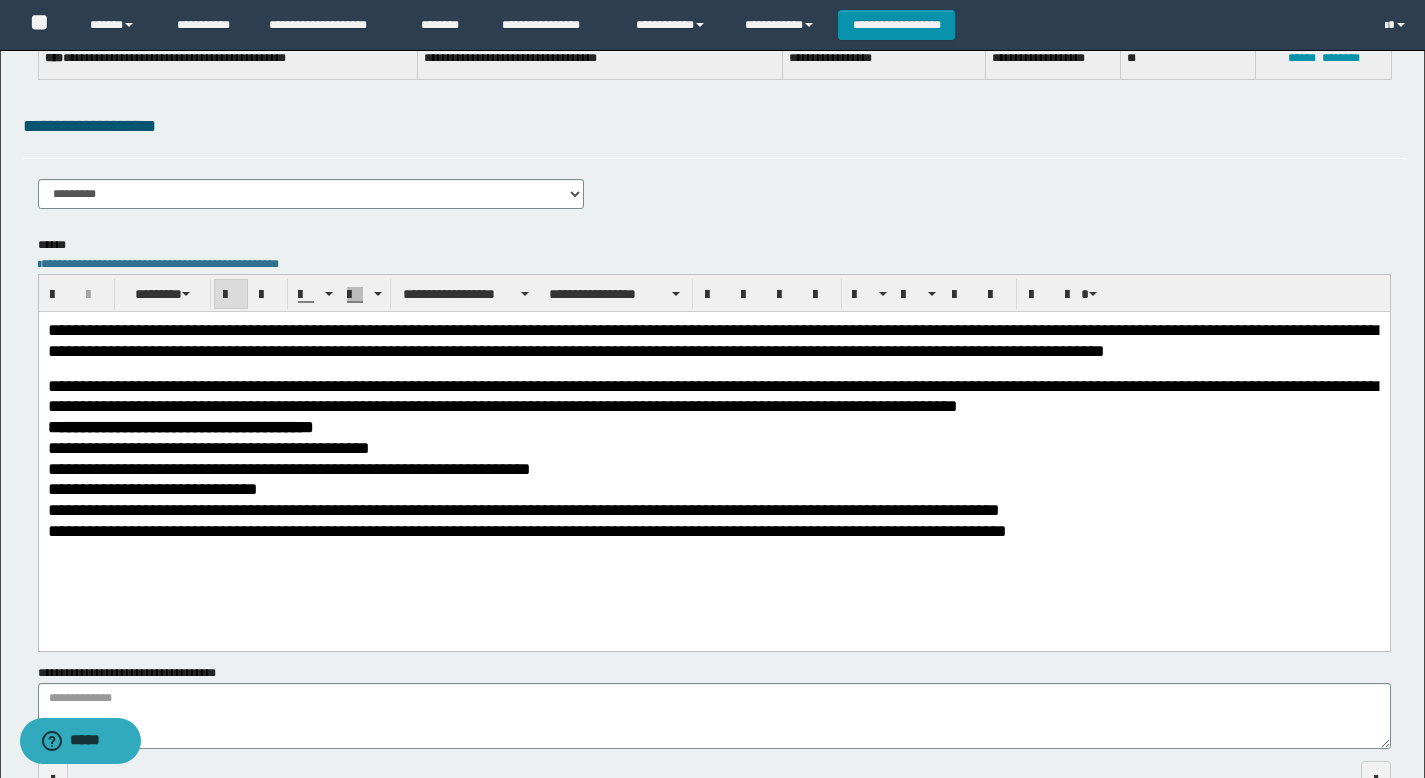 scroll, scrollTop: 266, scrollLeft: 0, axis: vertical 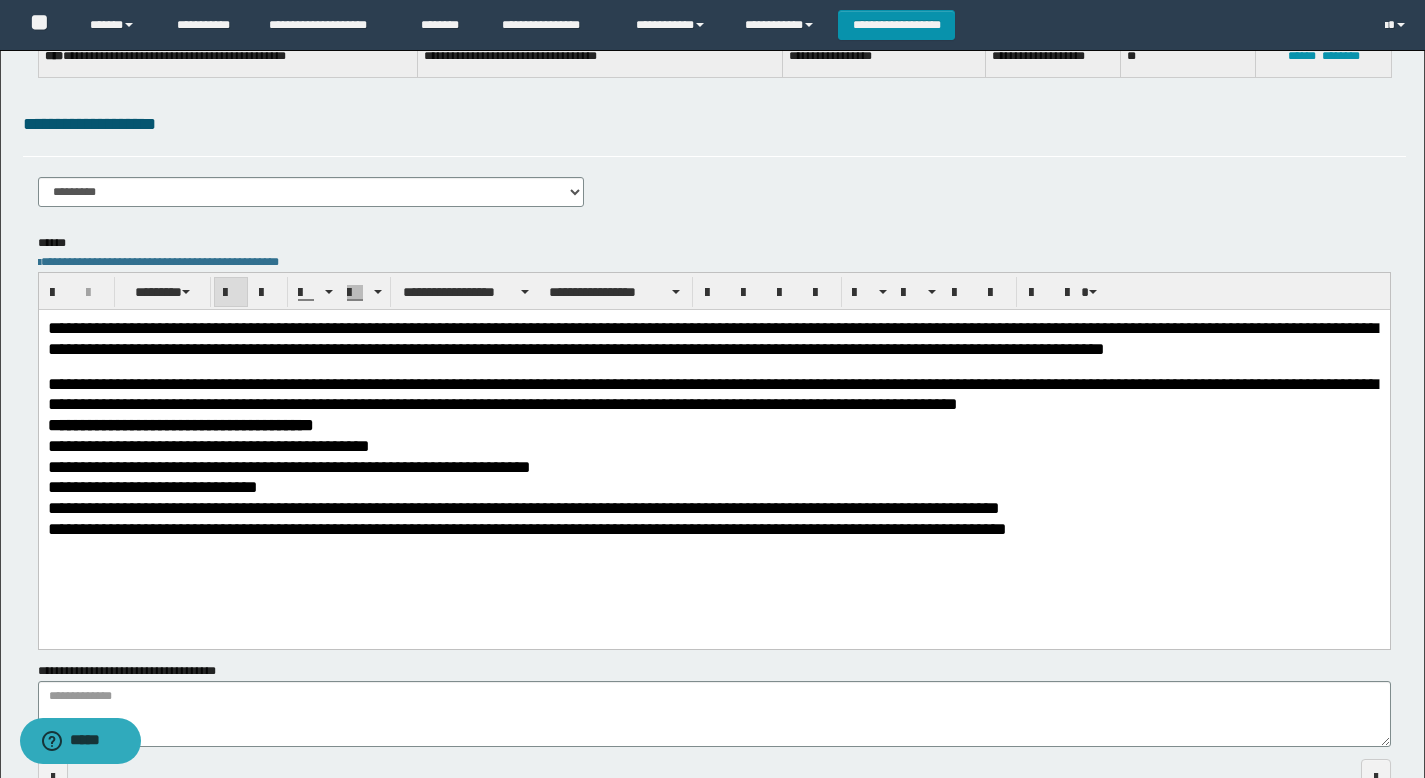 click on "**********" at bounding box center (713, 529) 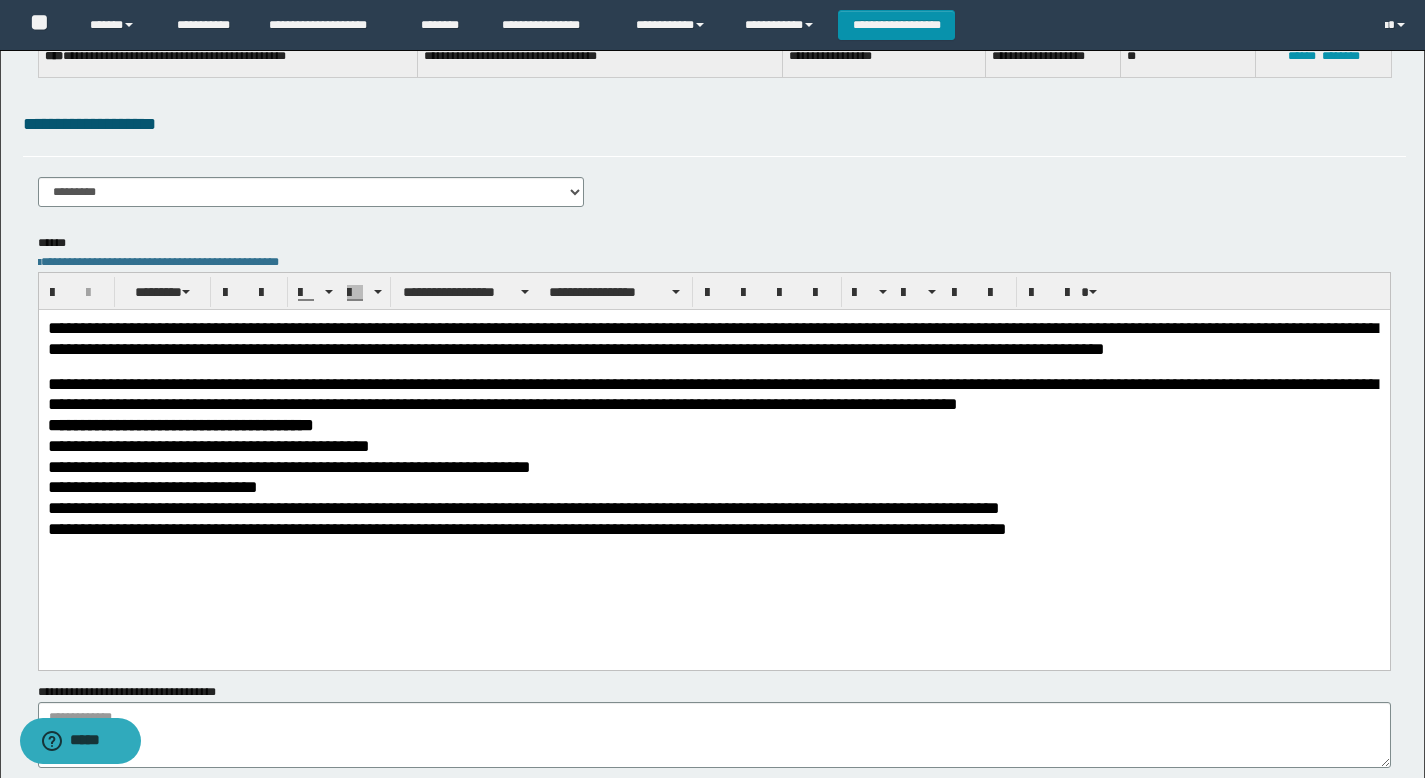 click on "**********" at bounding box center (713, 425) 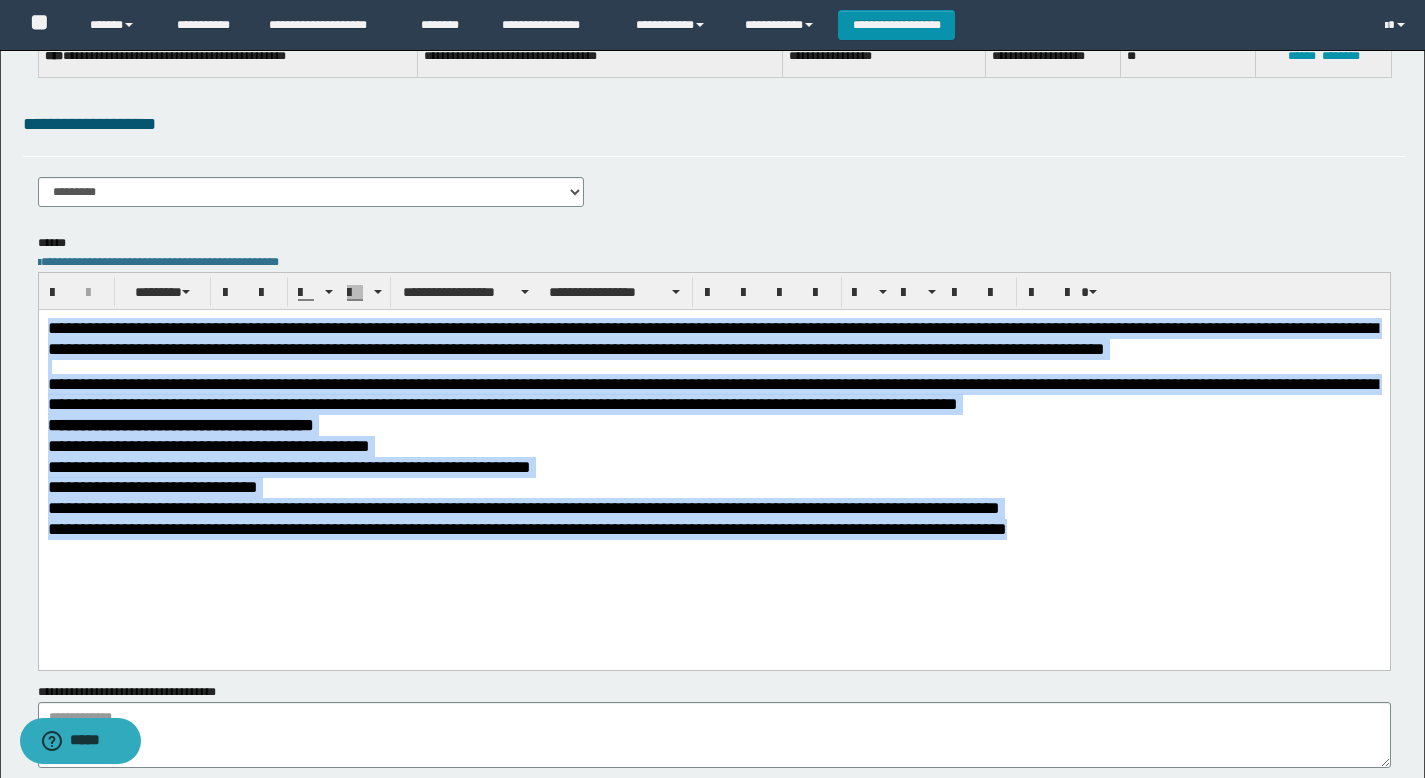 drag, startPoint x: 1076, startPoint y: 546, endPoint x: -1, endPoint y: 146, distance: 1148.8816 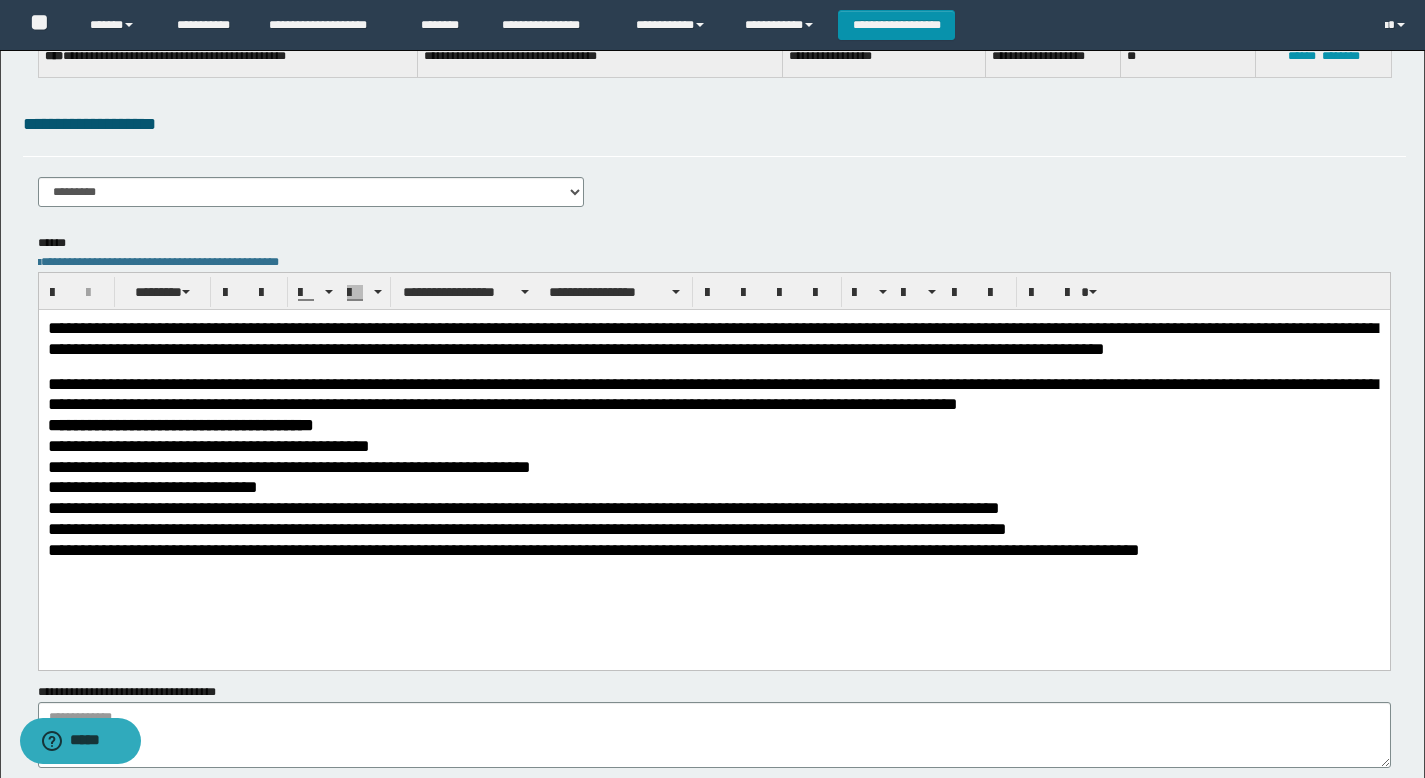scroll, scrollTop: 0, scrollLeft: 0, axis: both 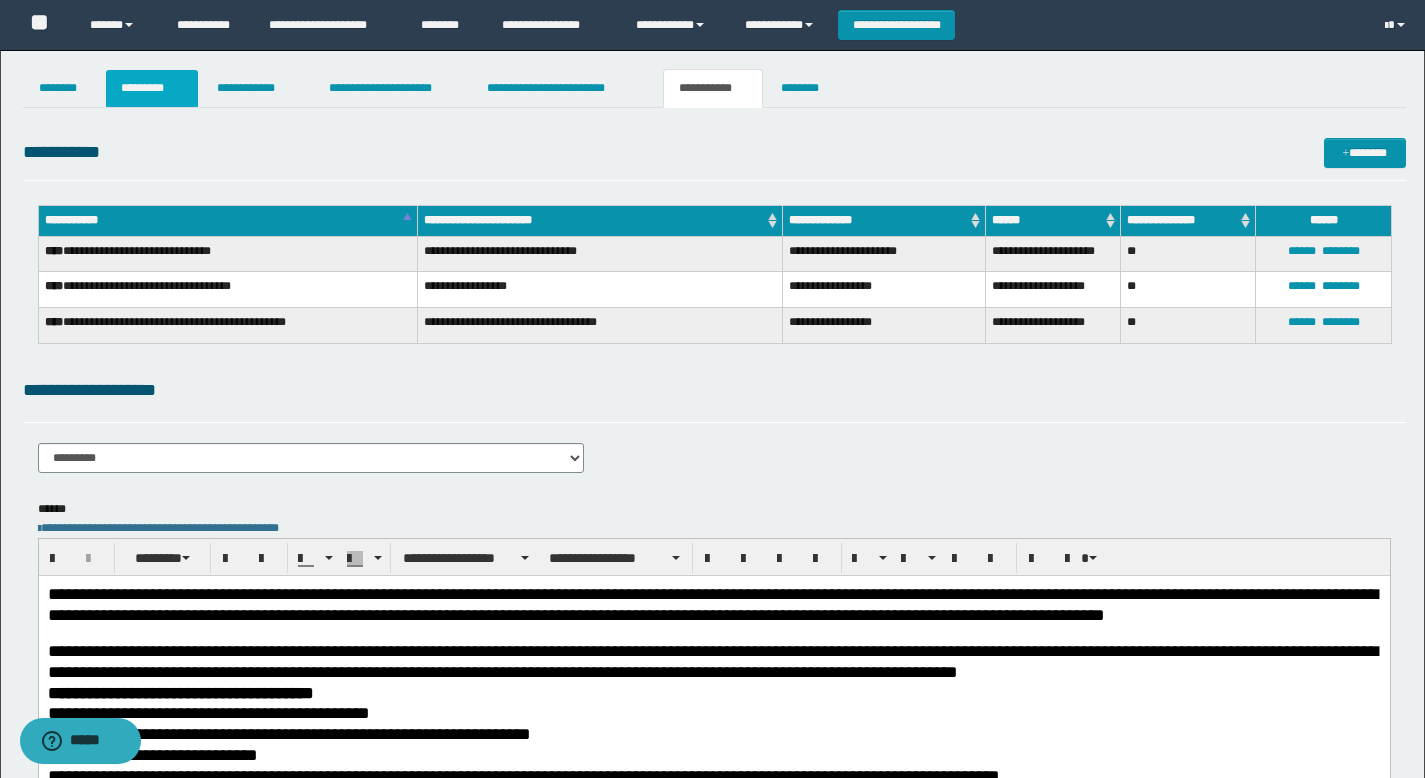 click on "*********" at bounding box center (152, 88) 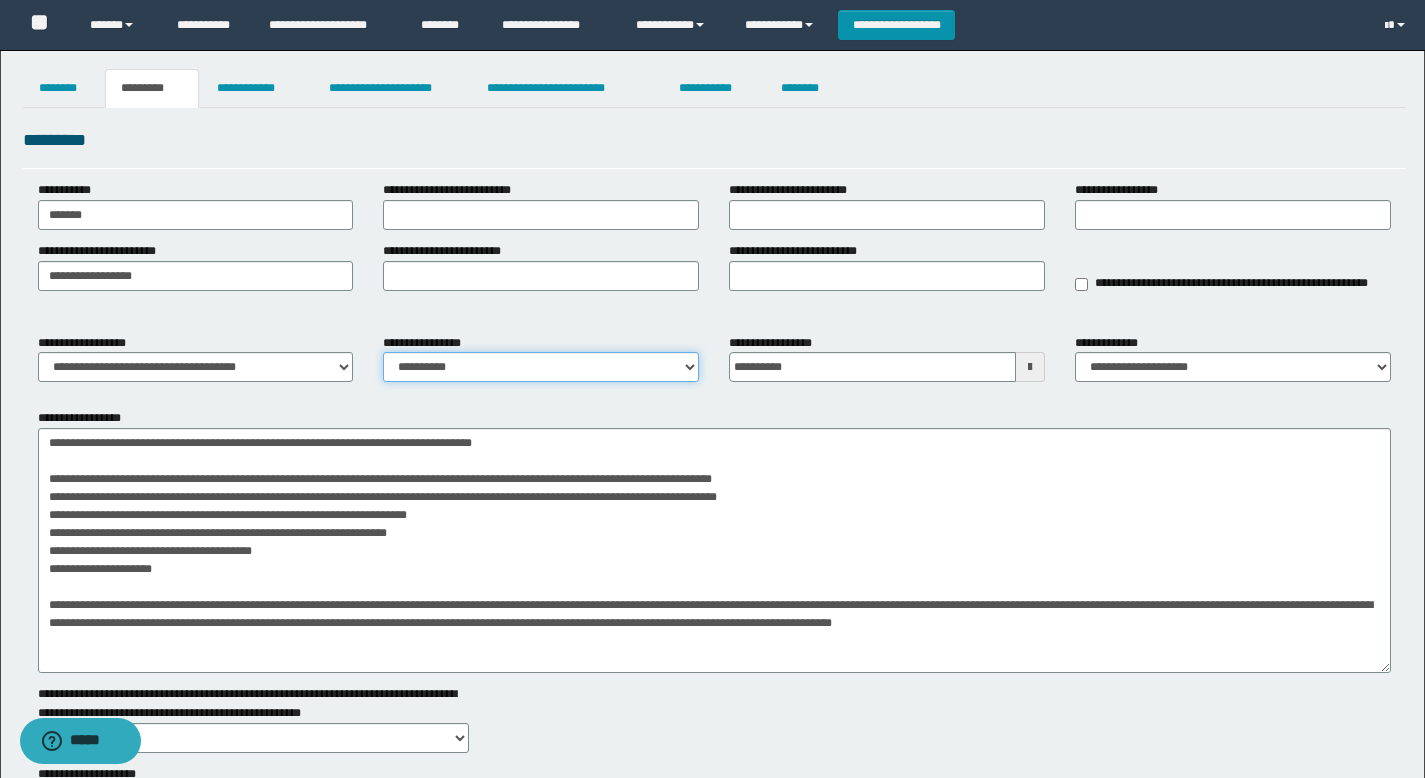 click on "**********" at bounding box center (541, 367) 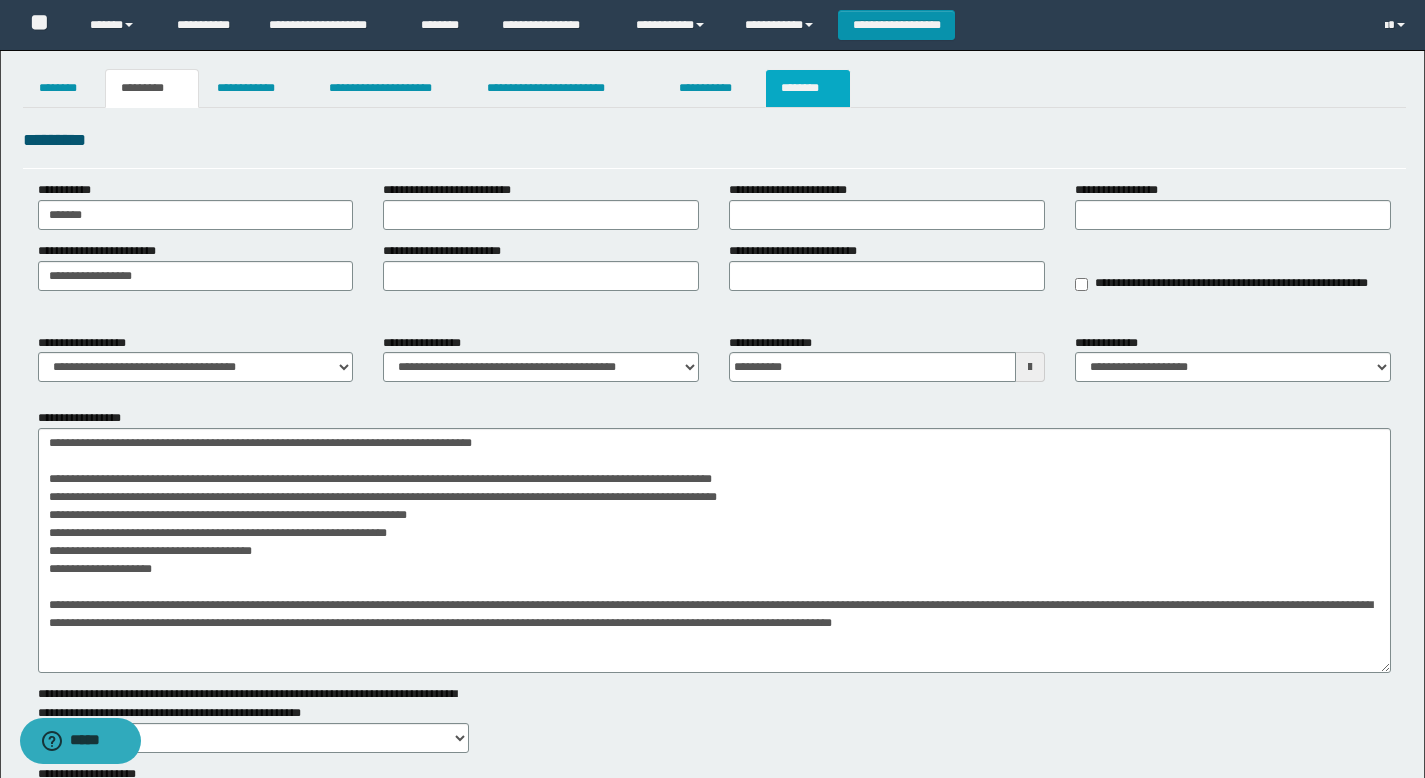 click on "********" at bounding box center [808, 88] 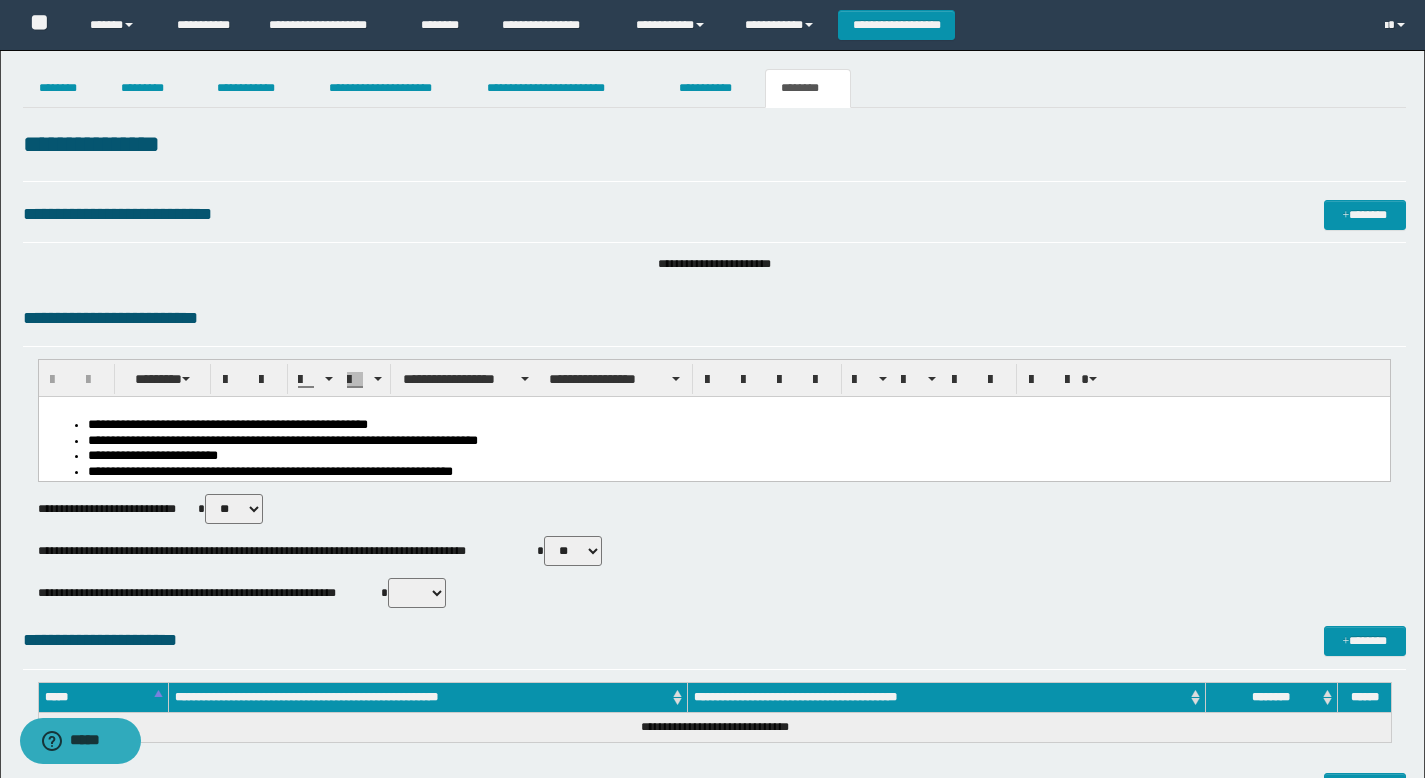 scroll, scrollTop: 698, scrollLeft: 0, axis: vertical 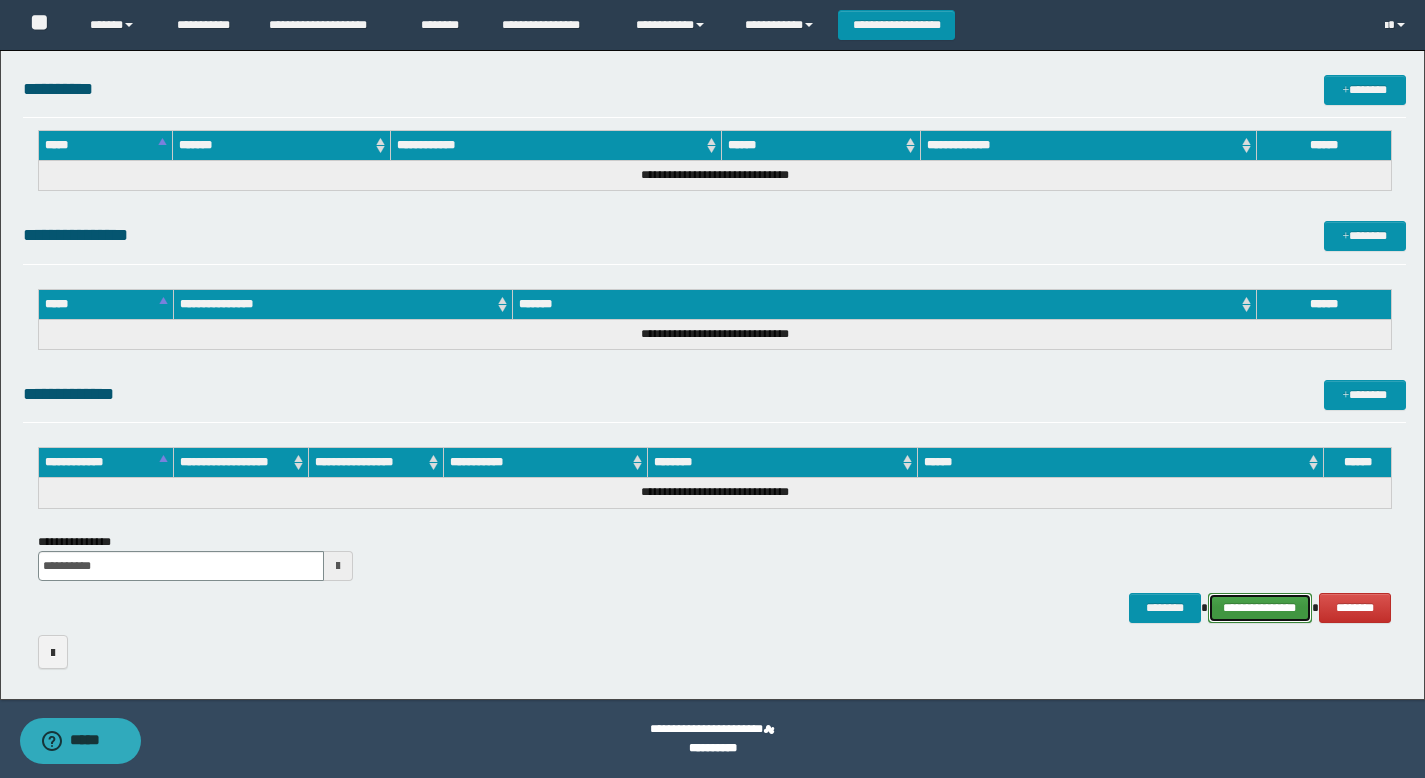 click on "**********" at bounding box center [1260, 608] 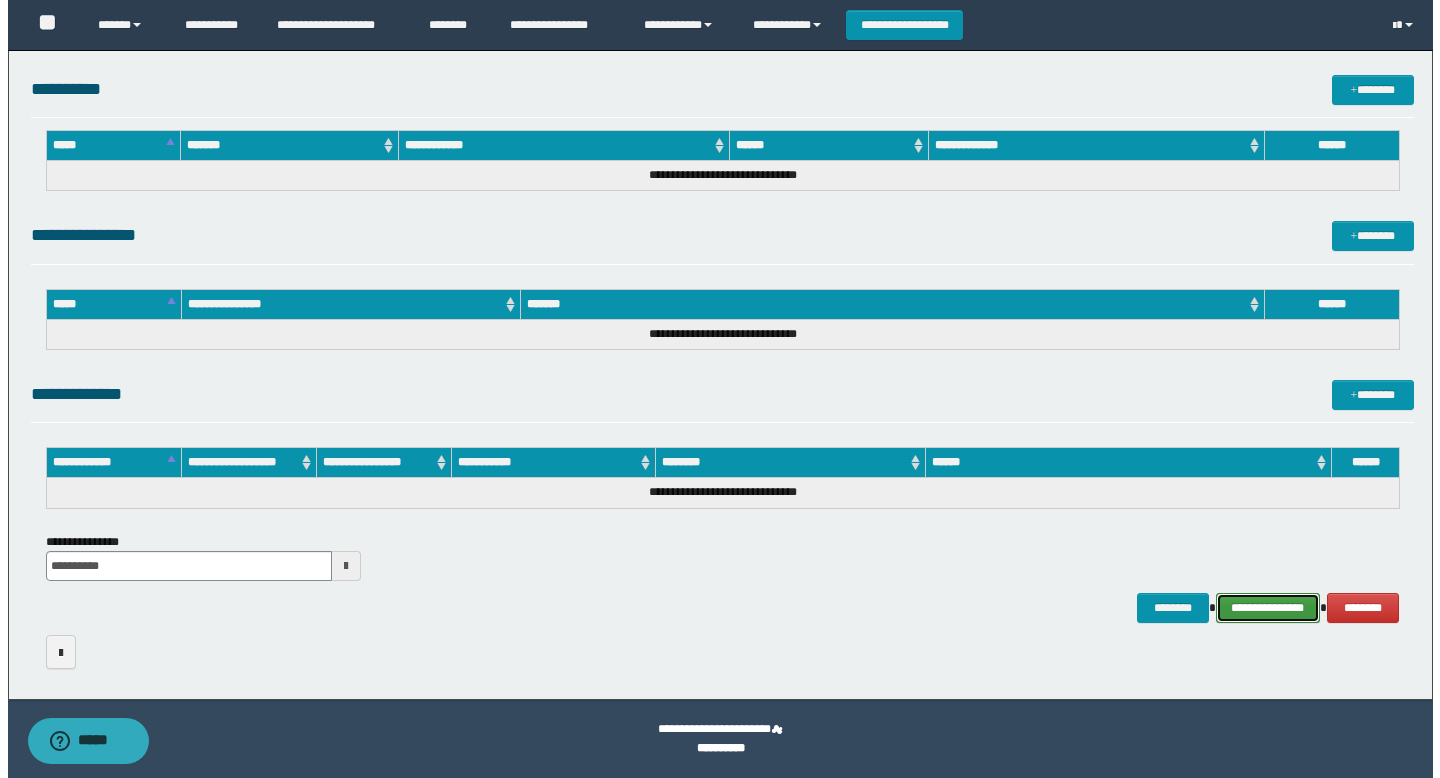 scroll, scrollTop: 850, scrollLeft: 0, axis: vertical 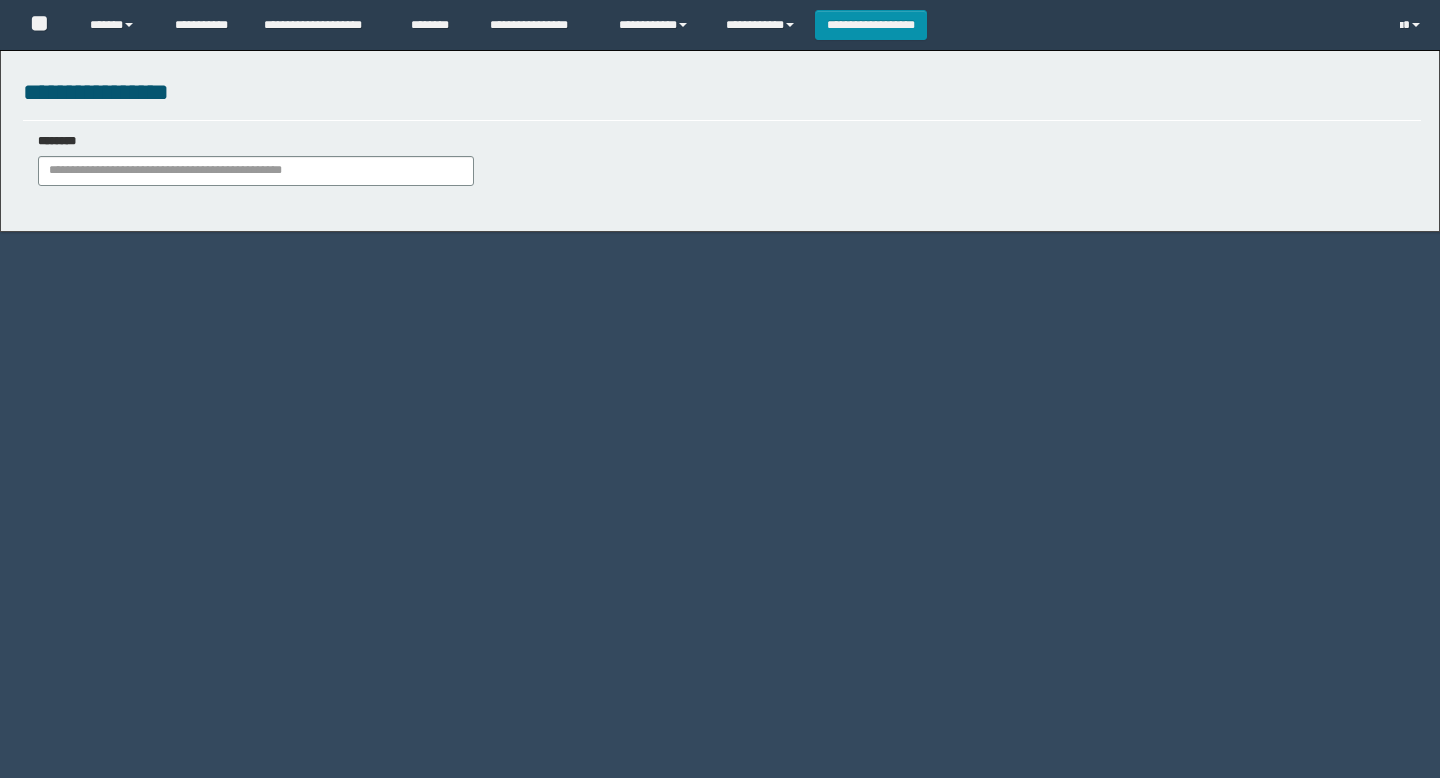 click on "********" at bounding box center [256, 159] 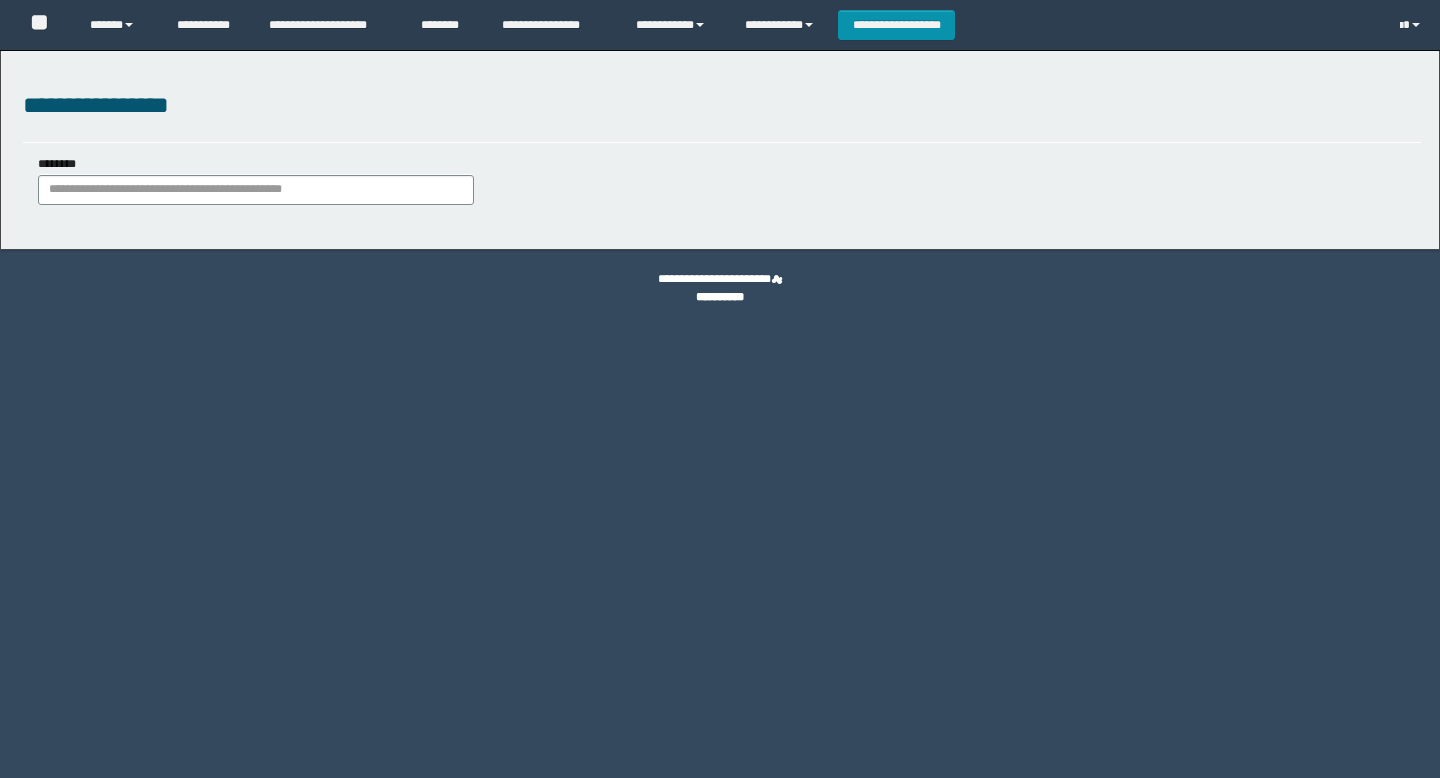 scroll, scrollTop: 0, scrollLeft: 0, axis: both 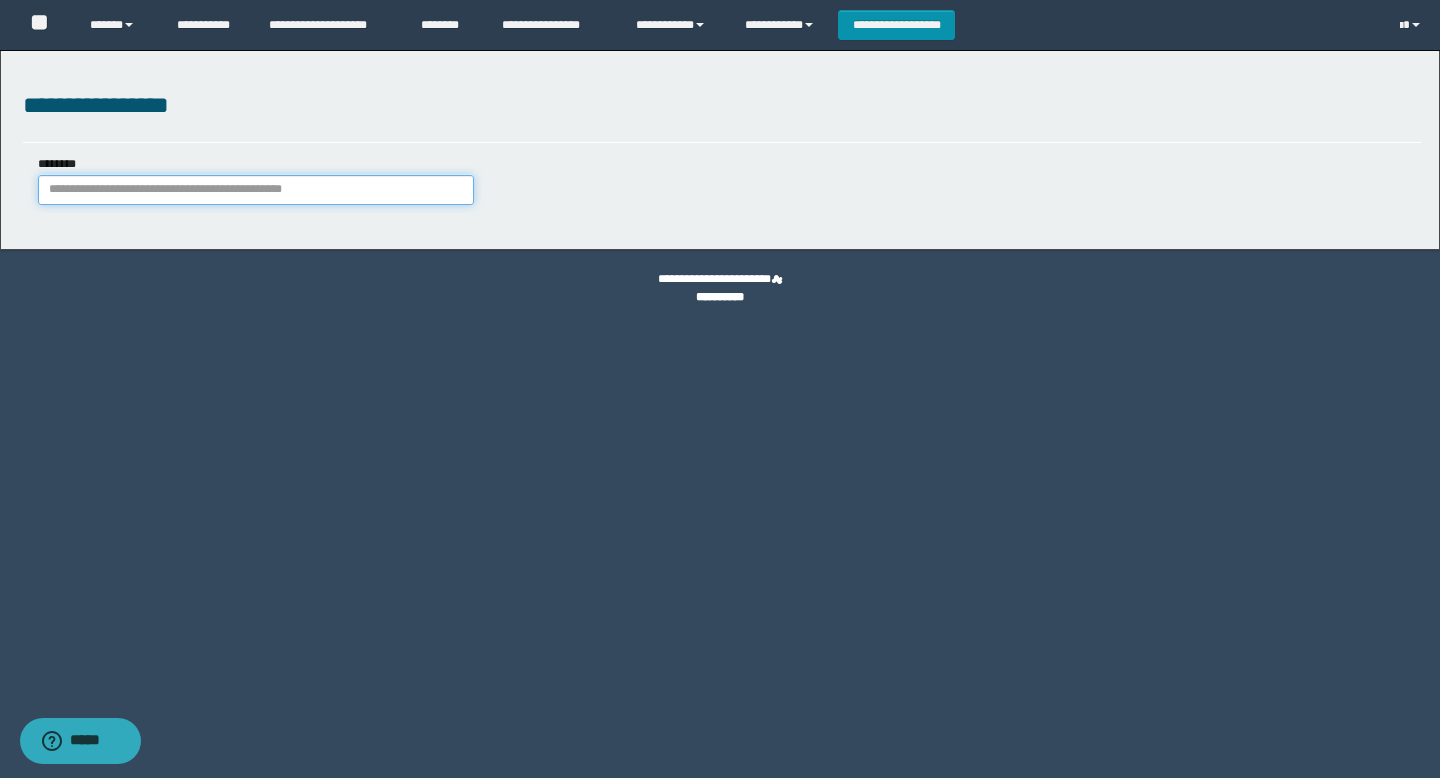 click on "********" at bounding box center (256, 190) 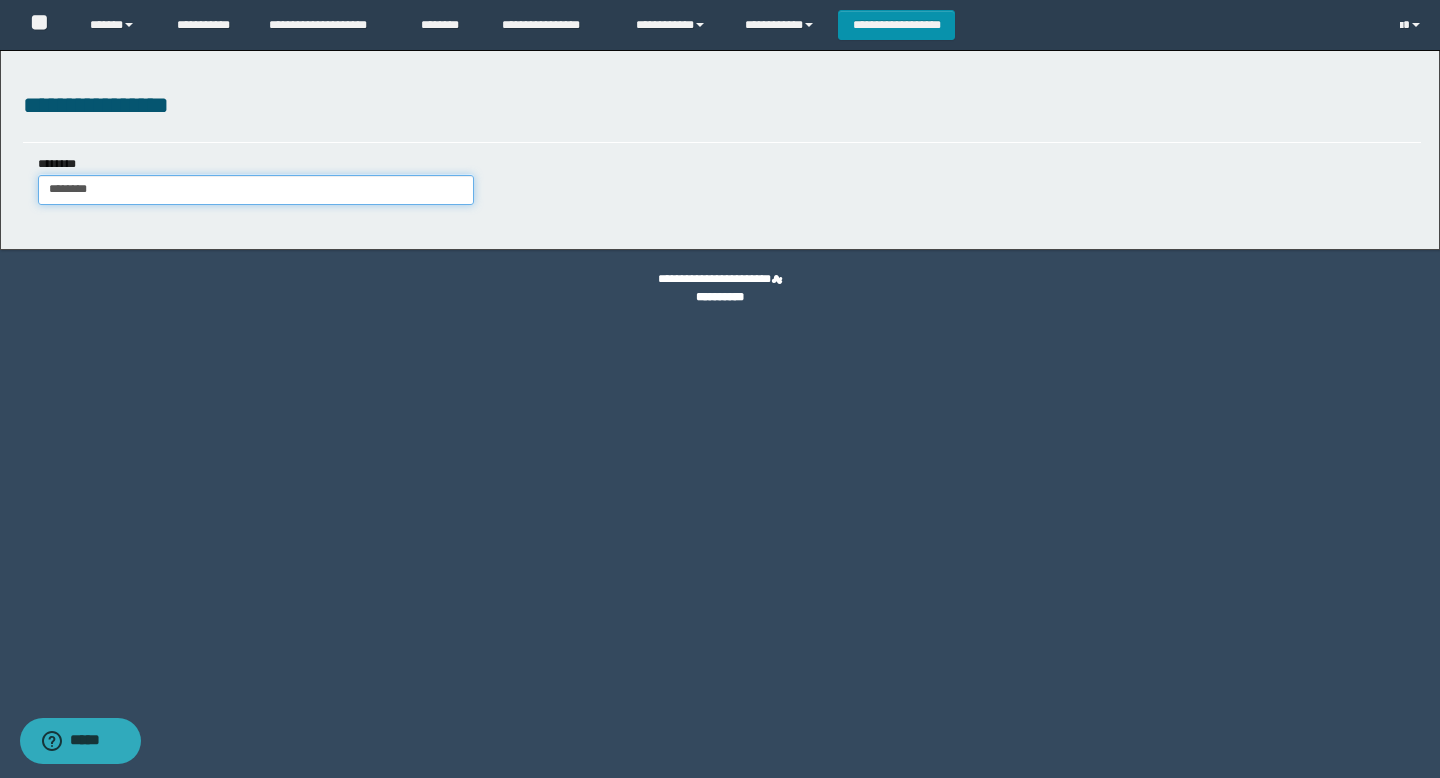 type on "********" 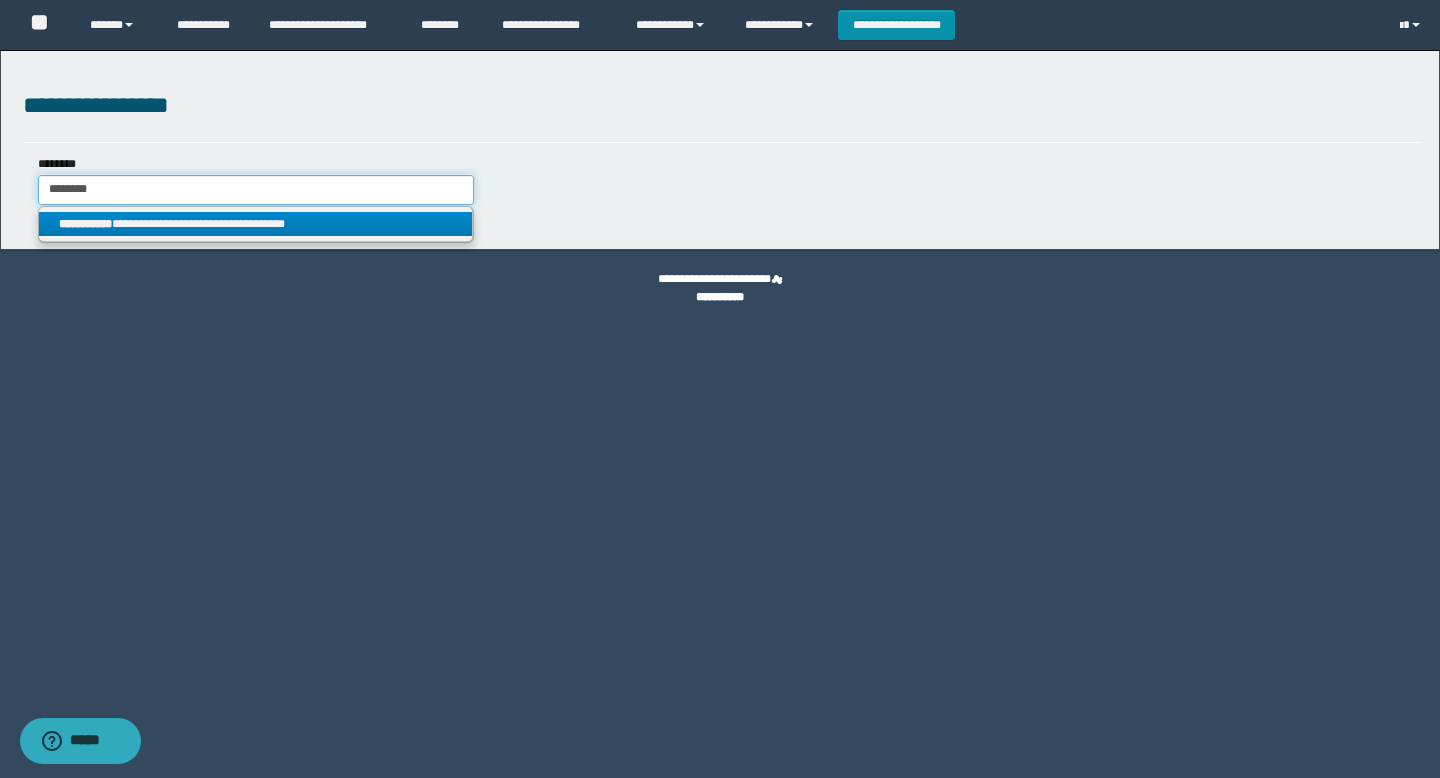 type on "********" 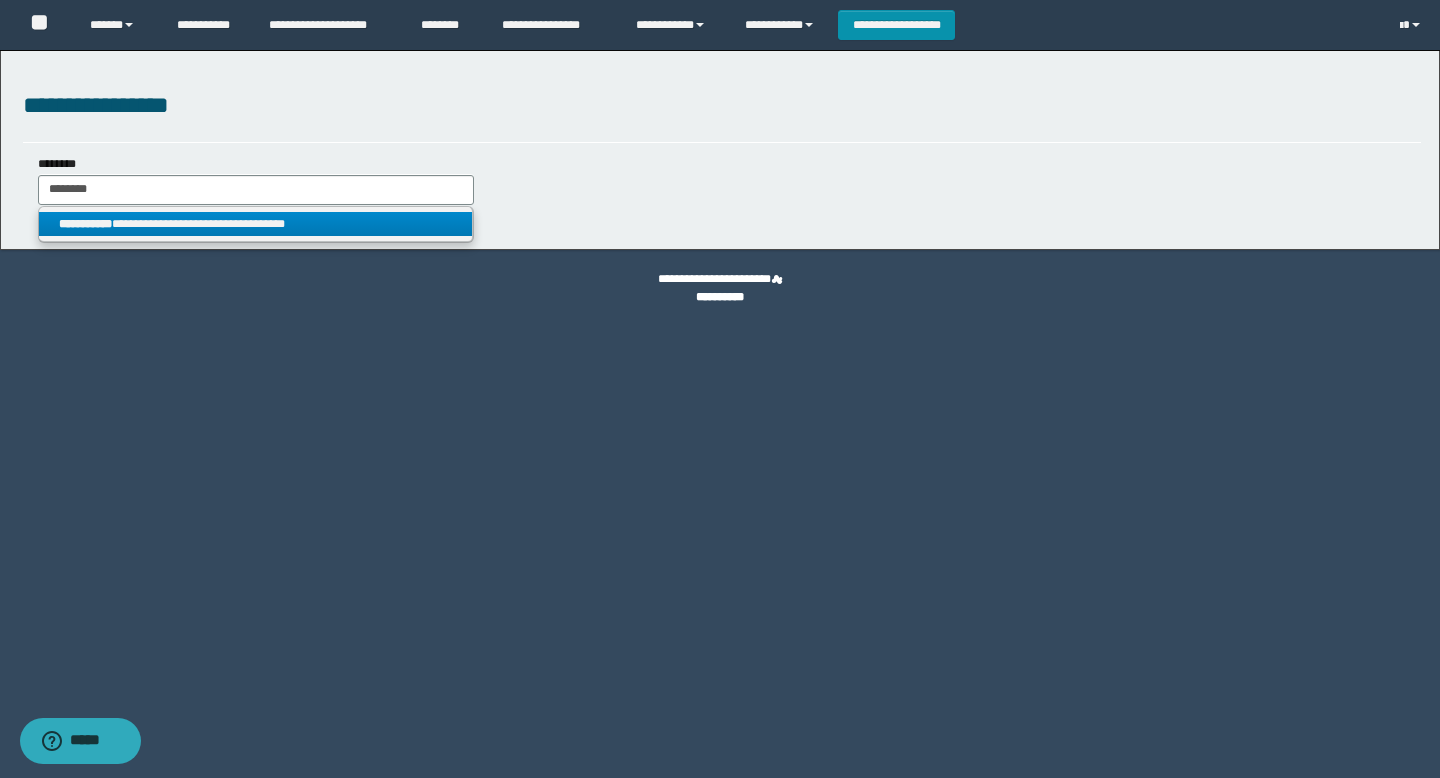 click on "**********" at bounding box center (255, 224) 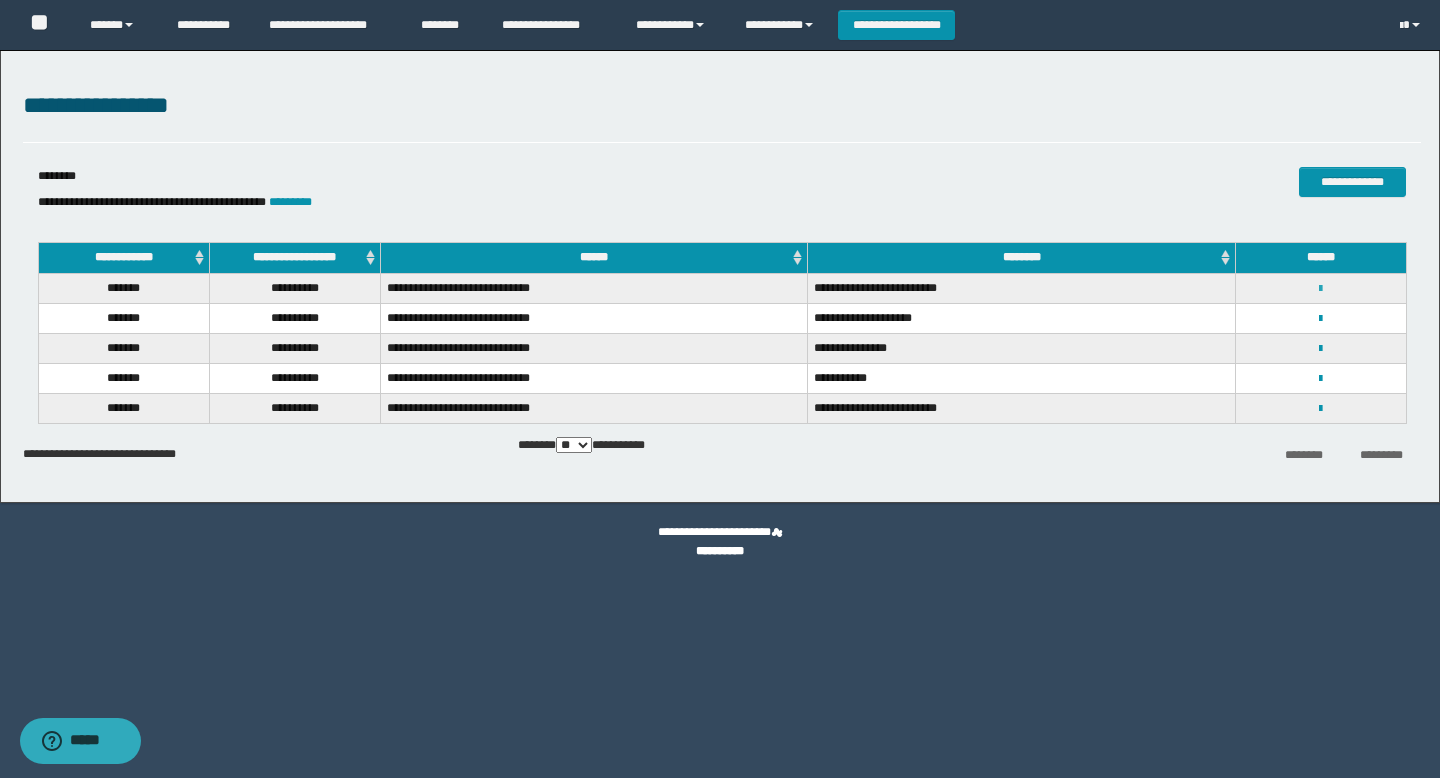 click at bounding box center [1320, 289] 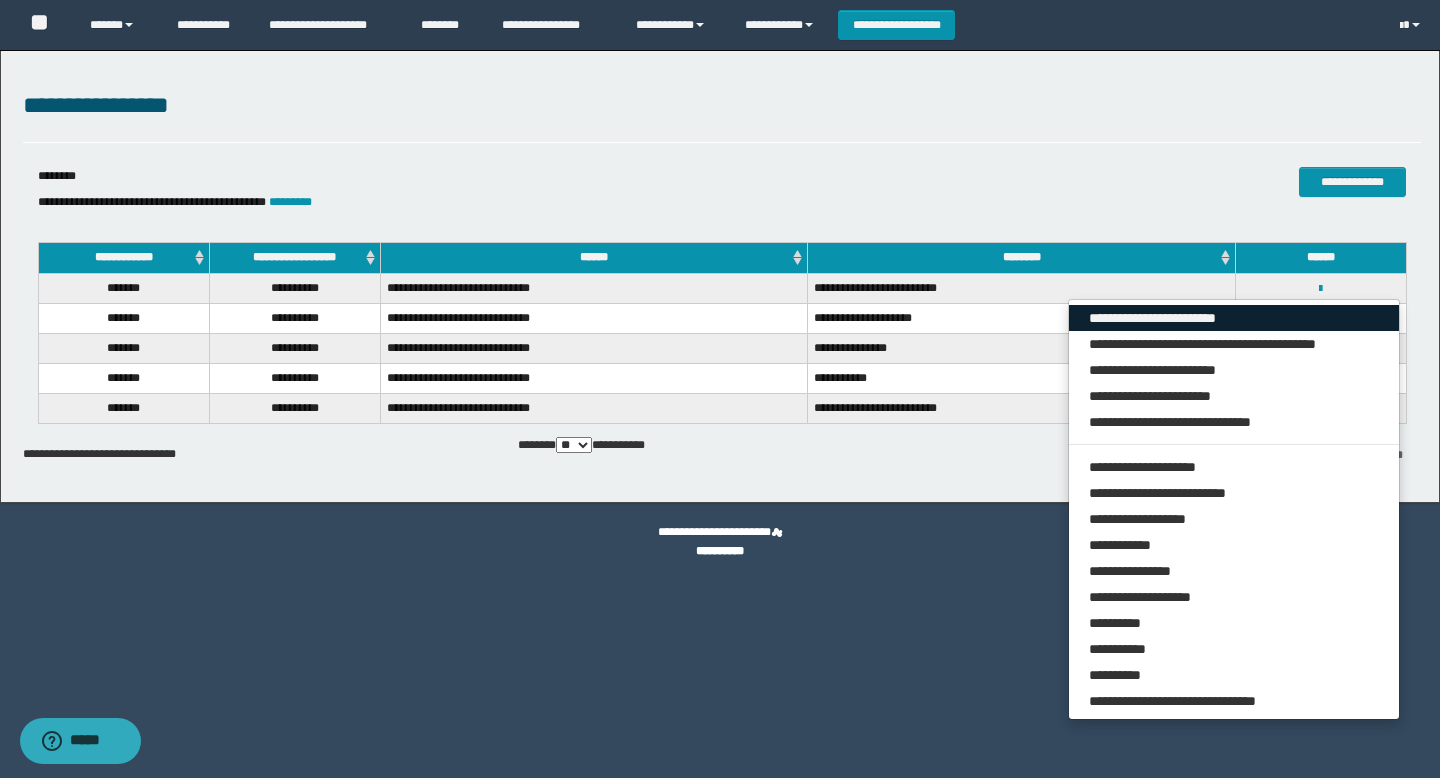 click on "**********" at bounding box center [1234, 318] 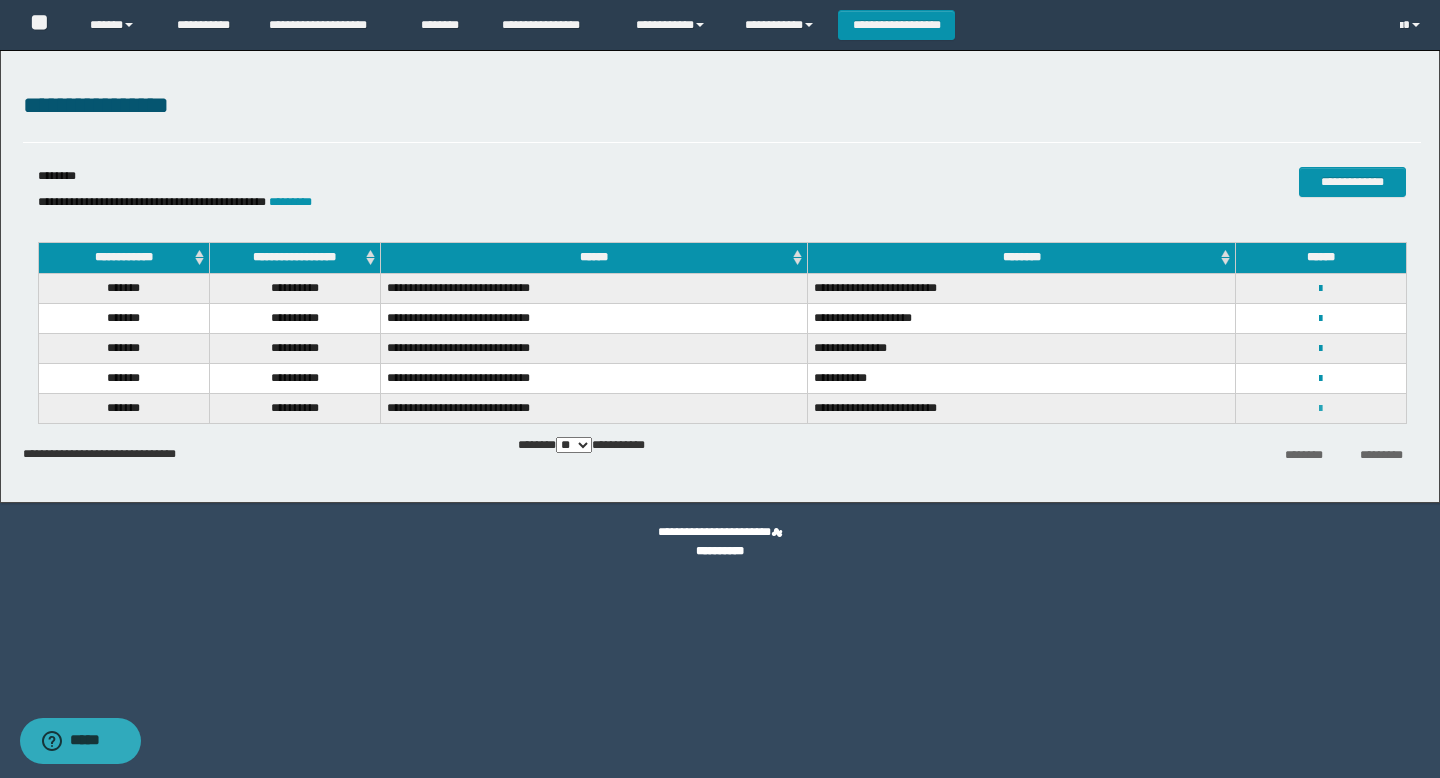 click at bounding box center (1320, 409) 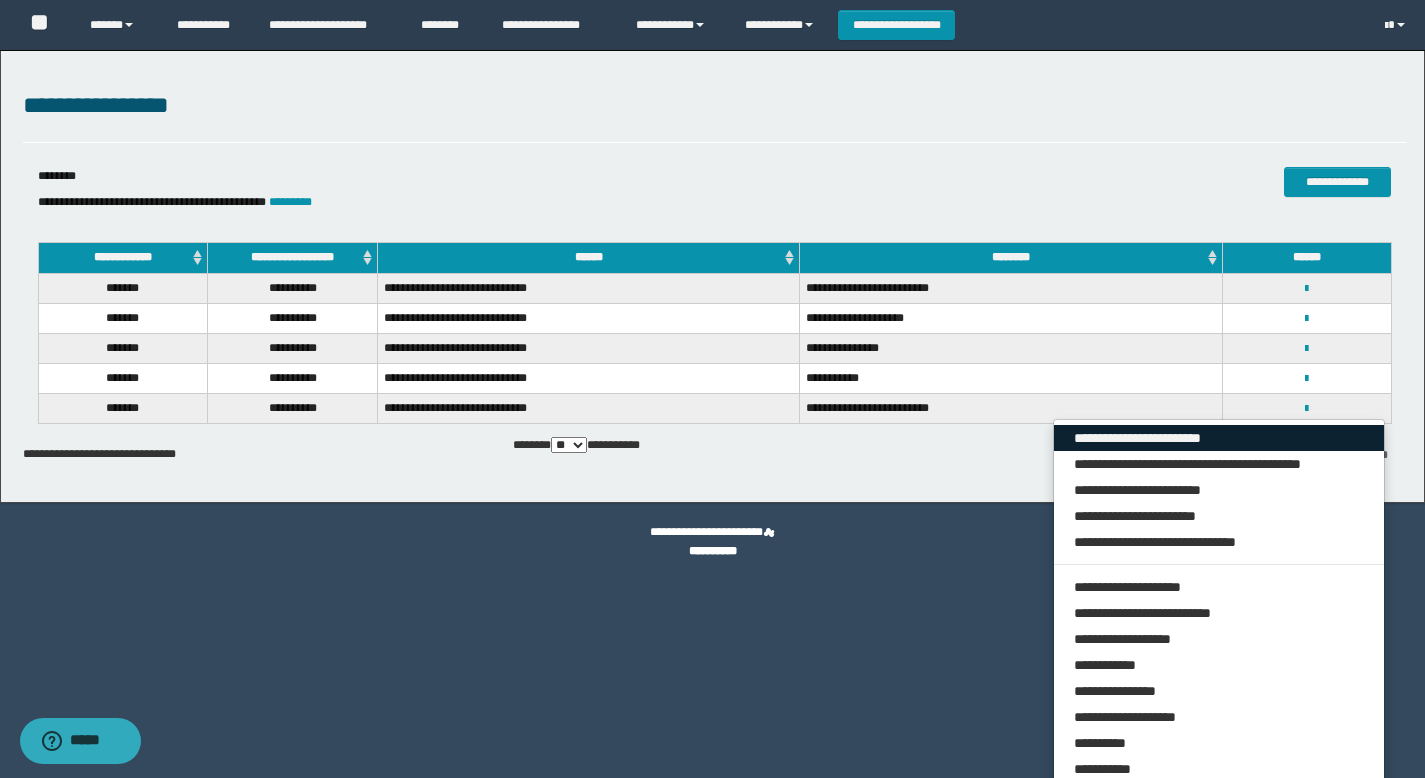click on "**********" at bounding box center [1219, 438] 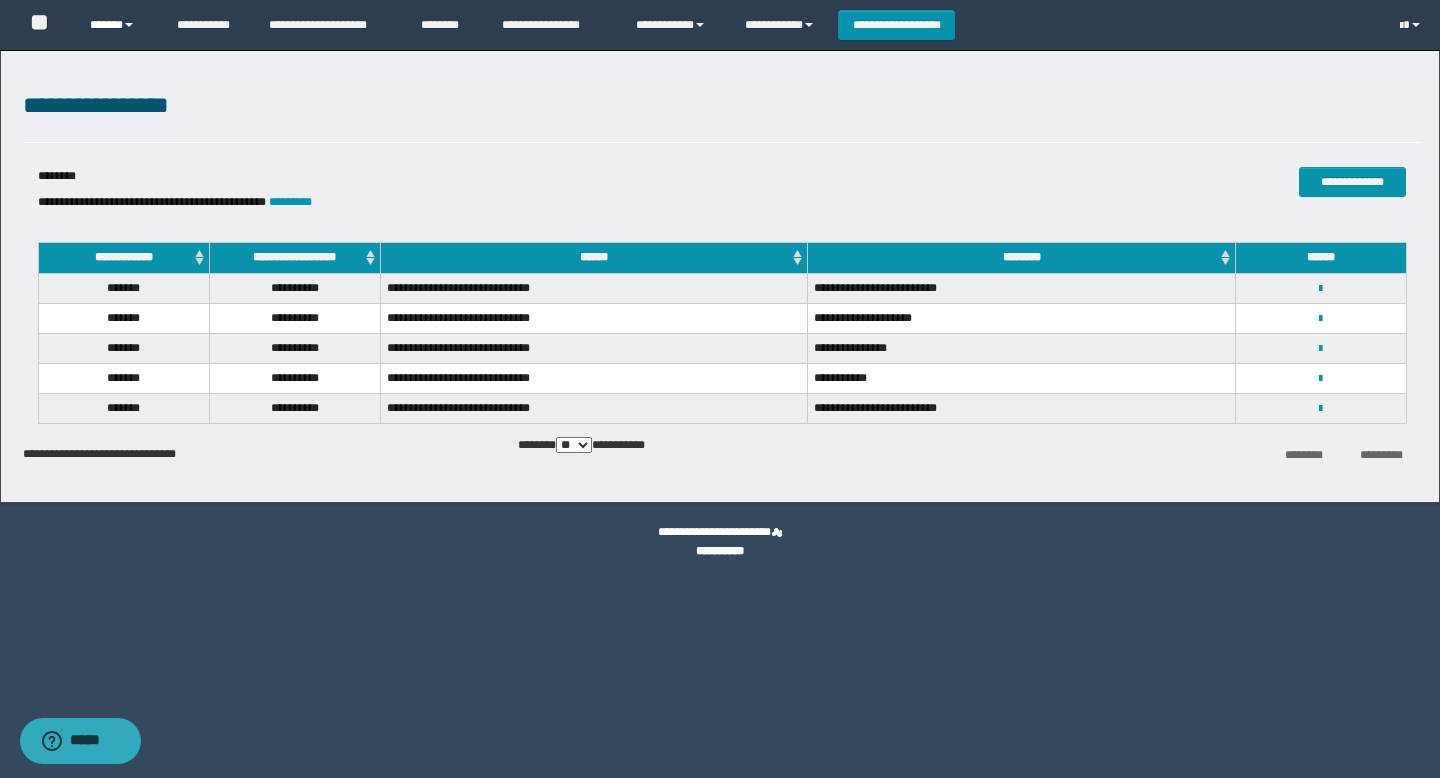 click on "******" at bounding box center [118, 25] 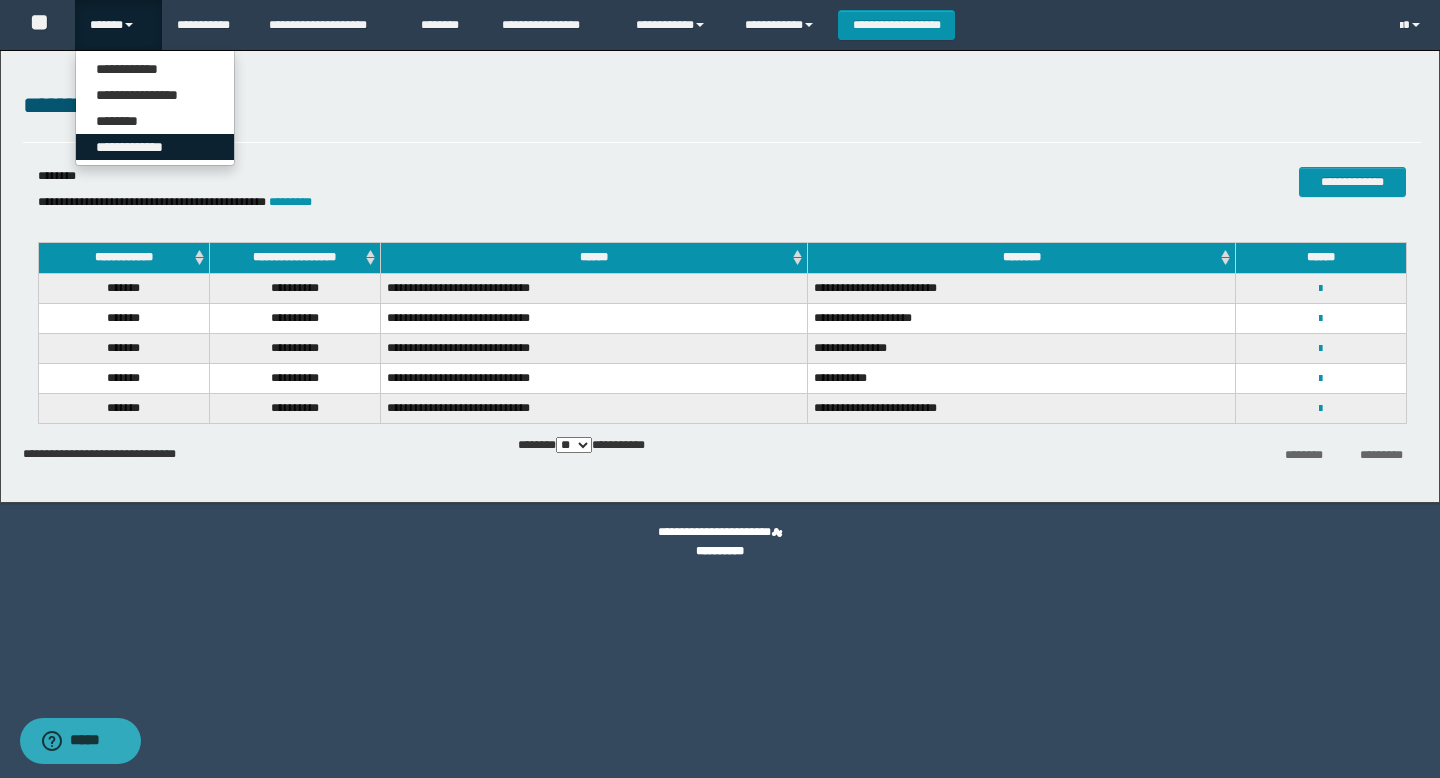 click on "**********" at bounding box center (155, 147) 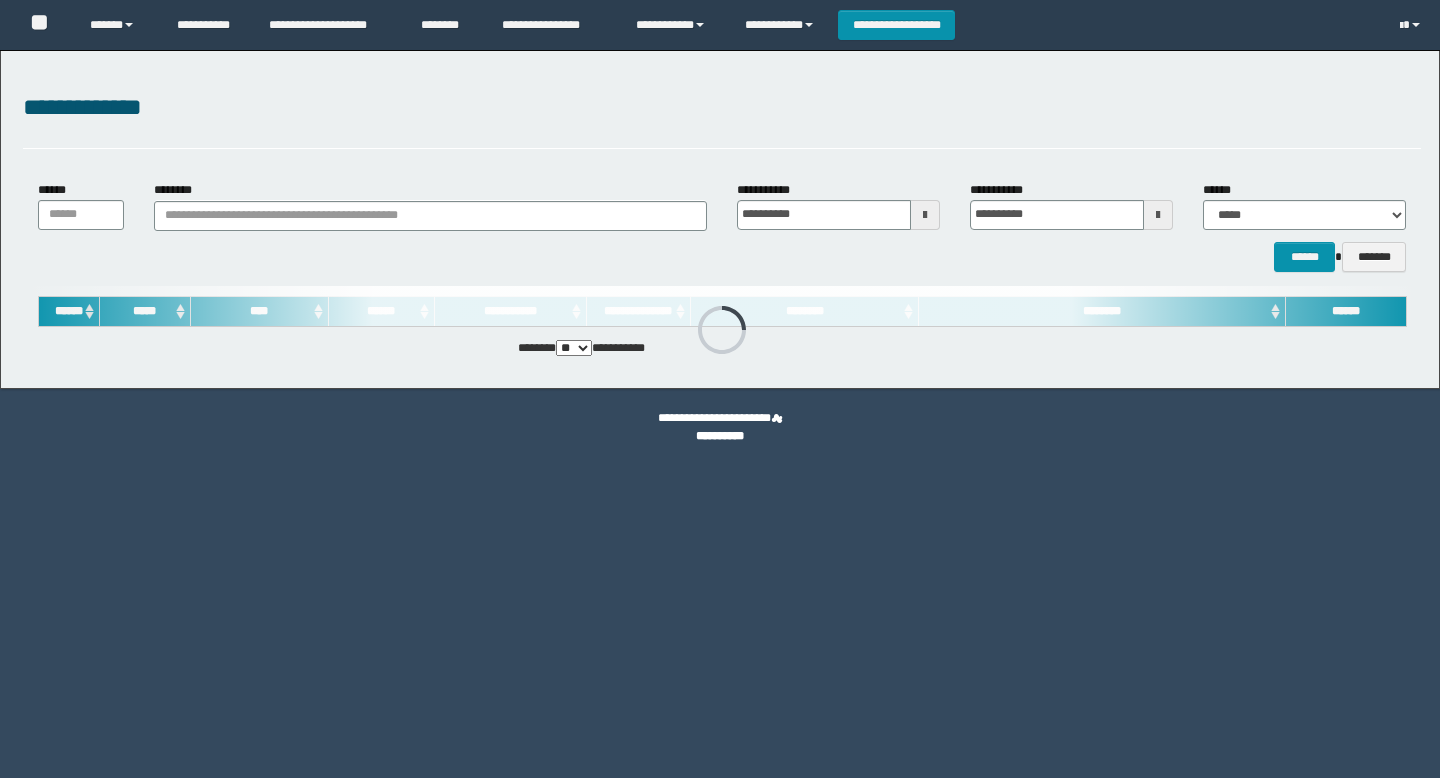 scroll, scrollTop: 0, scrollLeft: 0, axis: both 